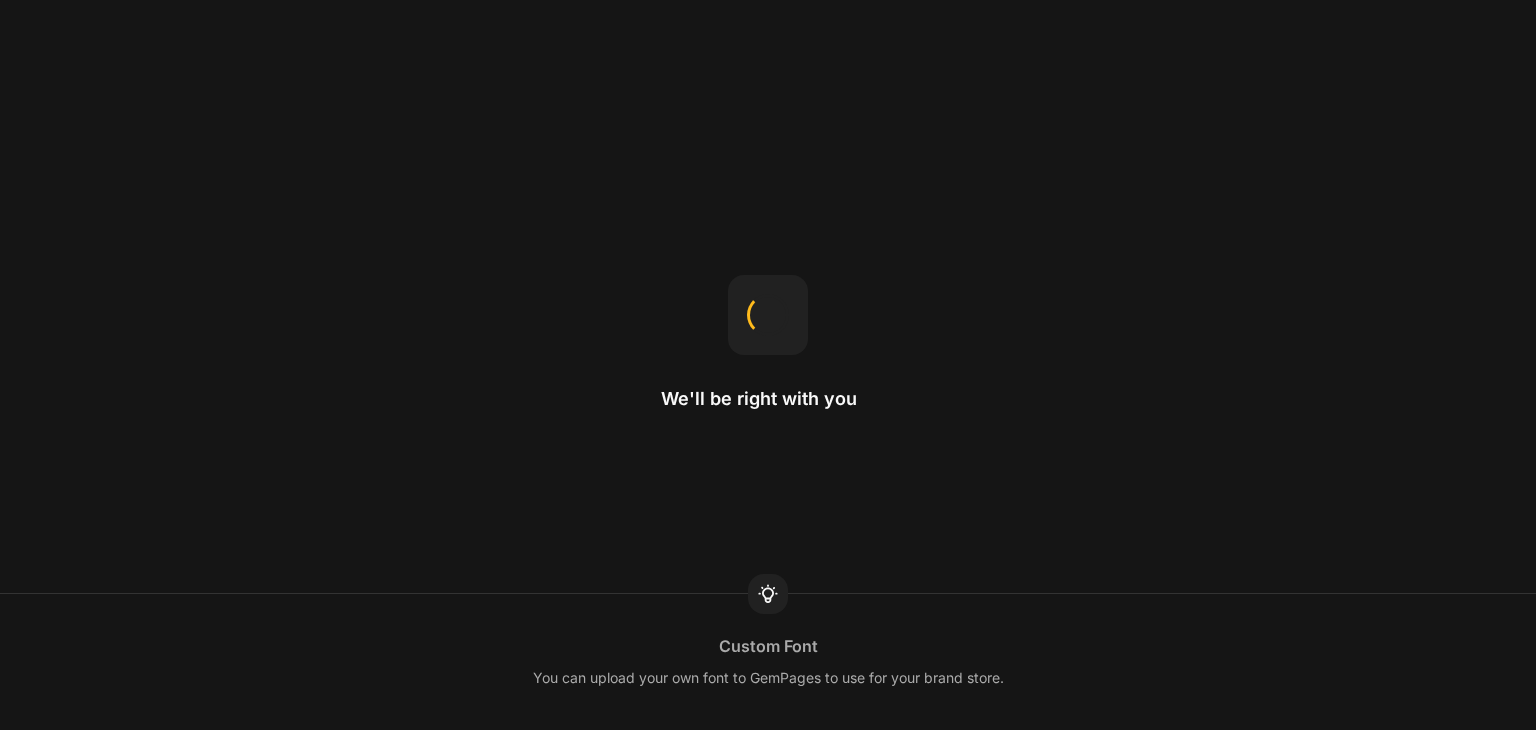 scroll, scrollTop: 0, scrollLeft: 0, axis: both 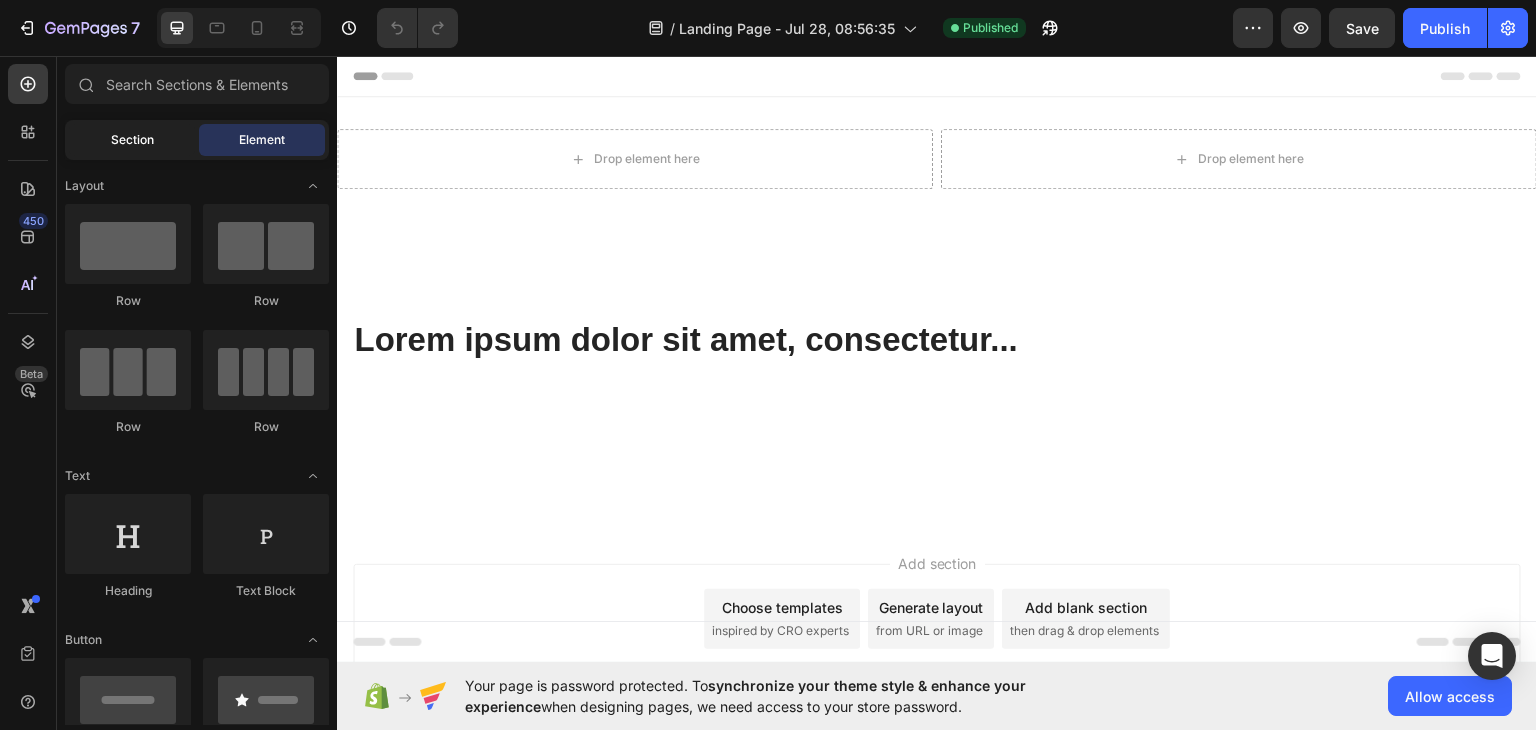 click on "Section" at bounding box center [132, 140] 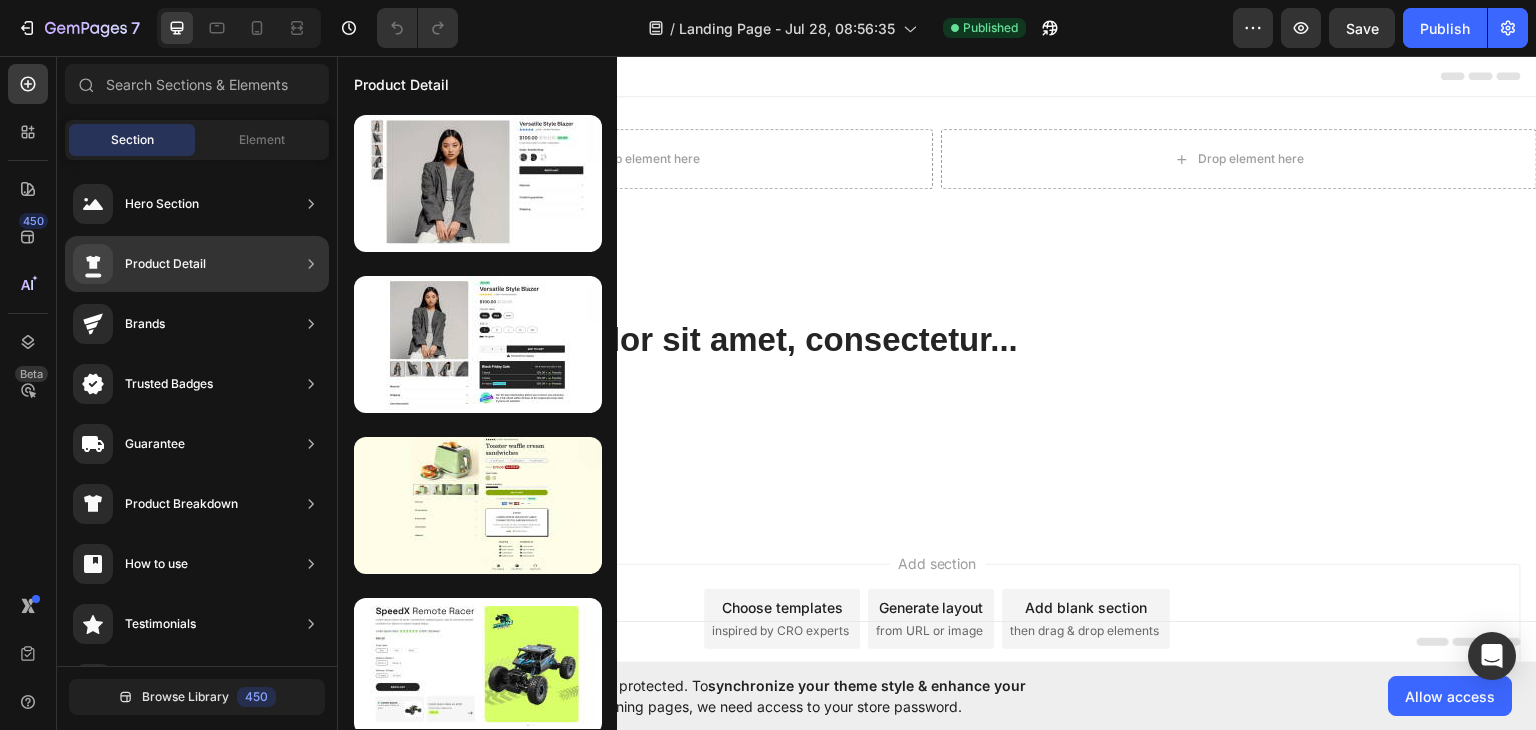 click on "Product Detail" at bounding box center (139, 264) 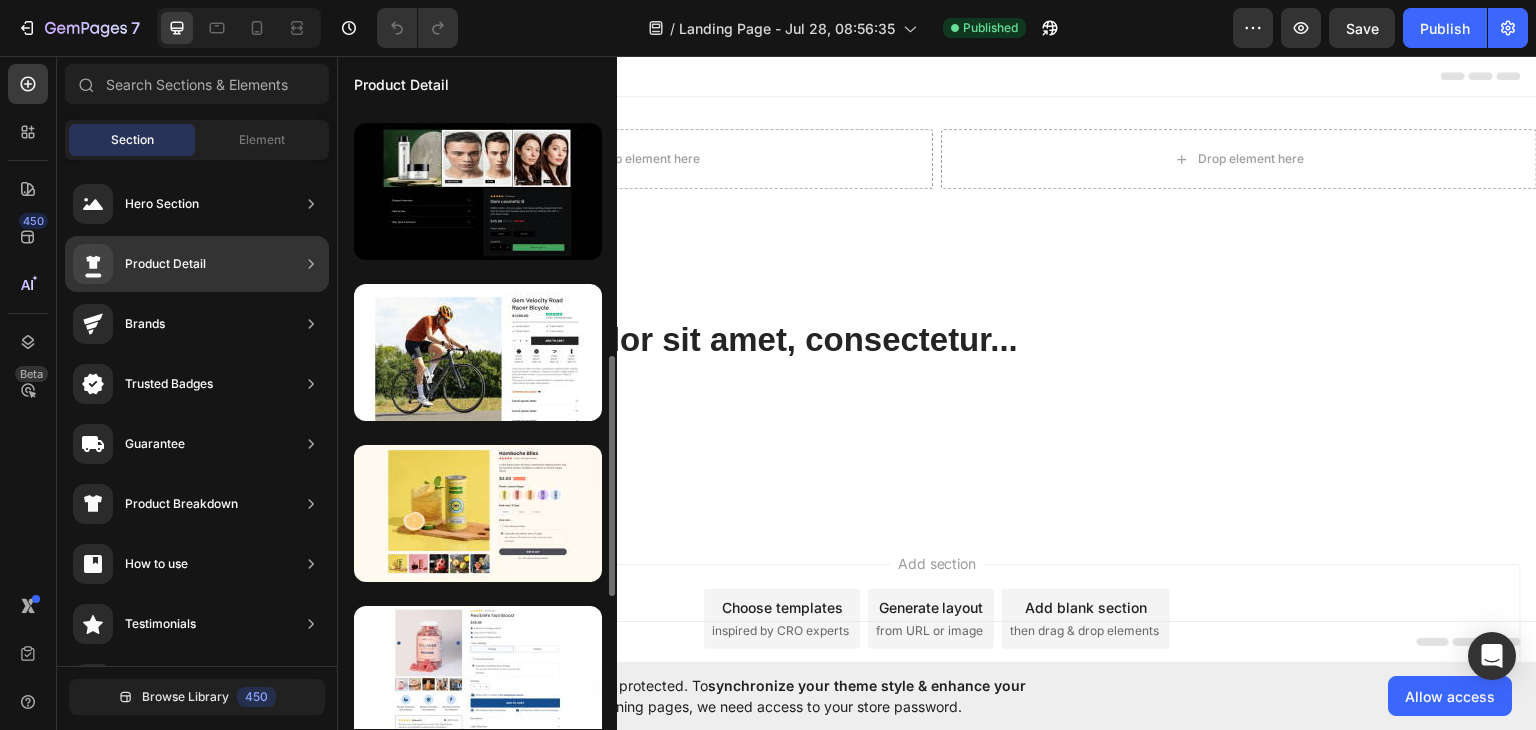scroll, scrollTop: 637, scrollLeft: 0, axis: vertical 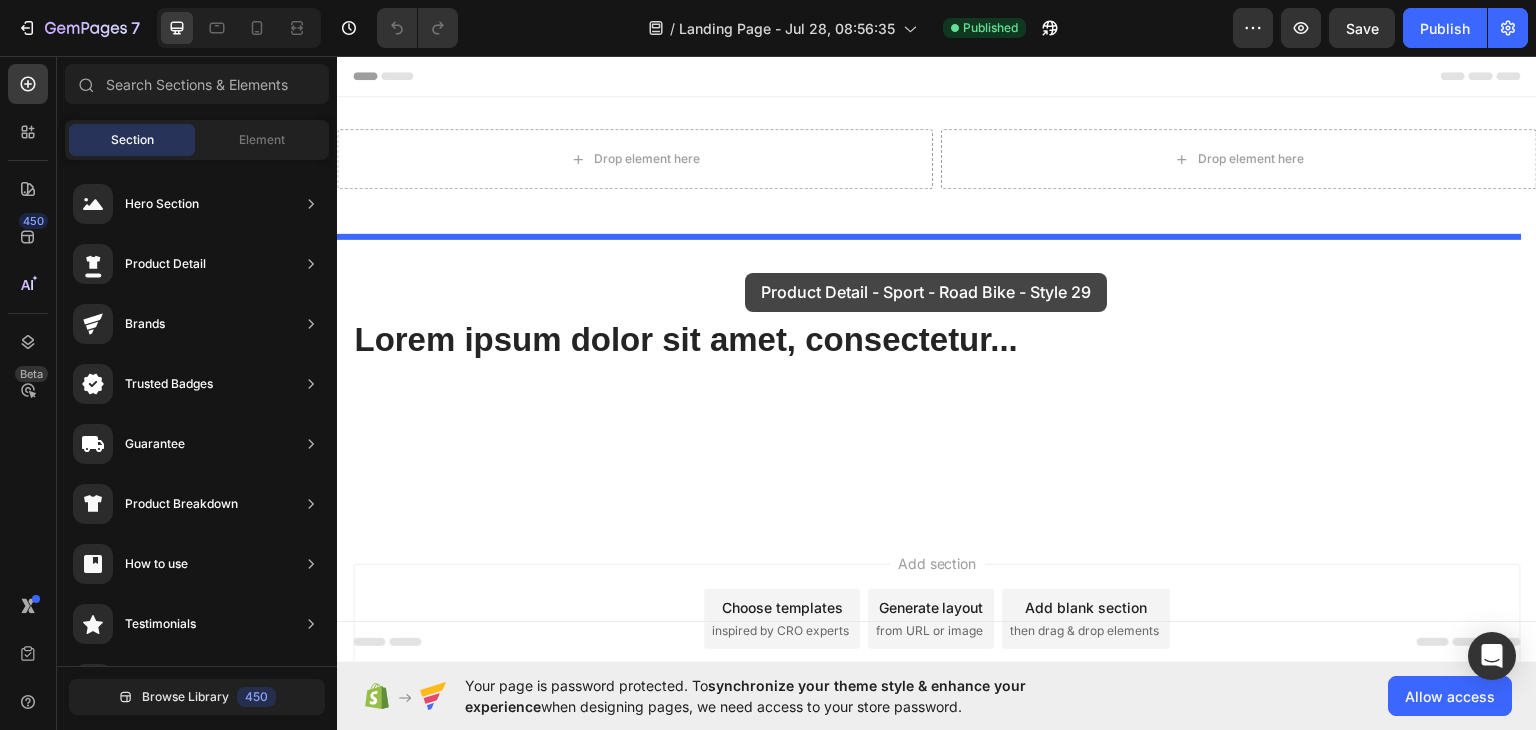 drag, startPoint x: 845, startPoint y: 417, endPoint x: 745, endPoint y: 272, distance: 176.13914 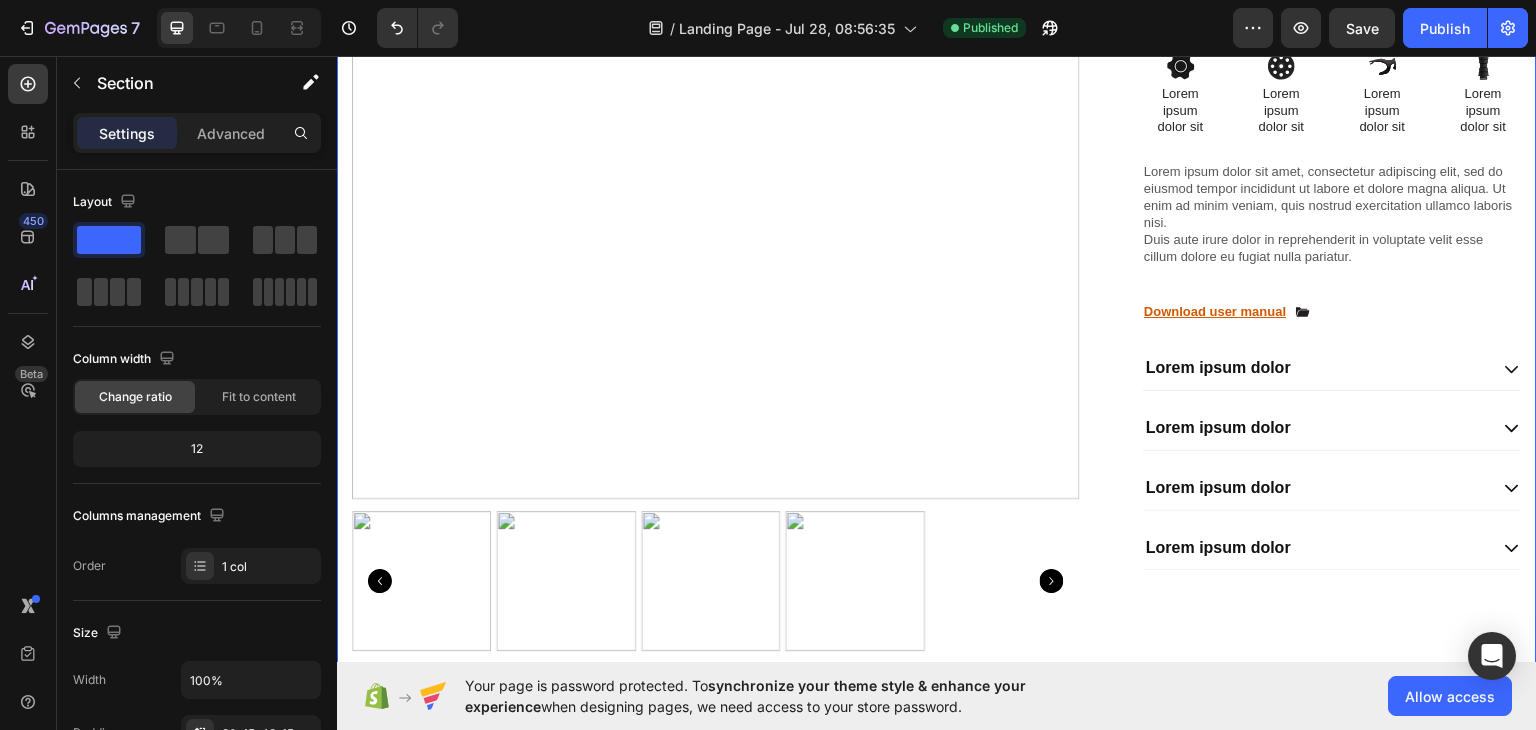 scroll, scrollTop: 547, scrollLeft: 0, axis: vertical 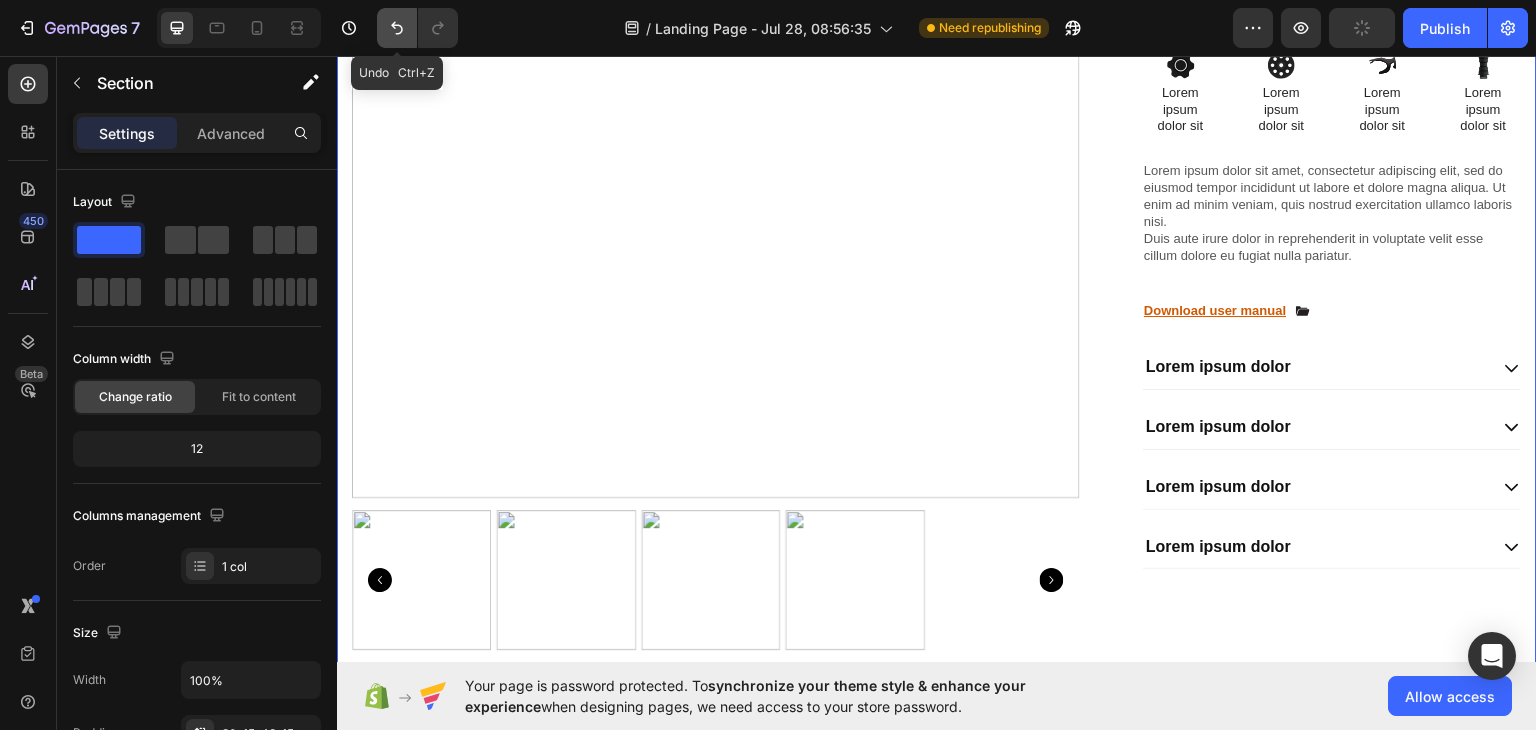 click 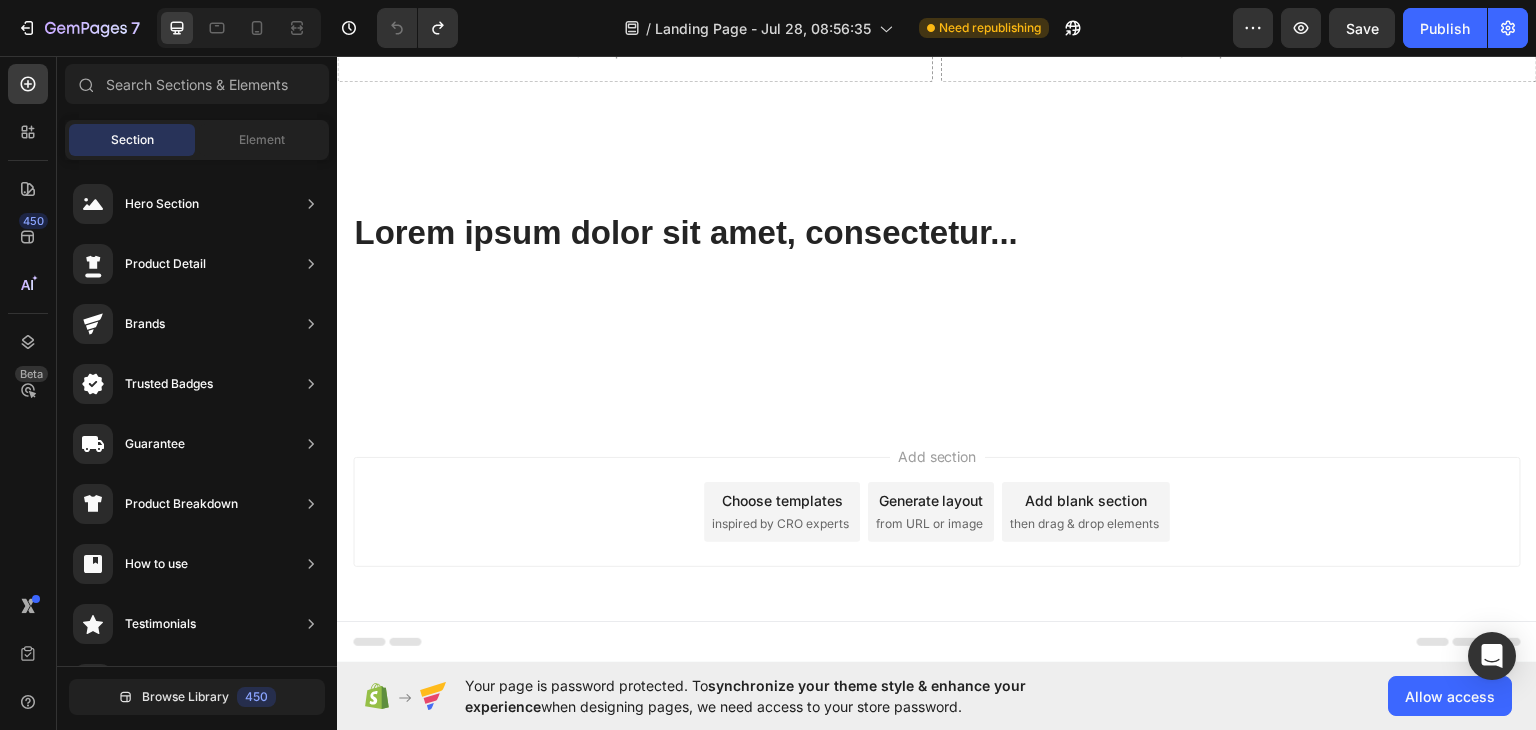 scroll, scrollTop: 0, scrollLeft: 0, axis: both 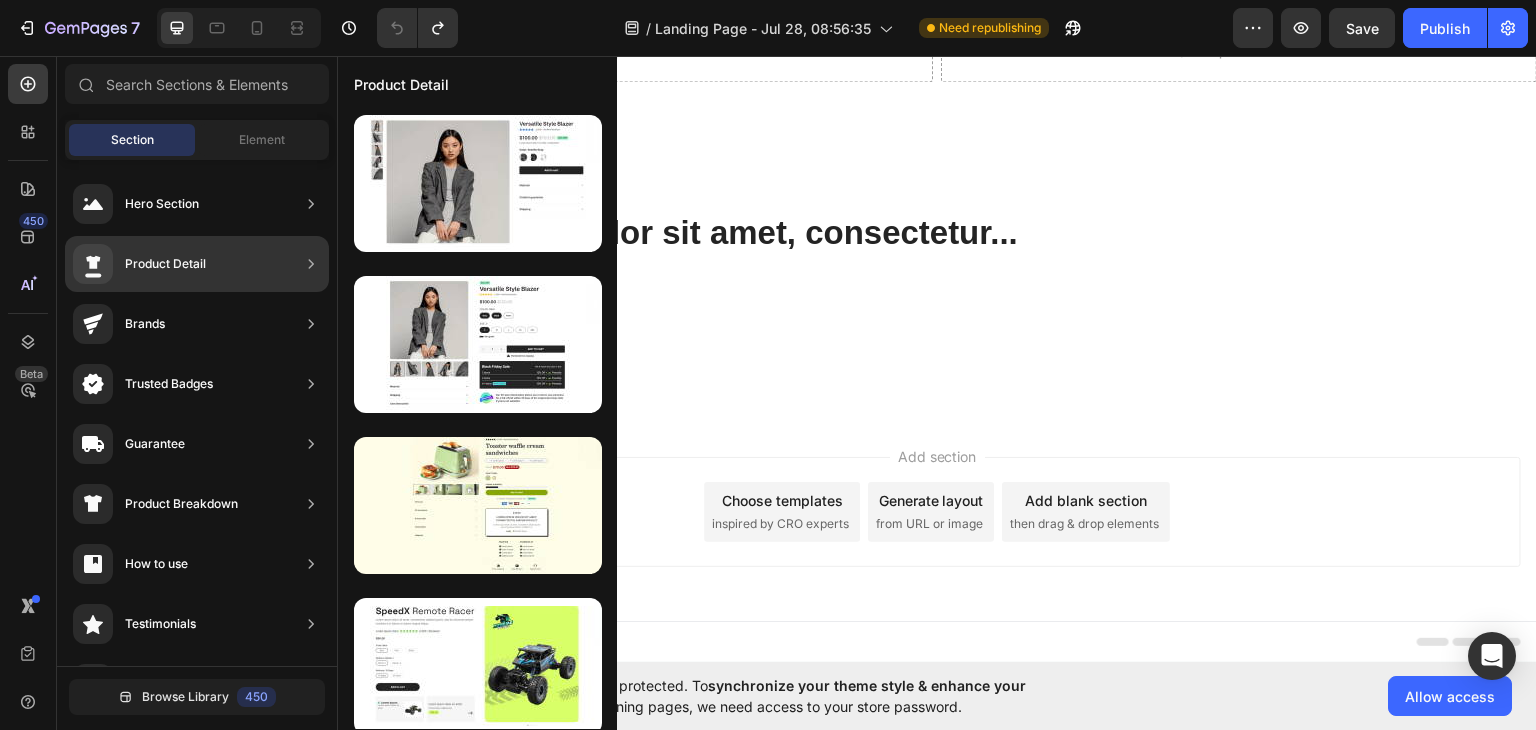 click on "Product Detail" at bounding box center (165, 264) 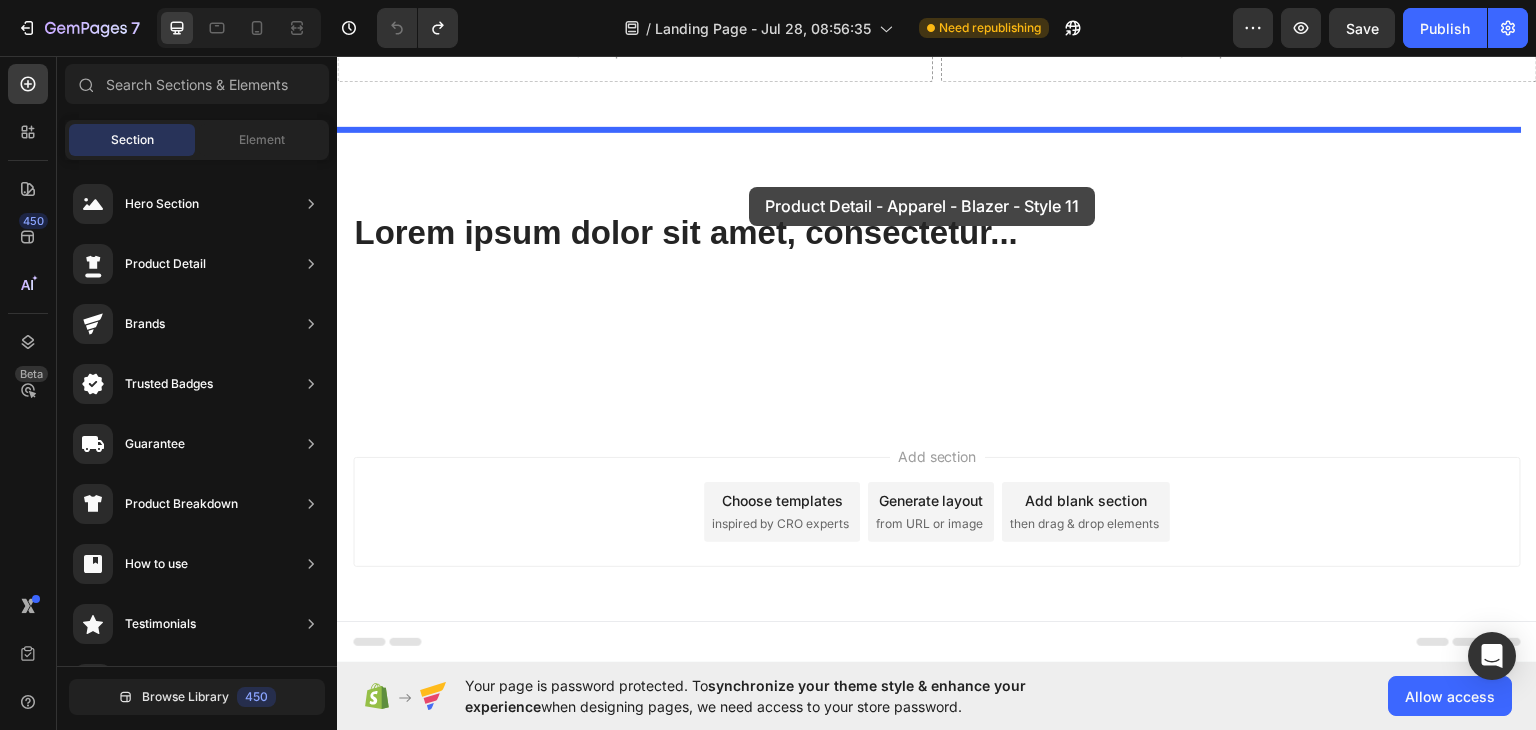drag, startPoint x: 825, startPoint y: 224, endPoint x: 749, endPoint y: 186, distance: 84.97058 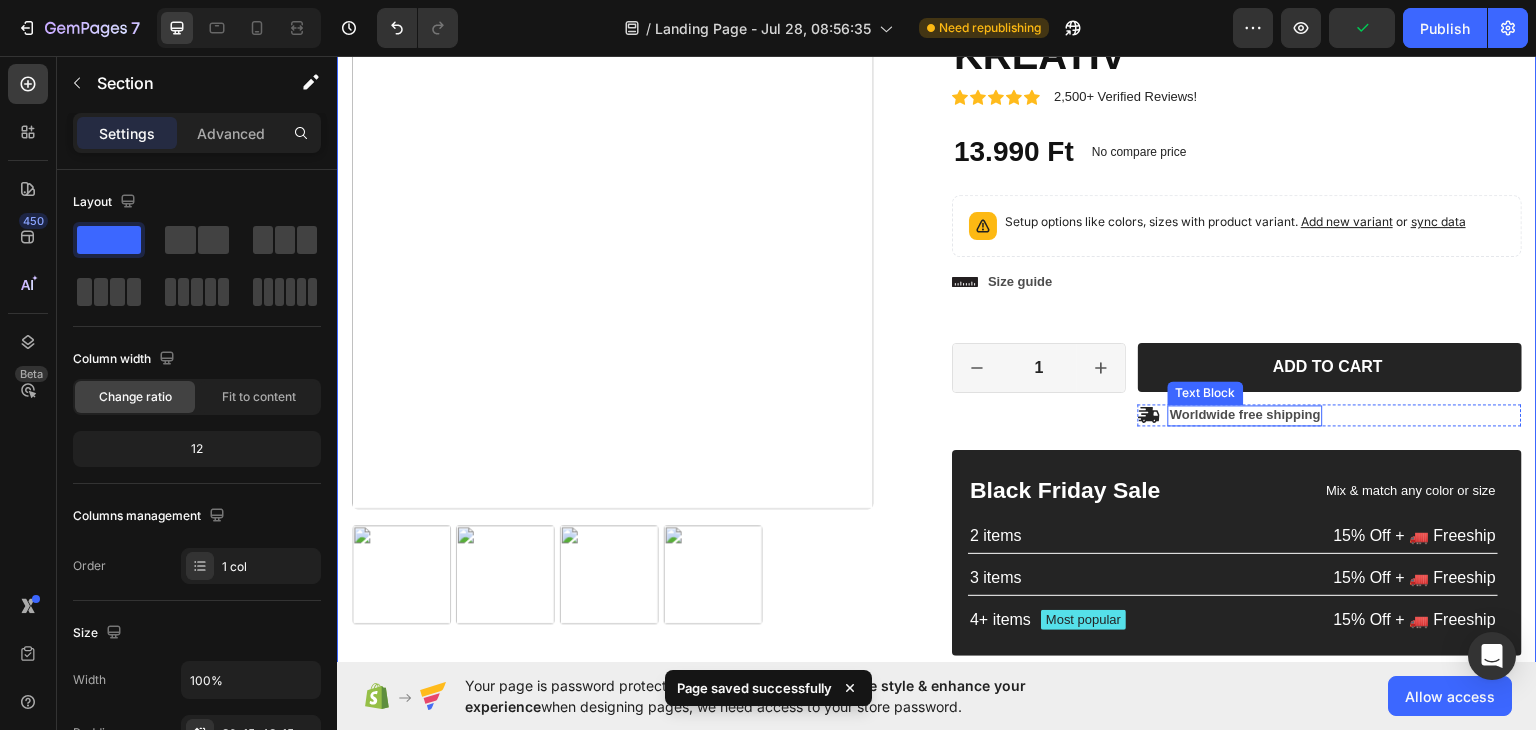 scroll, scrollTop: 316, scrollLeft: 0, axis: vertical 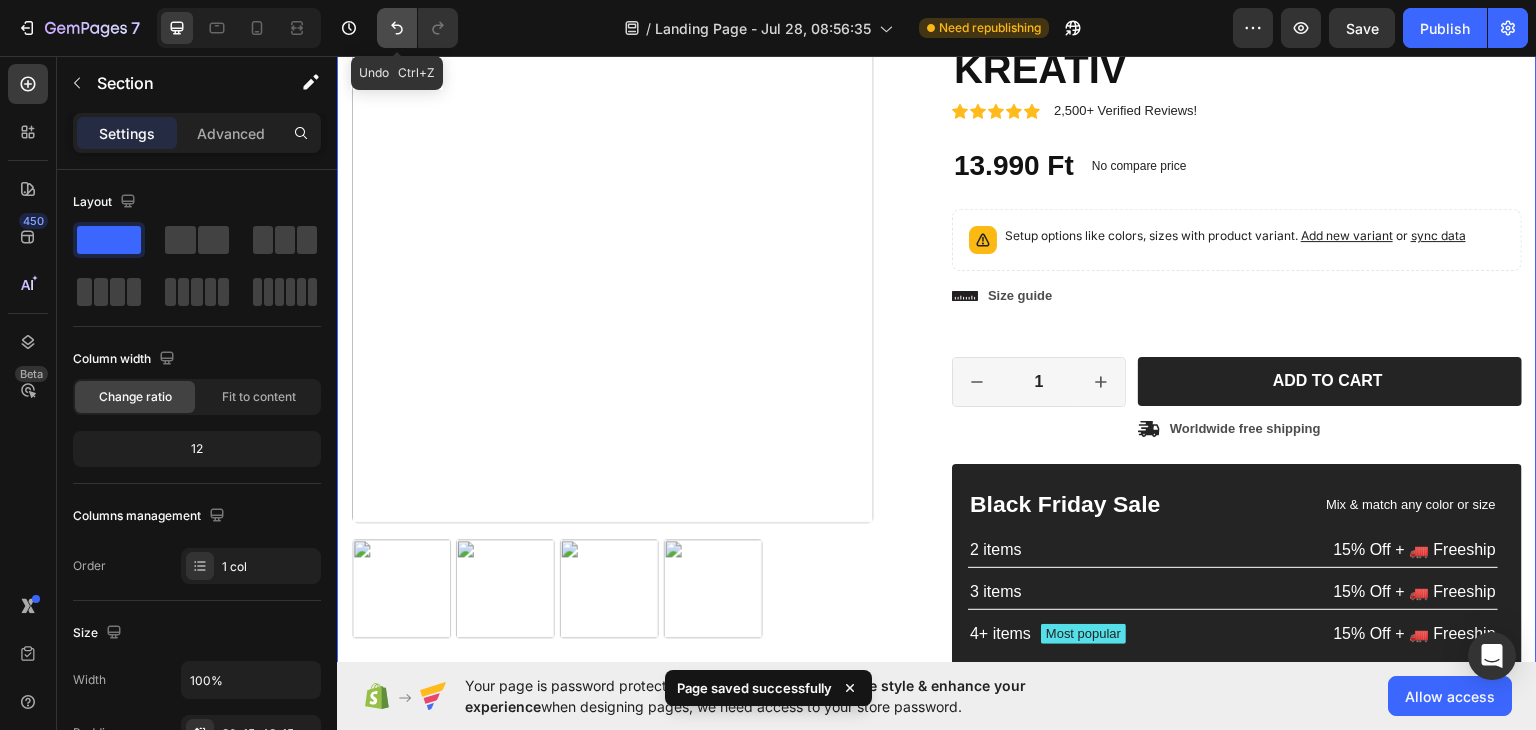 click 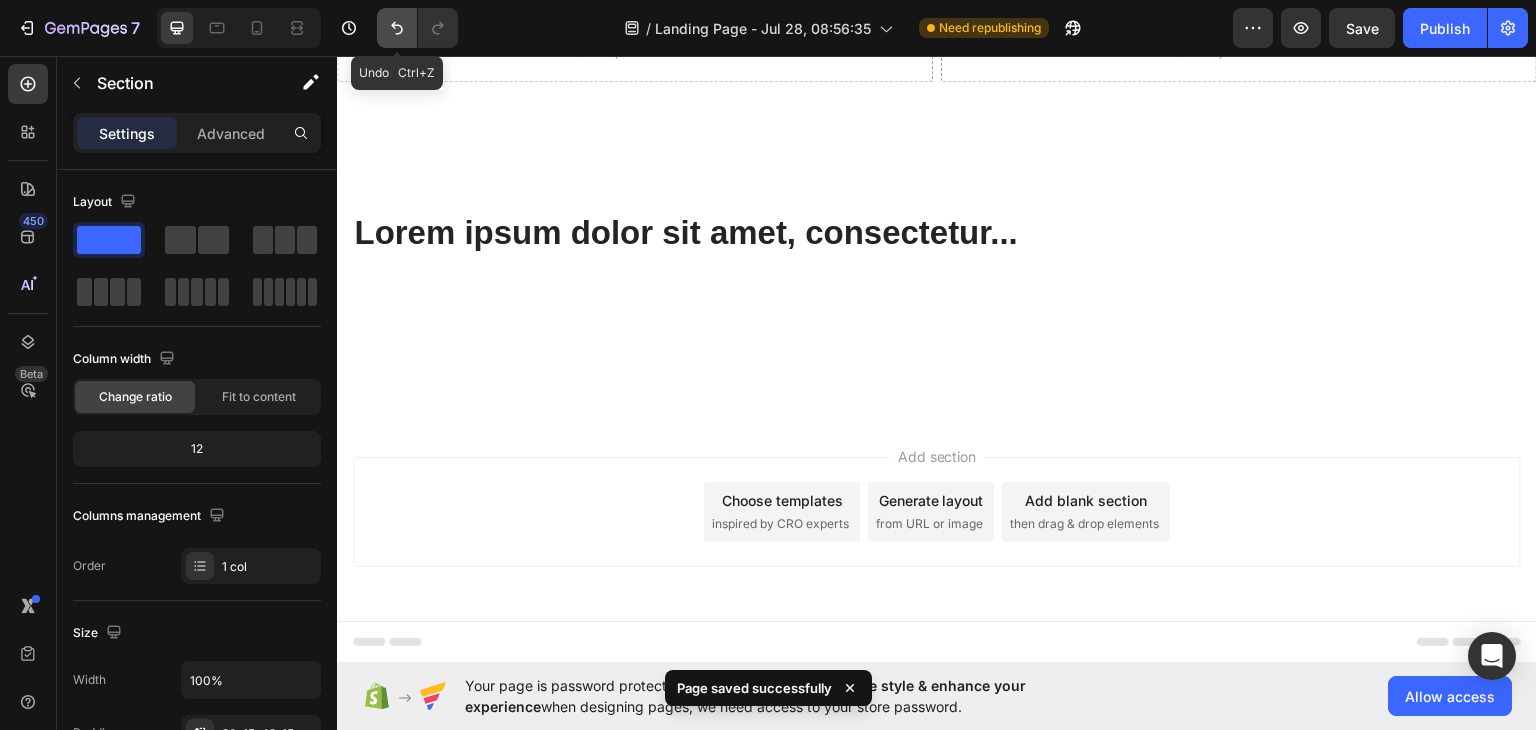 scroll, scrollTop: 107, scrollLeft: 0, axis: vertical 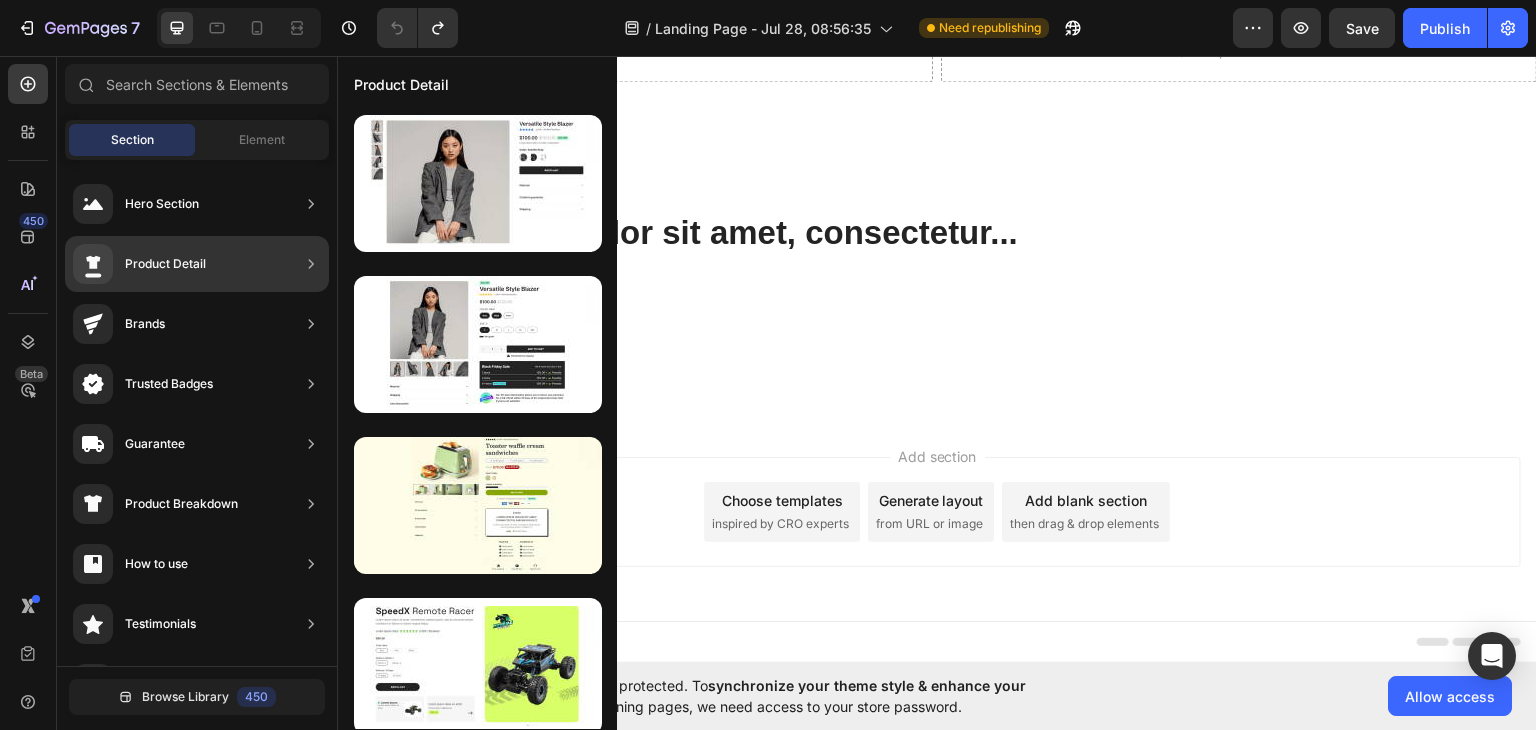 click on "Product Detail" 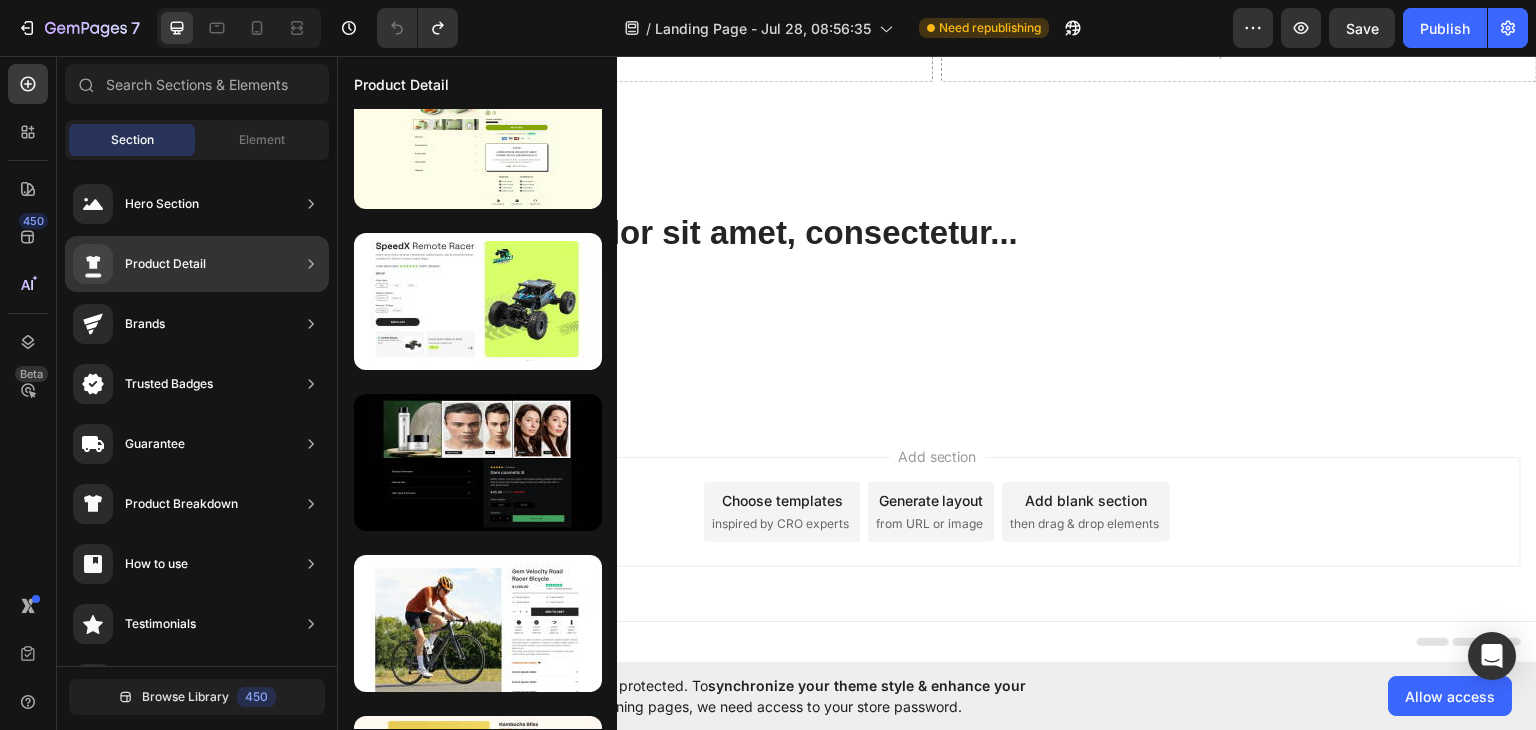 scroll, scrollTop: 0, scrollLeft: 0, axis: both 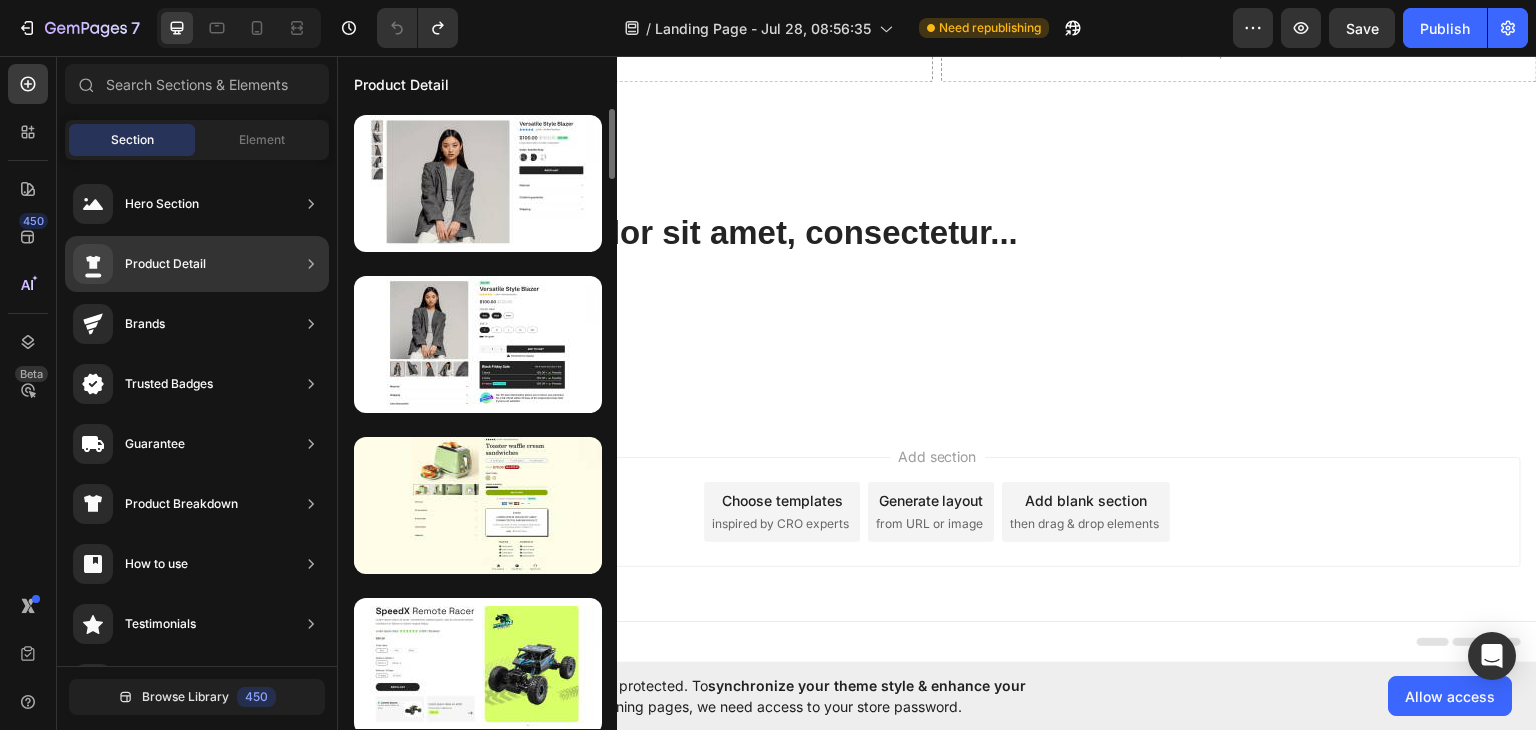 click on "Product Detail" 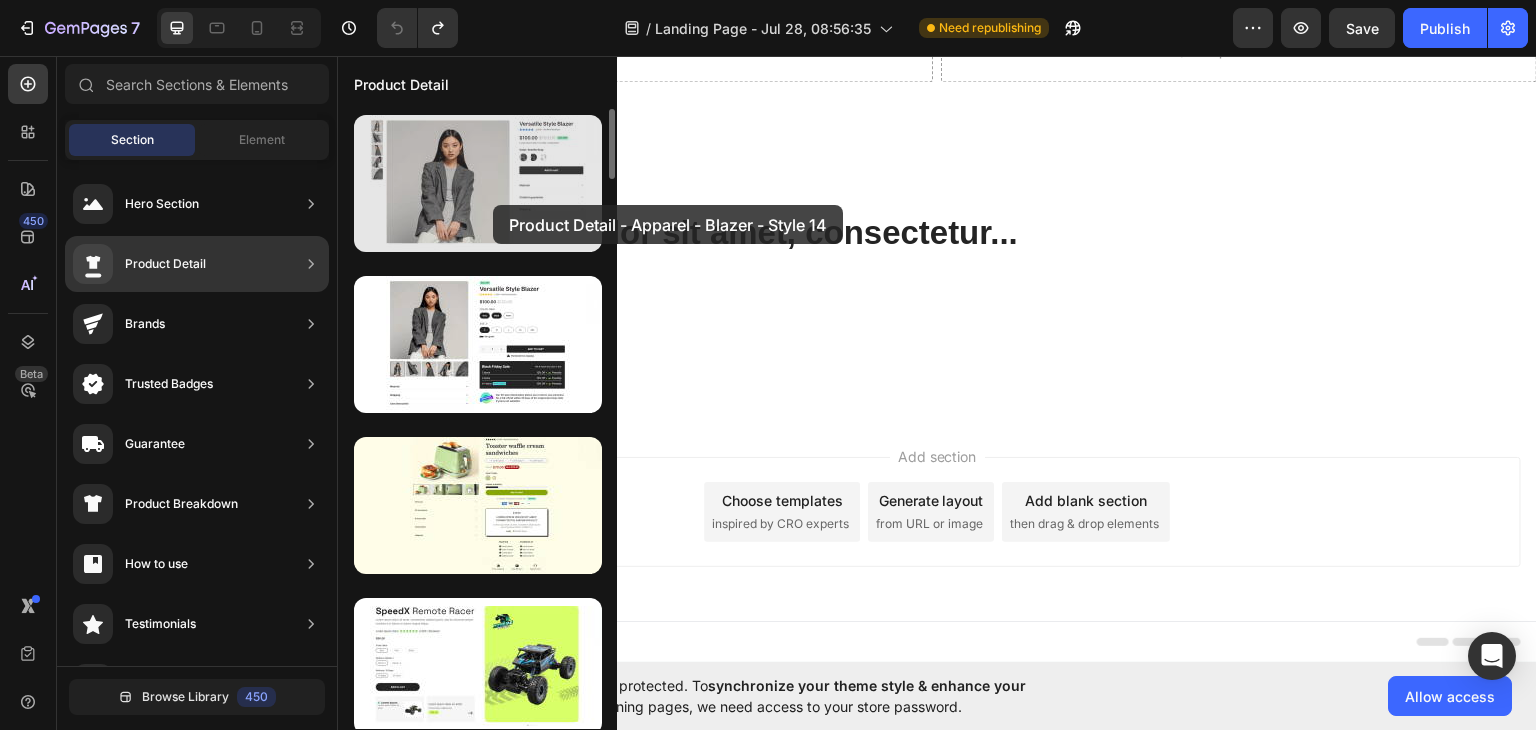 drag, startPoint x: 459, startPoint y: 210, endPoint x: 493, endPoint y: 205, distance: 34.36568 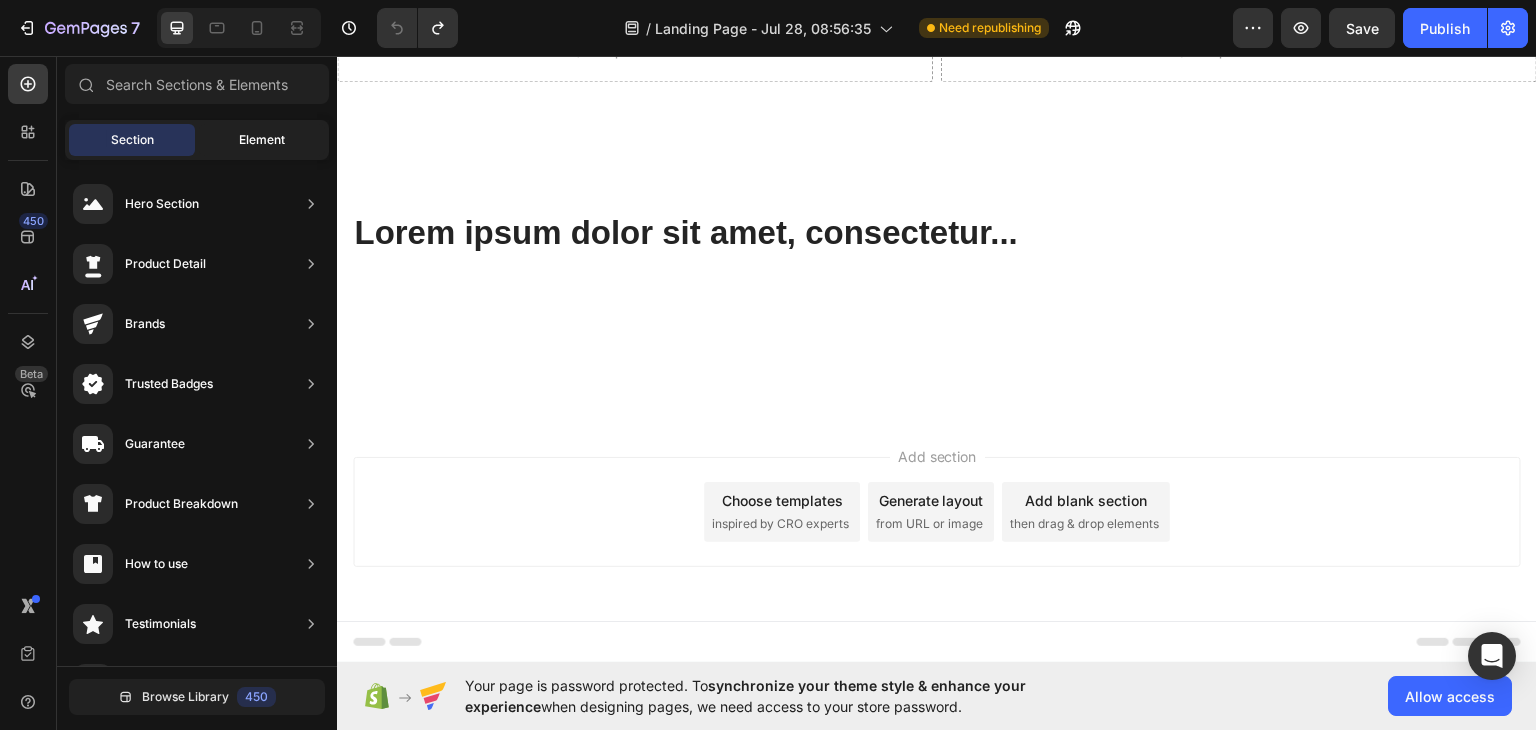 click on "Element" at bounding box center [262, 140] 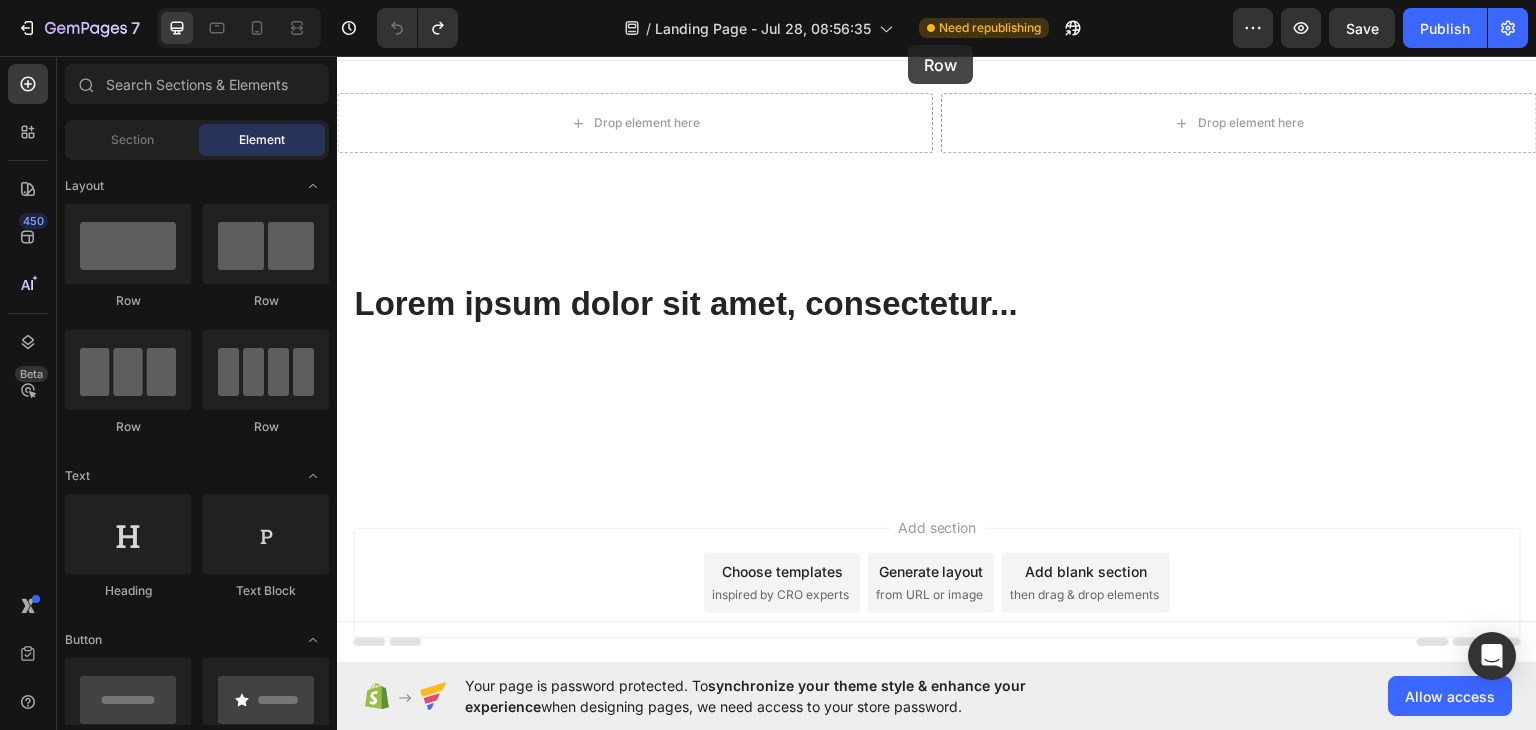 scroll, scrollTop: 0, scrollLeft: 0, axis: both 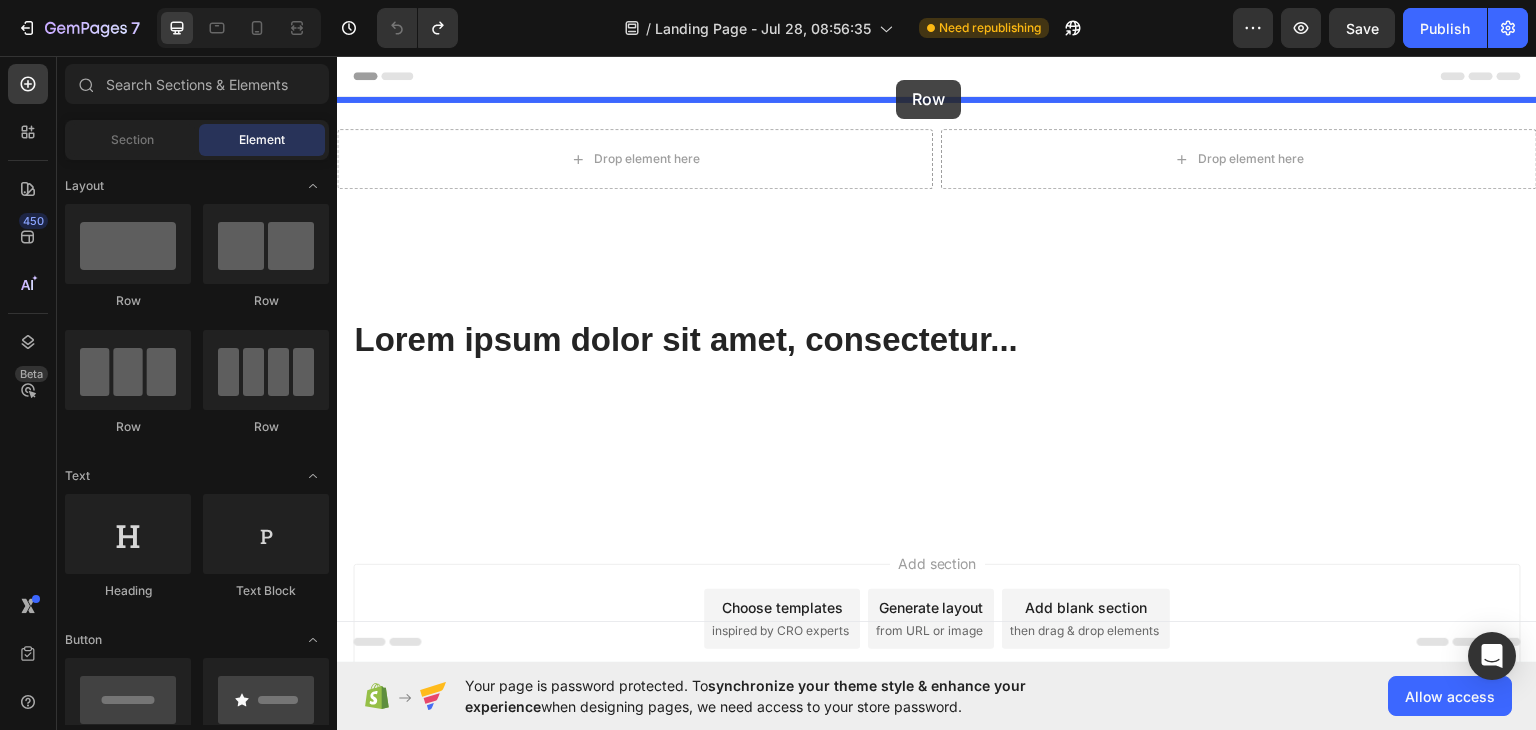 drag, startPoint x: 593, startPoint y: 300, endPoint x: 896, endPoint y: 80, distance: 374.44492 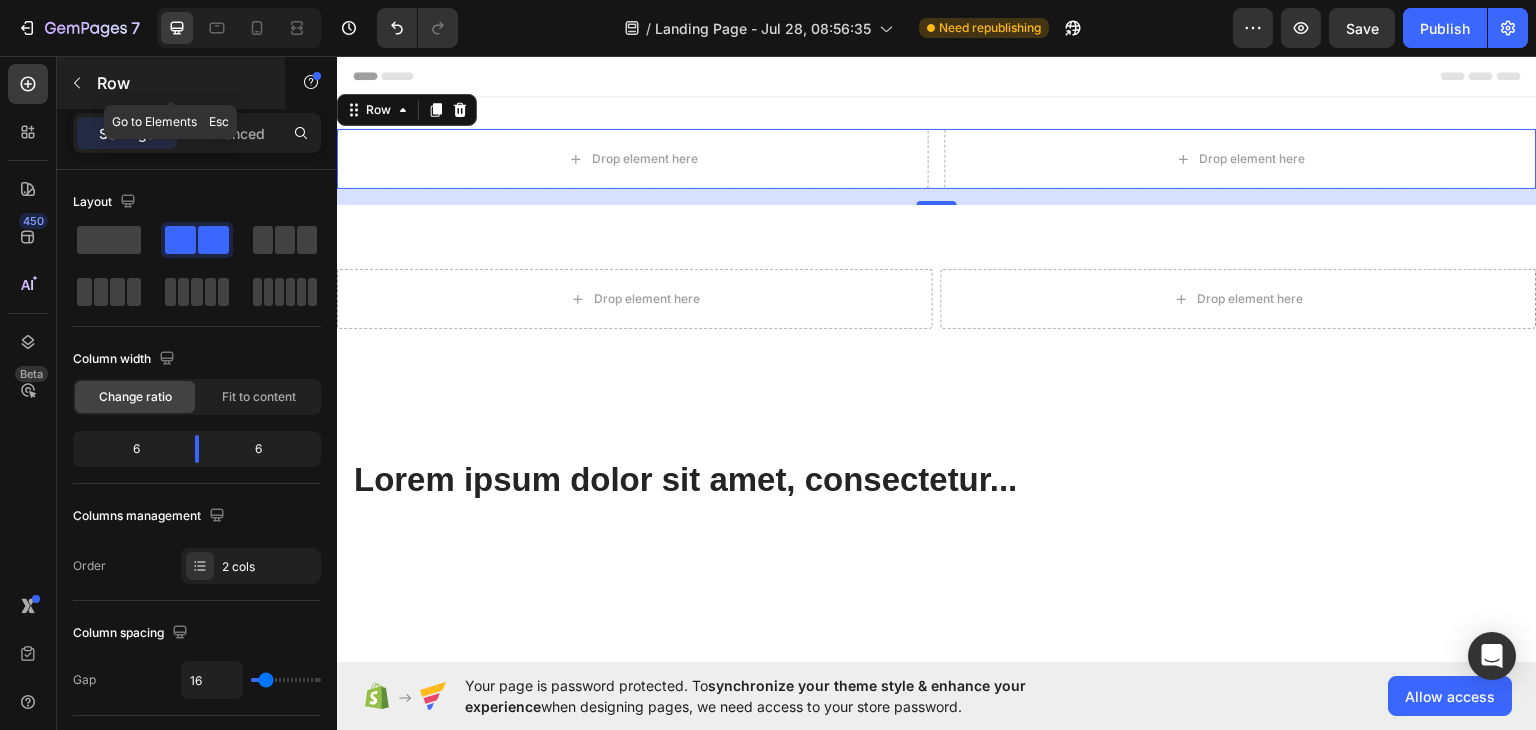 click 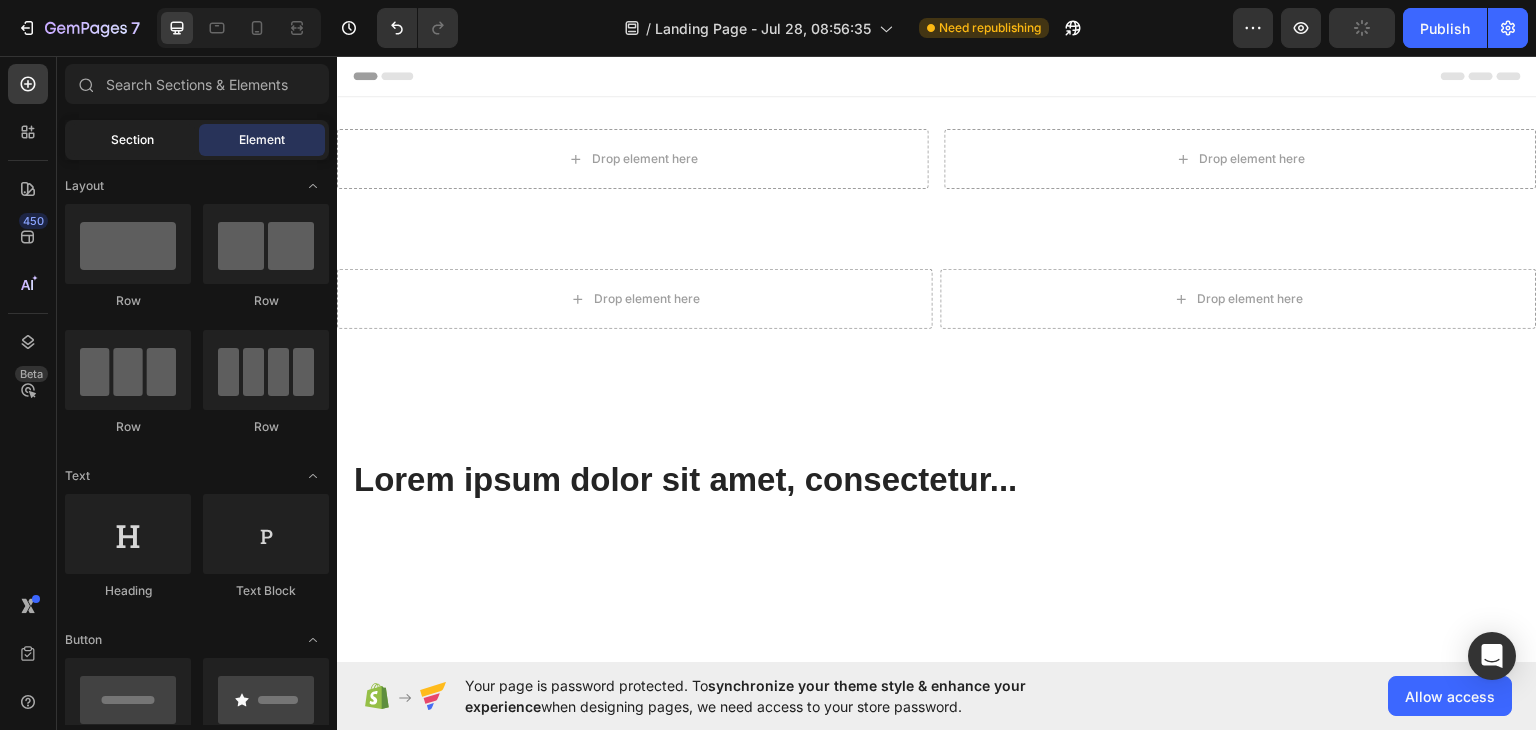 click on "Section" 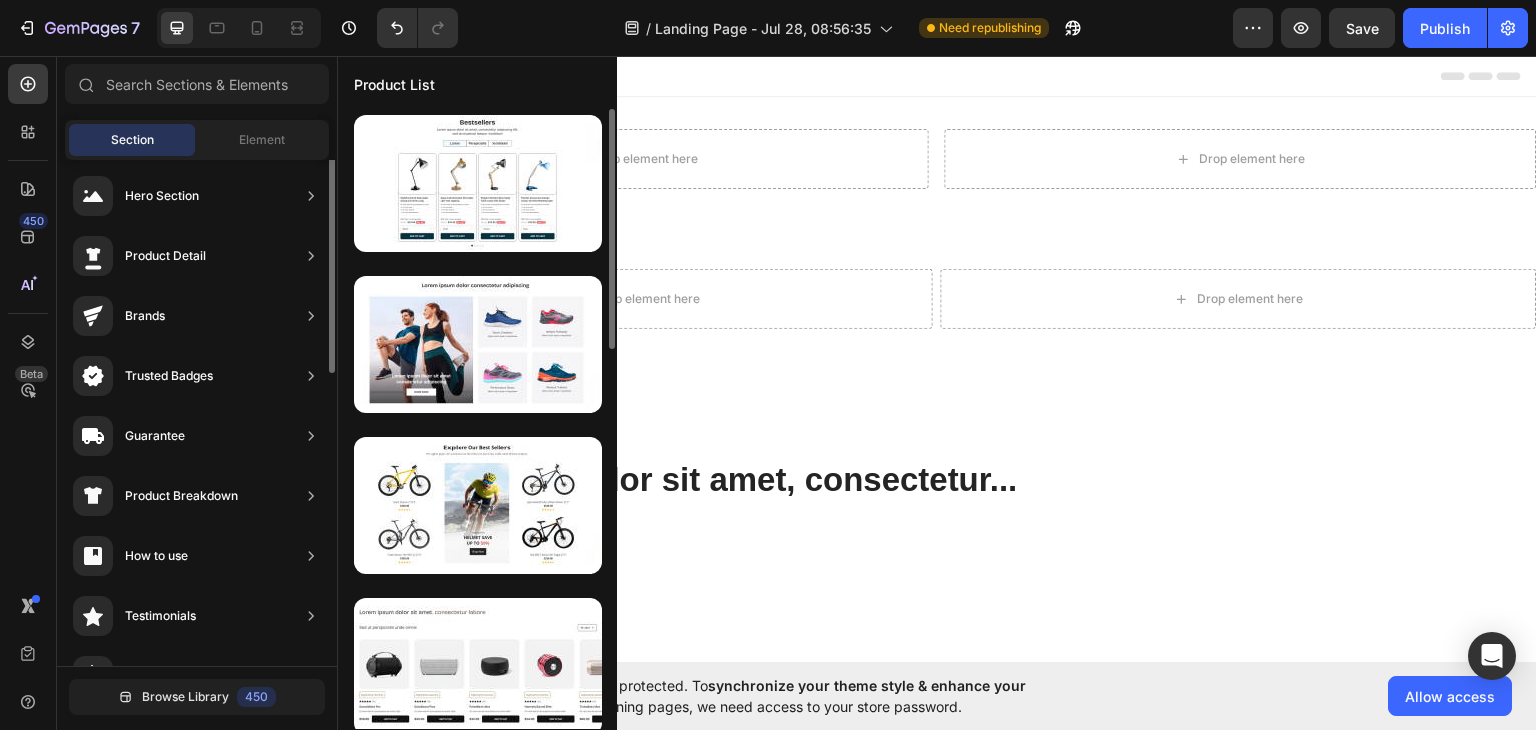 scroll, scrollTop: 0, scrollLeft: 0, axis: both 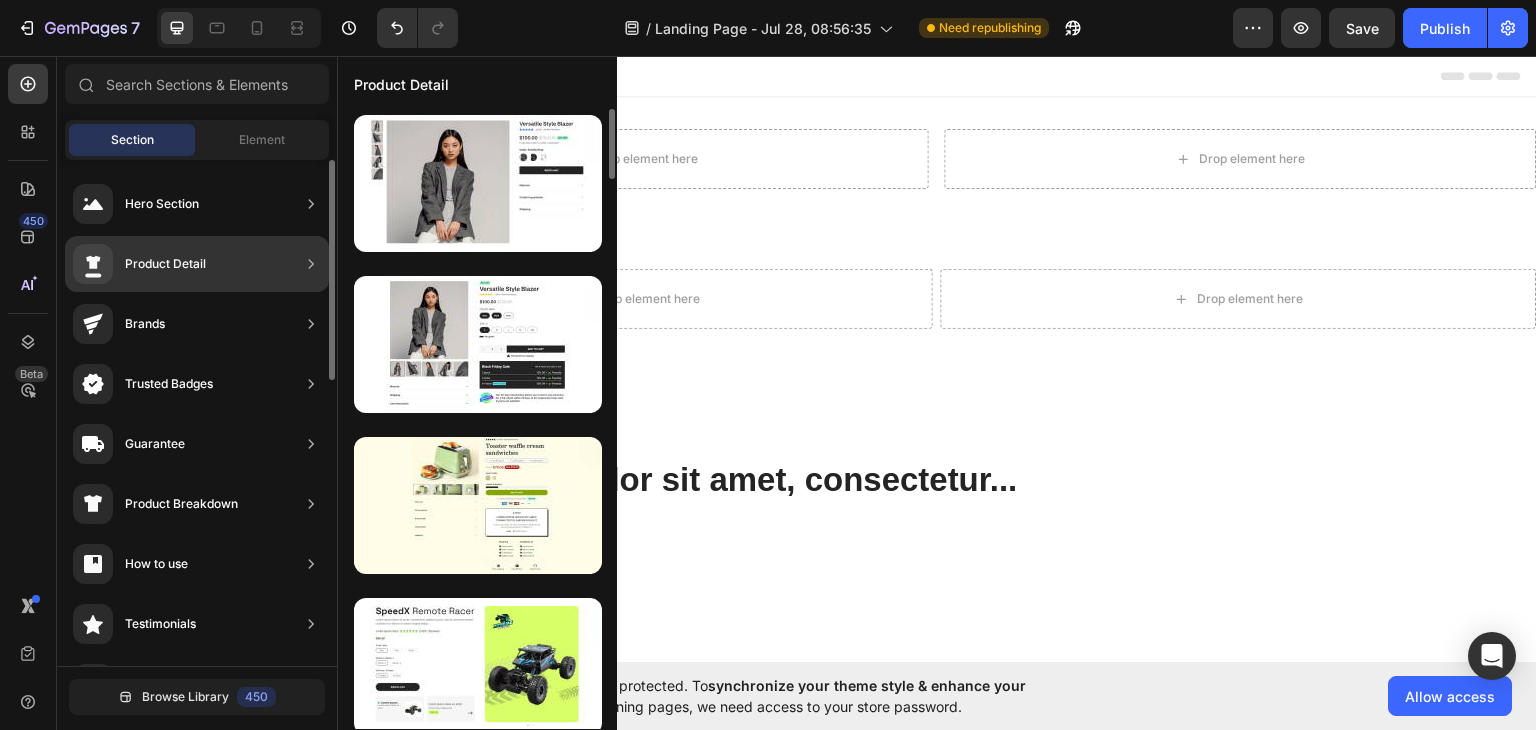 click on "Product Detail" at bounding box center [139, 264] 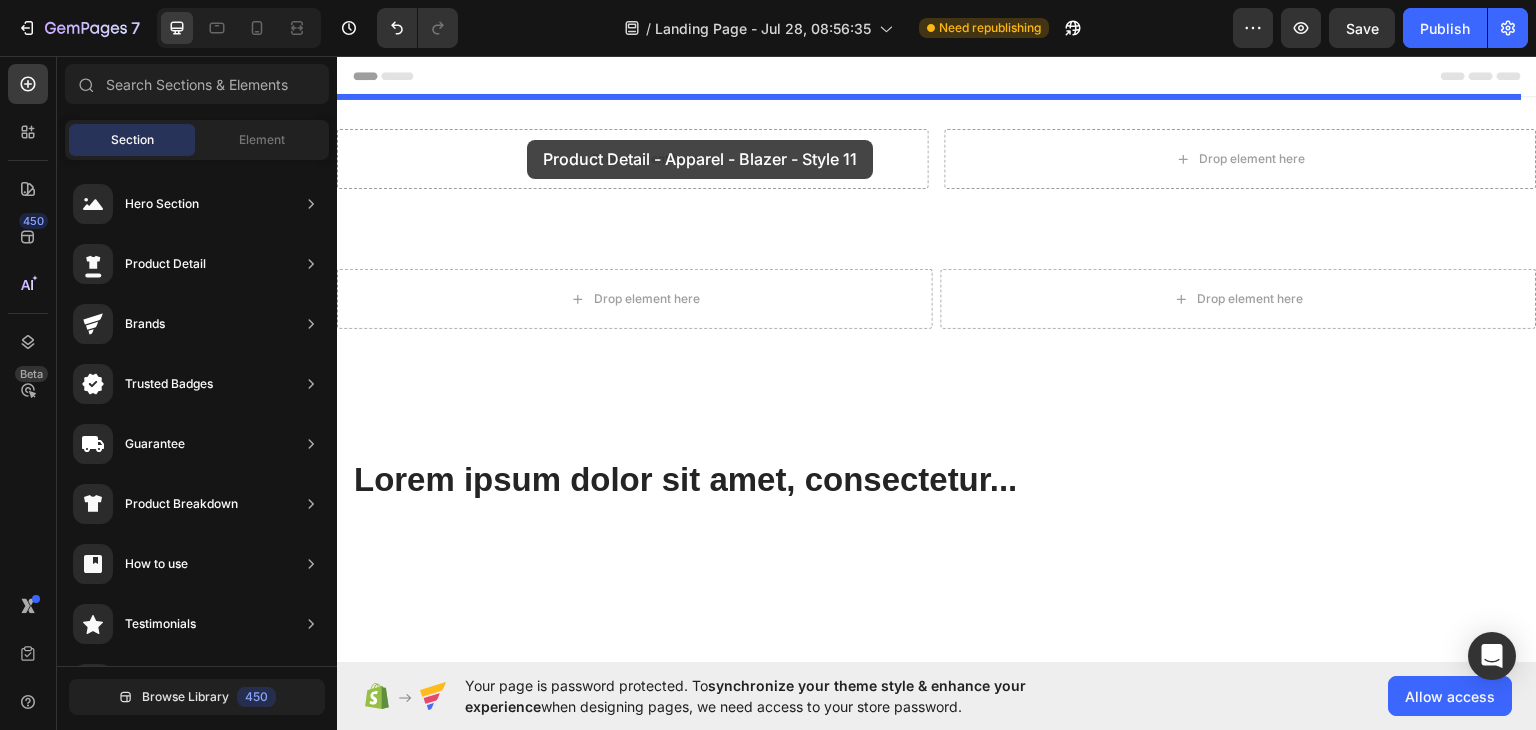 drag, startPoint x: 740, startPoint y: 405, endPoint x: 527, endPoint y: 139, distance: 340.77118 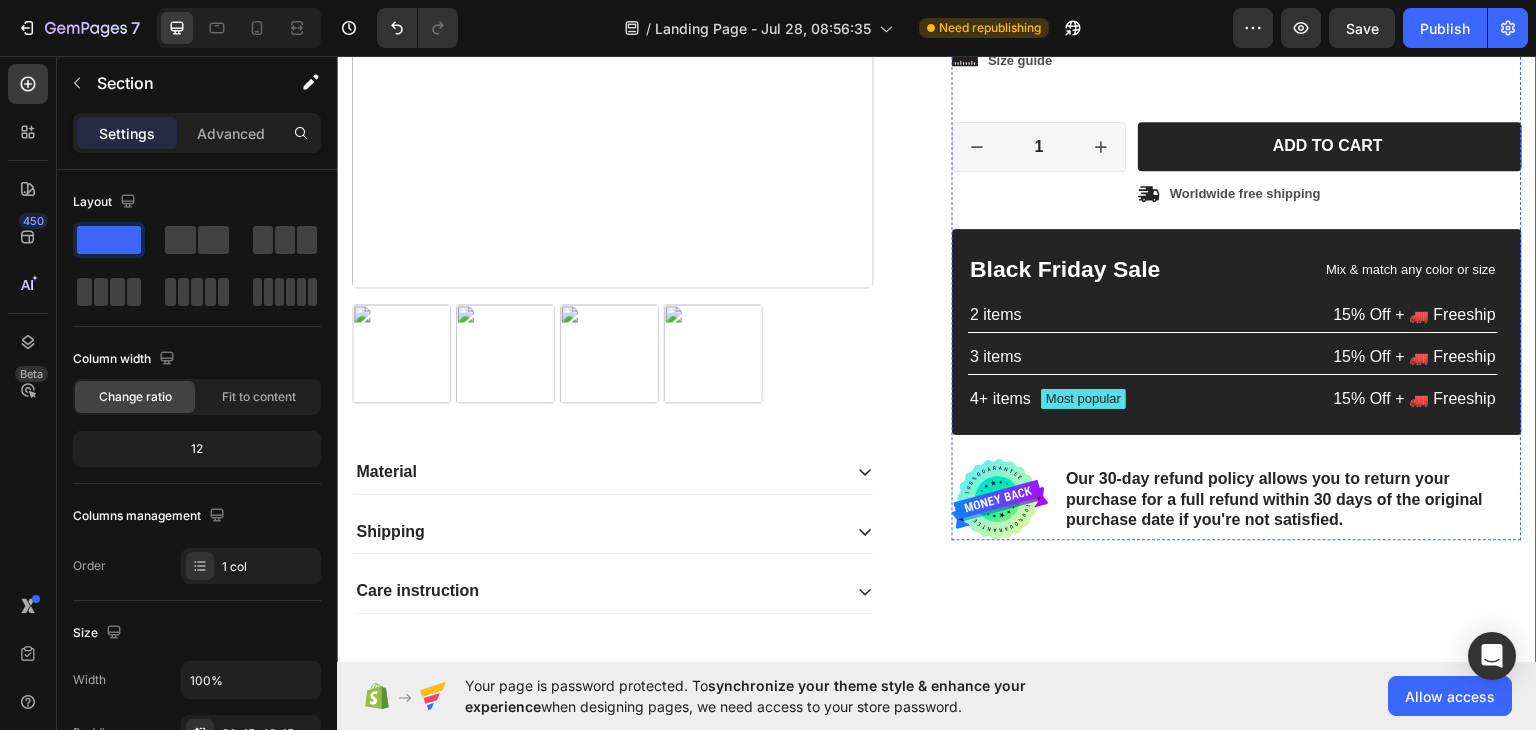 scroll, scrollTop: 412, scrollLeft: 0, axis: vertical 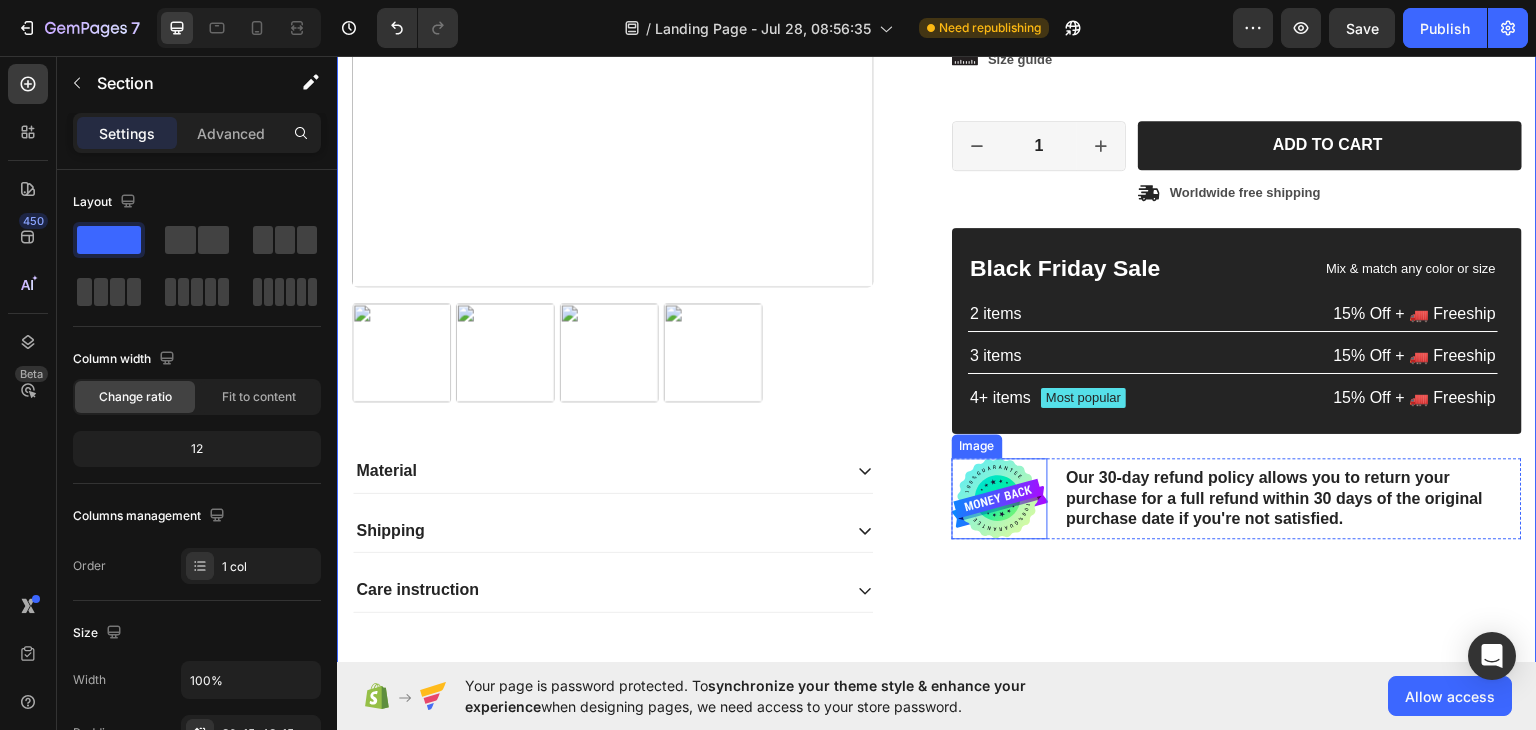 click at bounding box center (1000, 497) 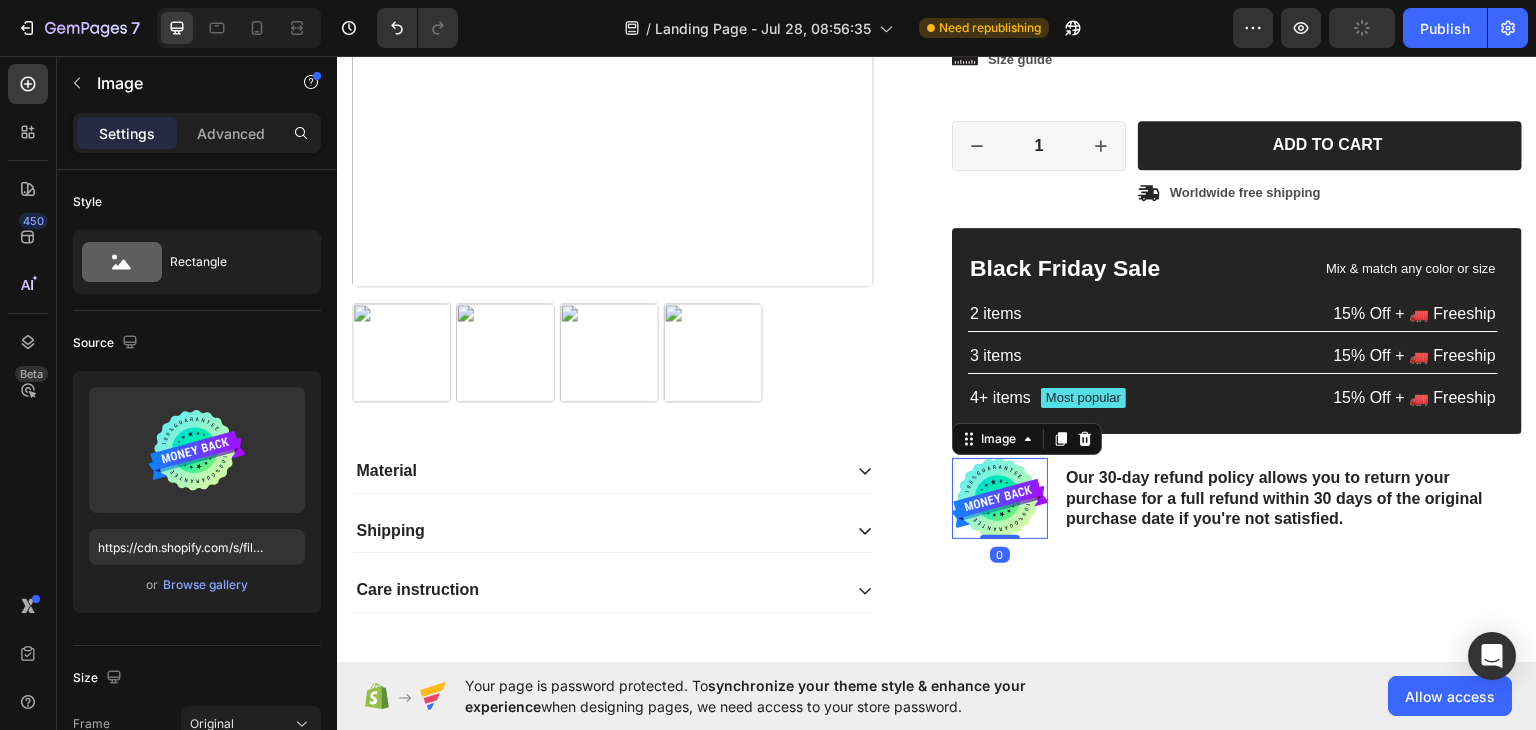 type on "https://cdn.shopify.com/s/files/1/0939/4146/5470/files/gempages_577398183324287988-7e2e8fb4-2dd5-40e5-9cb6-46aecdca1f03.svg" 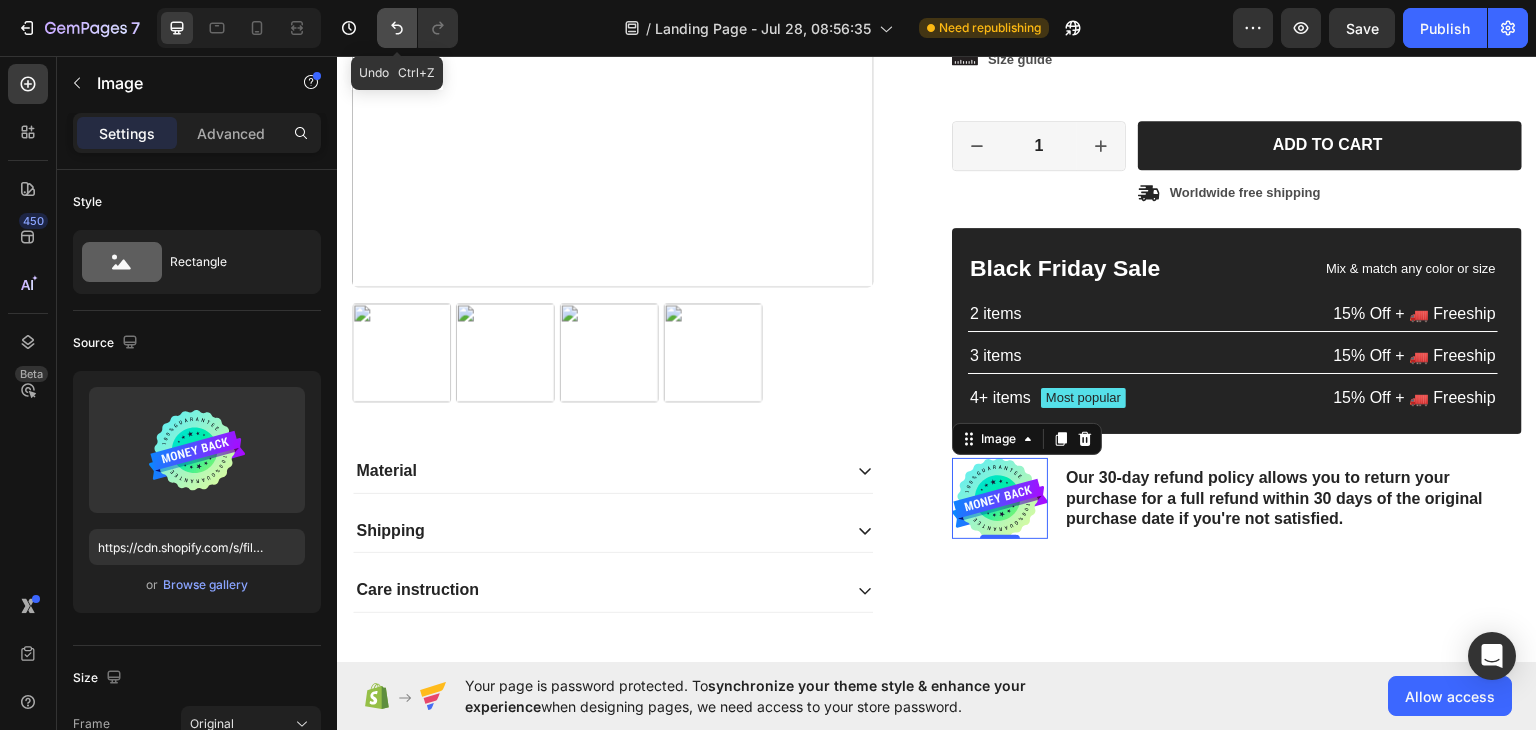 click 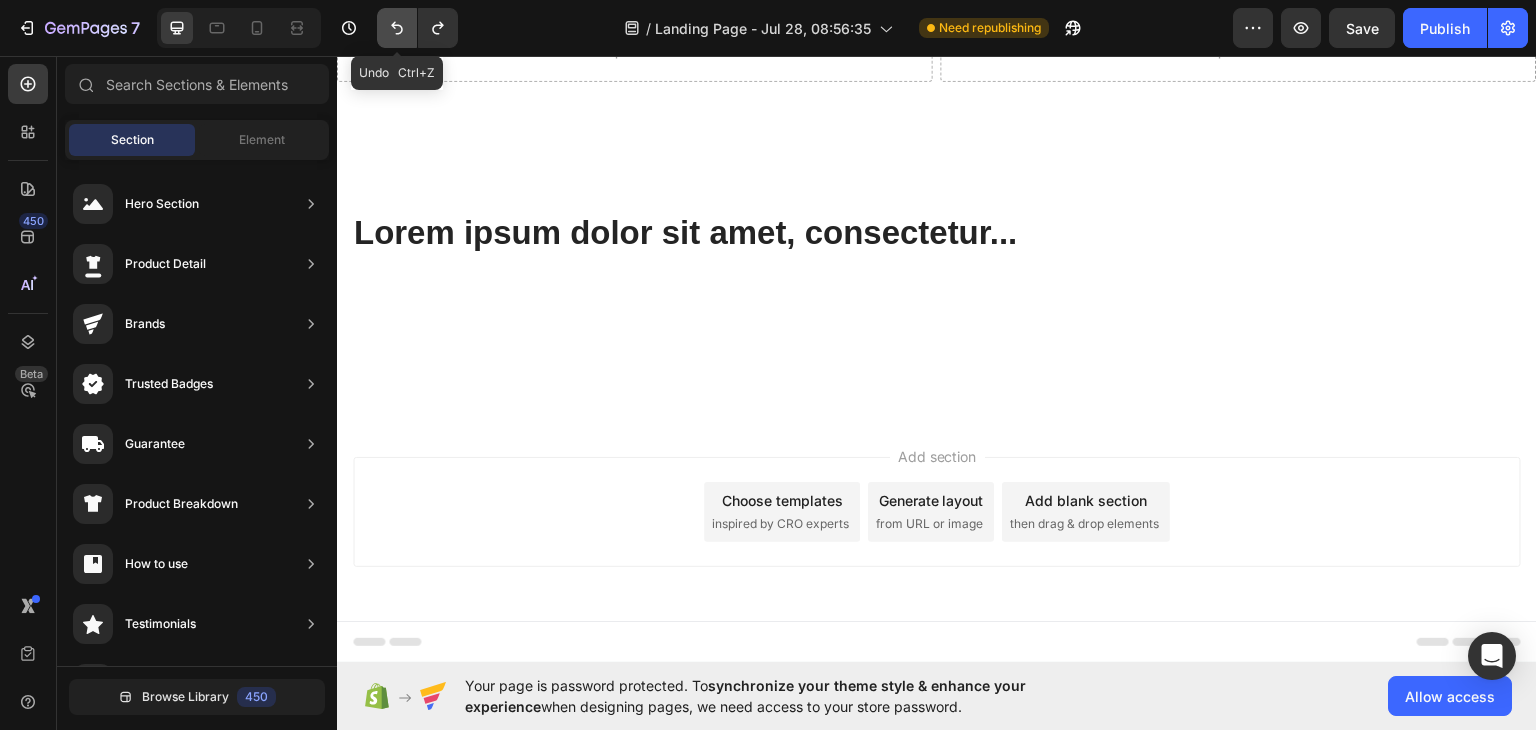 click 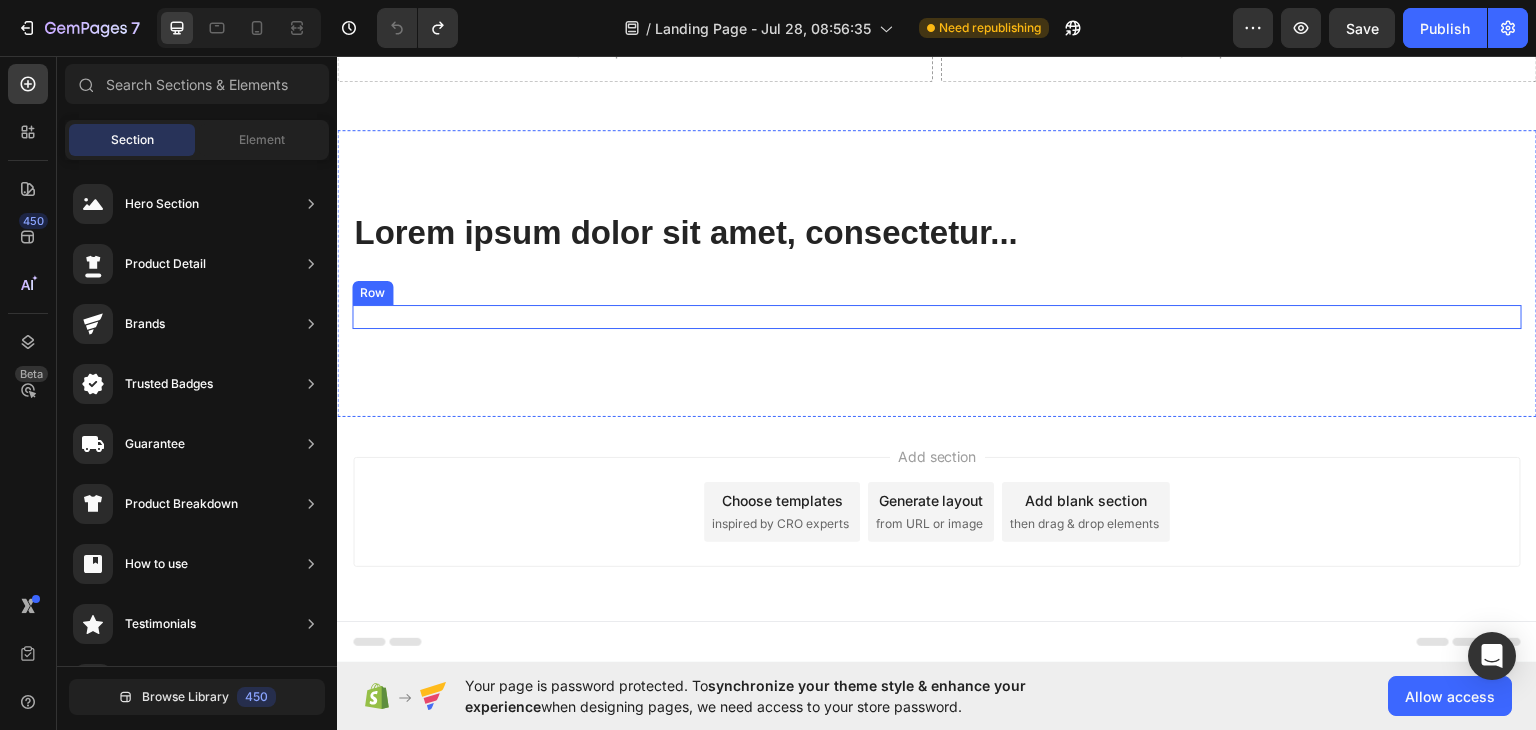 scroll, scrollTop: 0, scrollLeft: 0, axis: both 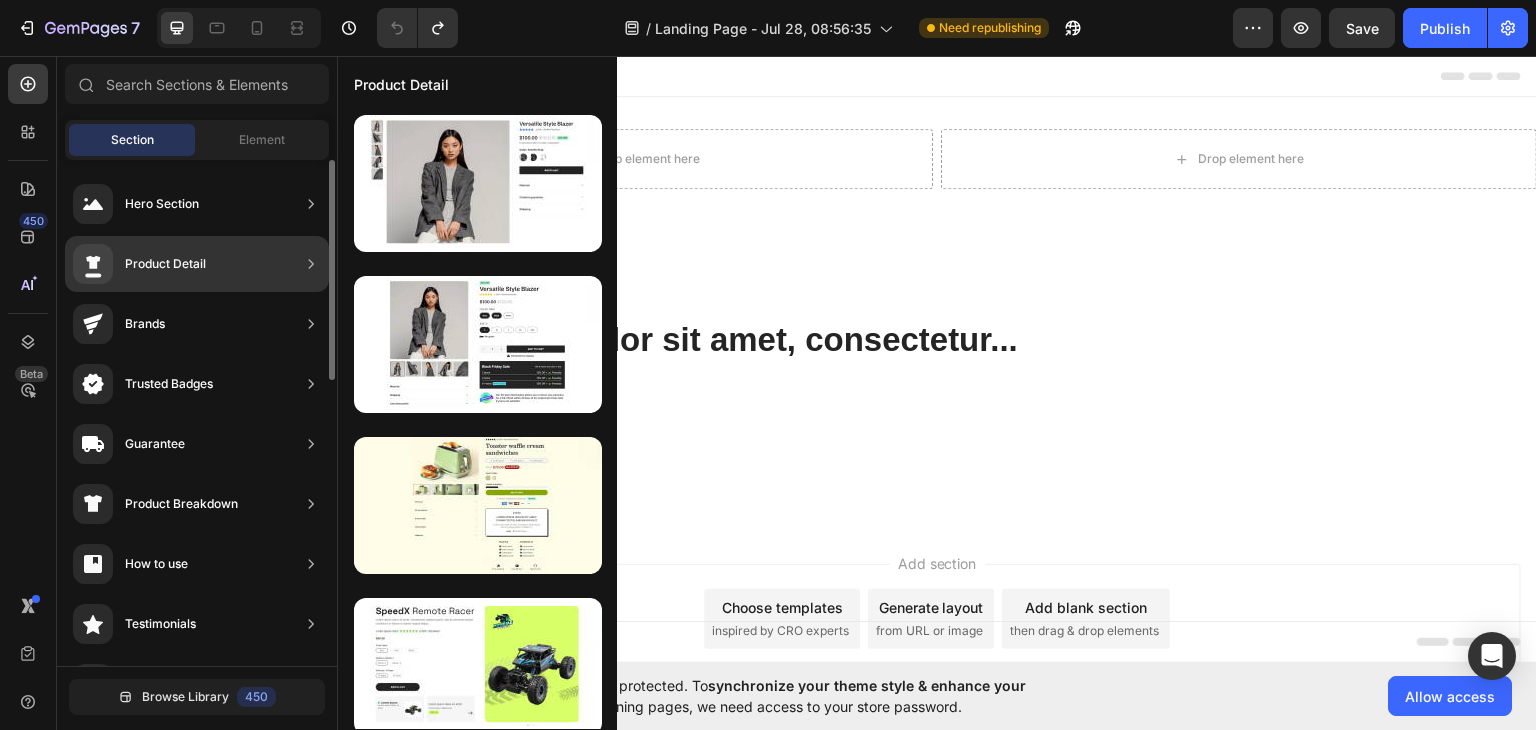 click on "Product Detail" 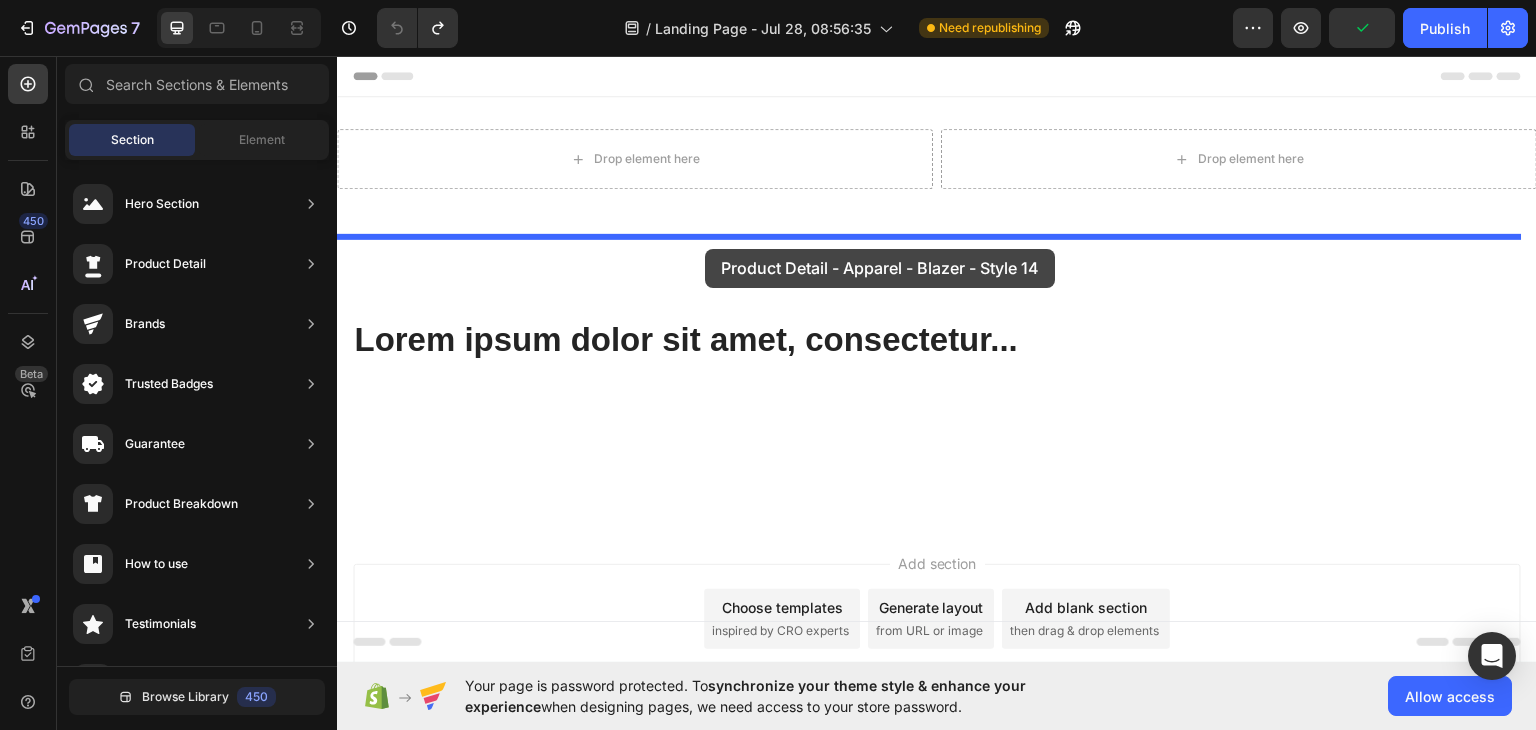 drag, startPoint x: 820, startPoint y: 281, endPoint x: 705, endPoint y: 248, distance: 119.64113 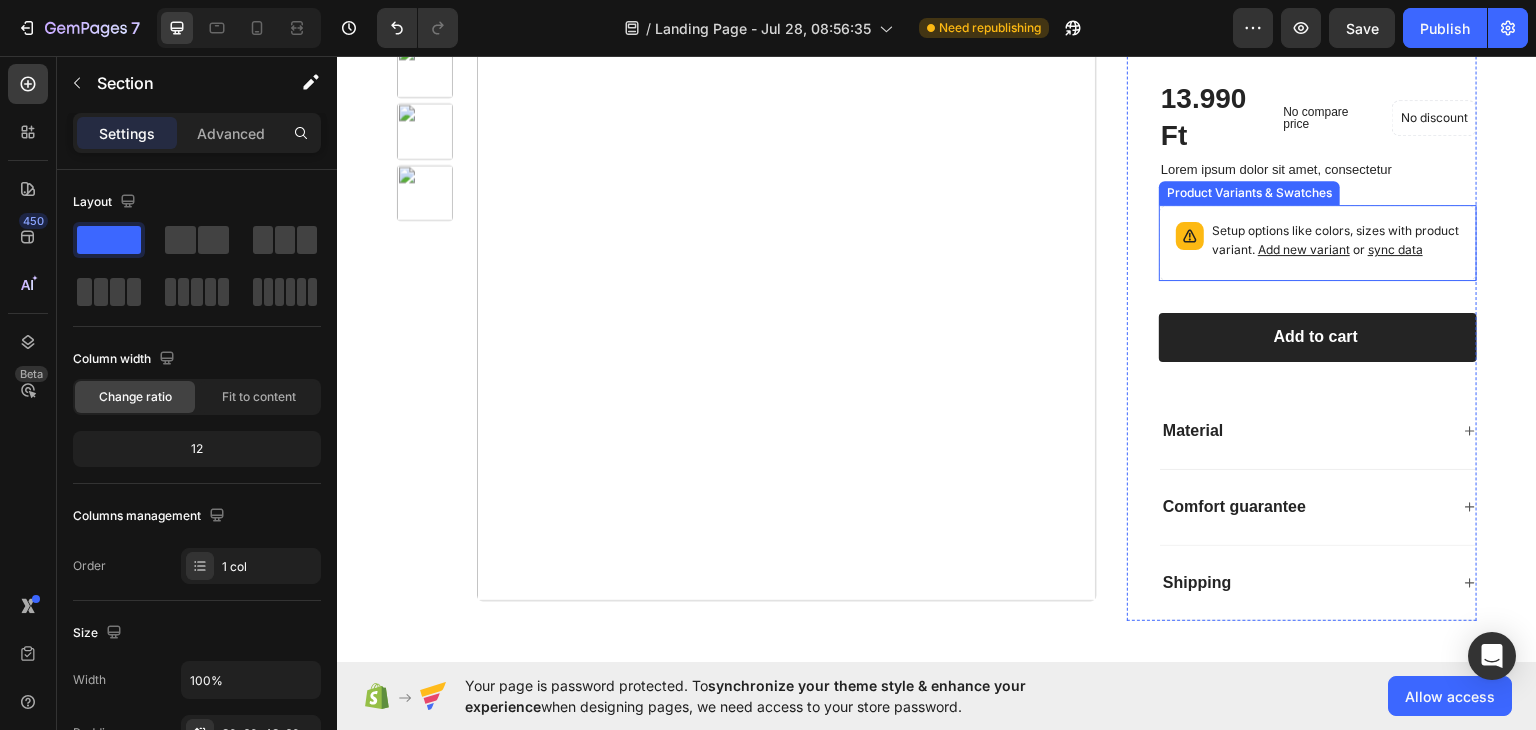 scroll, scrollTop: 337, scrollLeft: 0, axis: vertical 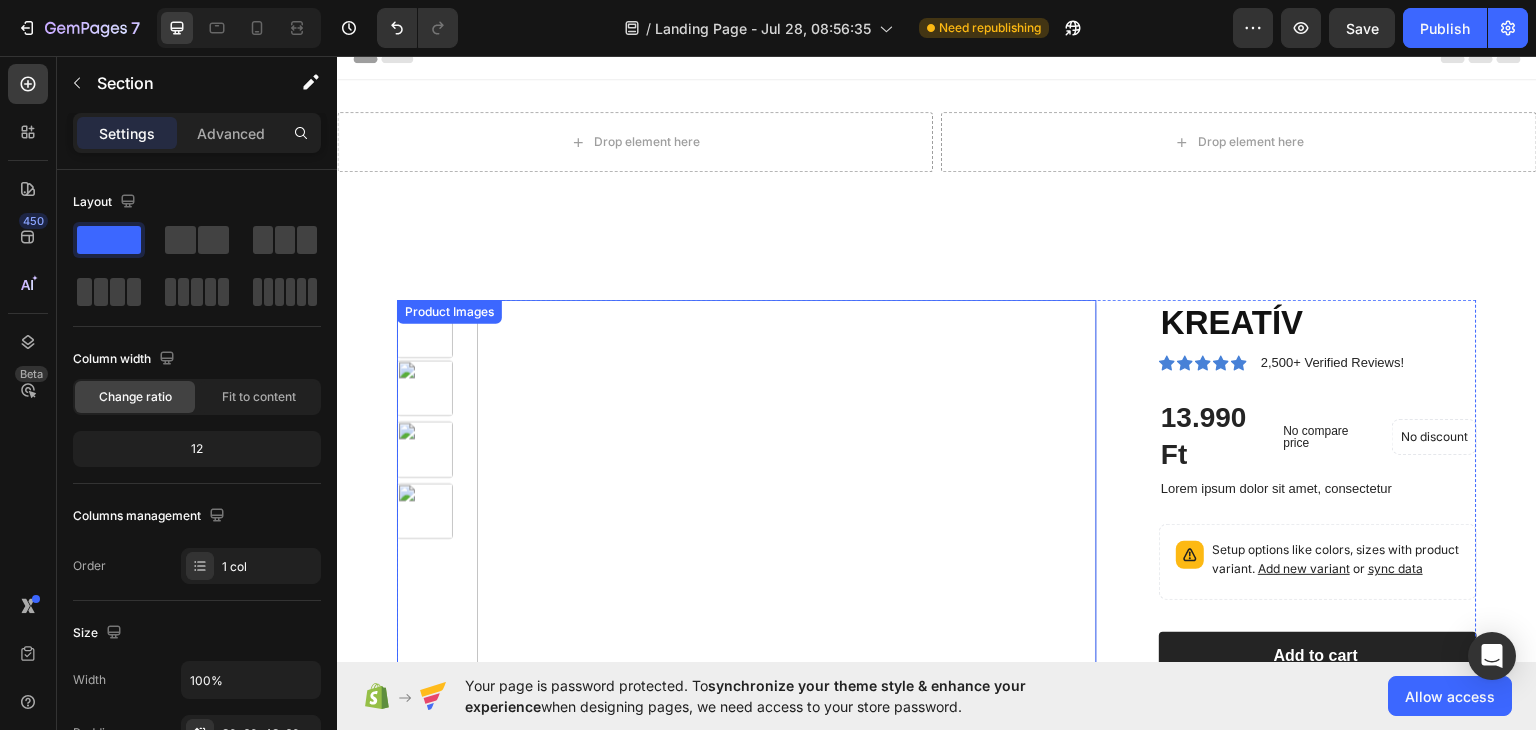 click on "Product Images" at bounding box center (747, 604) 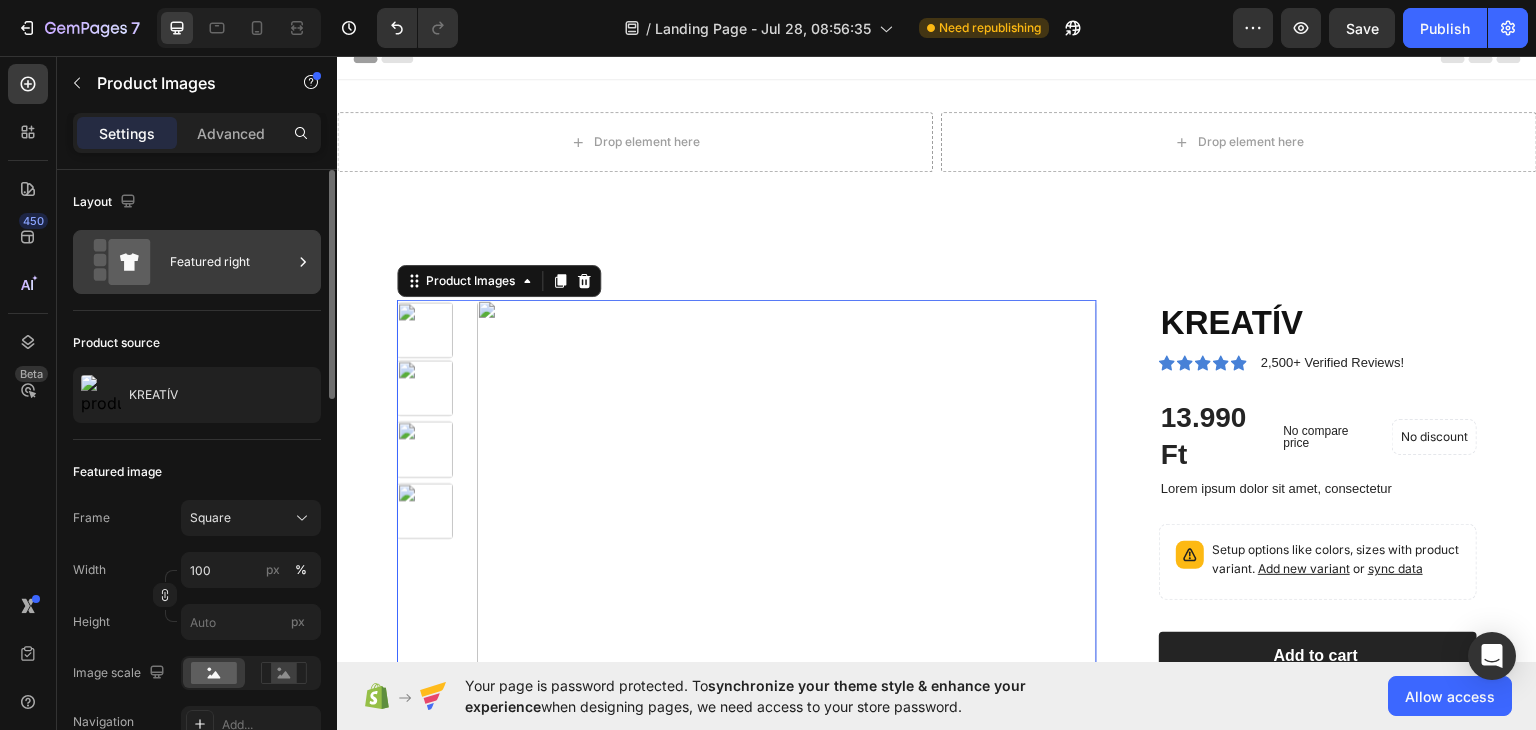 click on "Featured right" at bounding box center (231, 262) 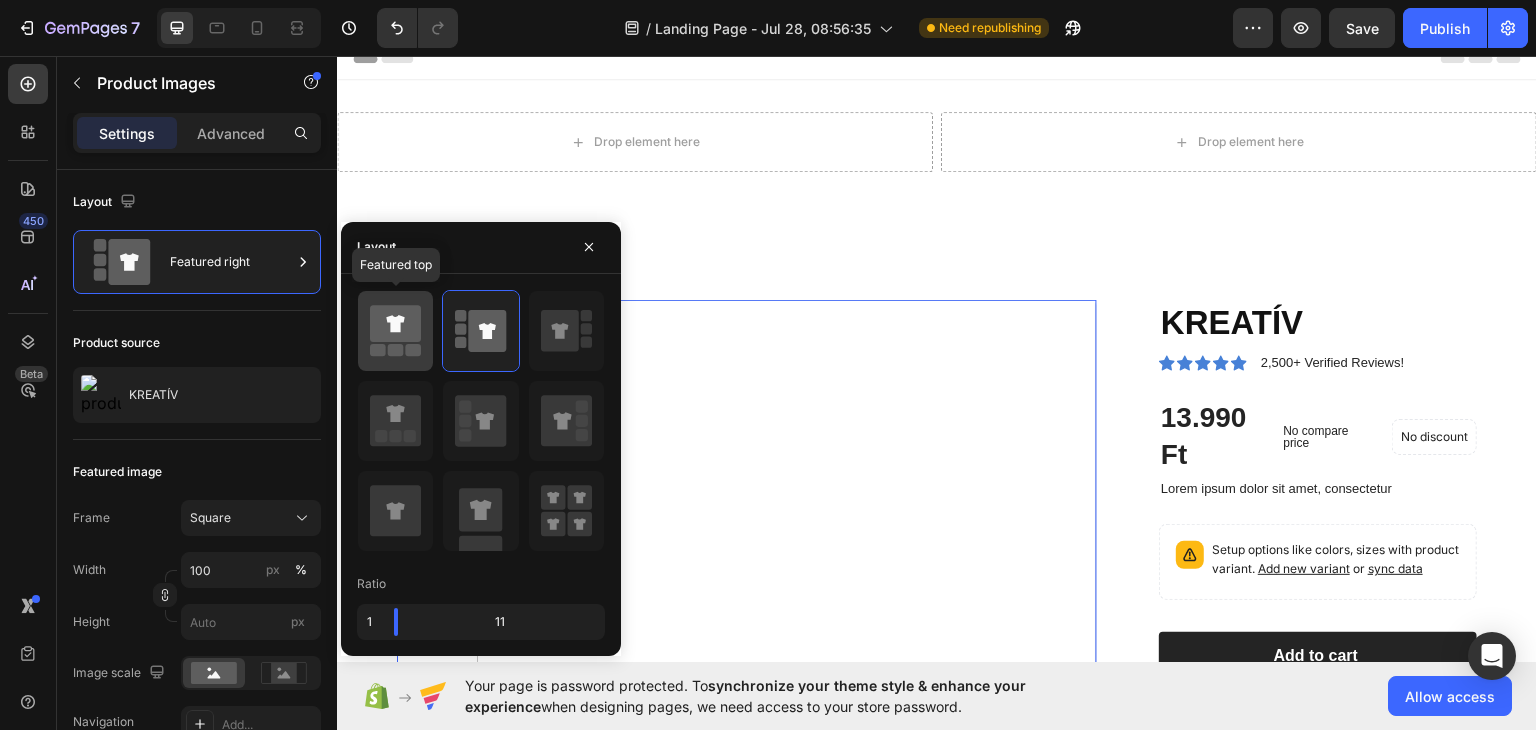 click 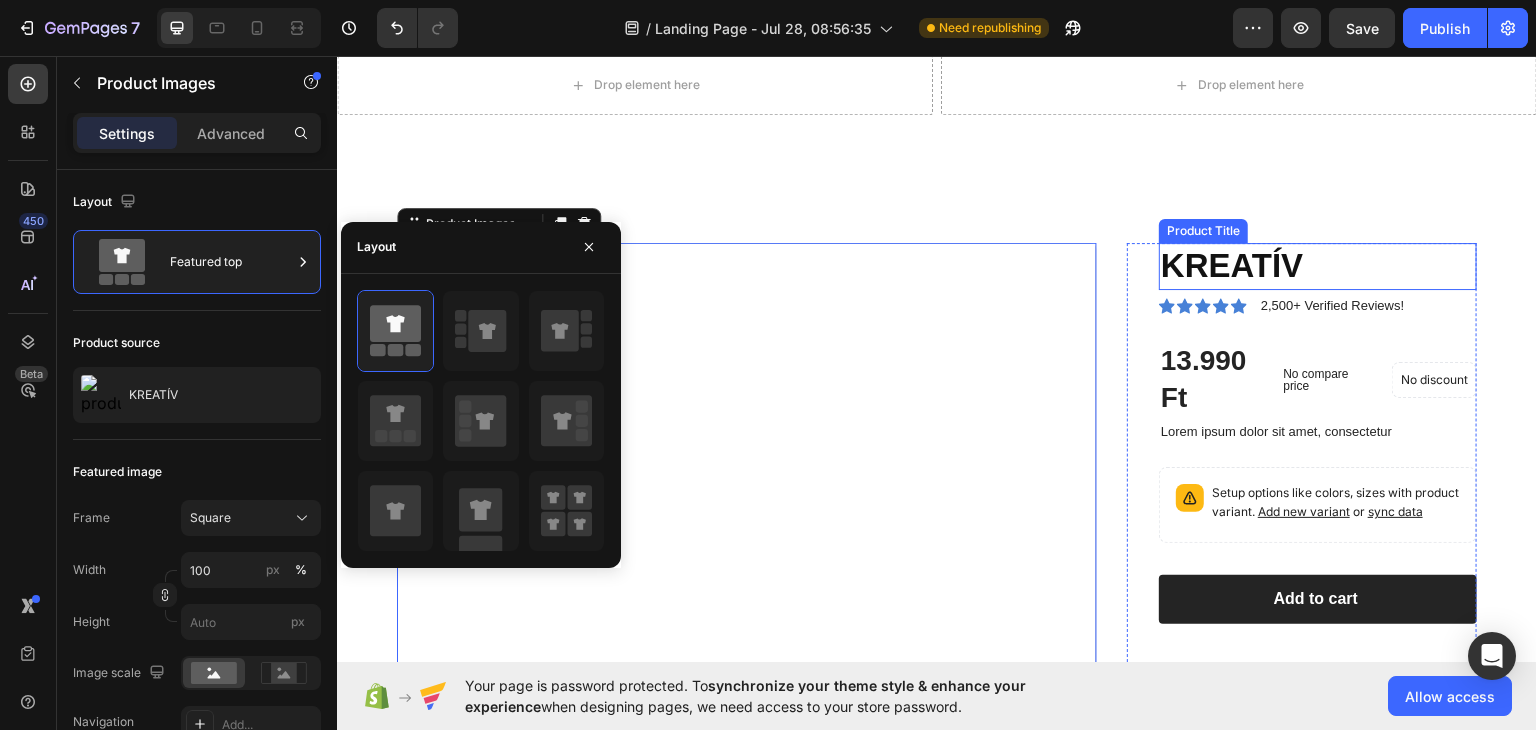scroll, scrollTop: 75, scrollLeft: 0, axis: vertical 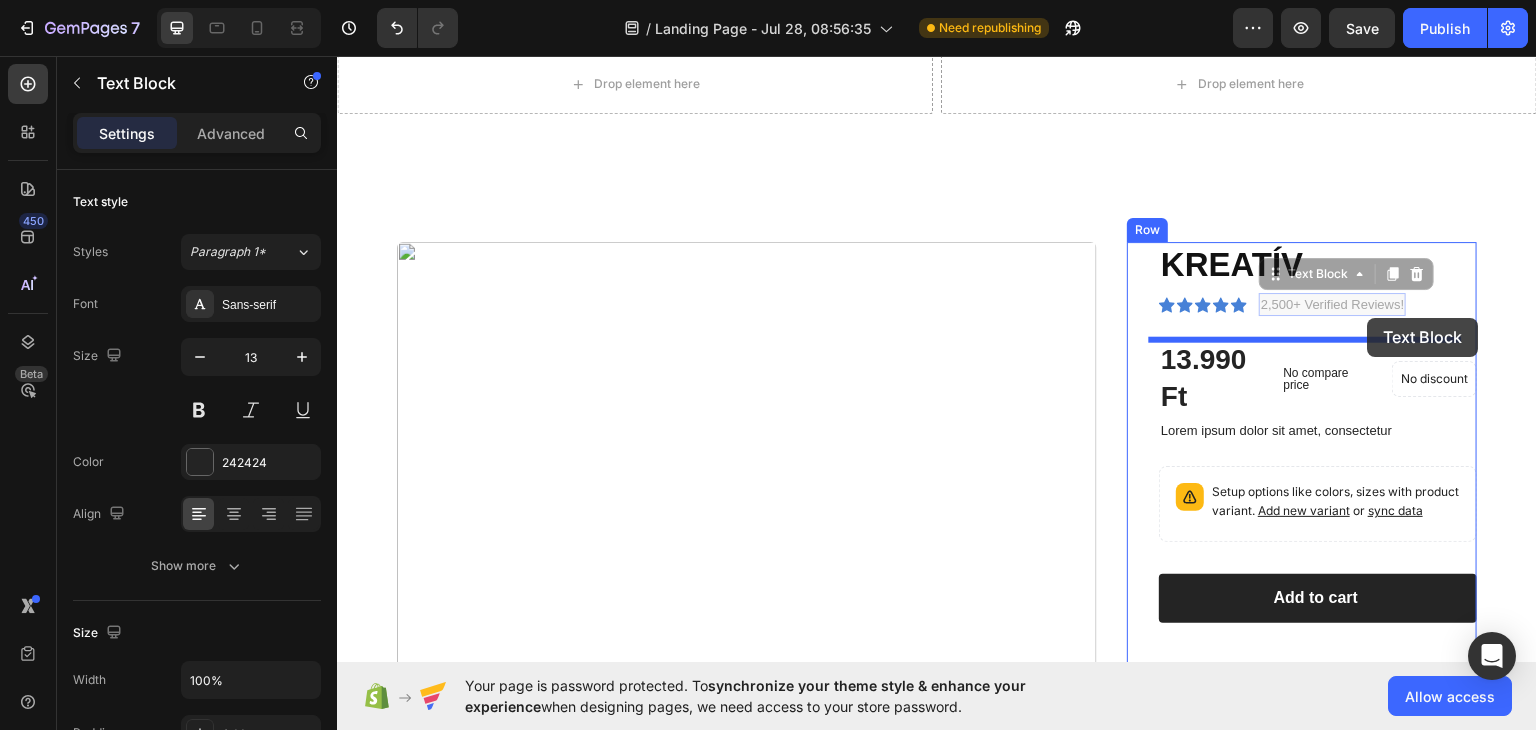 drag, startPoint x: 1302, startPoint y: 298, endPoint x: 1376, endPoint y: 313, distance: 75.50497 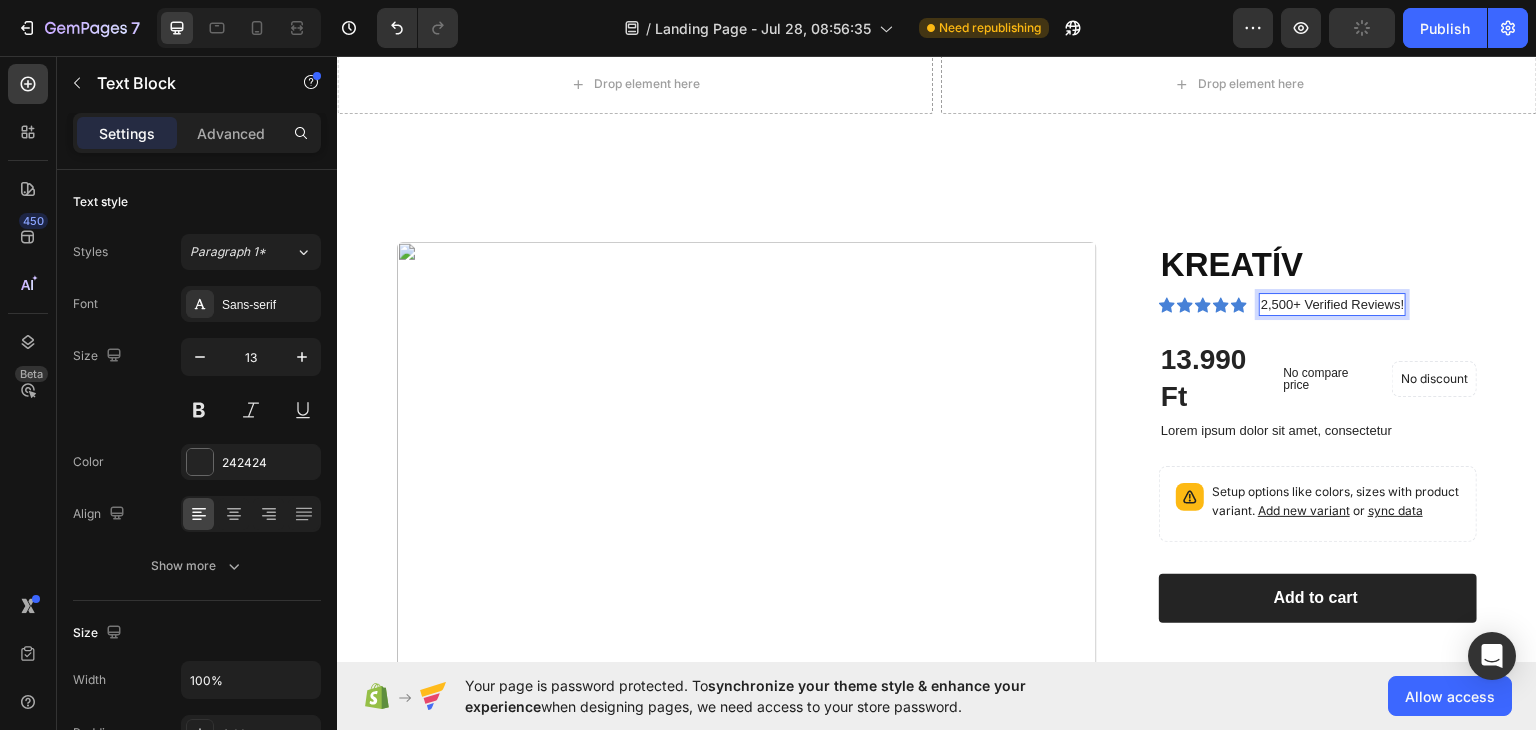 click on "2,500+ Verified Reviews!" at bounding box center [1332, 304] 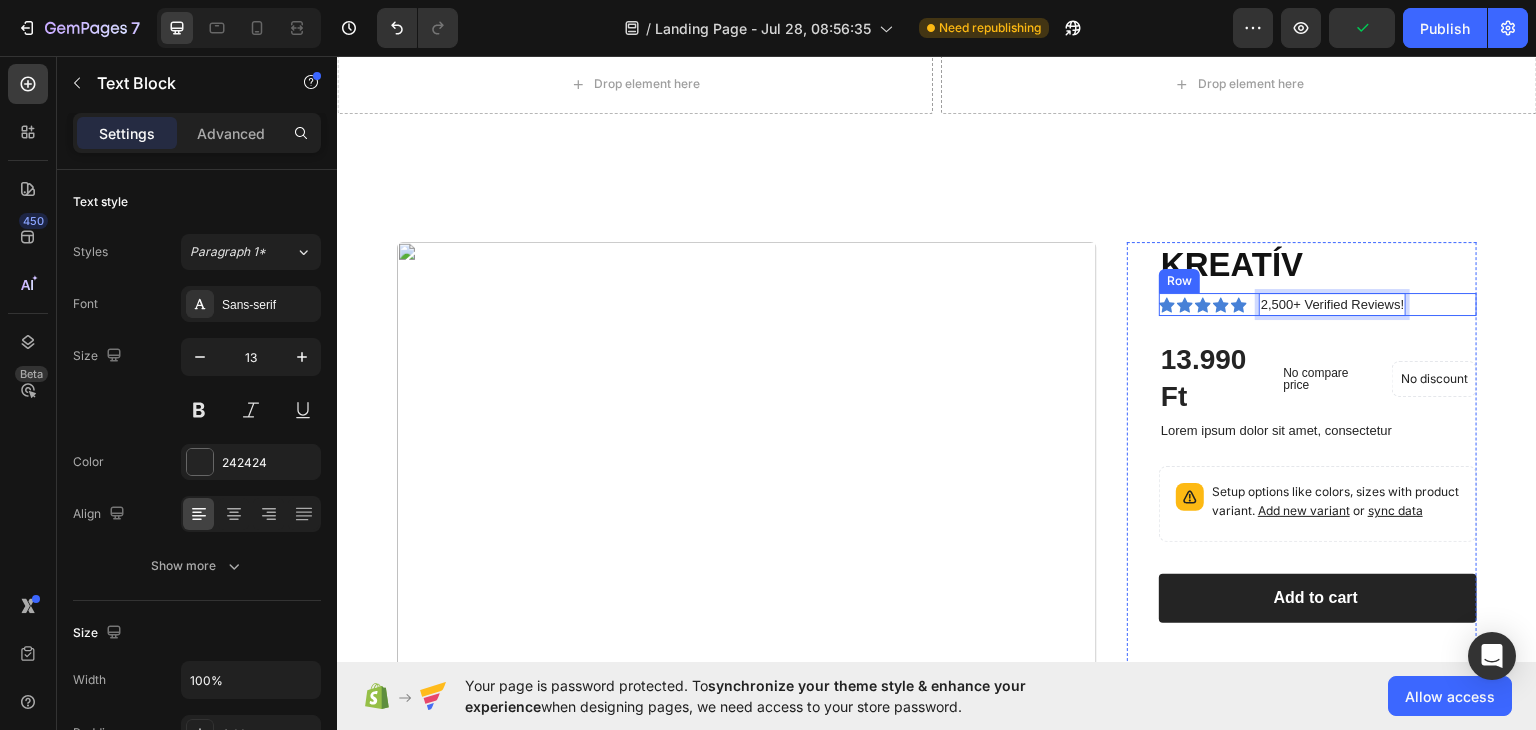 click on "Icon Icon Icon Icon Icon Icon List 2,500+ Verified Reviews! Text Block   0 Row" at bounding box center (1318, 304) 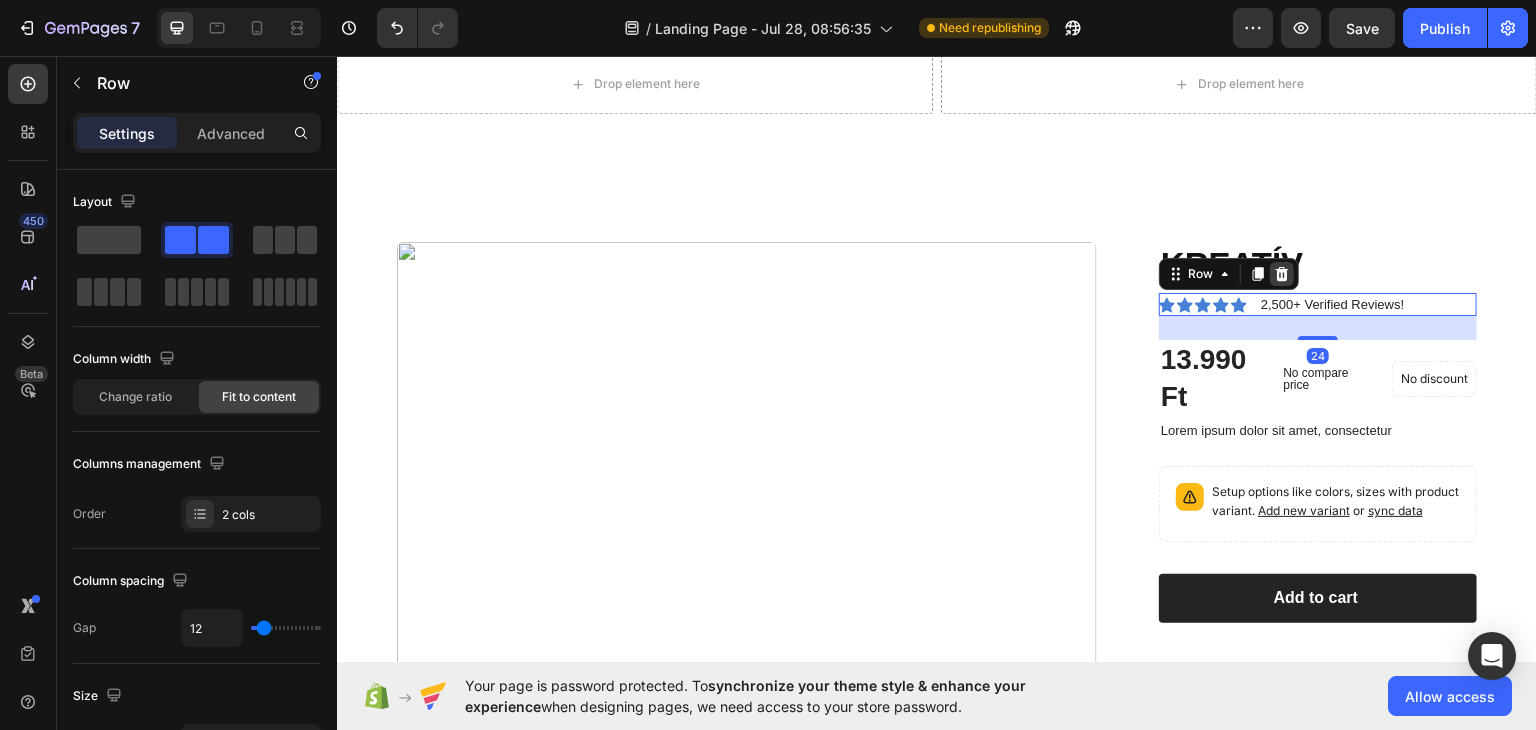 click at bounding box center [1282, 273] 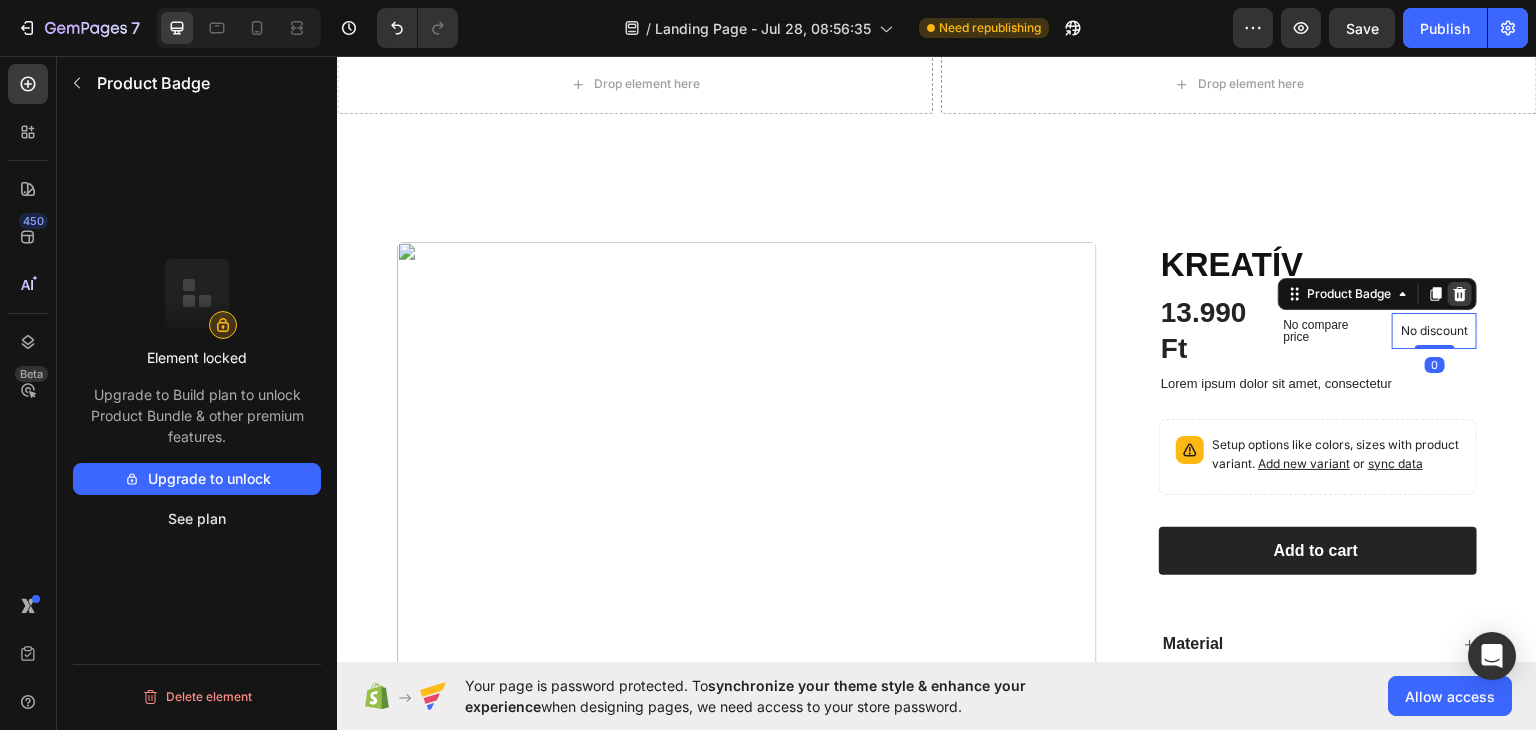 click 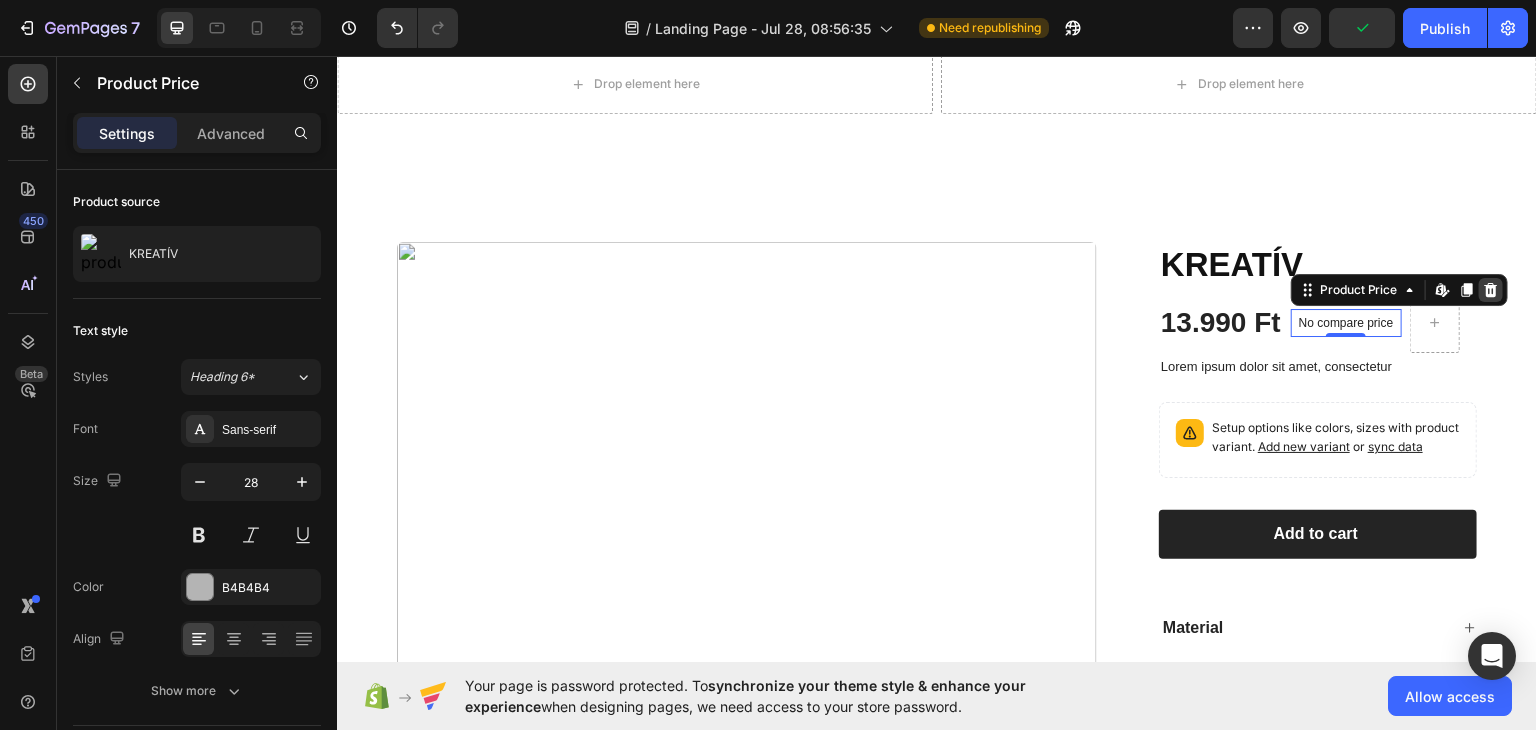 click at bounding box center (1491, 289) 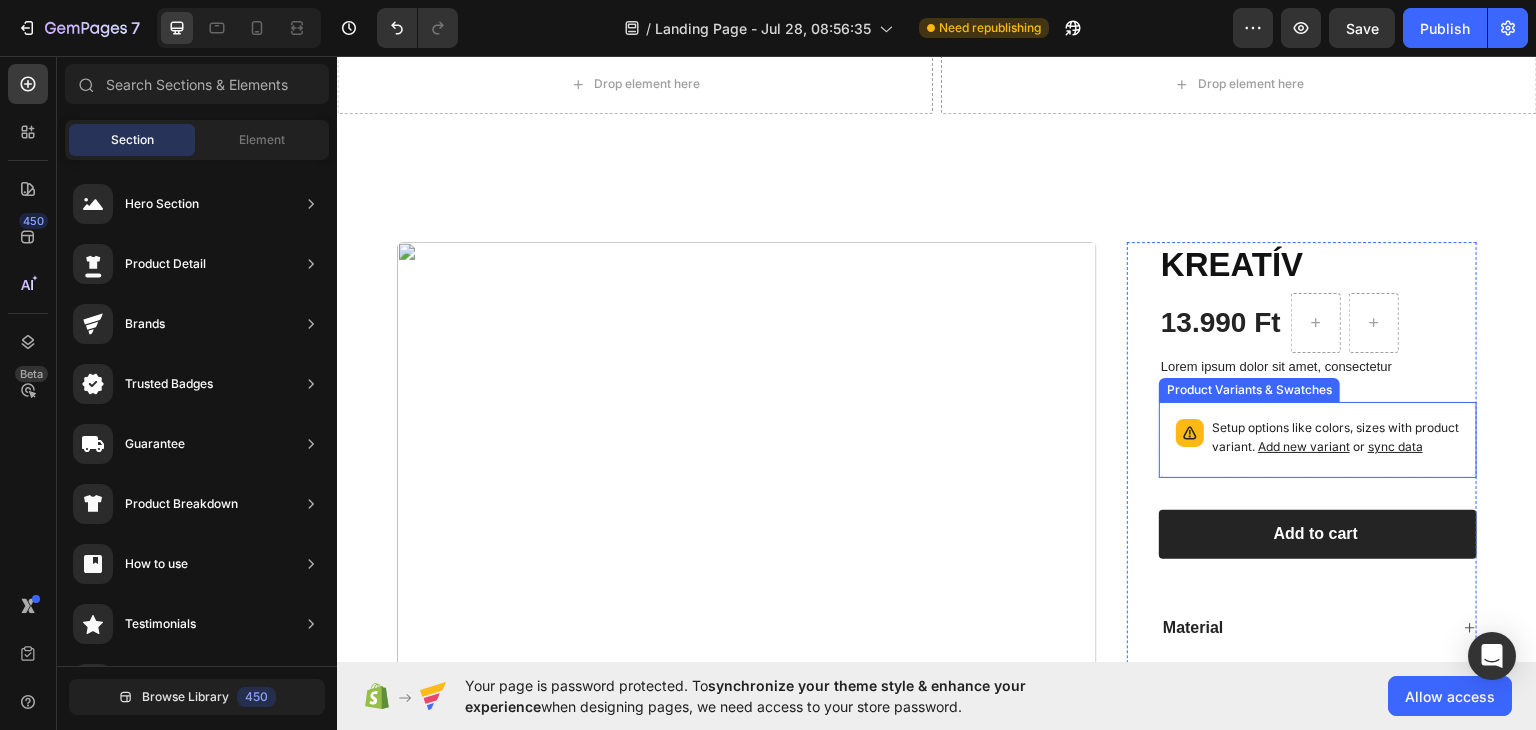 click on "Setup options like colors, sizes with product variant.       Add new variant   or   sync data" at bounding box center [1336, 437] 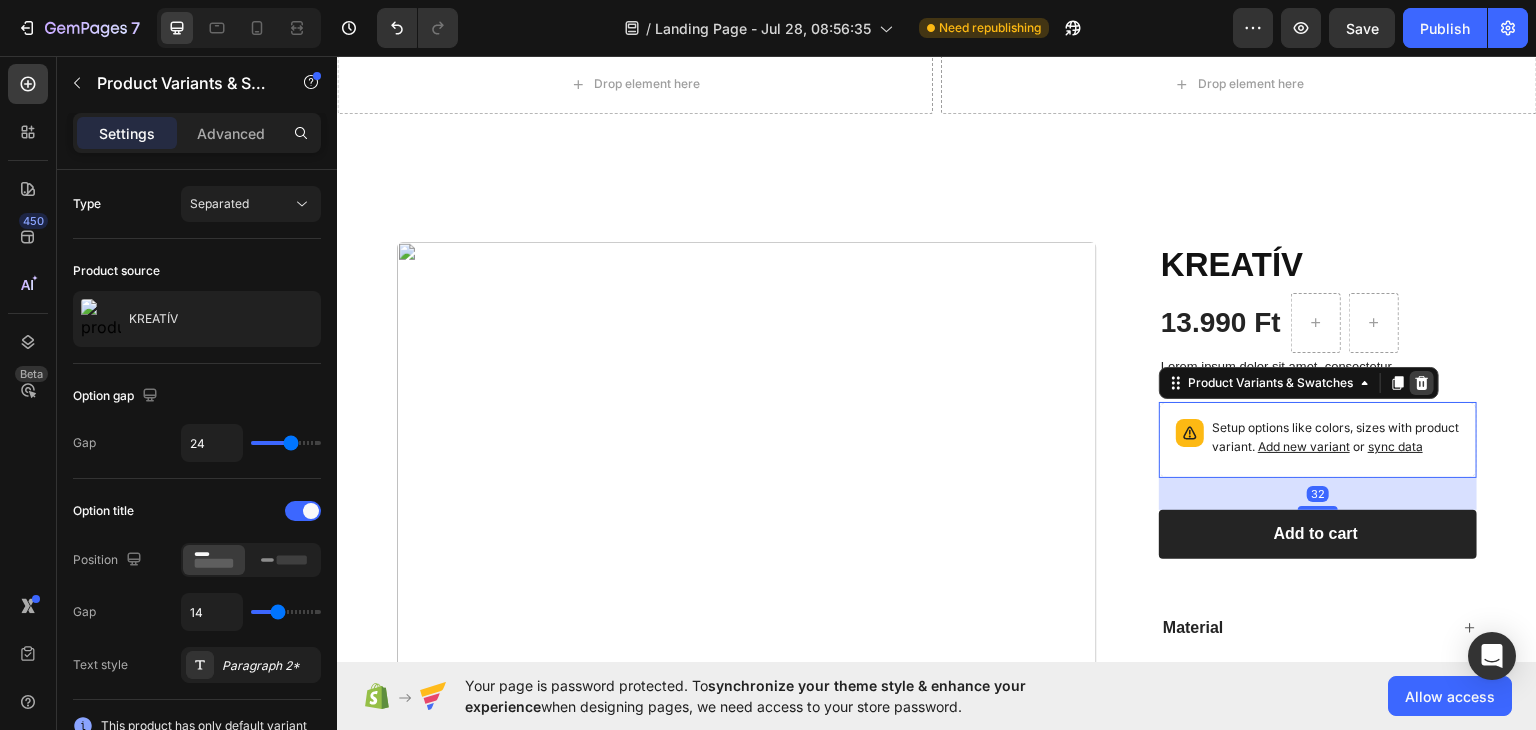 click at bounding box center (1422, 382) 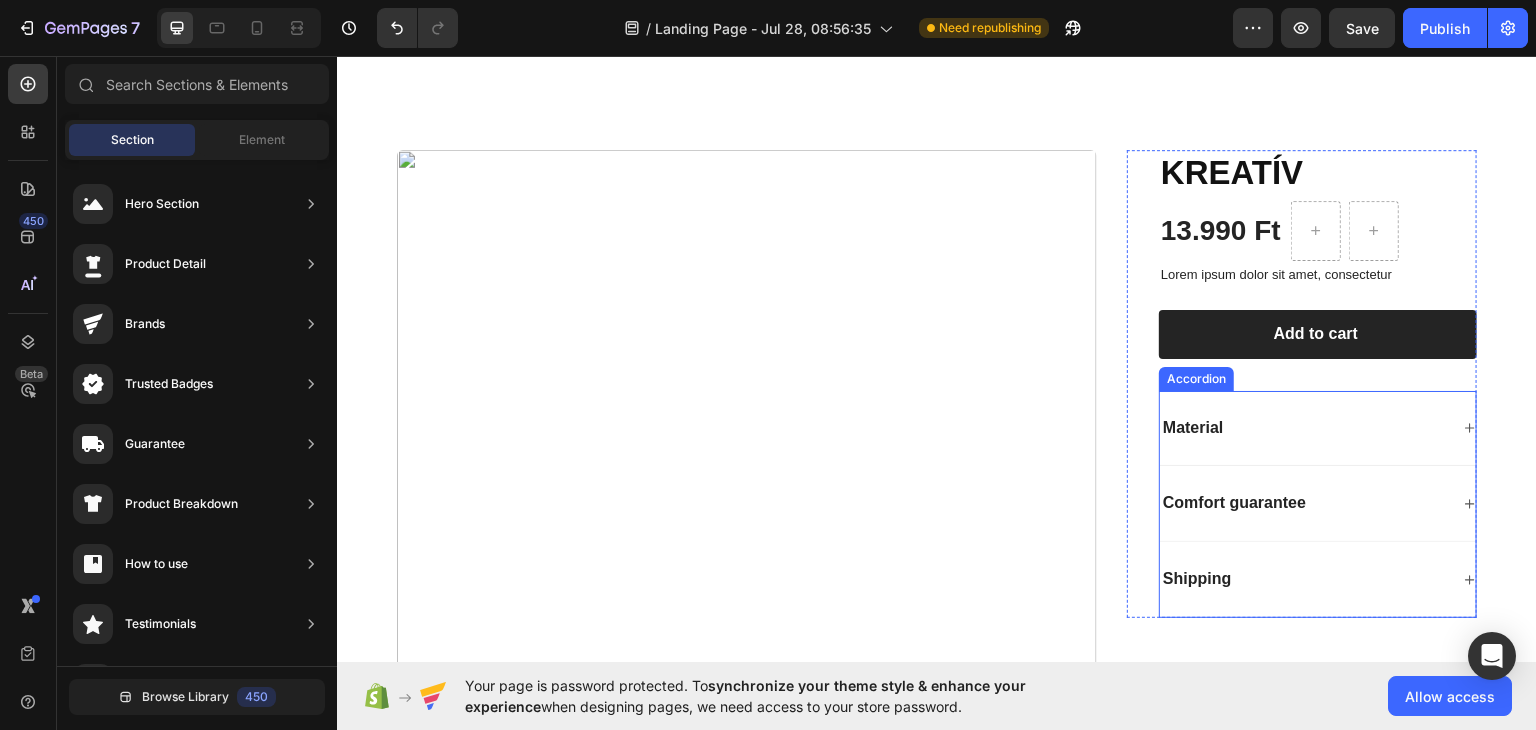 scroll, scrollTop: 169, scrollLeft: 0, axis: vertical 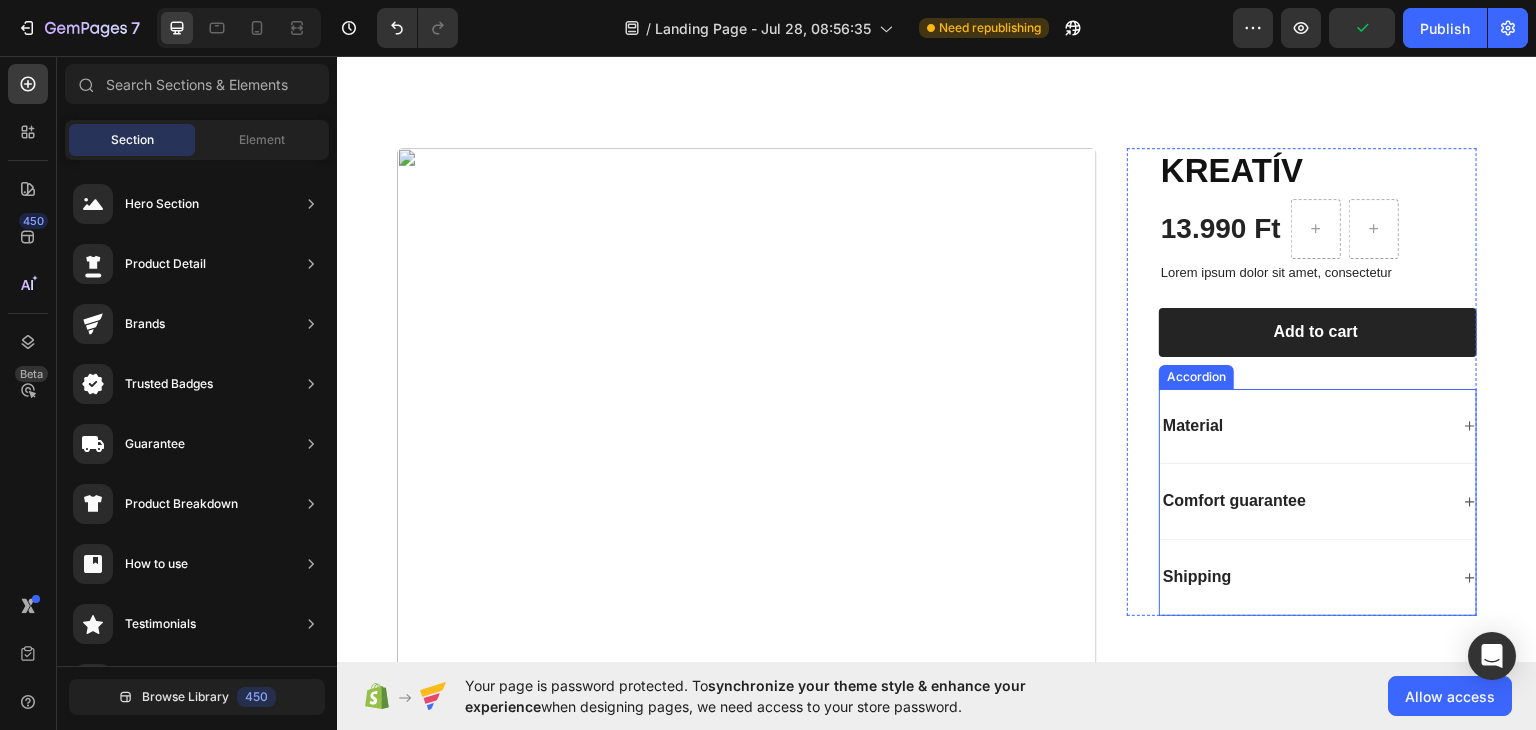 click on "Accordion" at bounding box center (1196, 376) 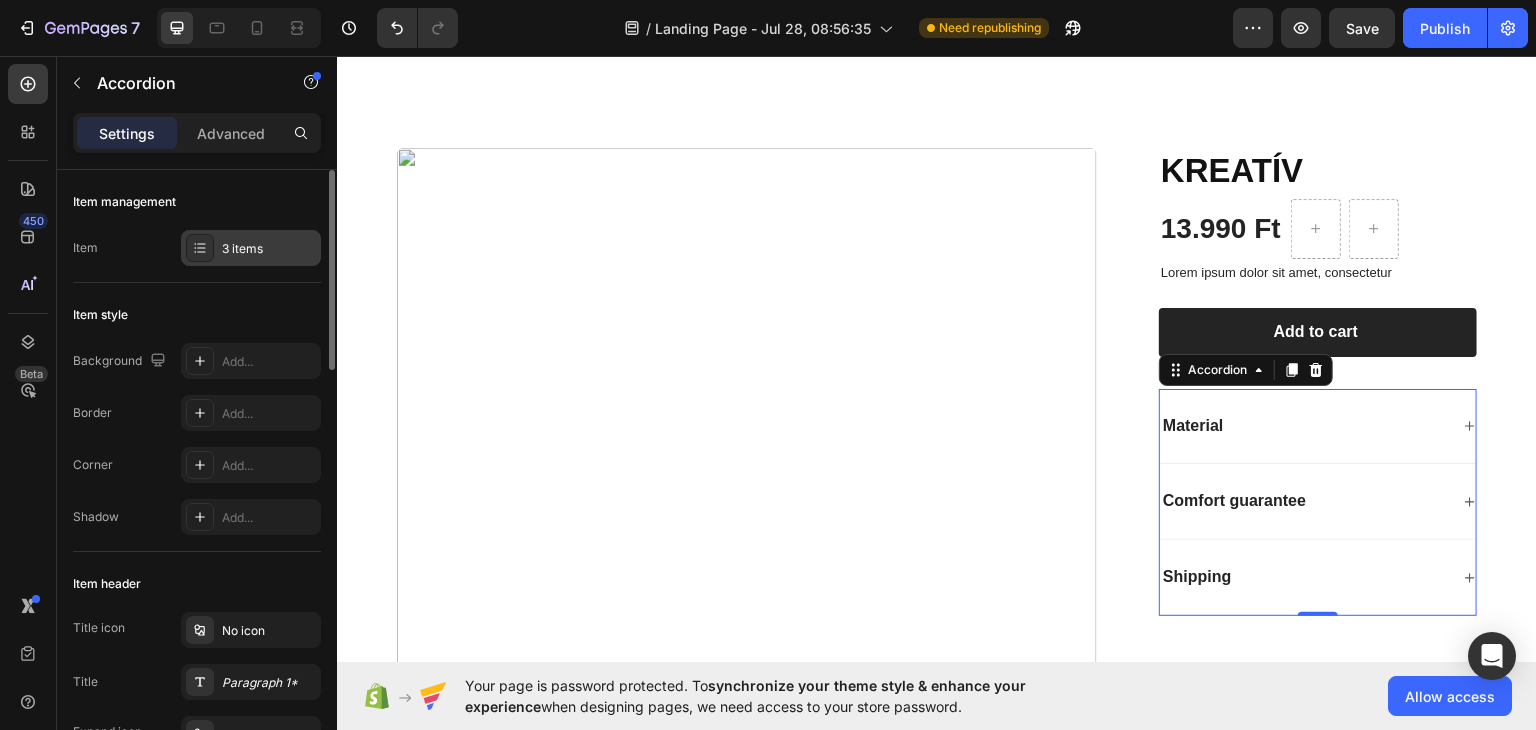 click on "3 items" at bounding box center [269, 249] 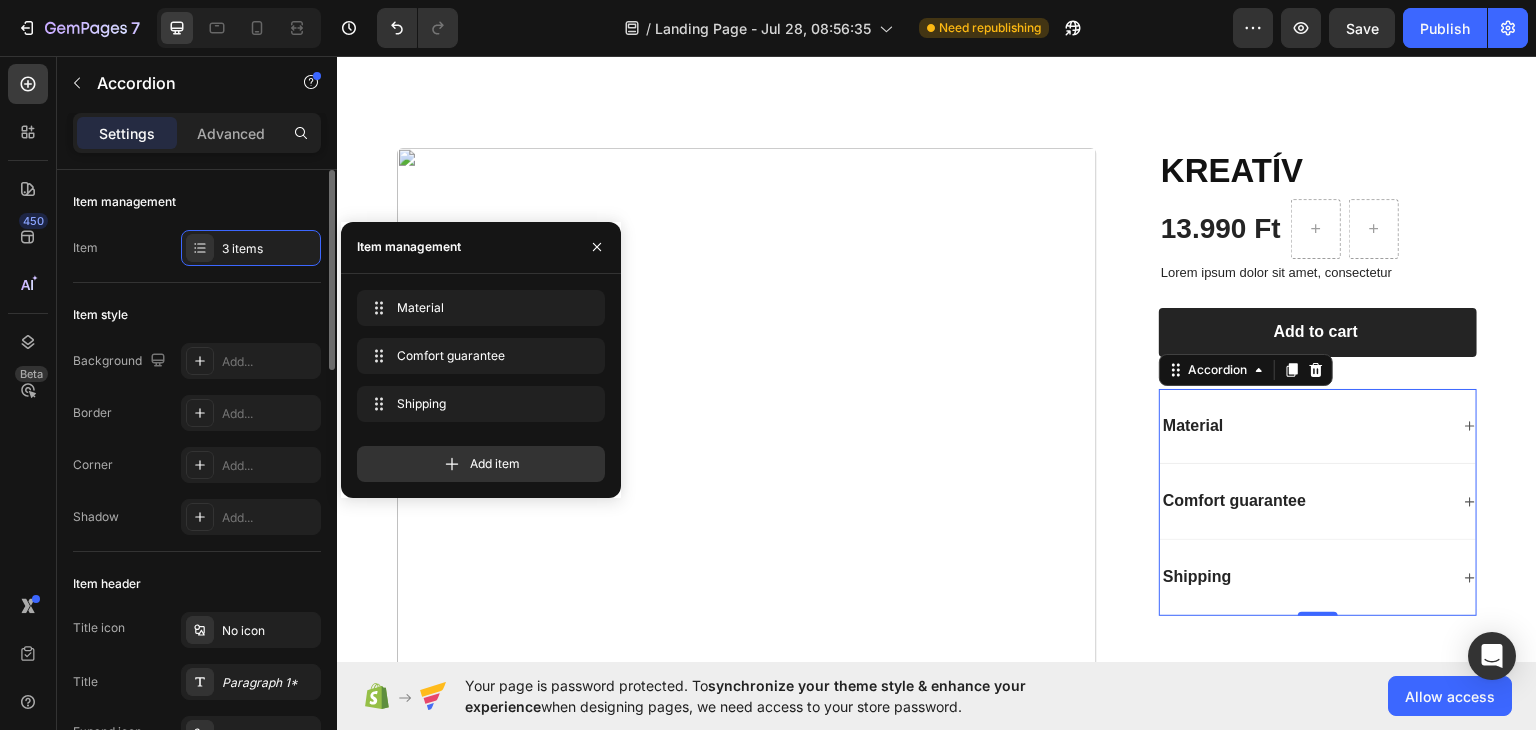 click on "Item style" at bounding box center [197, 315] 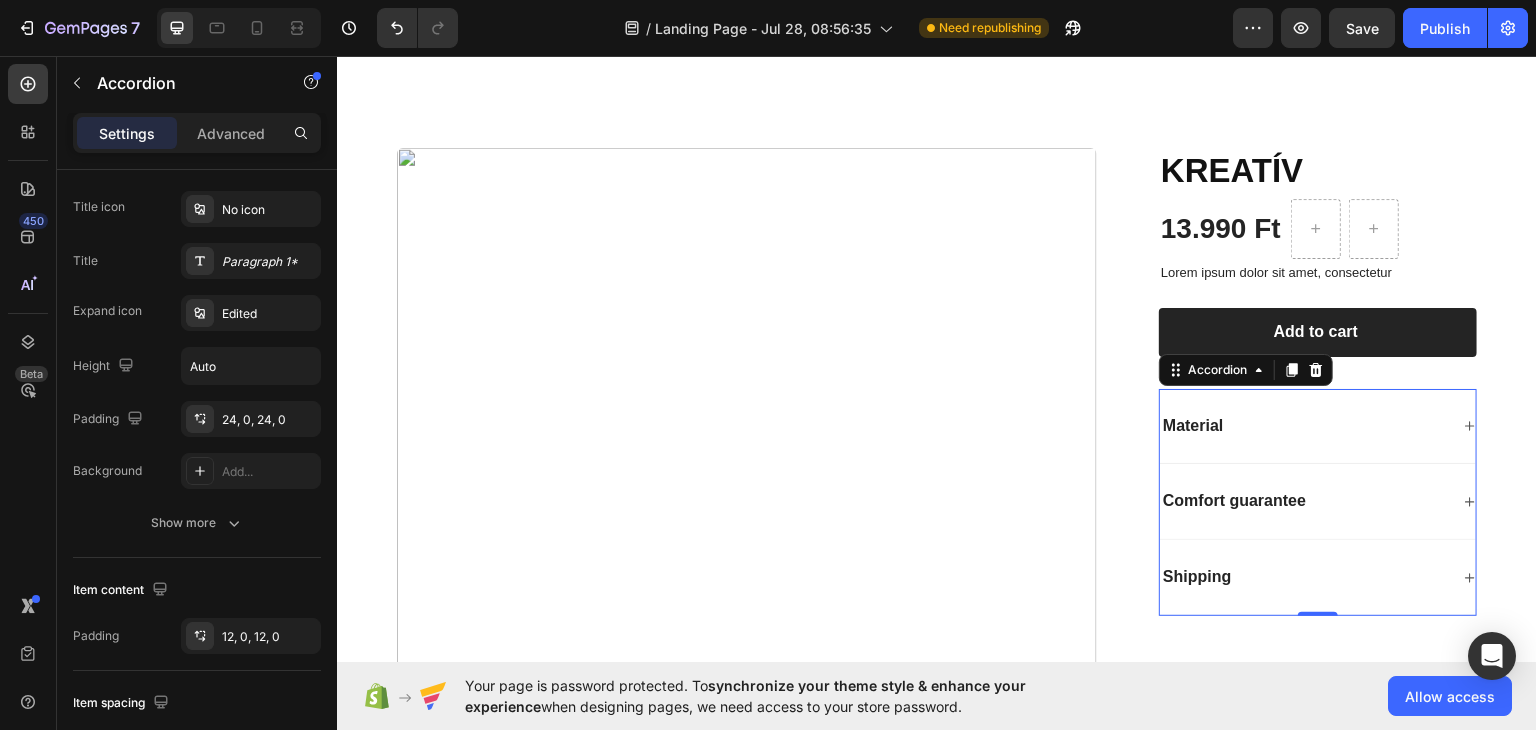 scroll, scrollTop: 0, scrollLeft: 0, axis: both 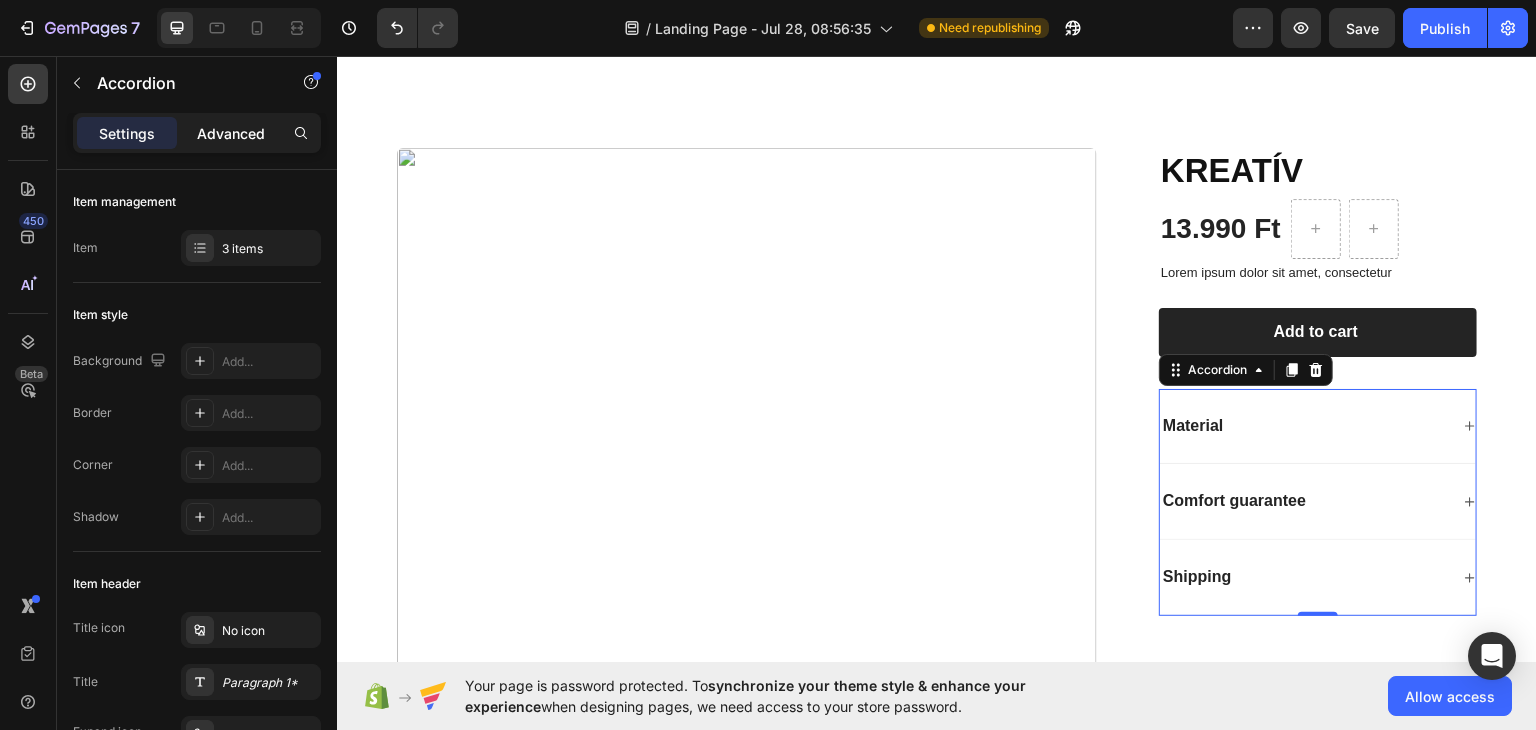 click on "Advanced" at bounding box center [231, 133] 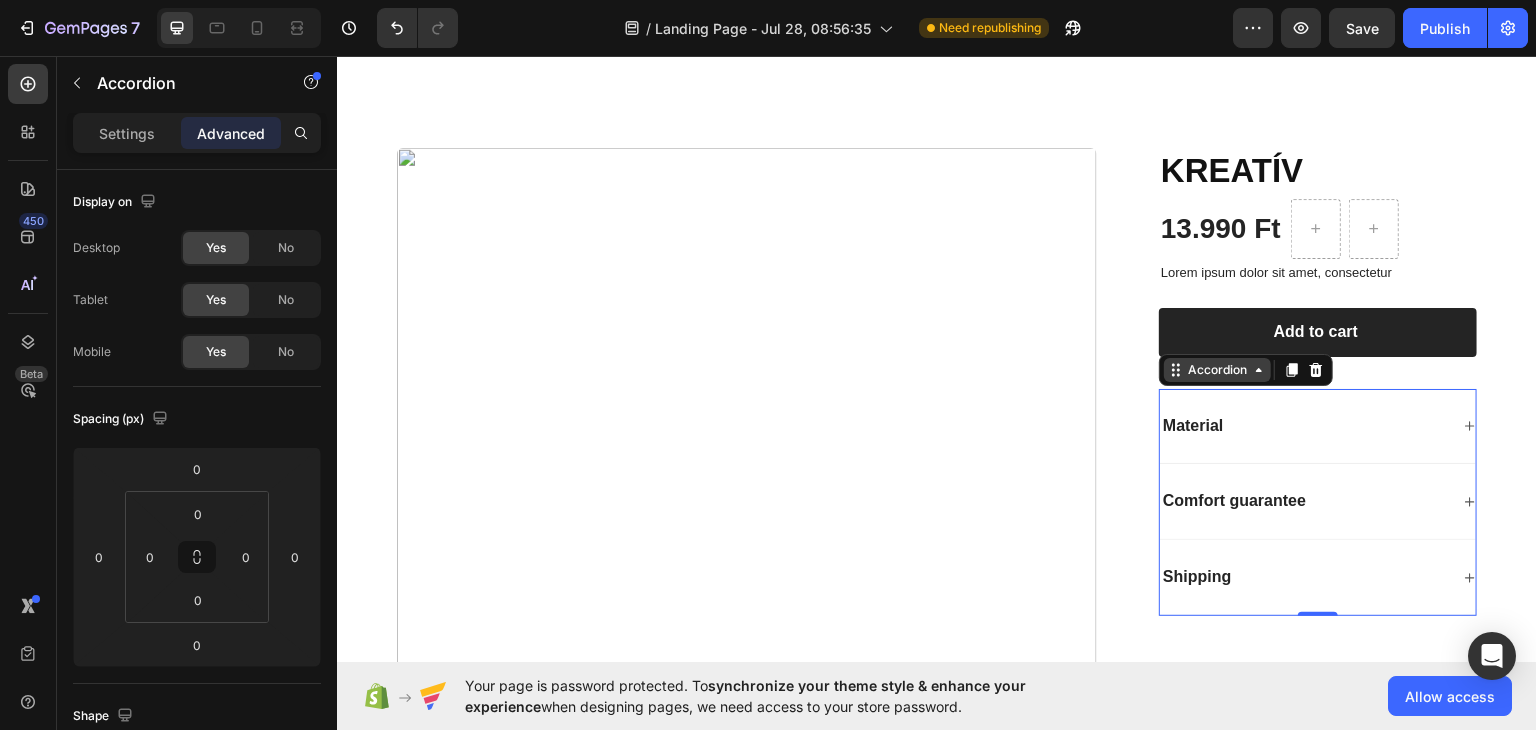 click on "Accordion" at bounding box center (1217, 369) 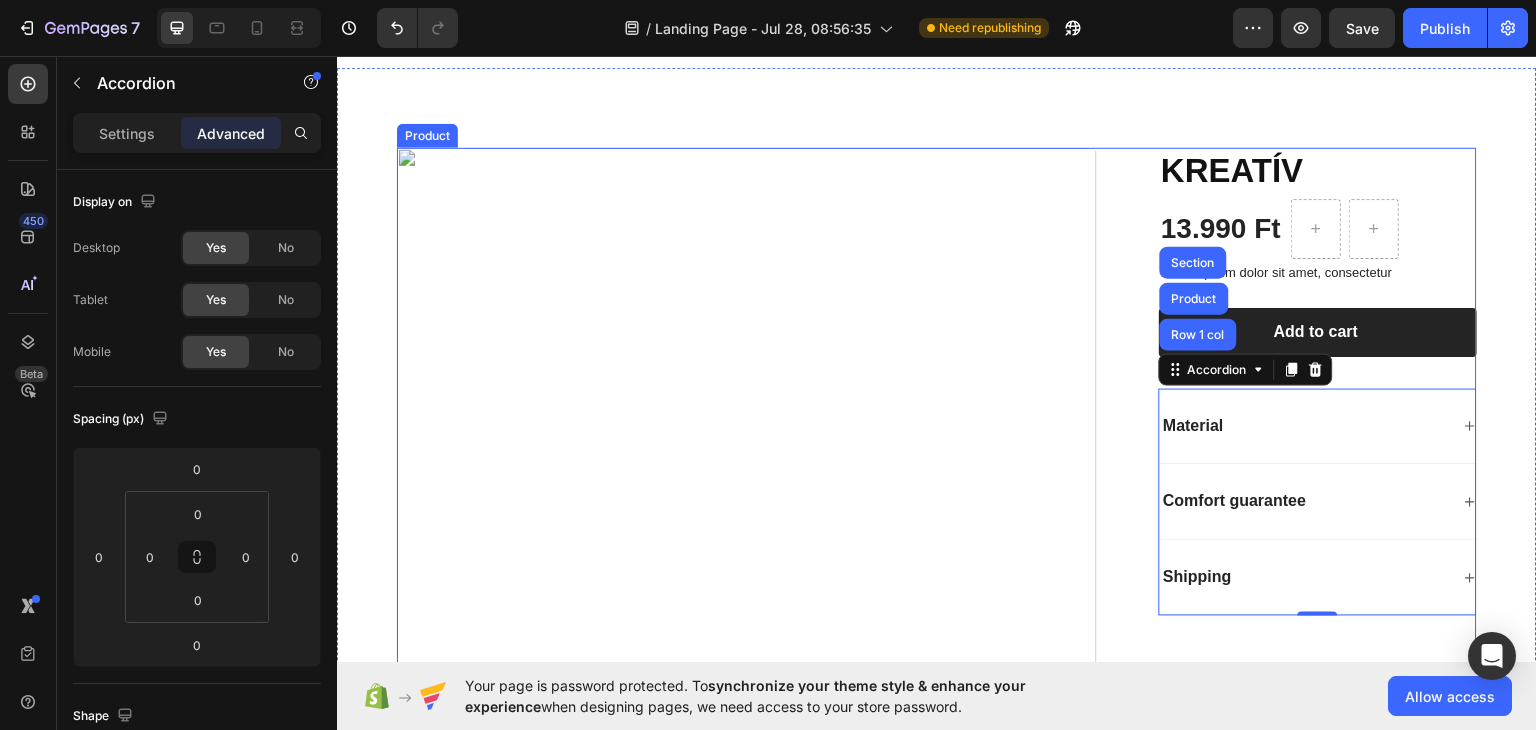 click on "KREATÍV Product Title 13.990 Ft Product Price Product Price
Row Lorem ipsum dolor sit amet, consectetur  Text Block
1
Product Quantity Row Add to cart Add to Cart Row
Material
Comfort guarantee
Shipping Accordion Row 1 col Product Section   0 Row" at bounding box center (1302, 584) 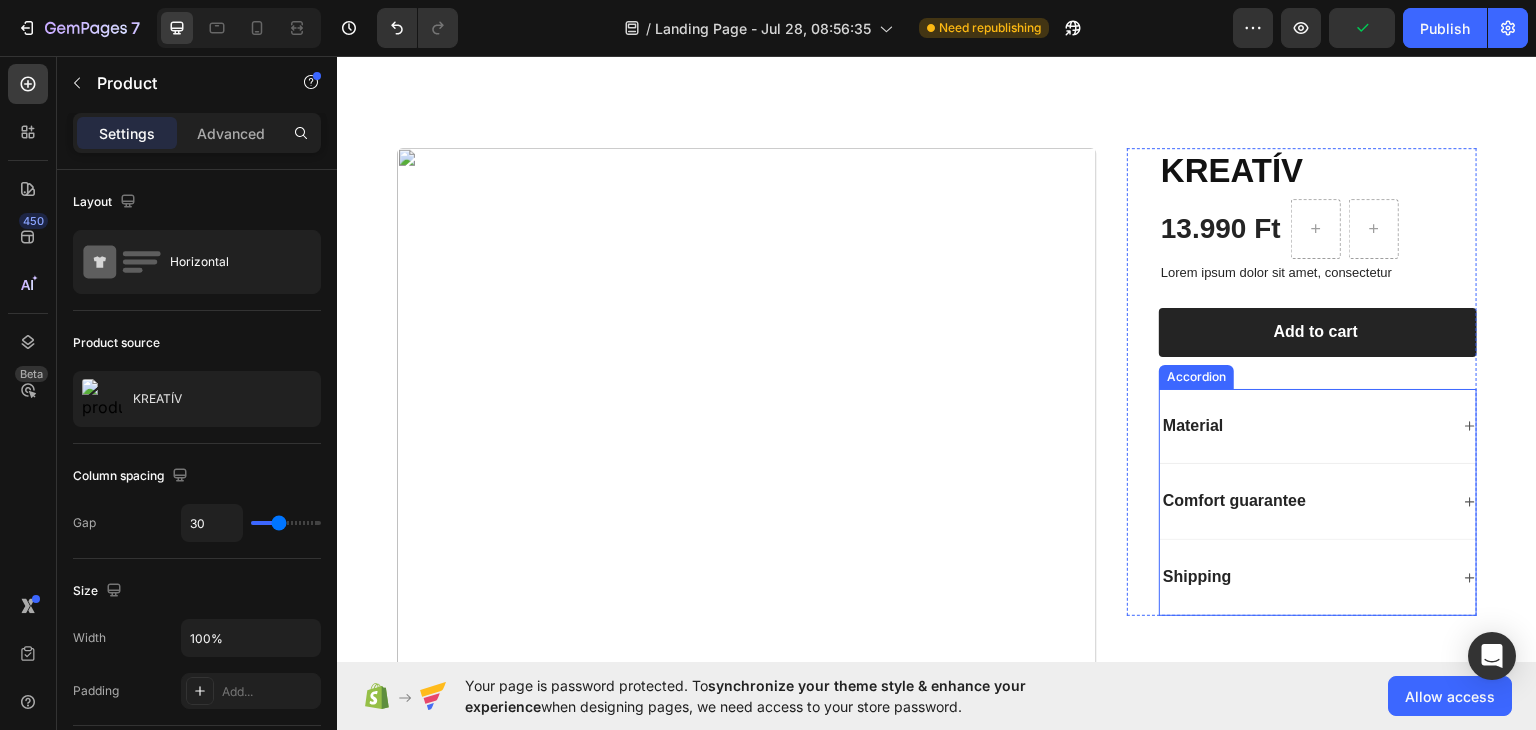 click on "Material" at bounding box center [1318, 426] 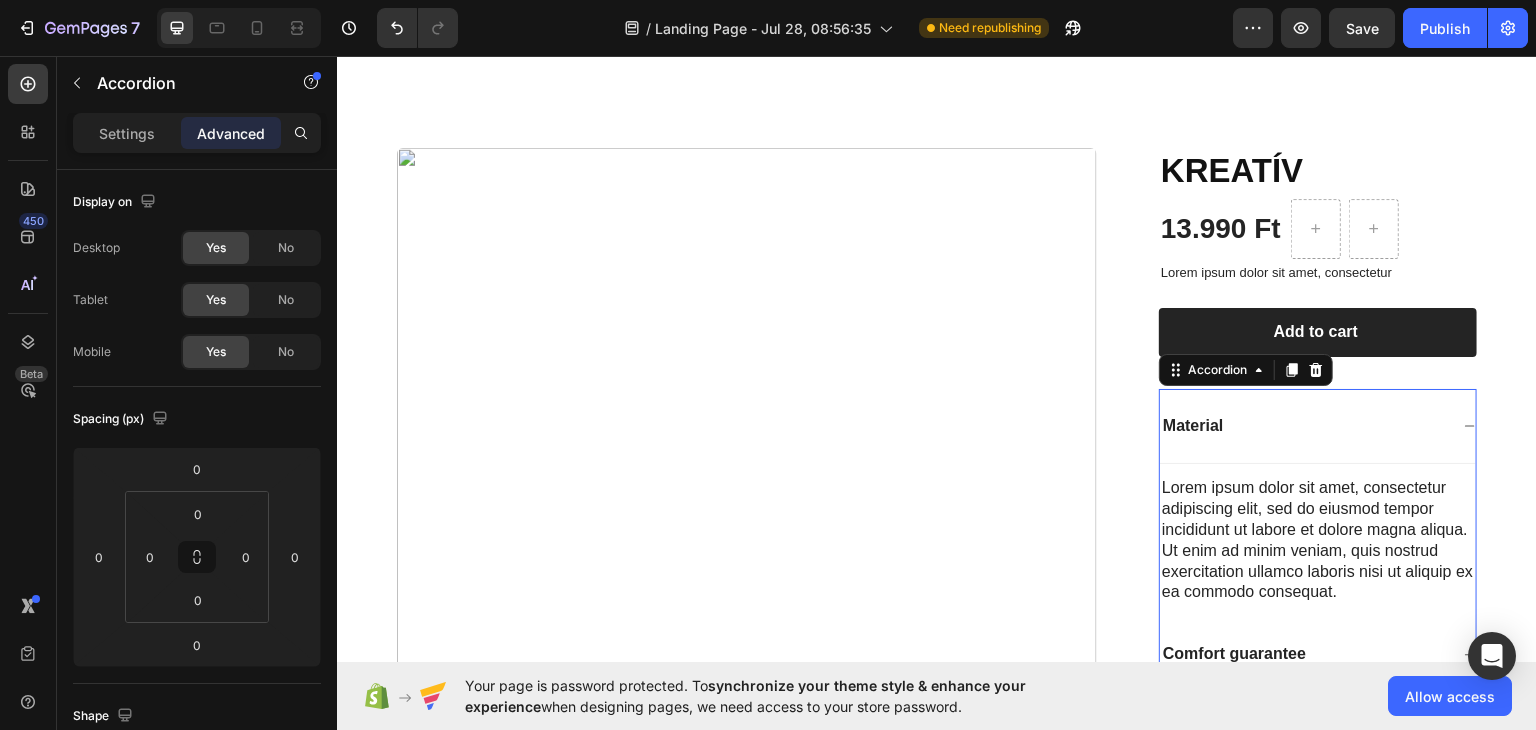 click on "Material" at bounding box center [1318, 426] 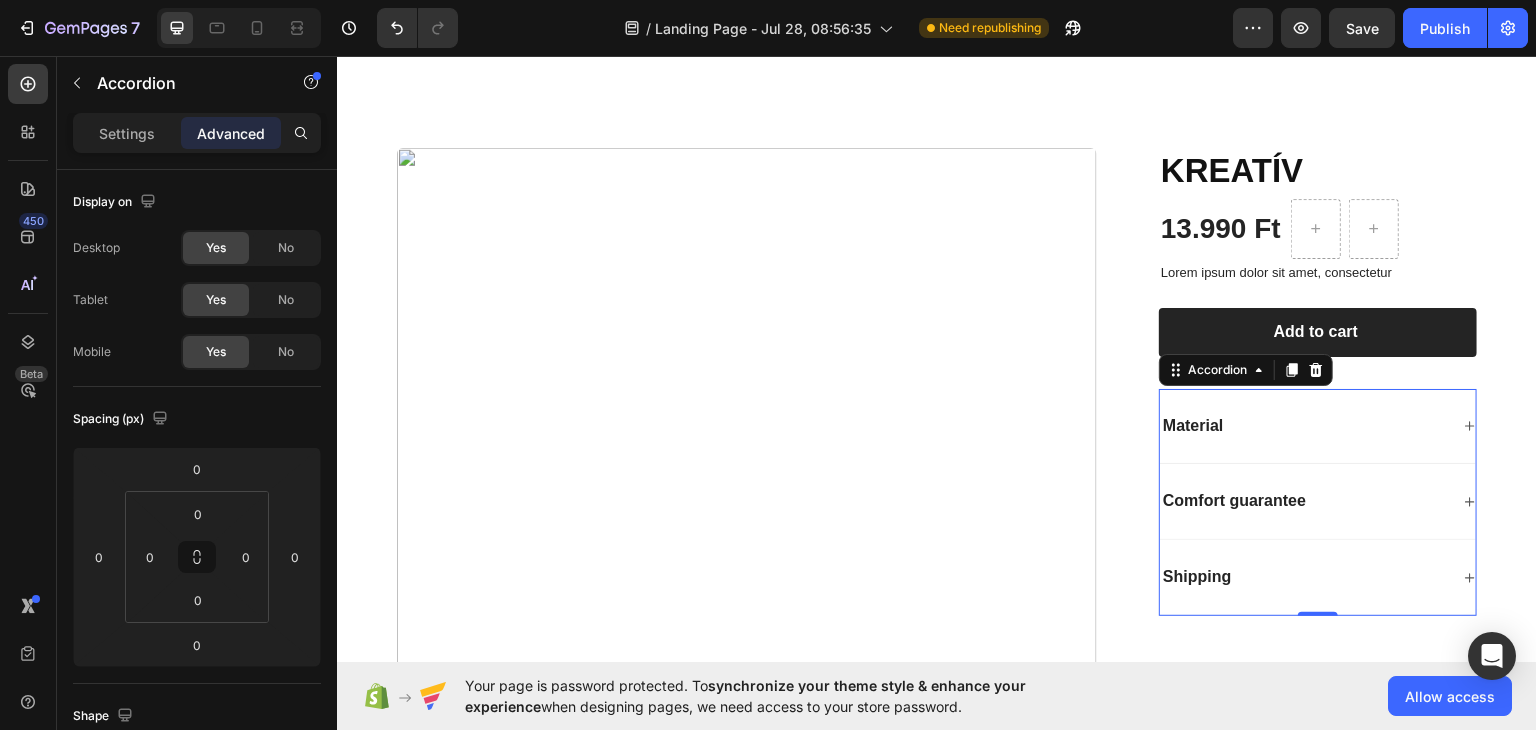 click on "Material" at bounding box center [1193, 425] 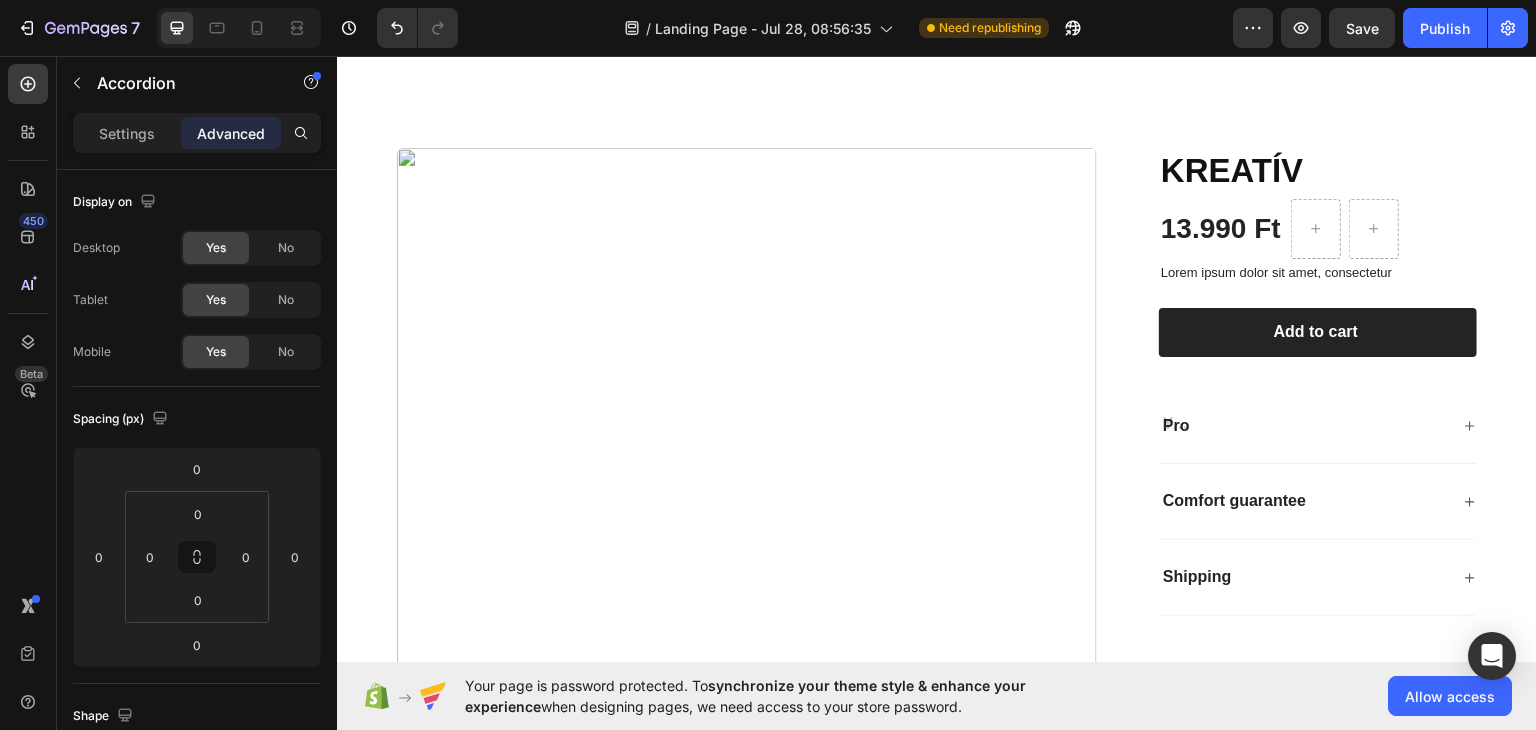 scroll, scrollTop: 166, scrollLeft: 0, axis: vertical 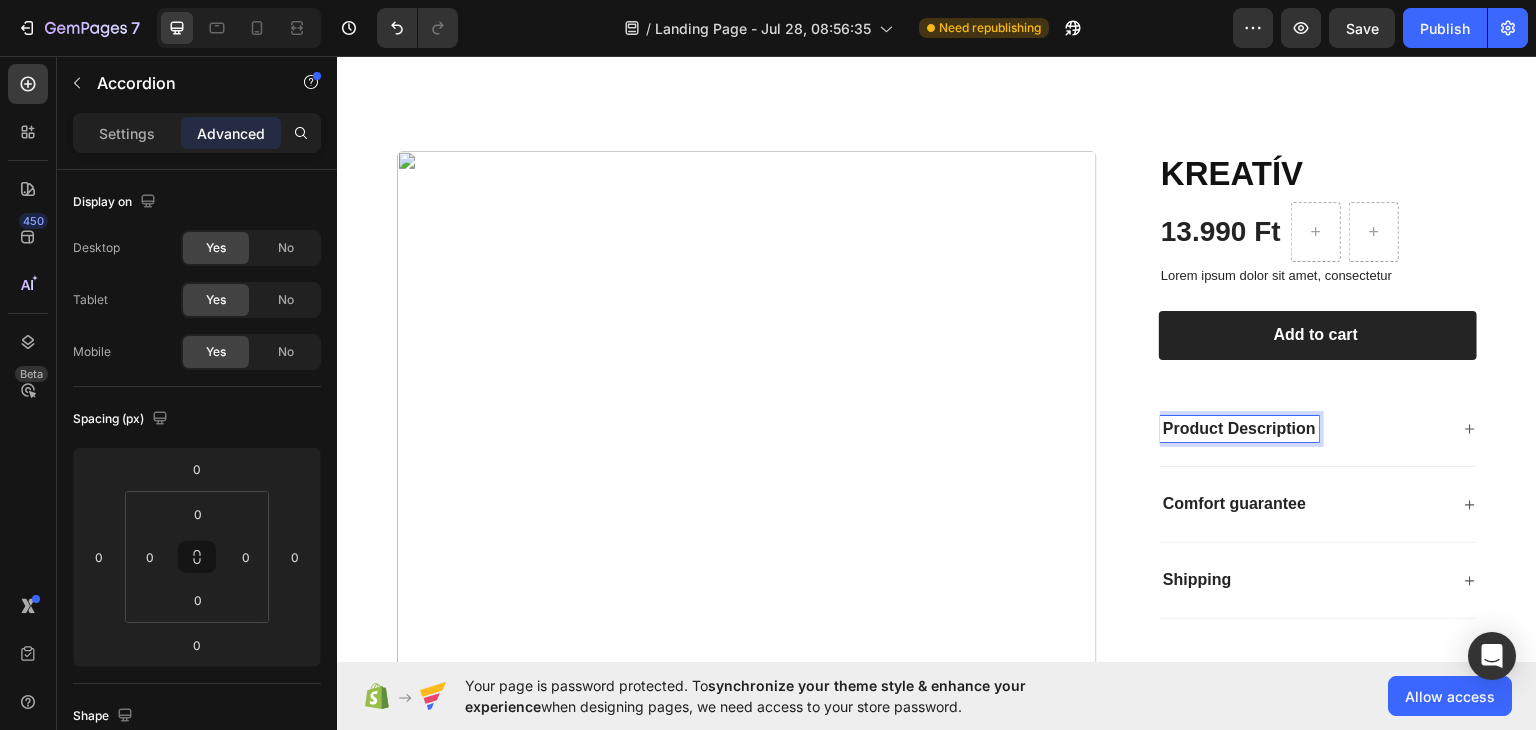 click on "Comfort guarantee" at bounding box center [1234, 503] 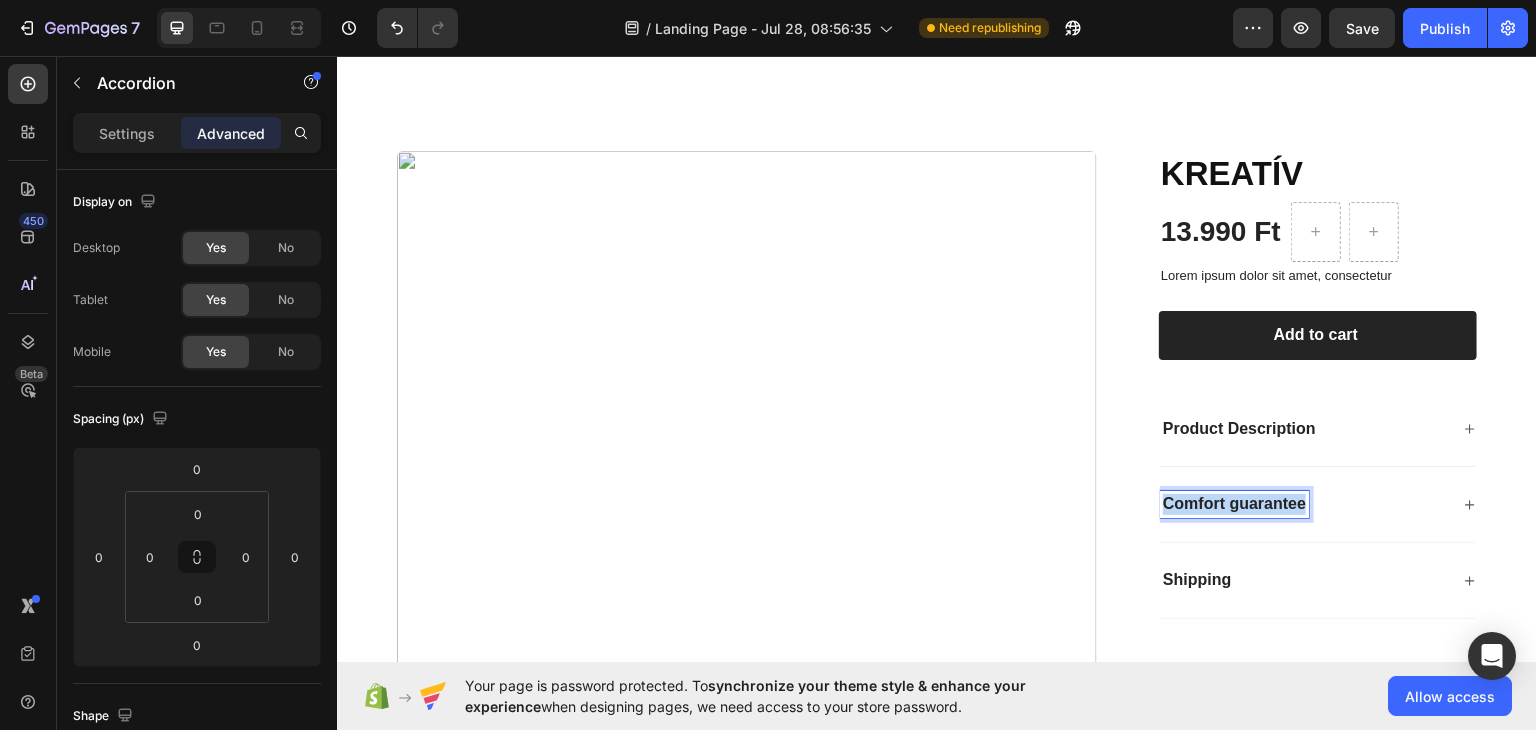 drag, startPoint x: 1295, startPoint y: 503, endPoint x: 1152, endPoint y: 505, distance: 143.01399 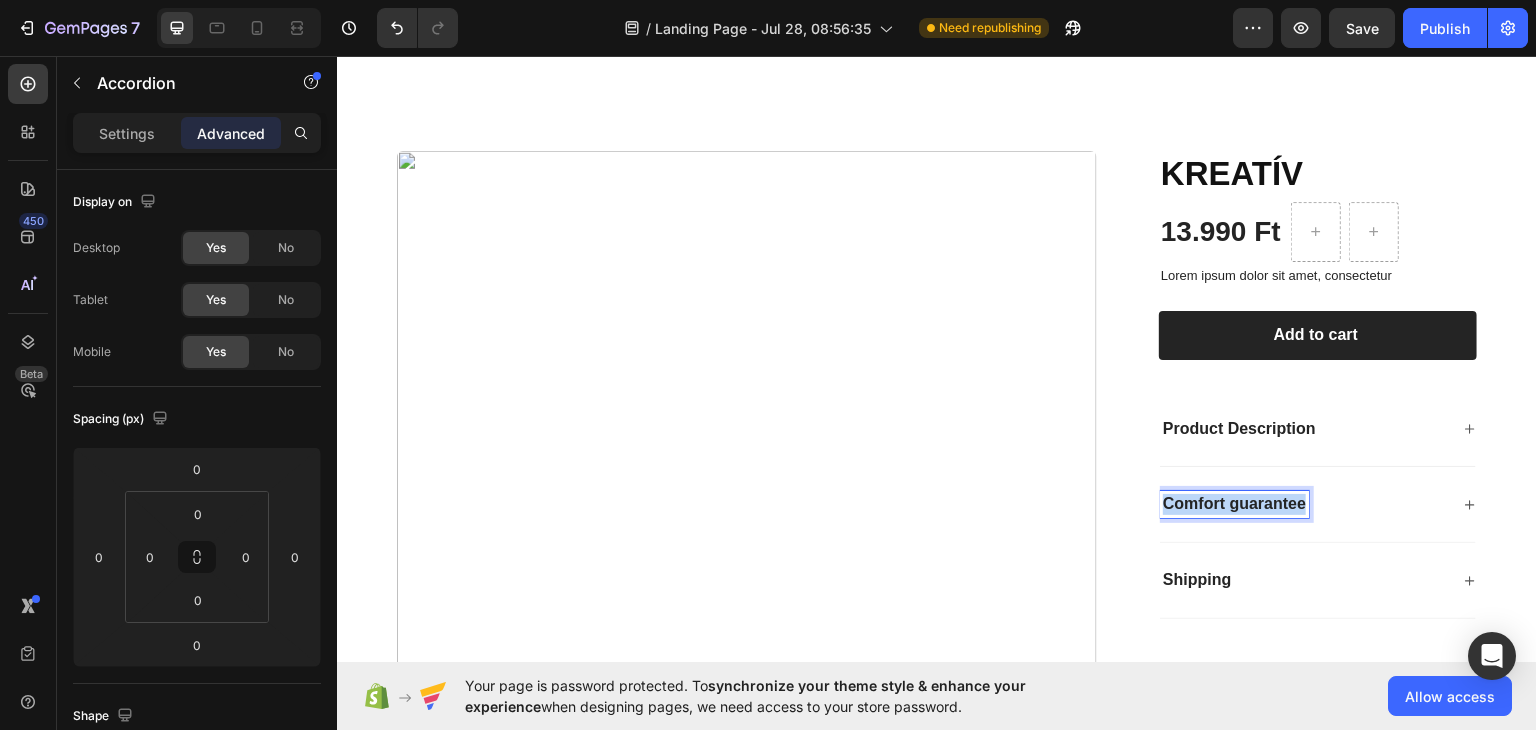 click on "Comfort guarantee" at bounding box center [1234, 503] 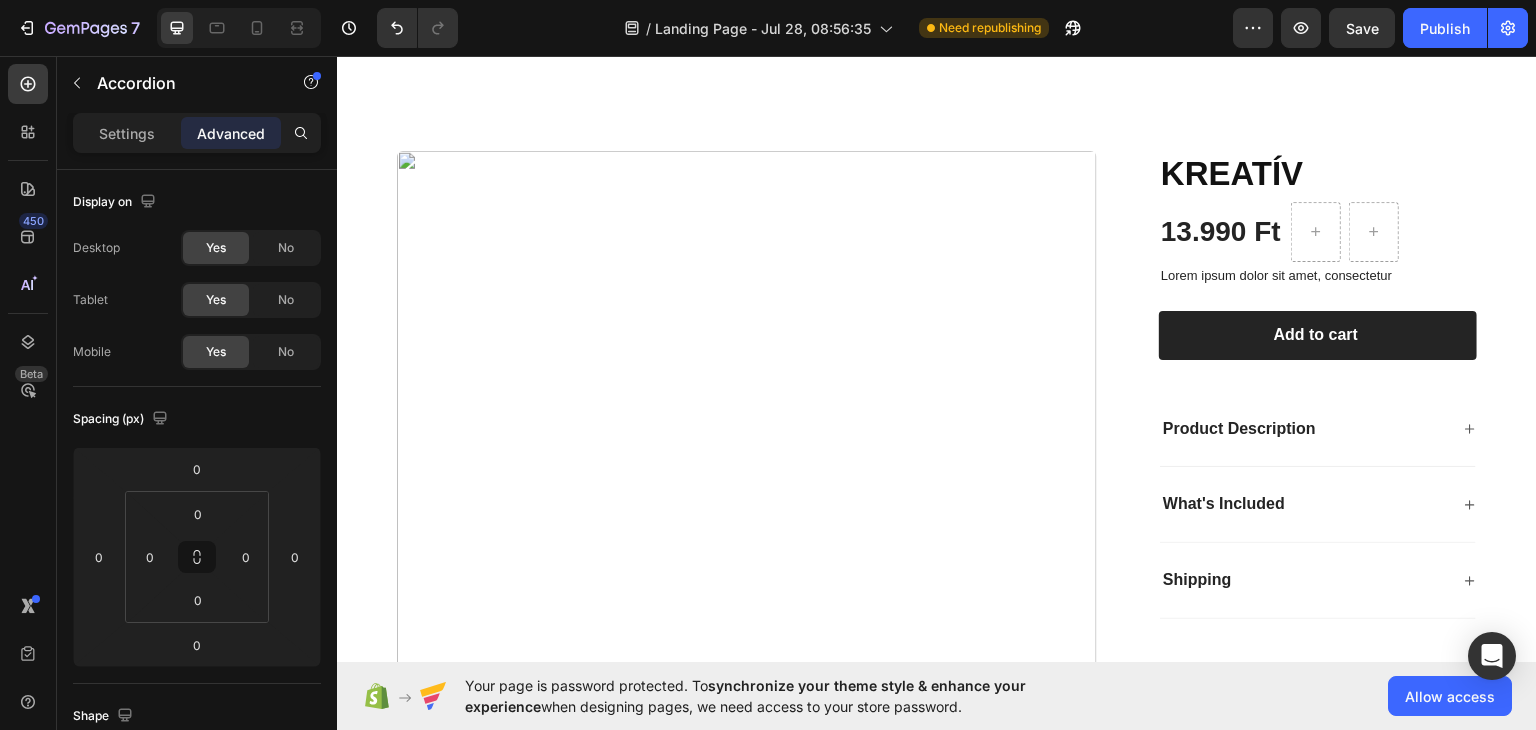 click on "Shipping" at bounding box center (1318, 580) 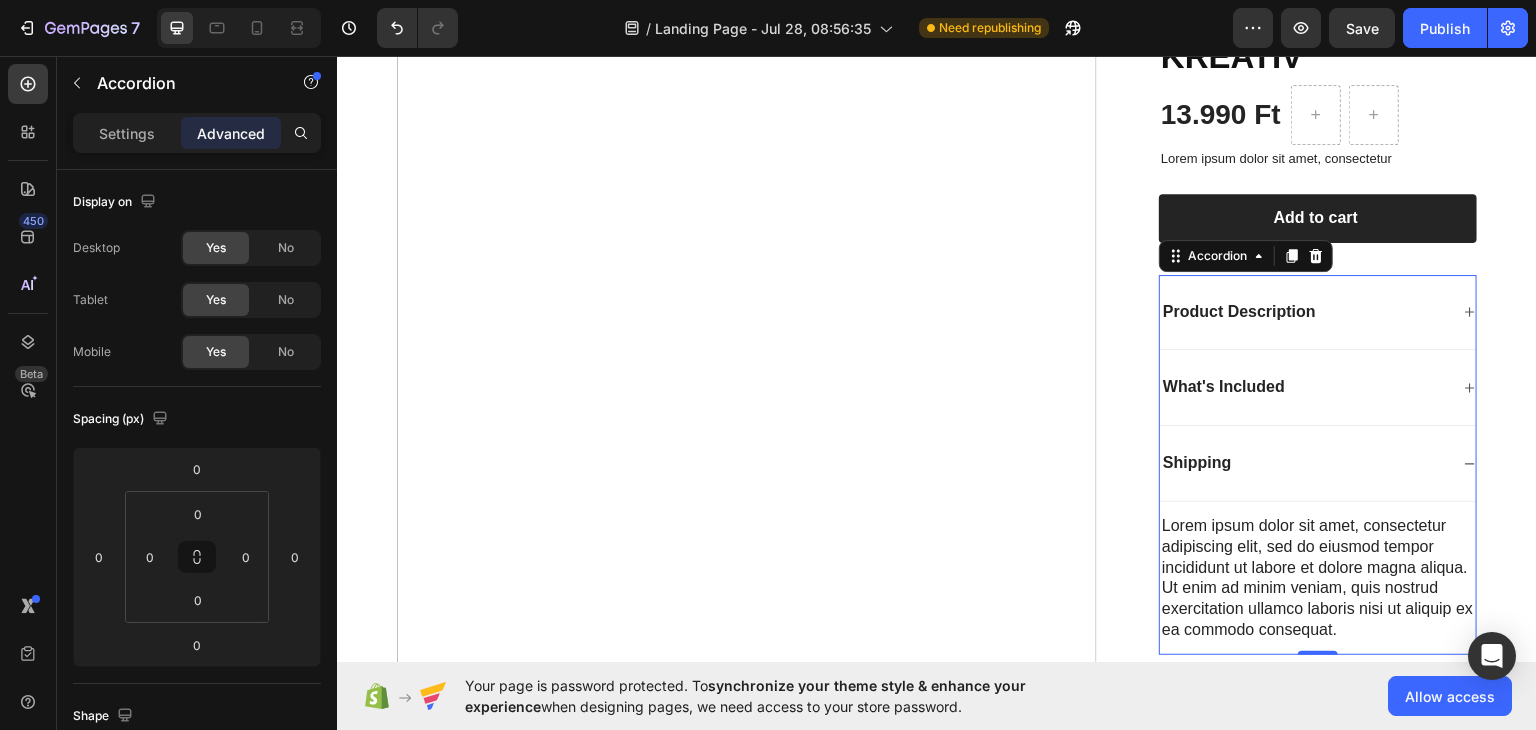scroll, scrollTop: 284, scrollLeft: 0, axis: vertical 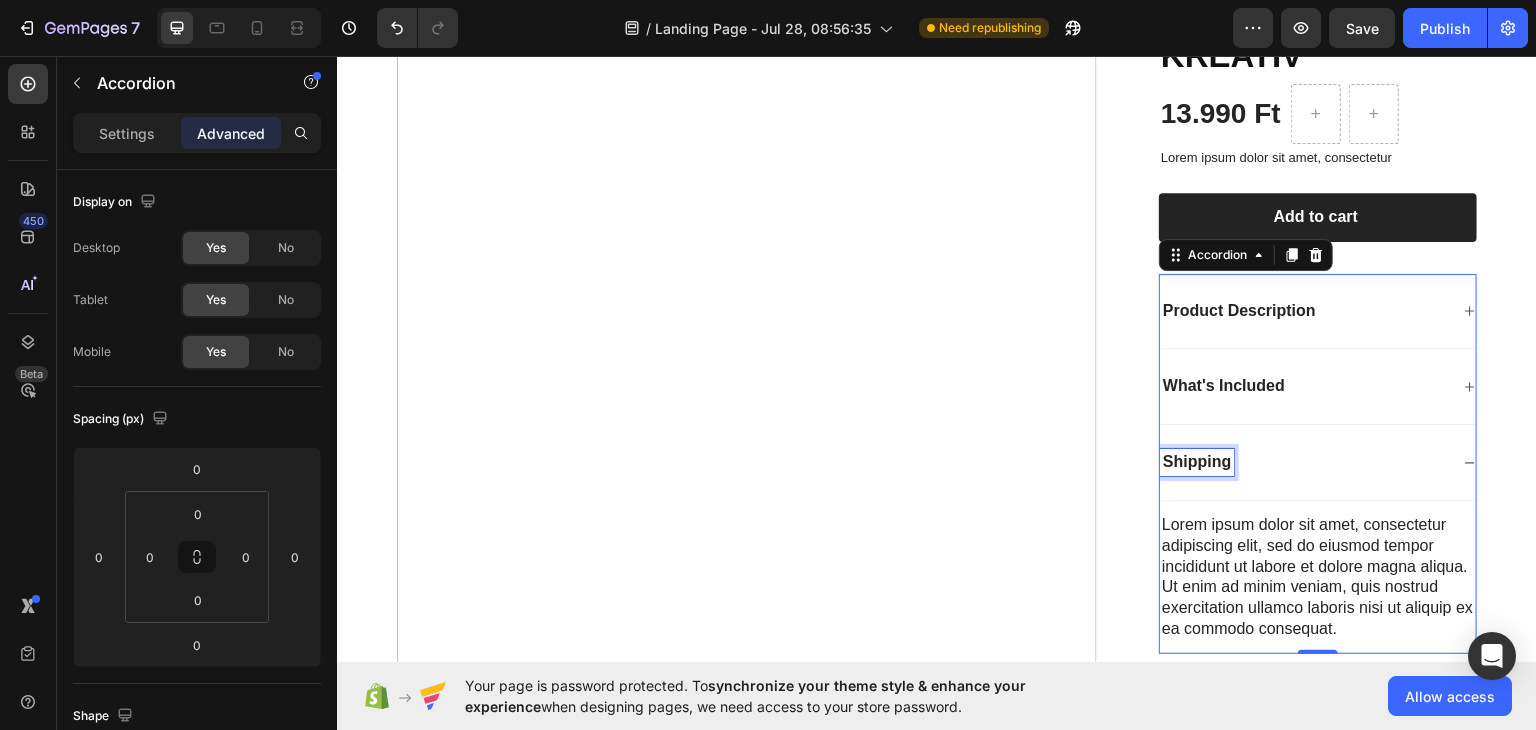 click on "Shipping" at bounding box center (1197, 461) 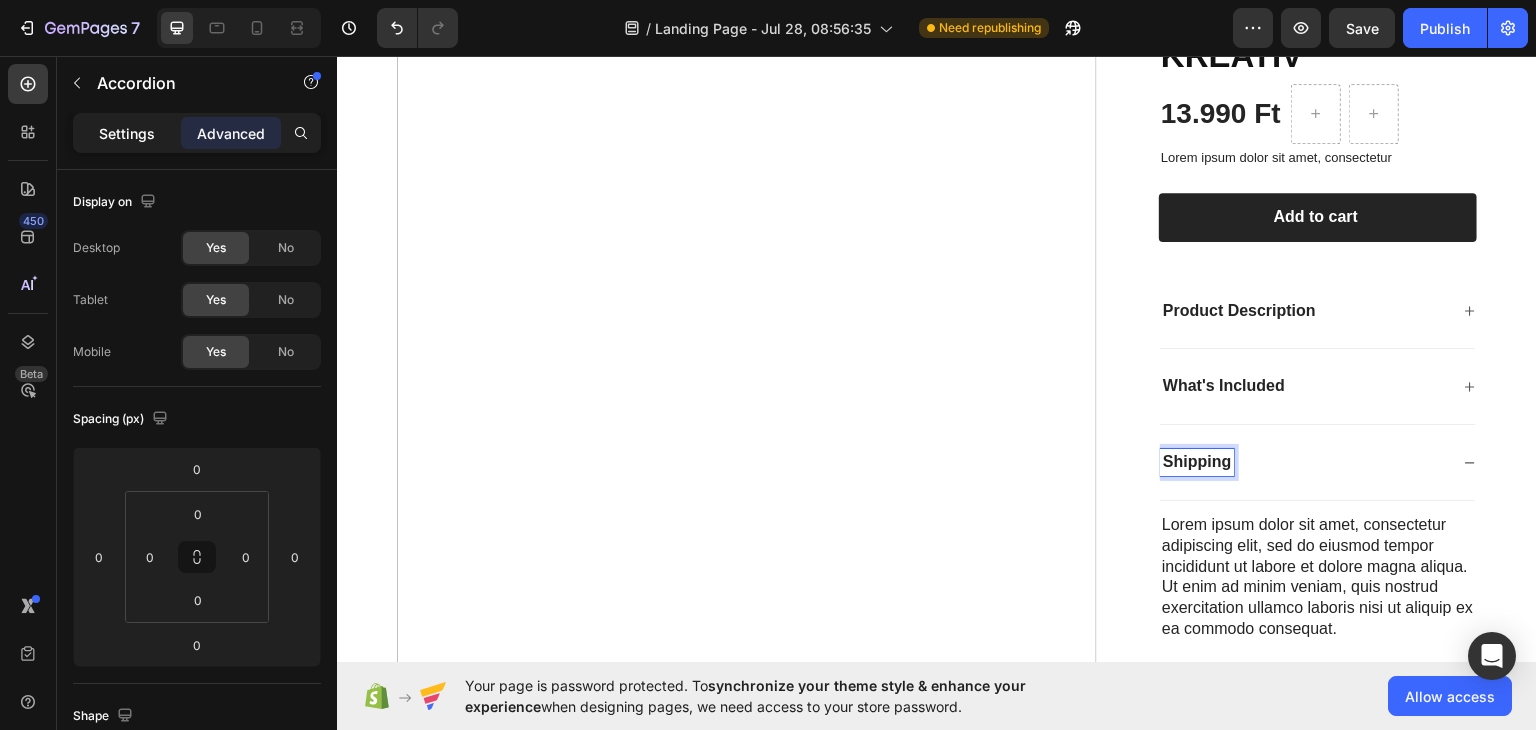 click on "Settings" at bounding box center [127, 133] 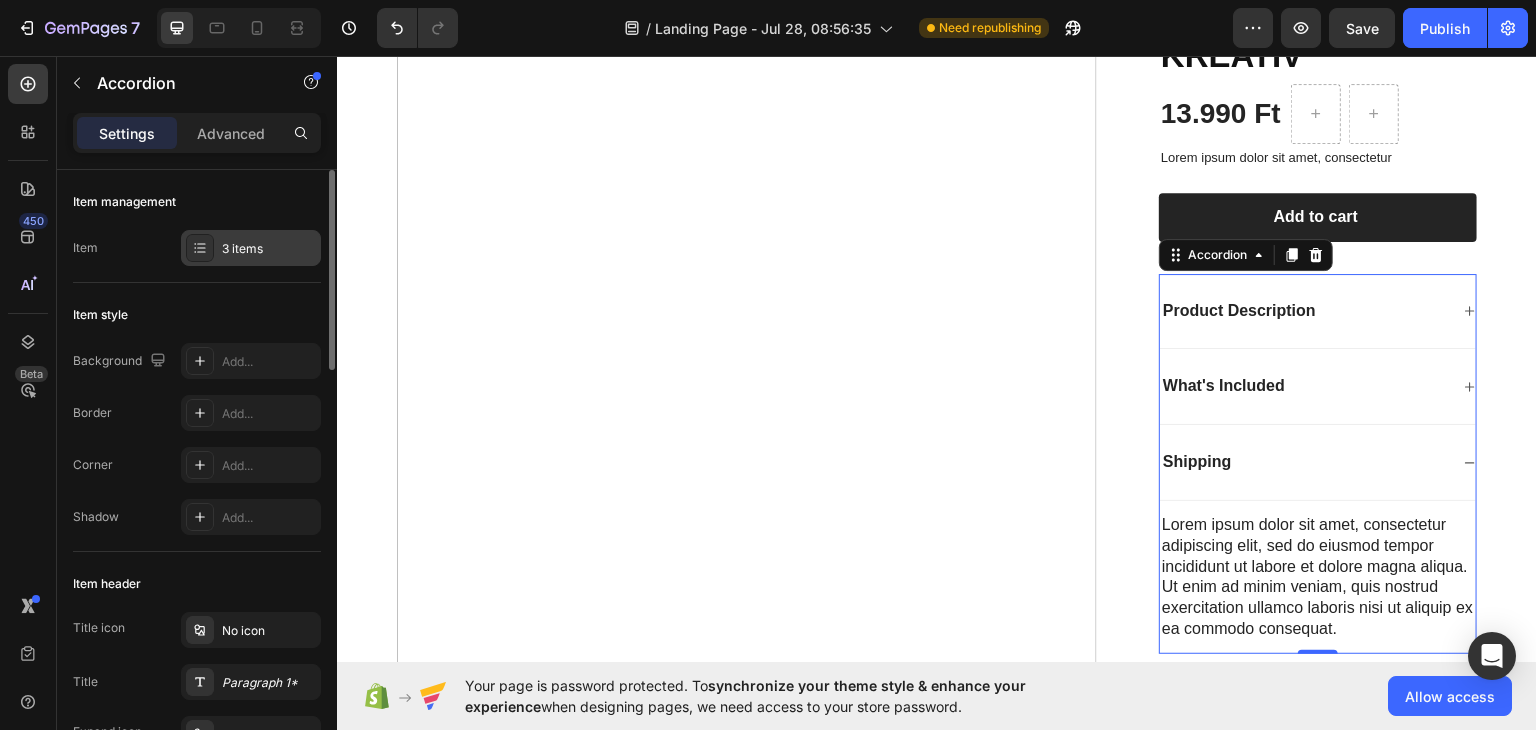 click on "3 items" at bounding box center [269, 249] 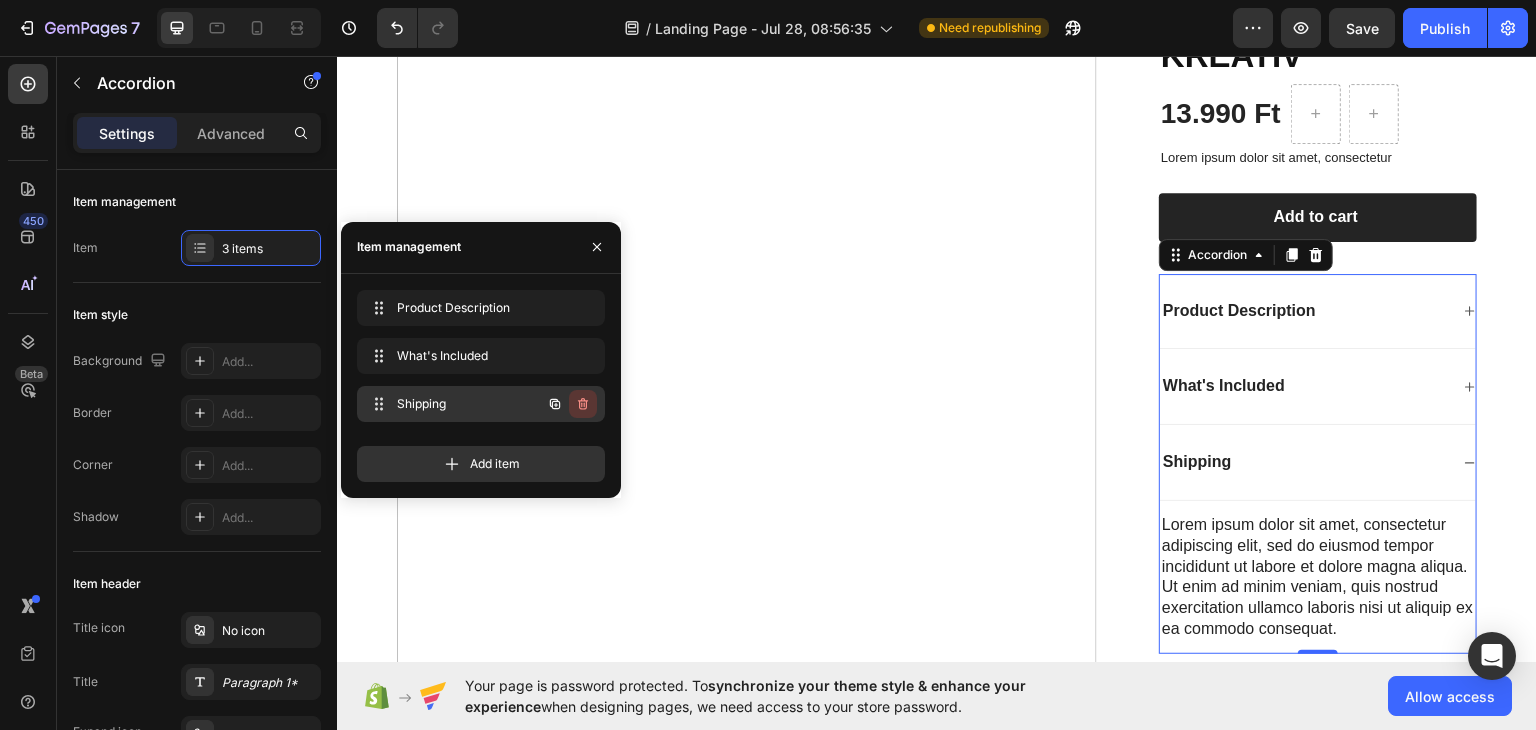 click 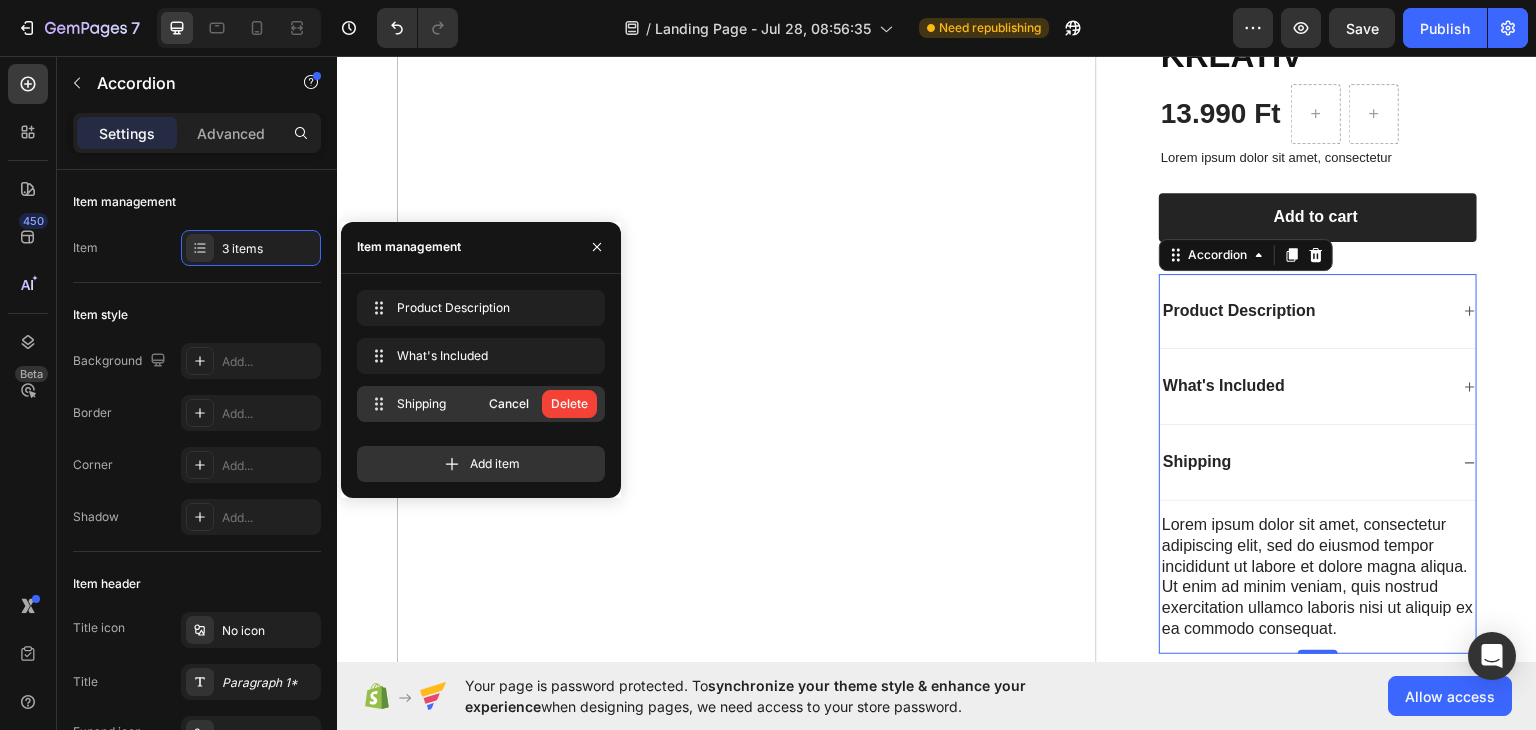 click on "Delete" at bounding box center (569, 404) 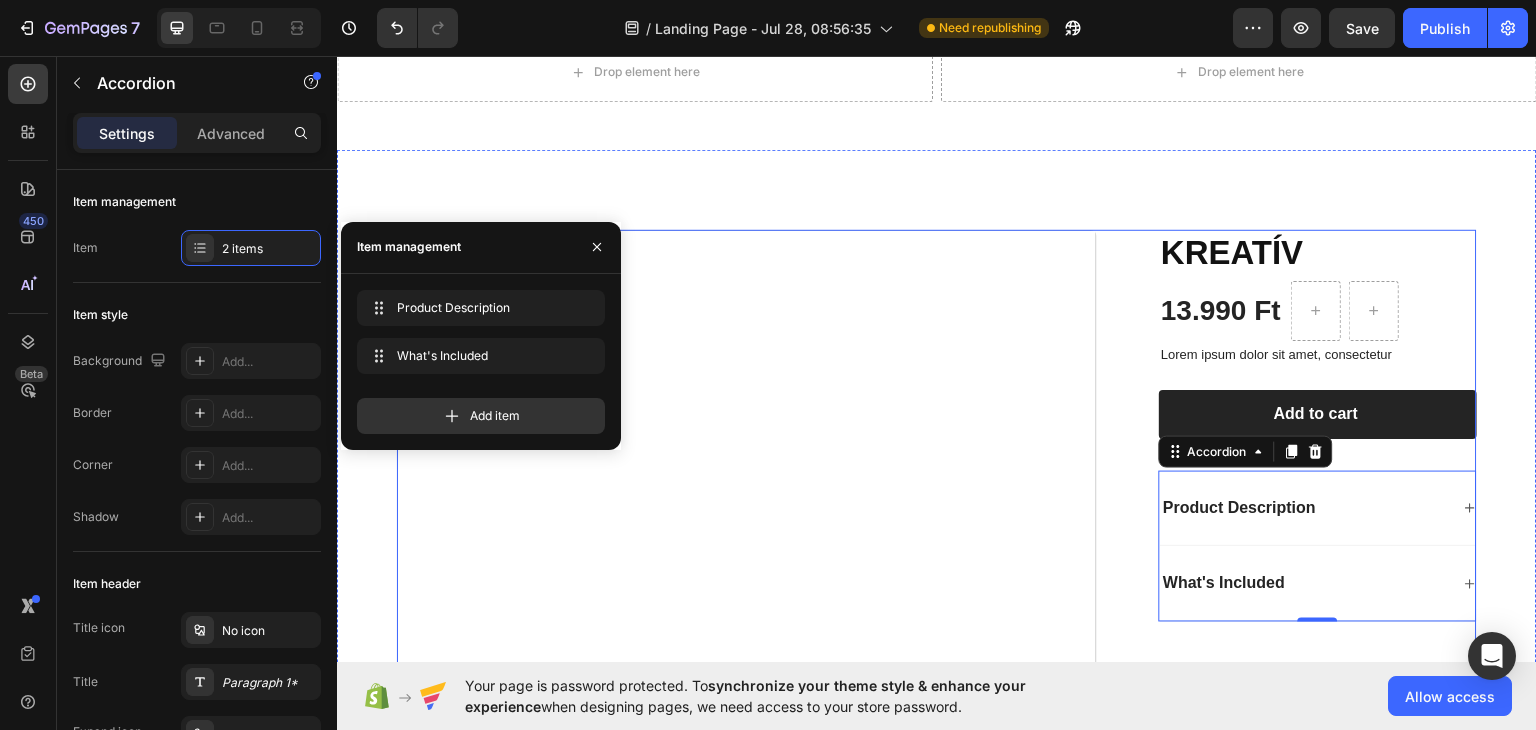 scroll, scrollTop: 80, scrollLeft: 0, axis: vertical 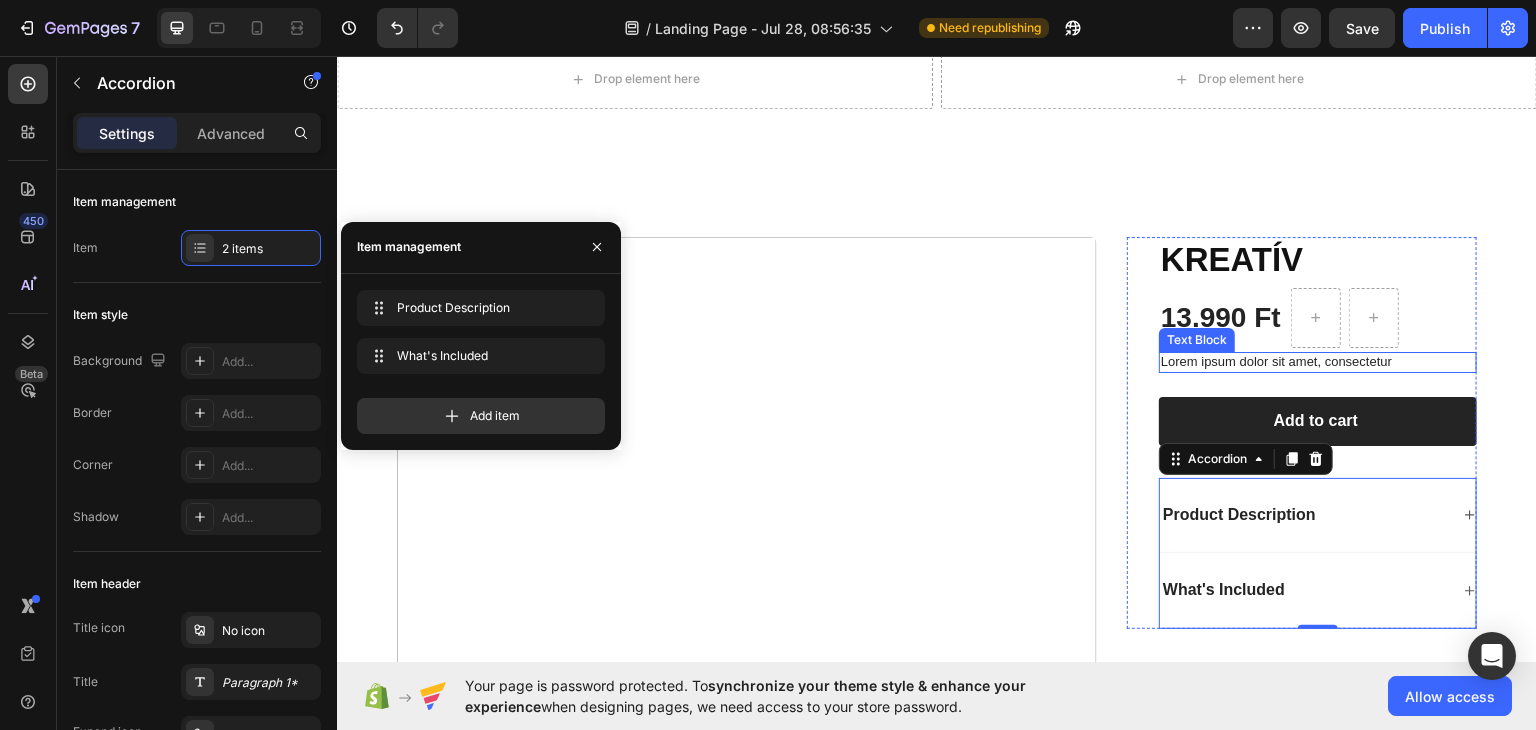 click on "Lorem ipsum dolor sit amet, consectetur" at bounding box center (1318, 361) 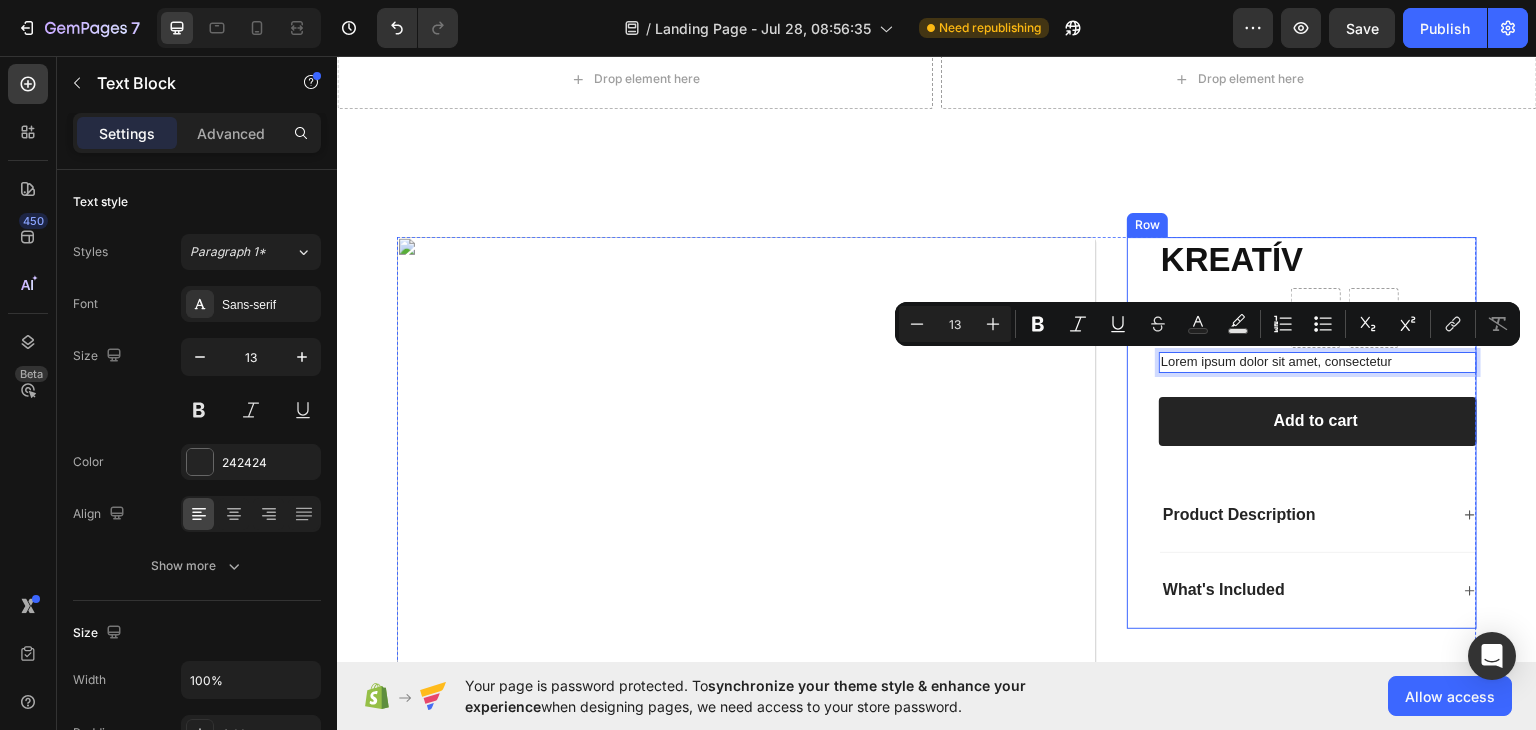 drag, startPoint x: 1394, startPoint y: 362, endPoint x: 1146, endPoint y: 357, distance: 248.0504 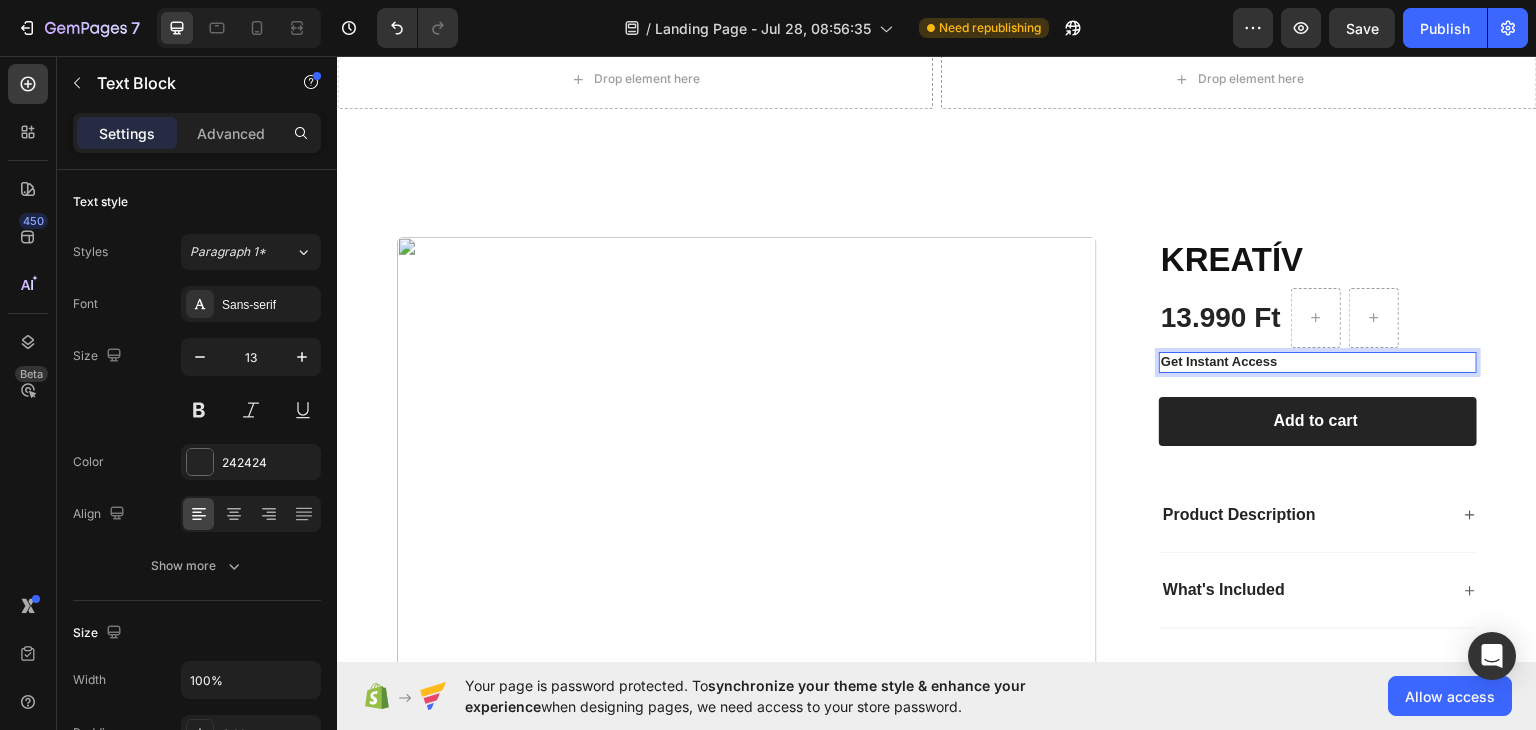 click on "Get Instant Access" at bounding box center [1318, 361] 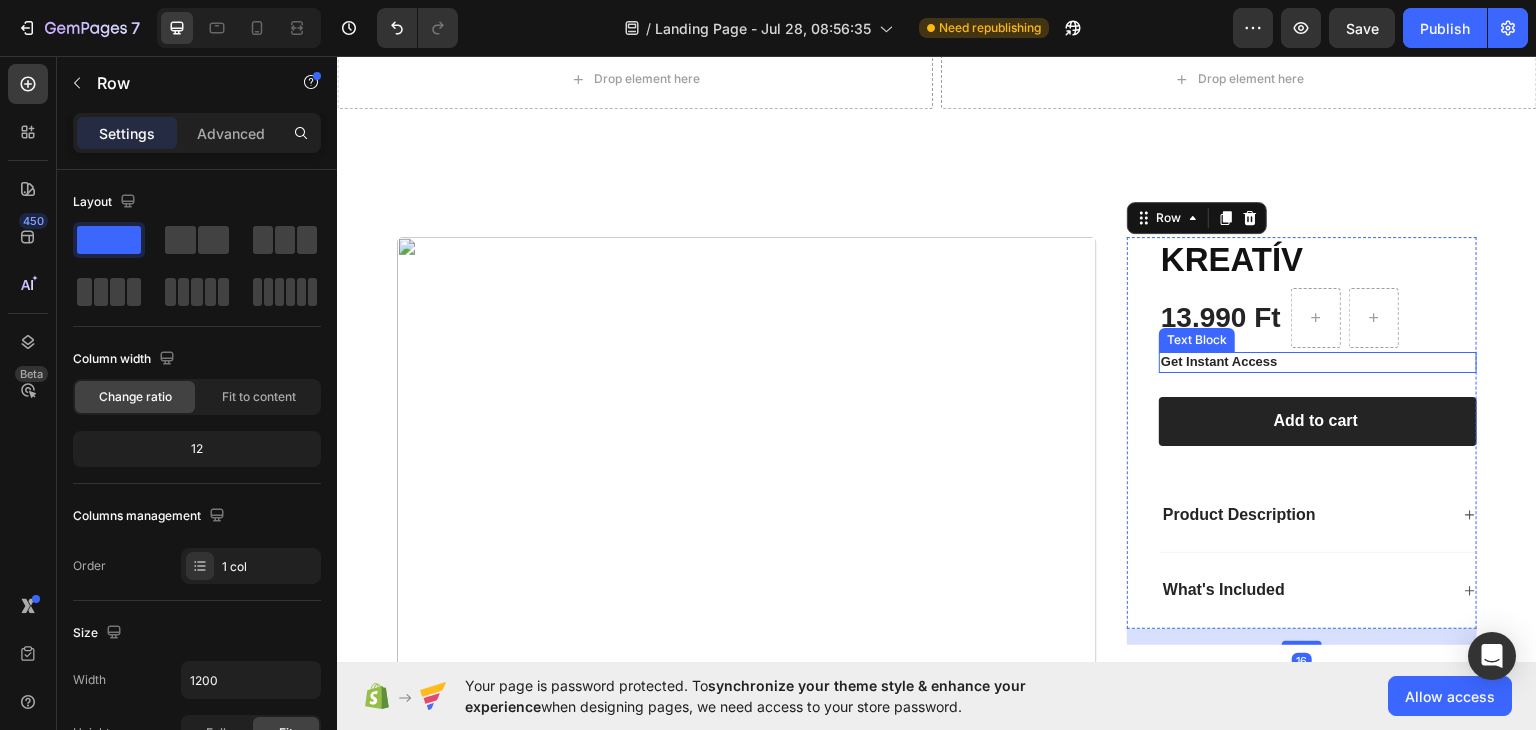 click on "Get Instant Access" at bounding box center [1219, 360] 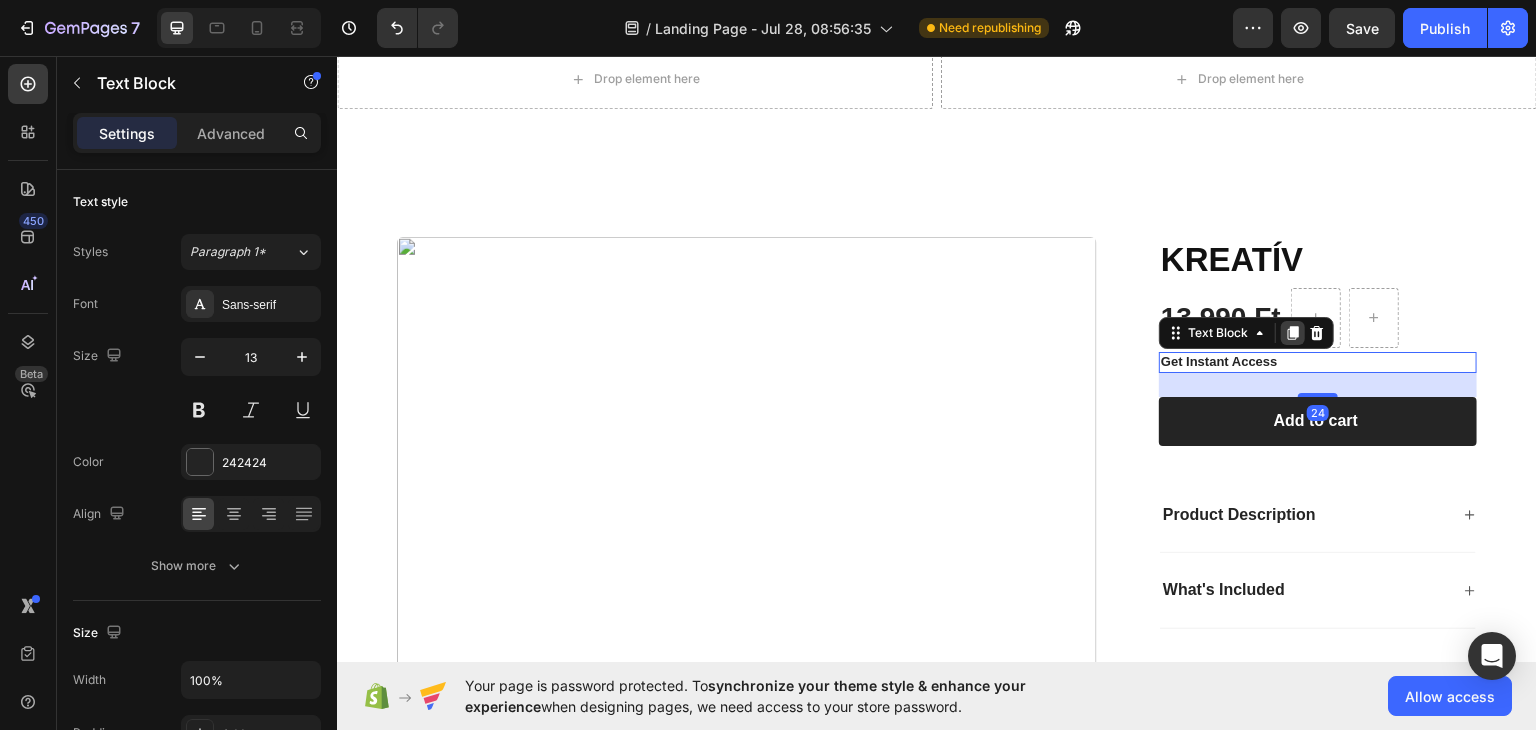 click 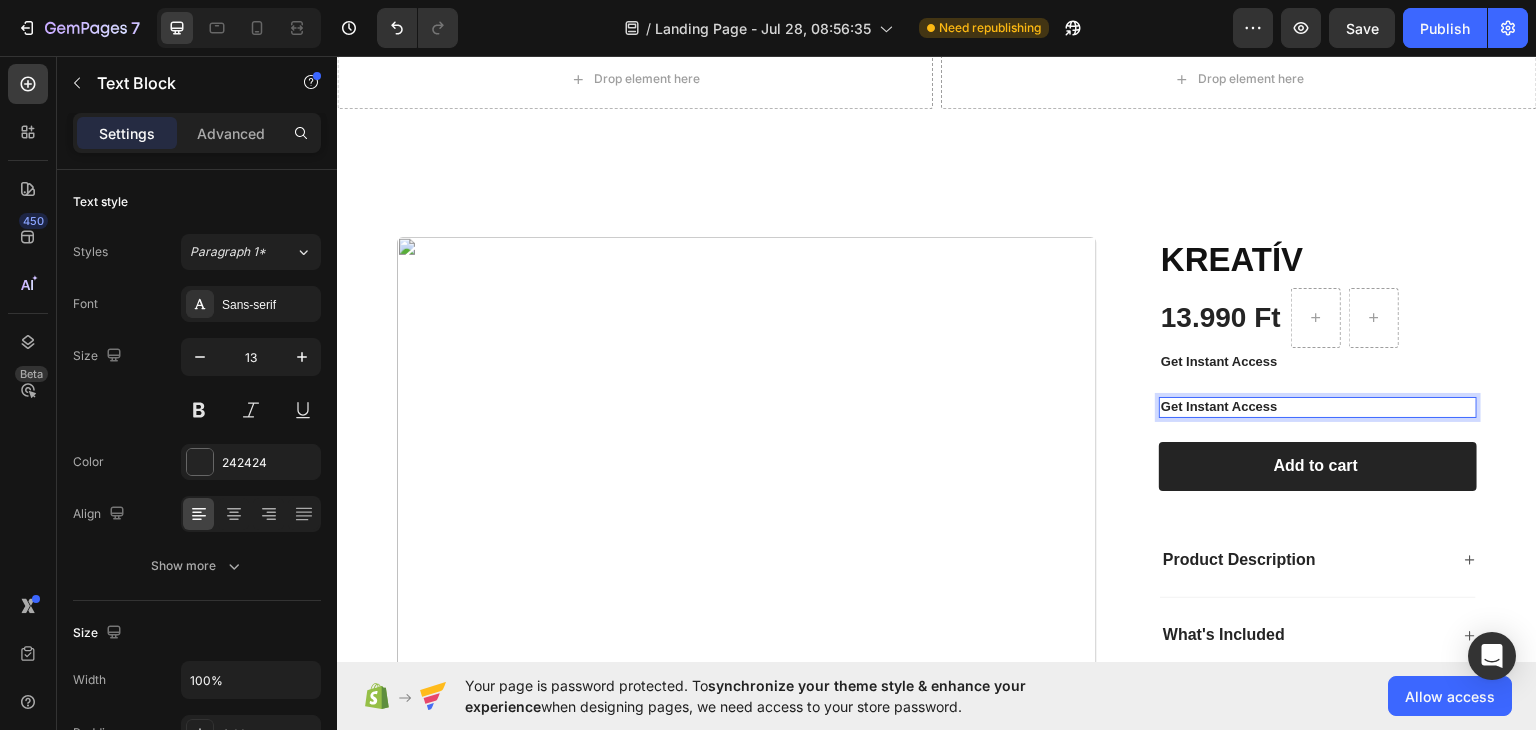 click on "Get Instant Access" at bounding box center (1318, 406) 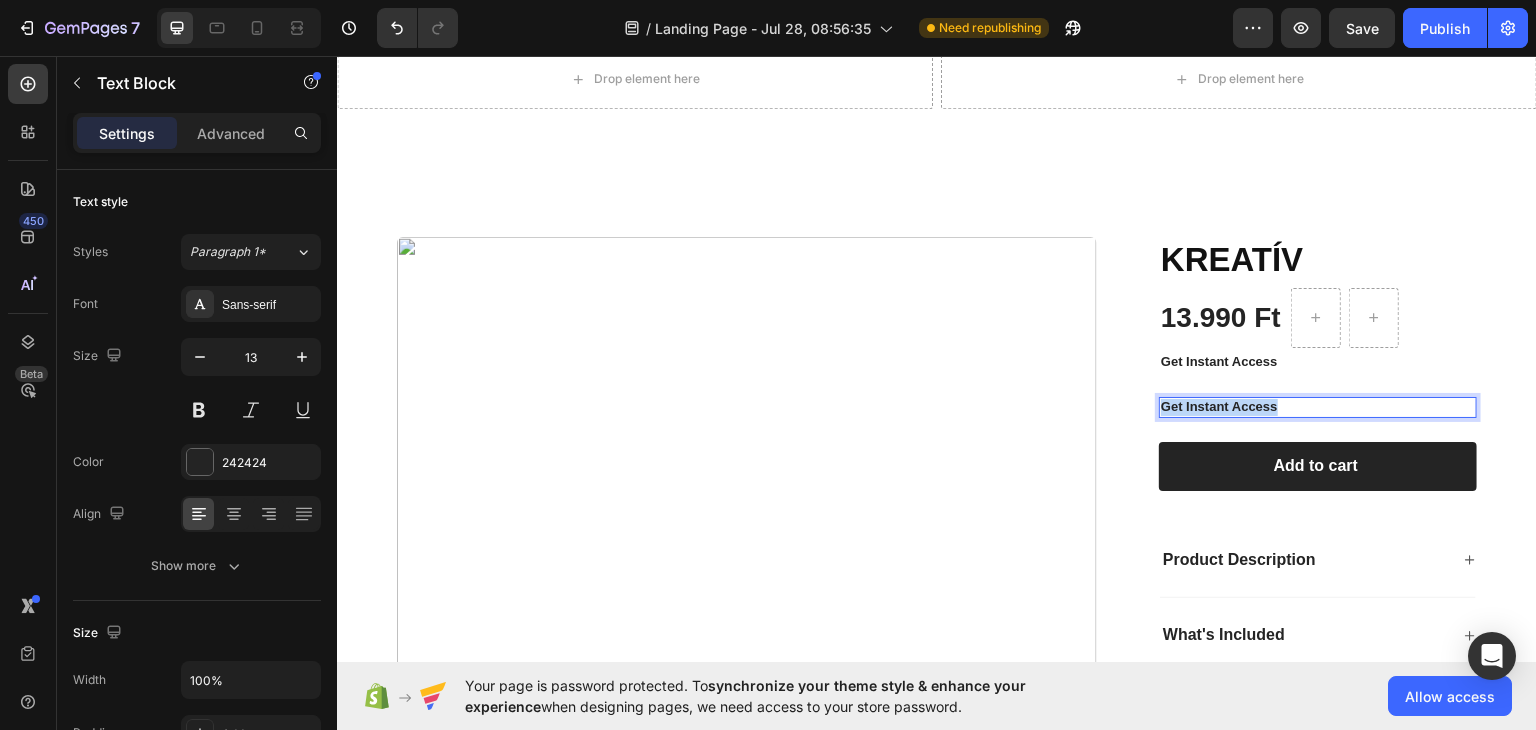 drag, startPoint x: 1279, startPoint y: 409, endPoint x: 1149, endPoint y: 407, distance: 130.01538 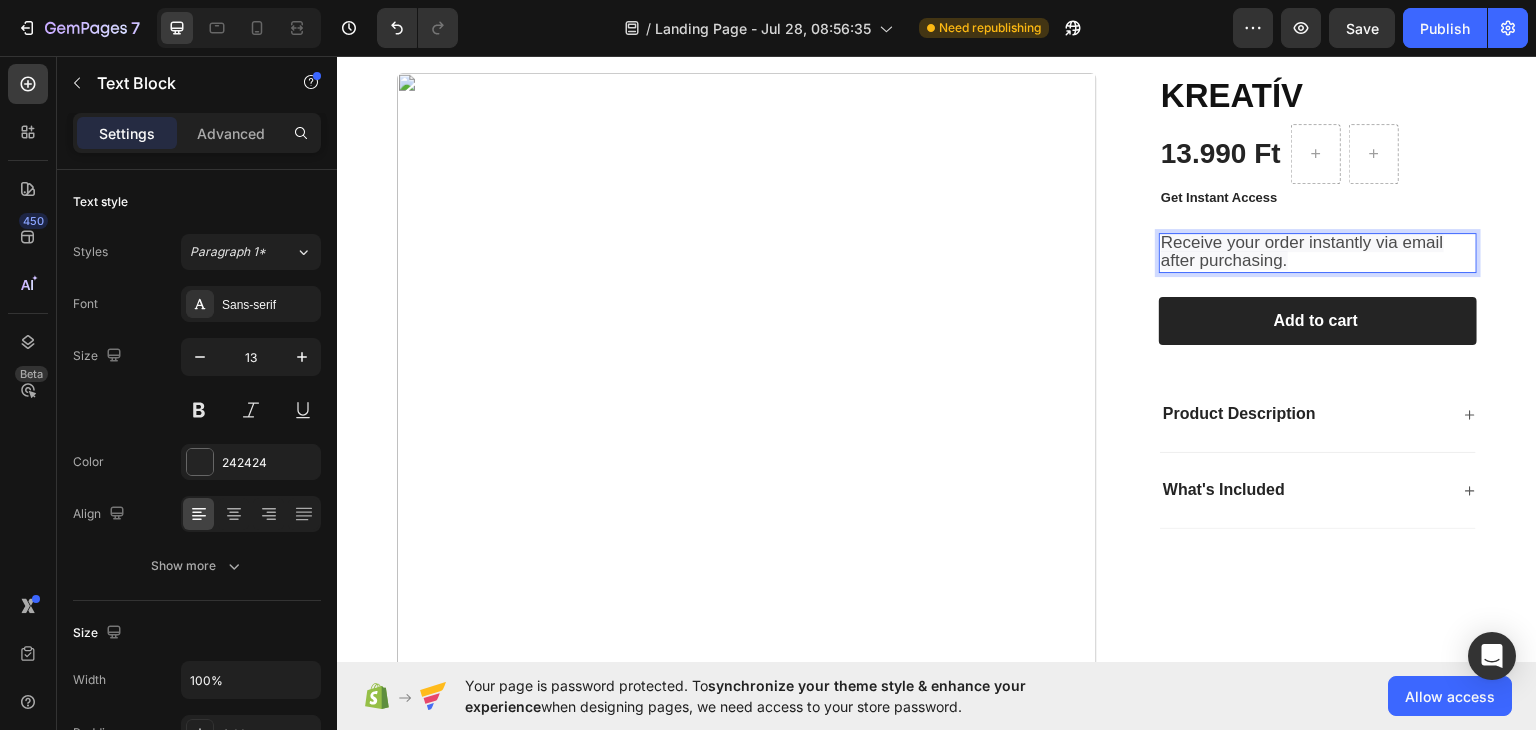 scroll, scrollTop: 244, scrollLeft: 0, axis: vertical 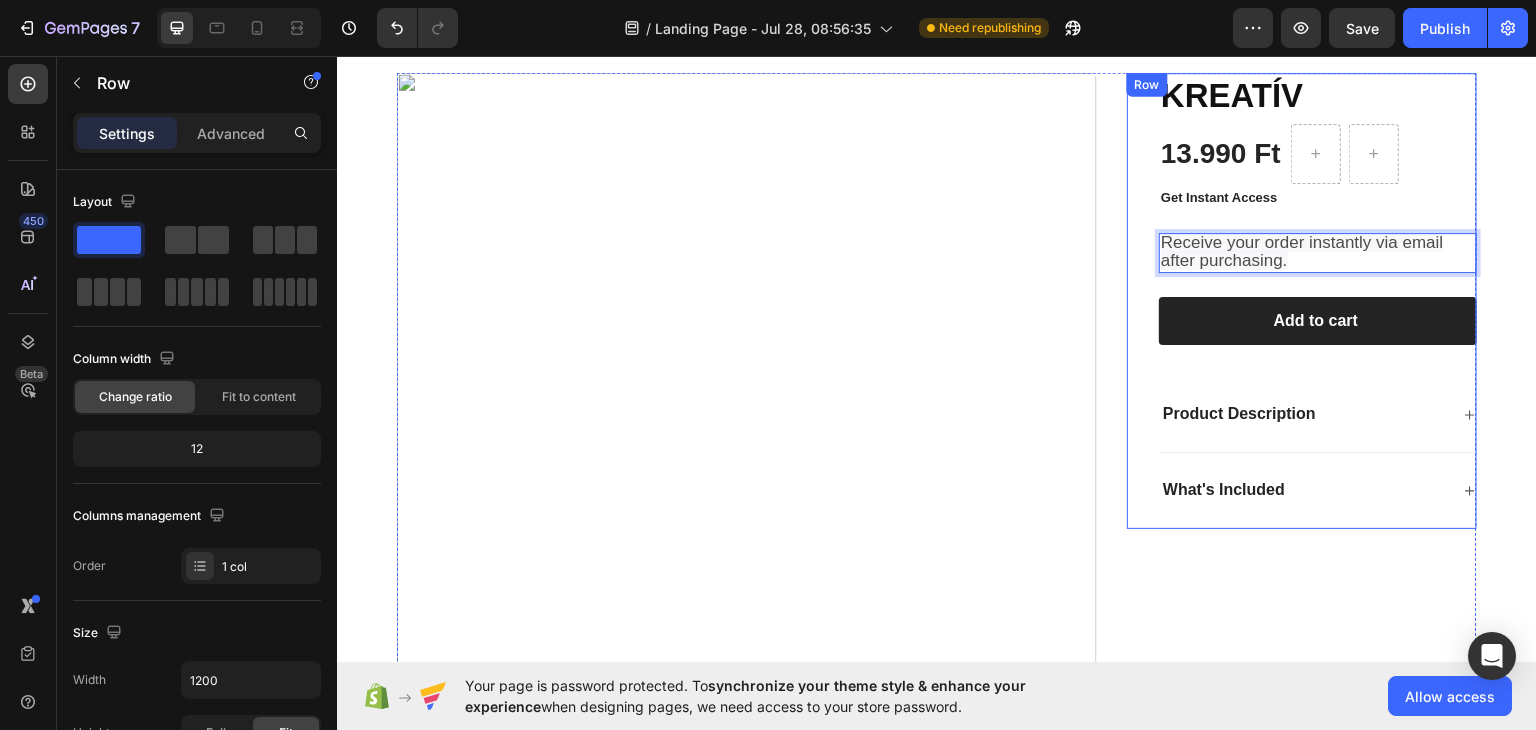 click on "KREATÍV Product Title 13.990 Ft Product Price Product Price
Row Get Instant Access Text Block Receive your order instantly via email after purchasing. Text Block   24
1
Product Quantity Row Add to cart Add to Cart Row
Product Description
What's Included   Accordion" at bounding box center [1318, 300] 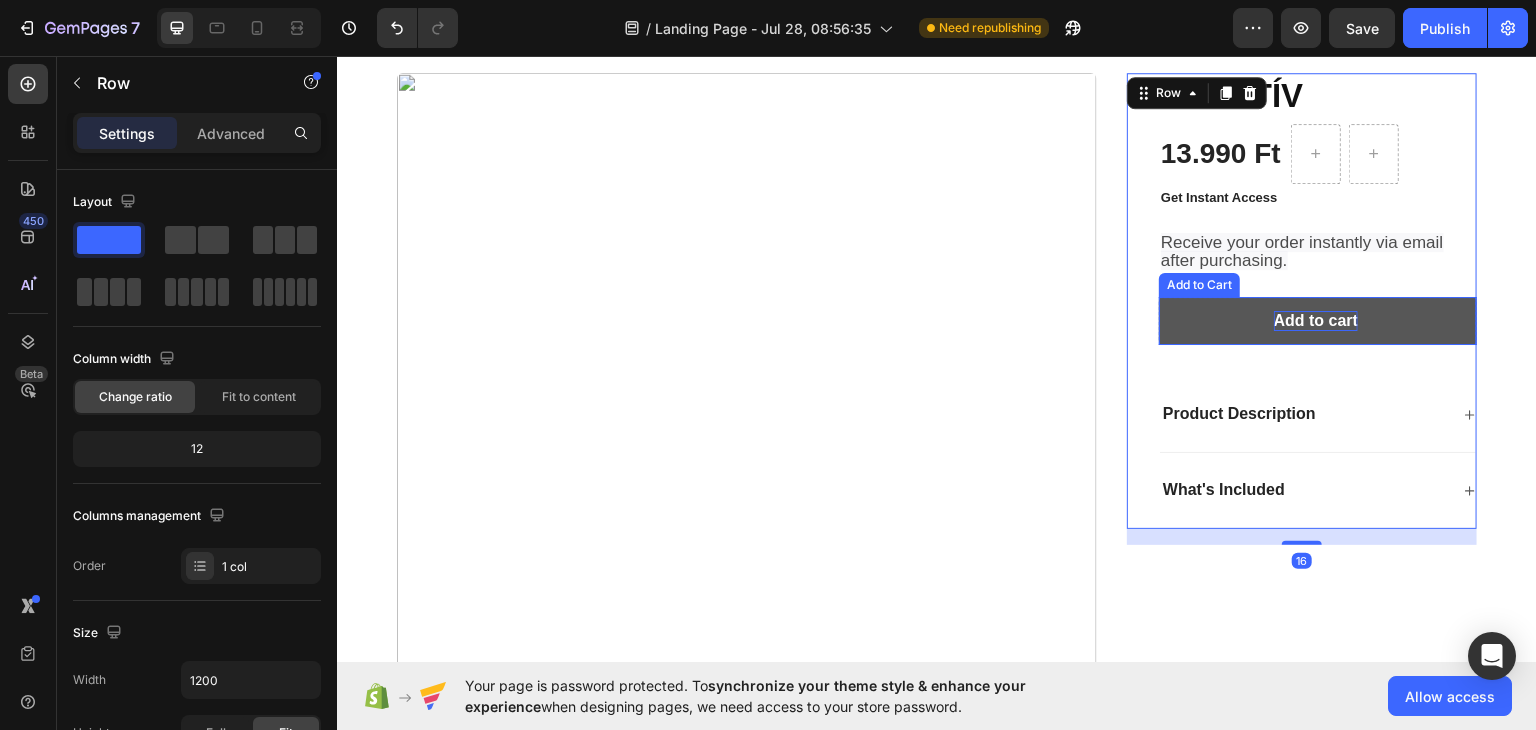 click on "Add to cart" at bounding box center [1316, 320] 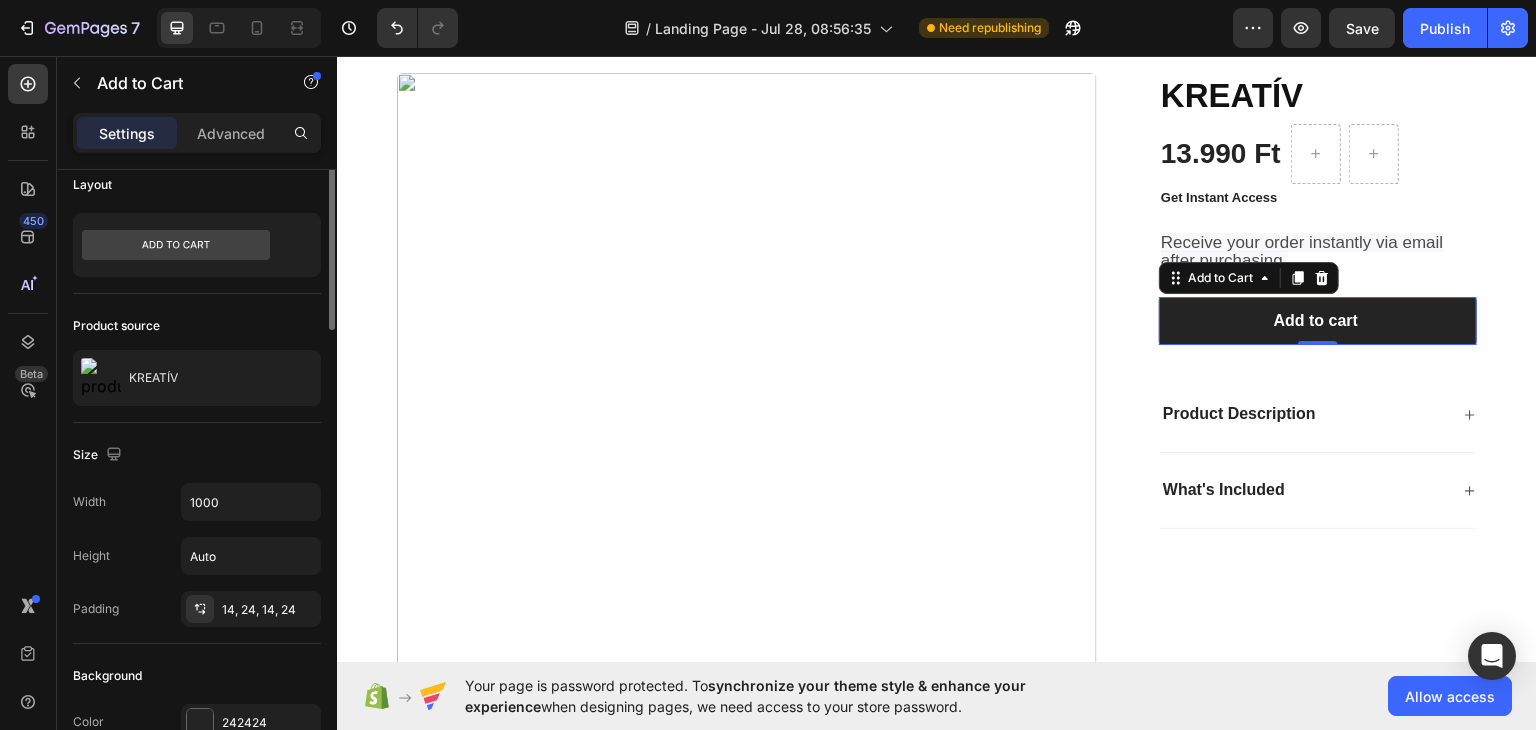 scroll, scrollTop: 0, scrollLeft: 0, axis: both 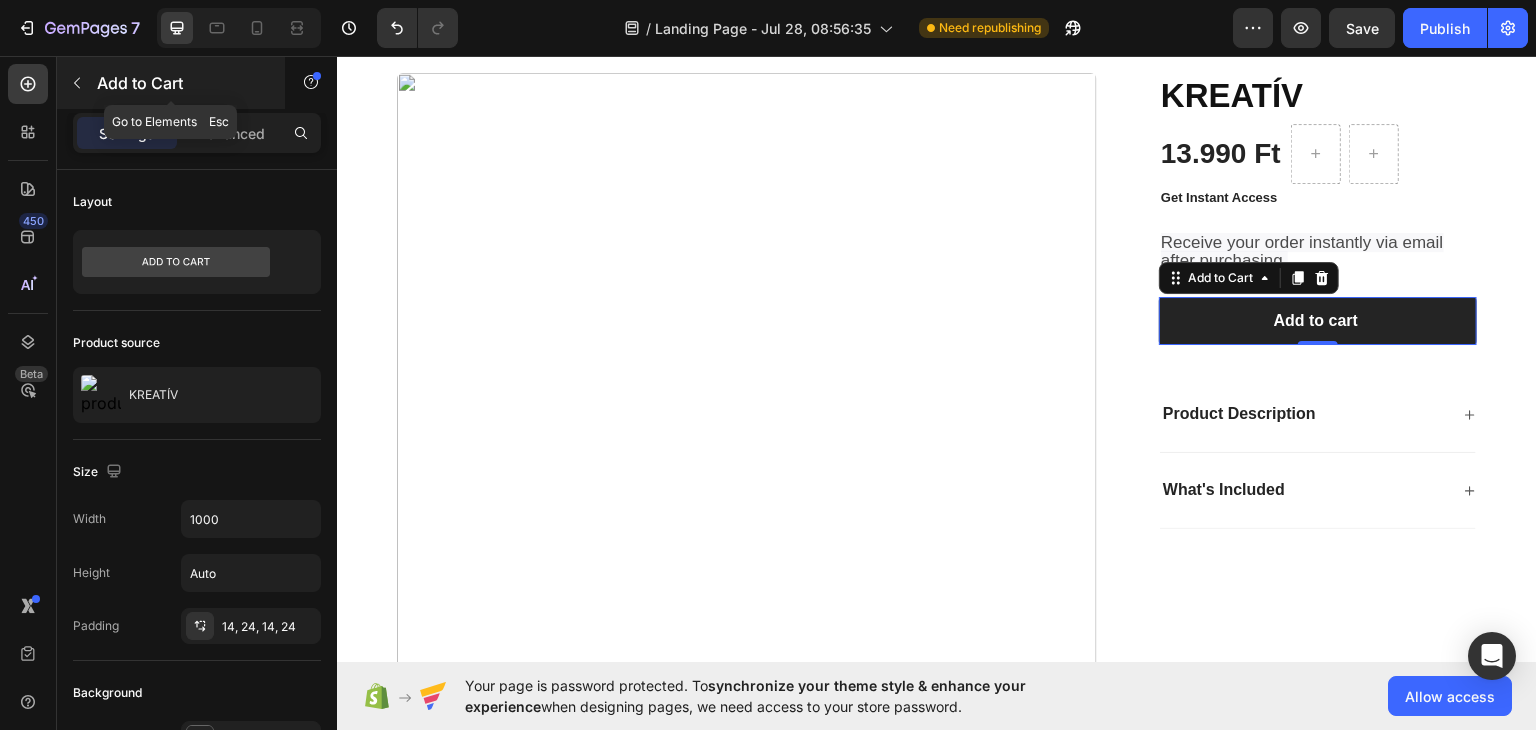 click 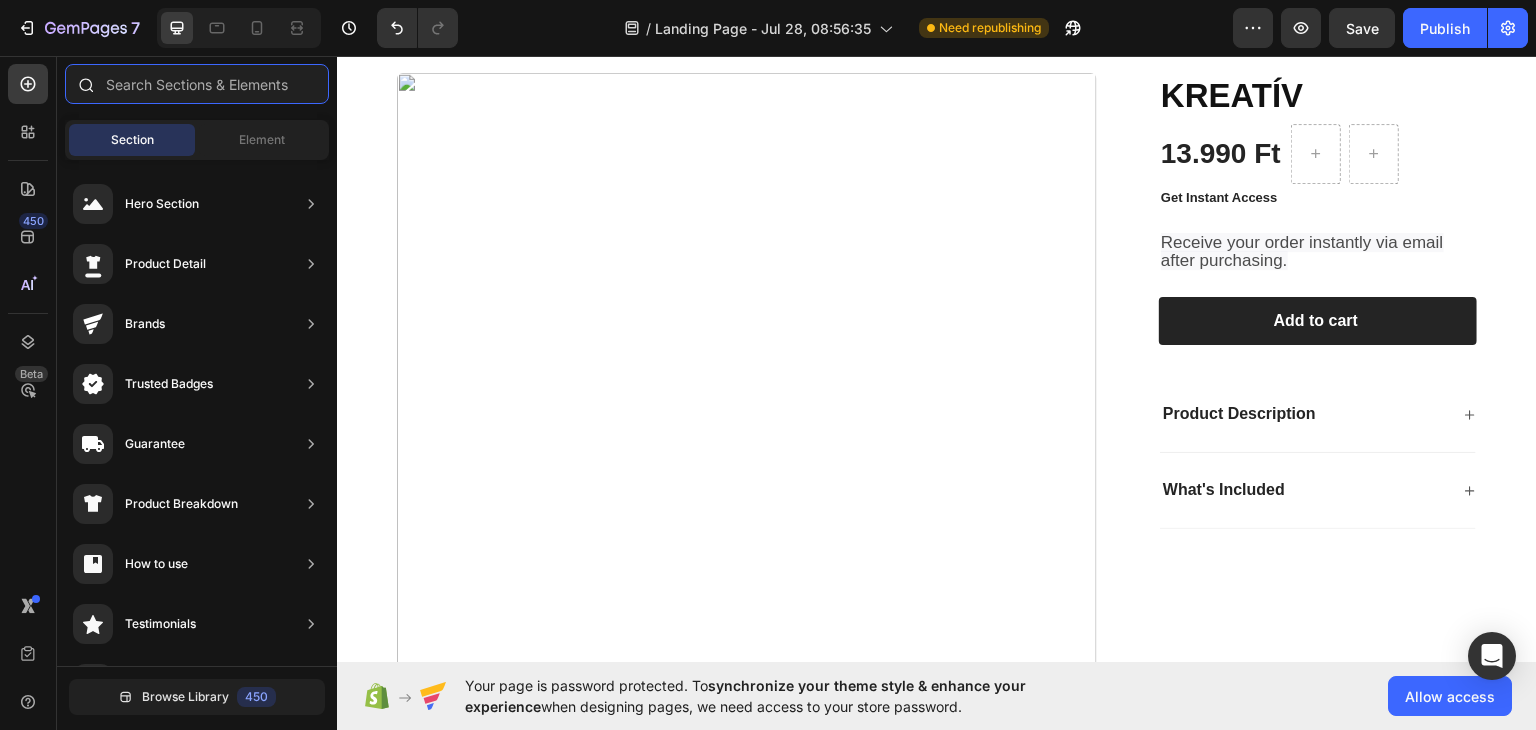 click at bounding box center (197, 84) 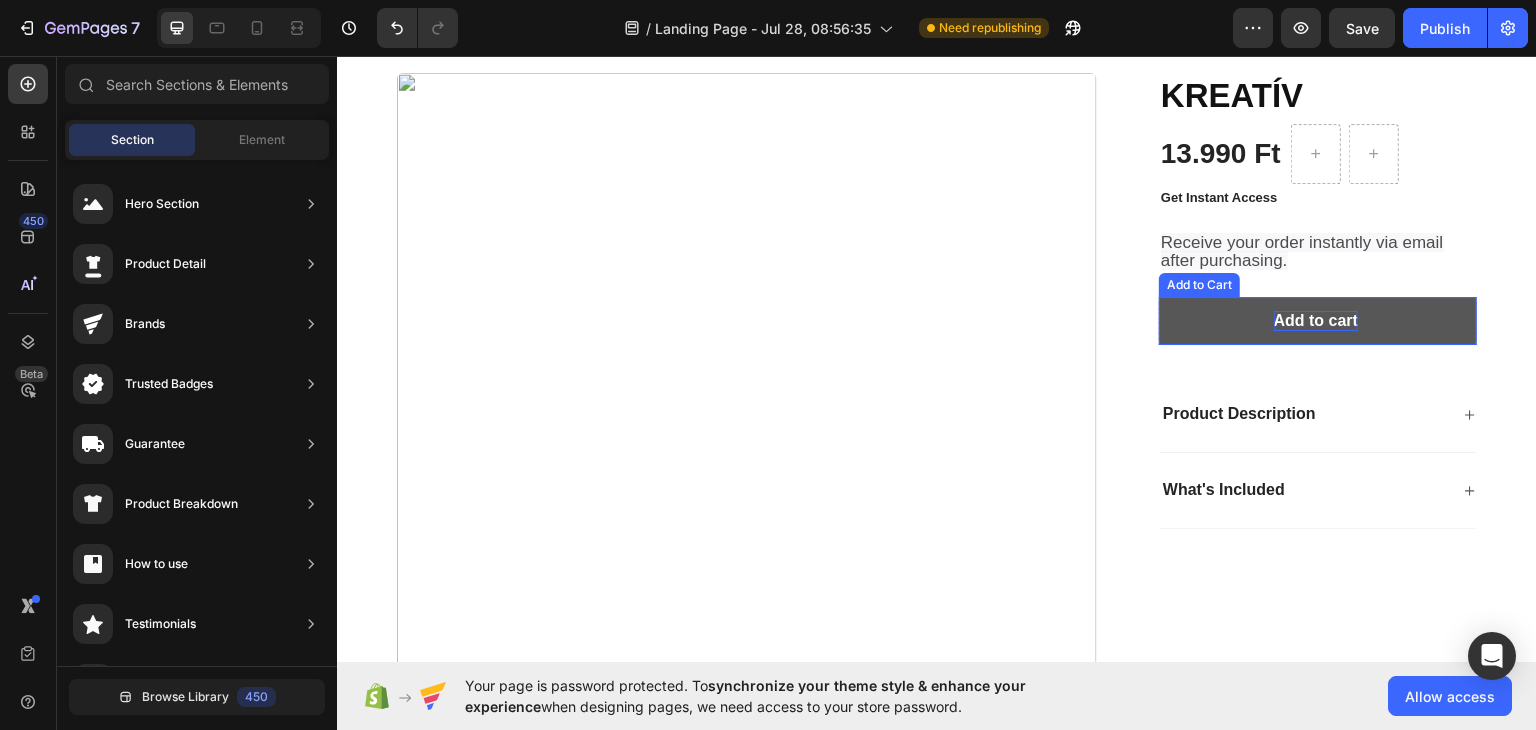 click on "Add to cart" at bounding box center (1318, 320) 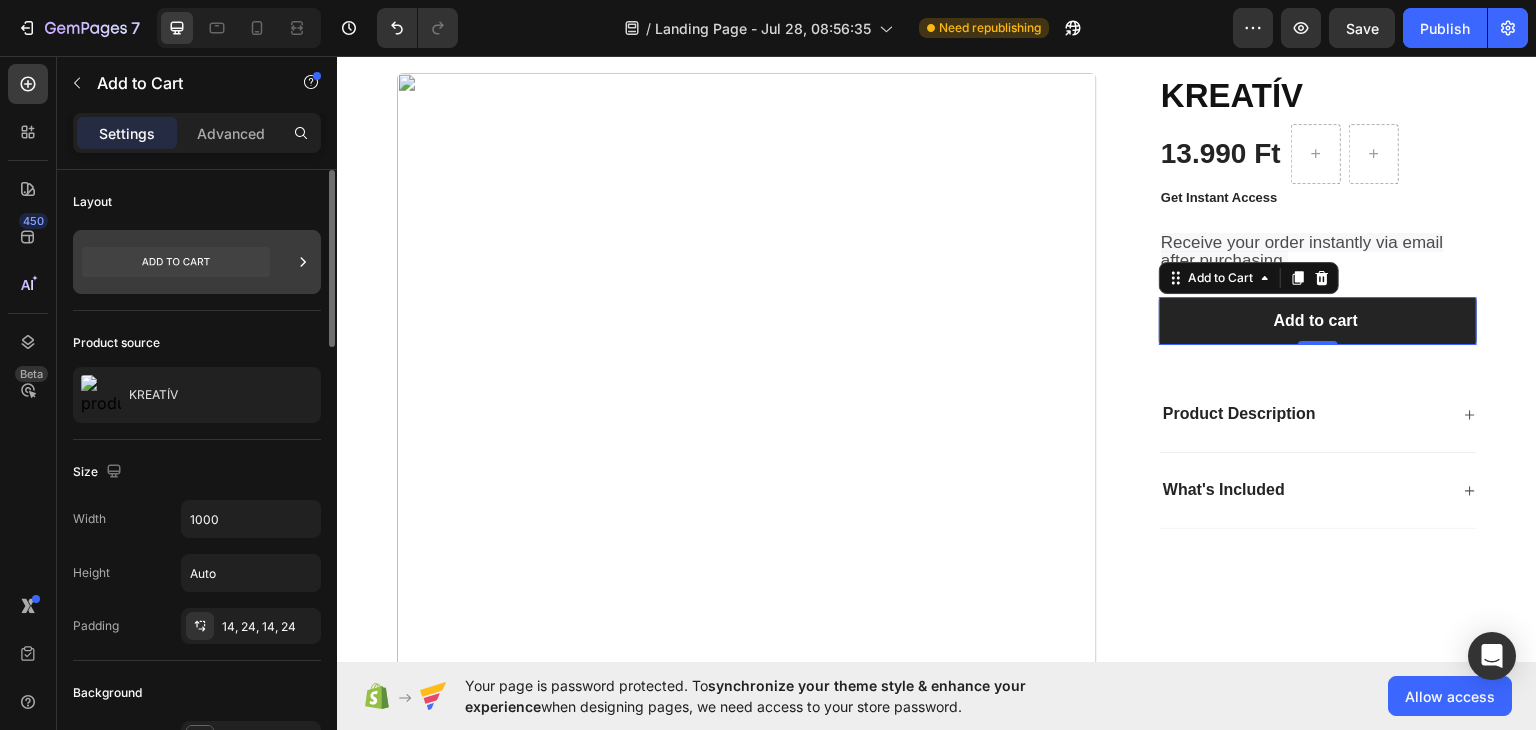 click 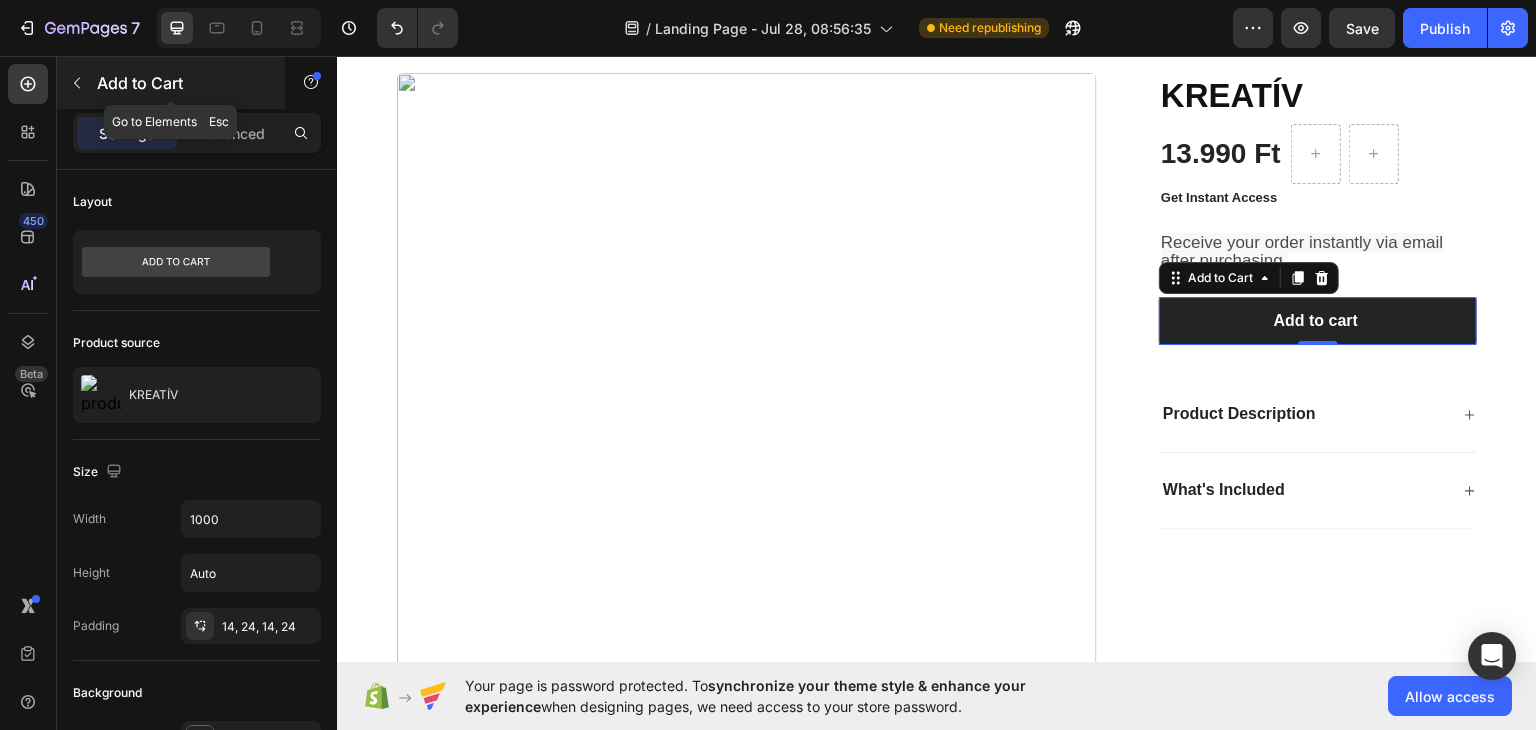 click at bounding box center [77, 83] 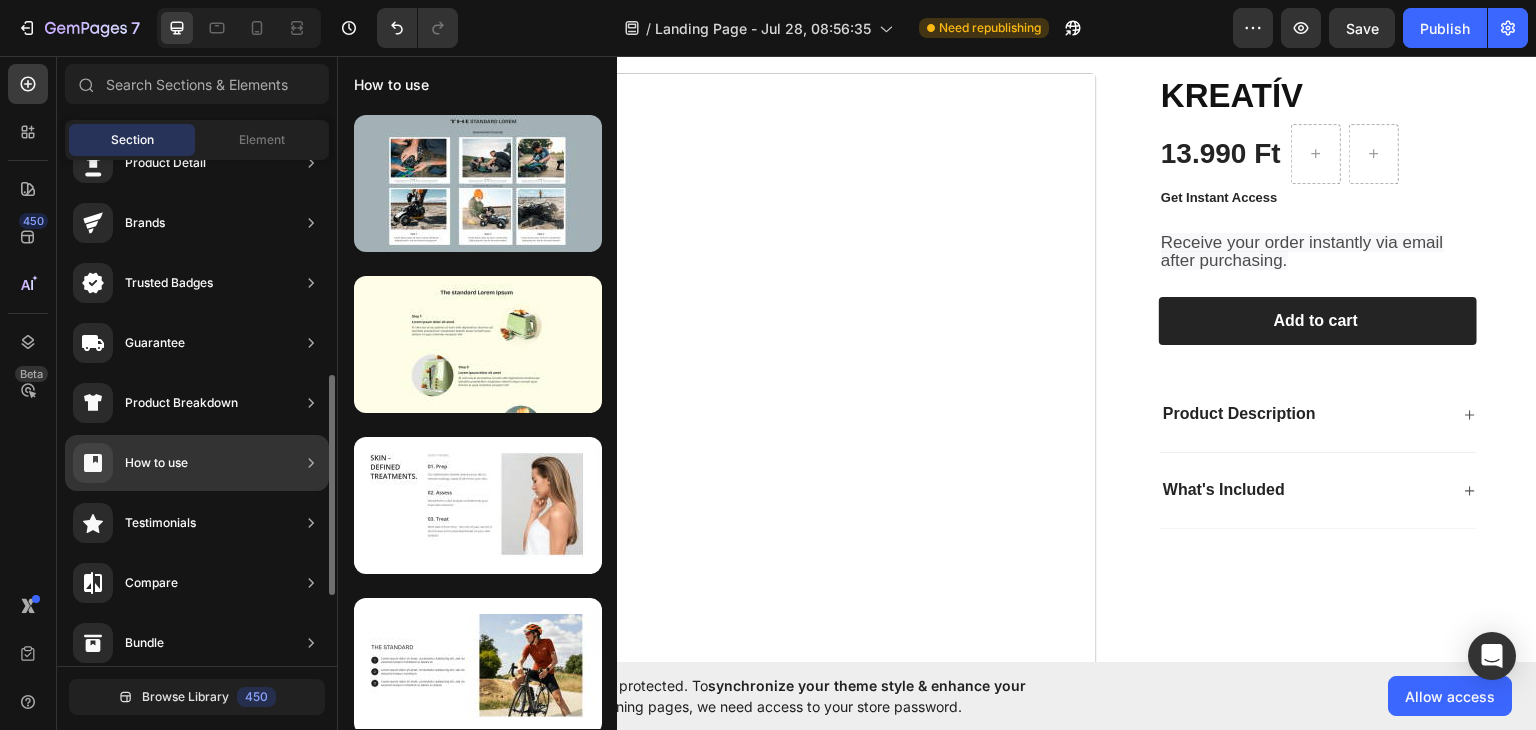 scroll, scrollTop: 0, scrollLeft: 0, axis: both 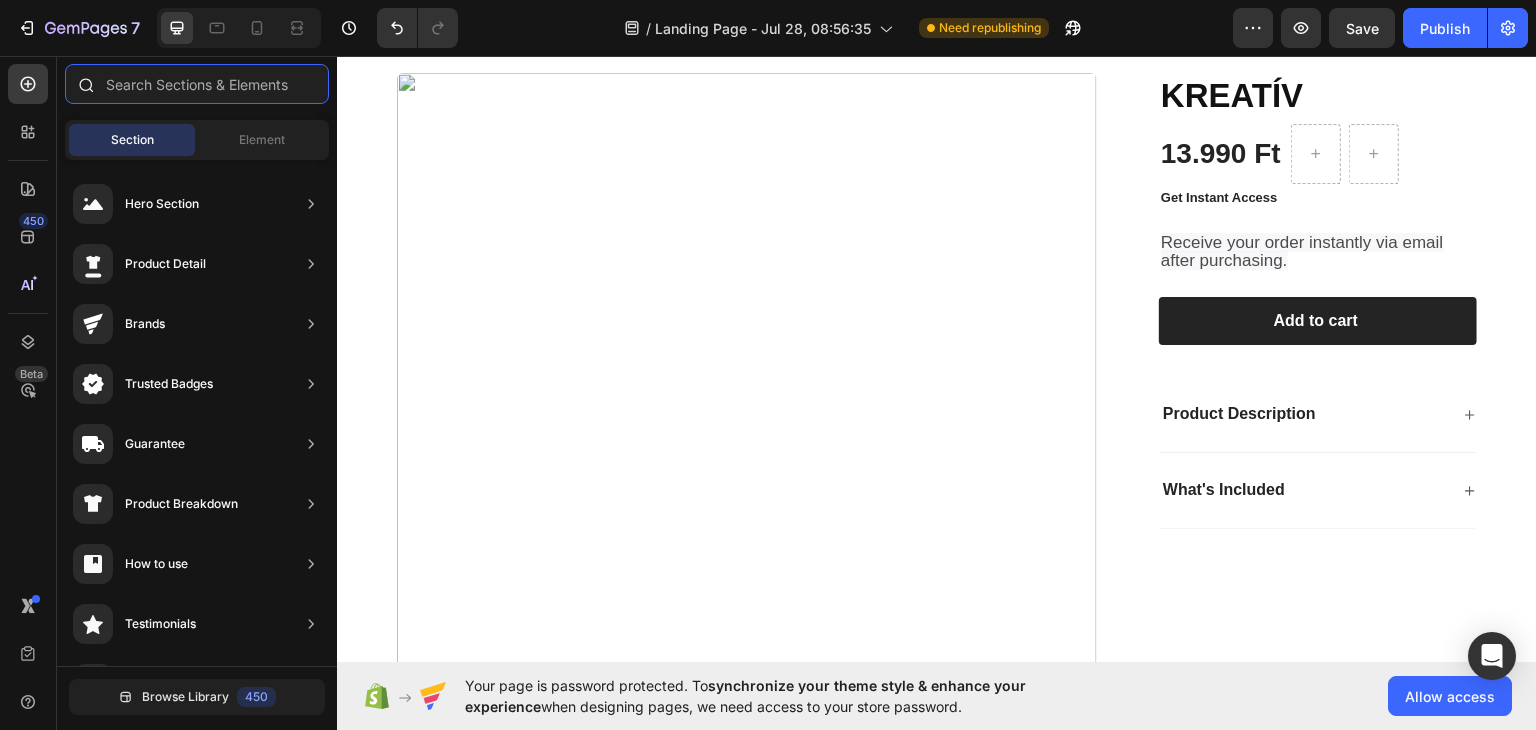 click at bounding box center [197, 84] 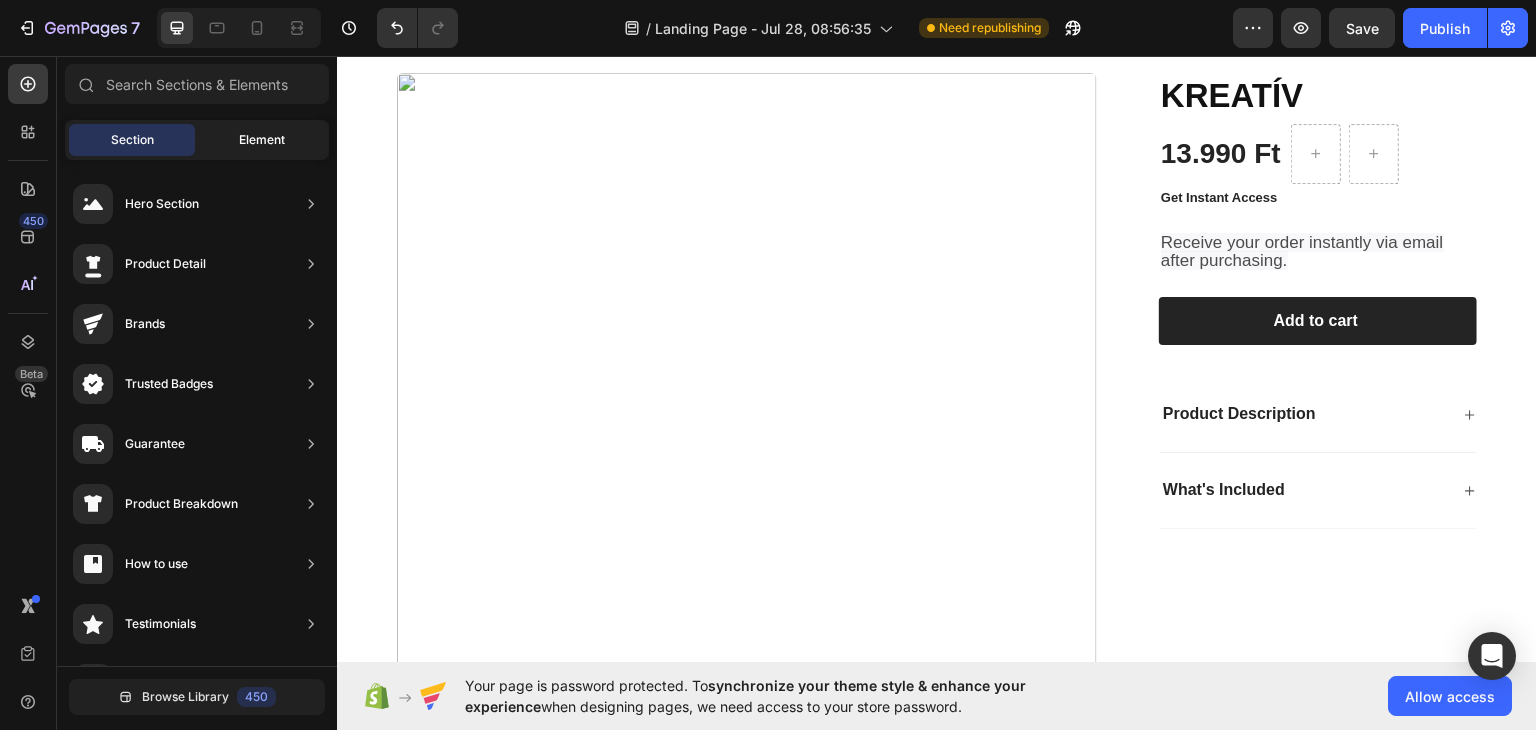 click on "Element" 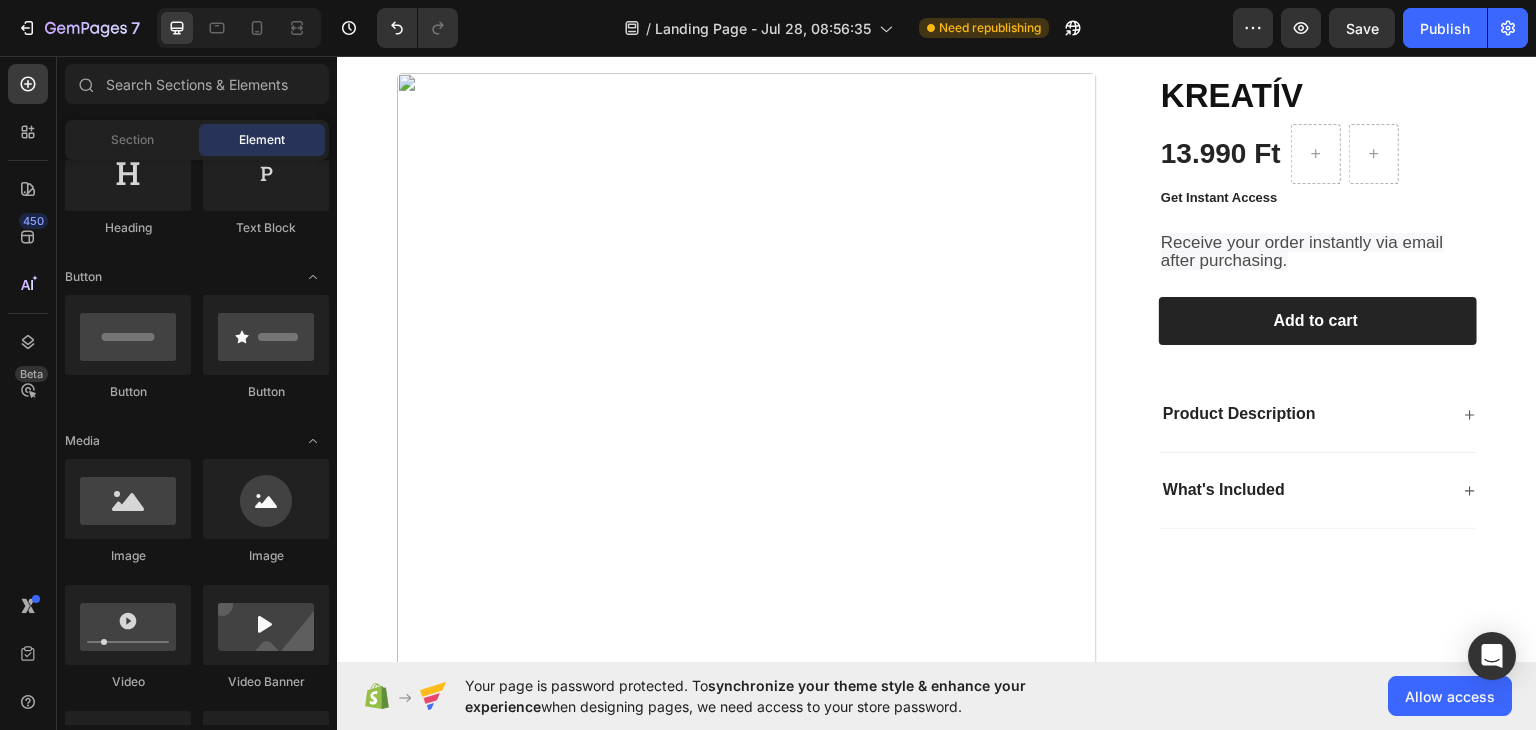 scroll, scrollTop: 0, scrollLeft: 0, axis: both 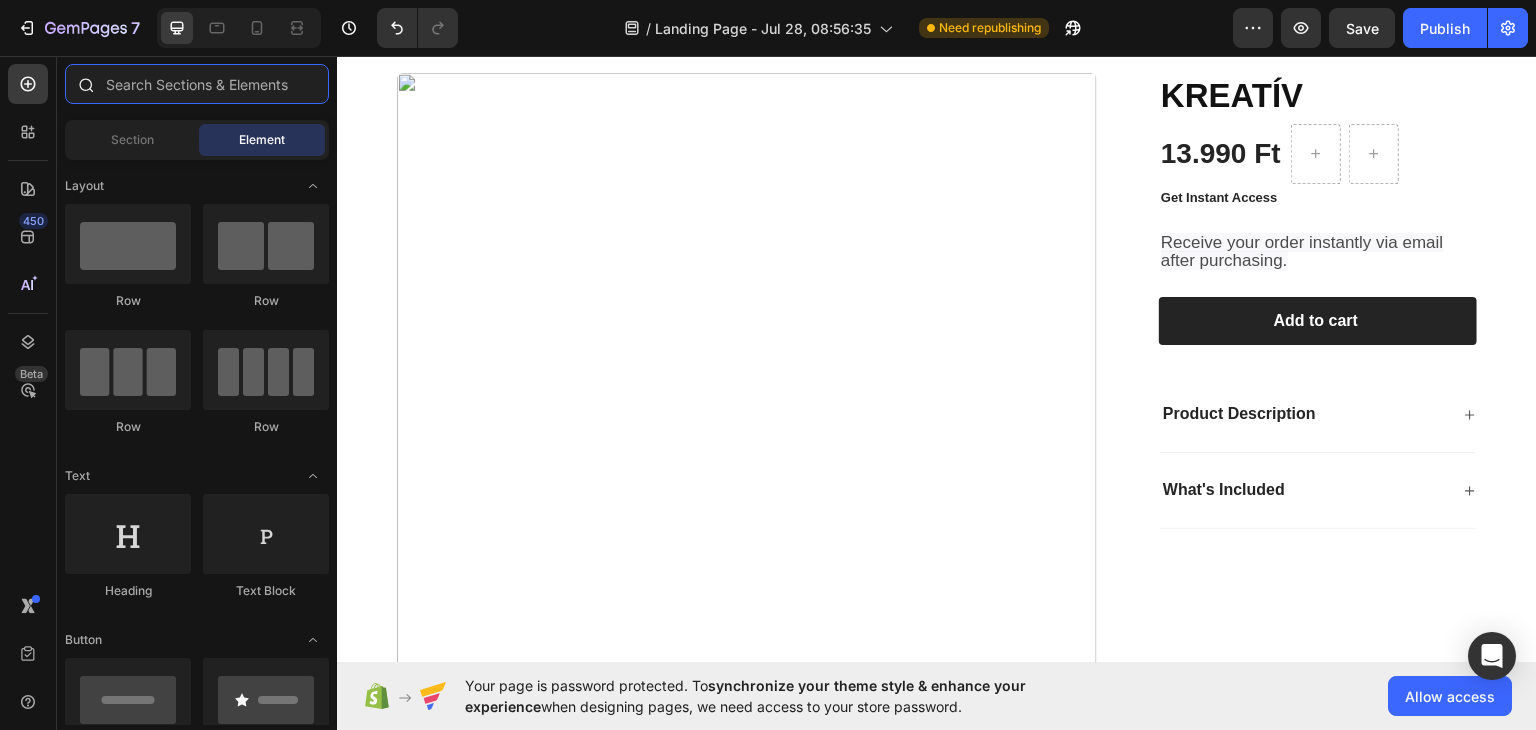 click at bounding box center [197, 84] 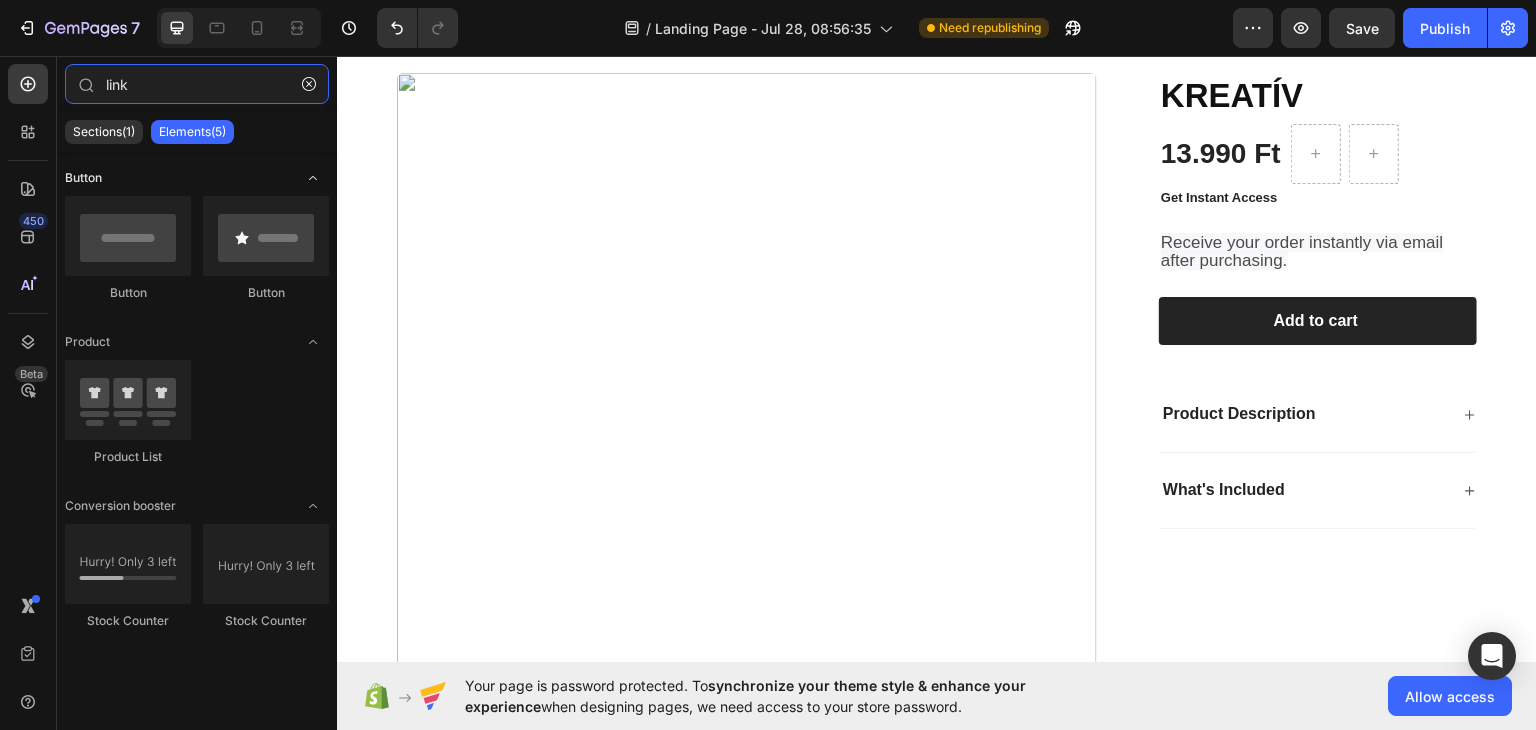 type on "link" 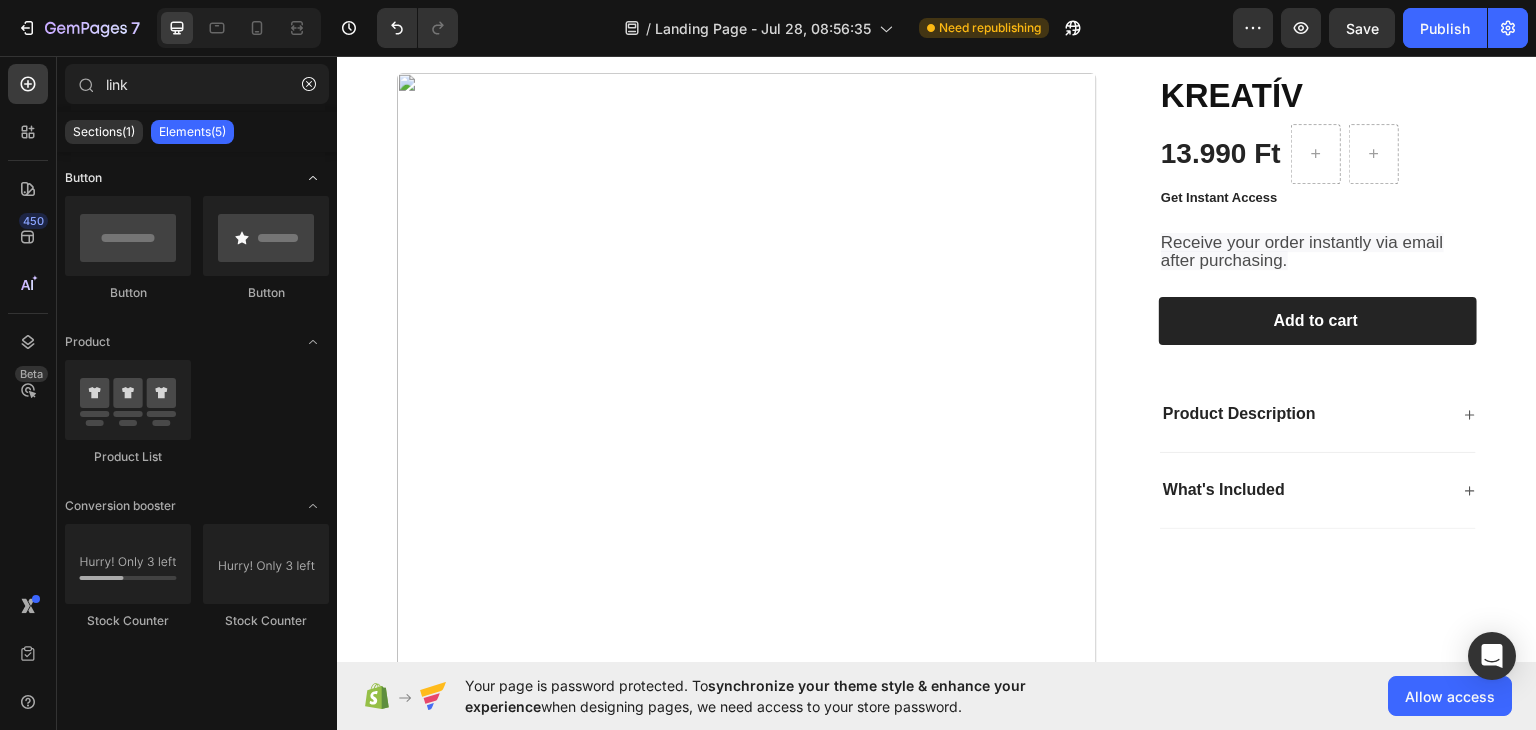 click 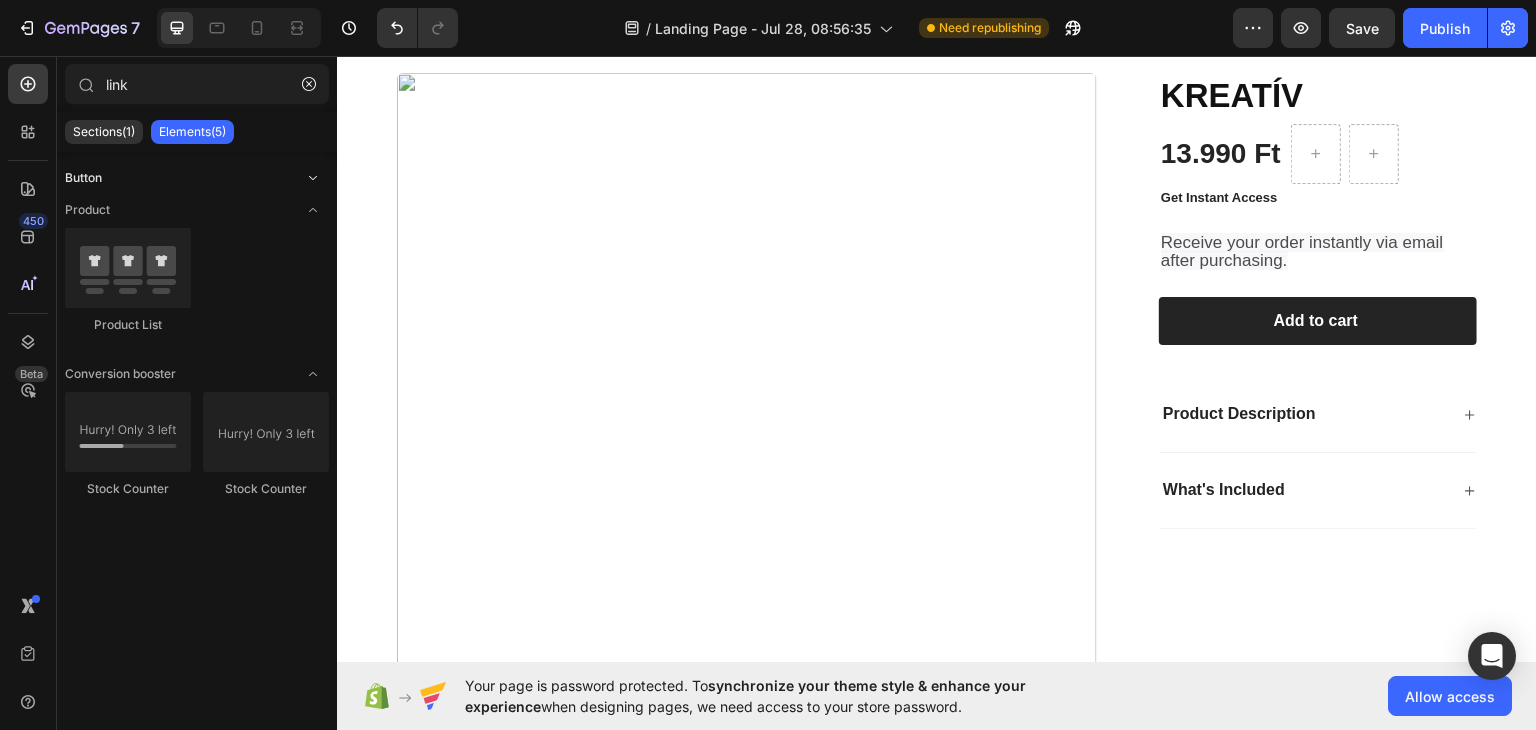 click 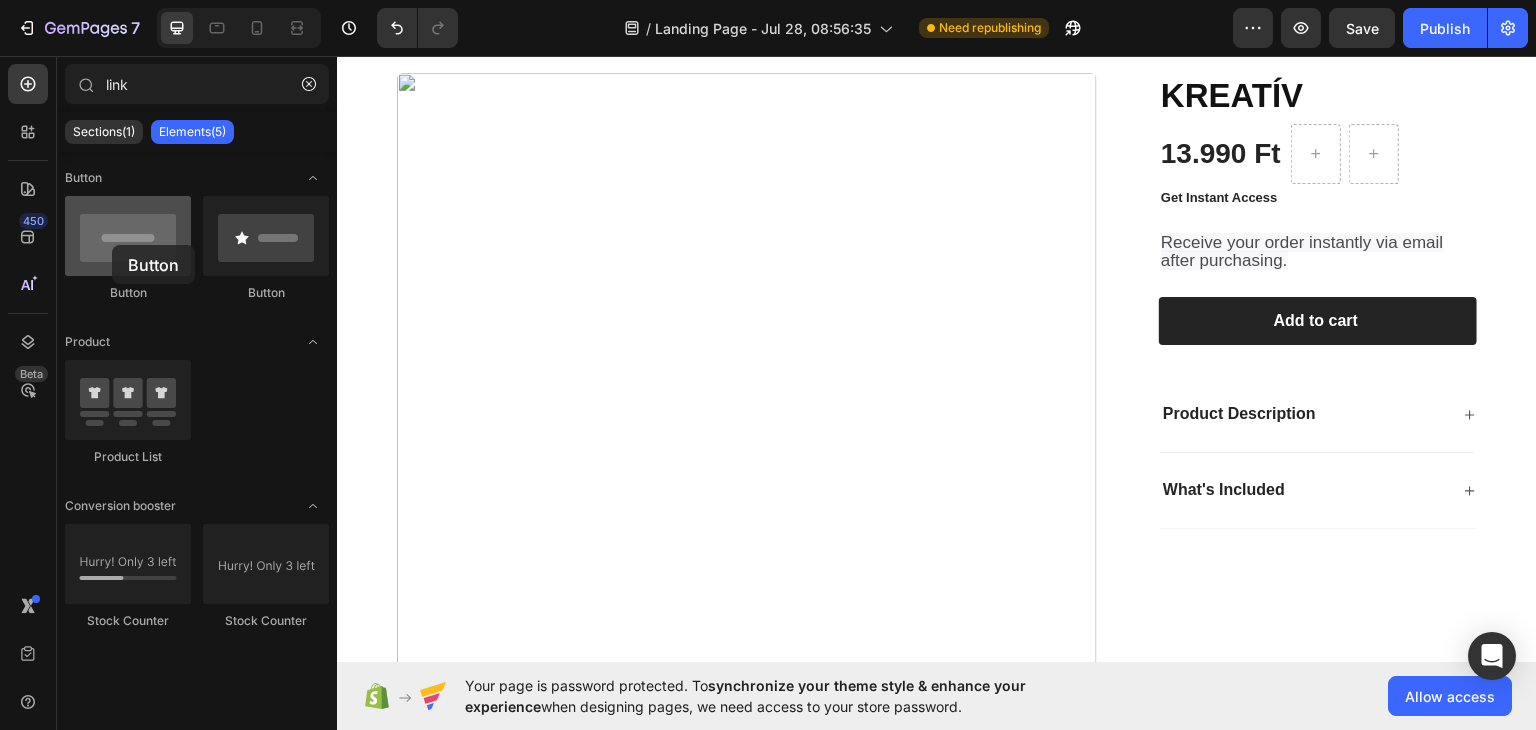 click at bounding box center (128, 236) 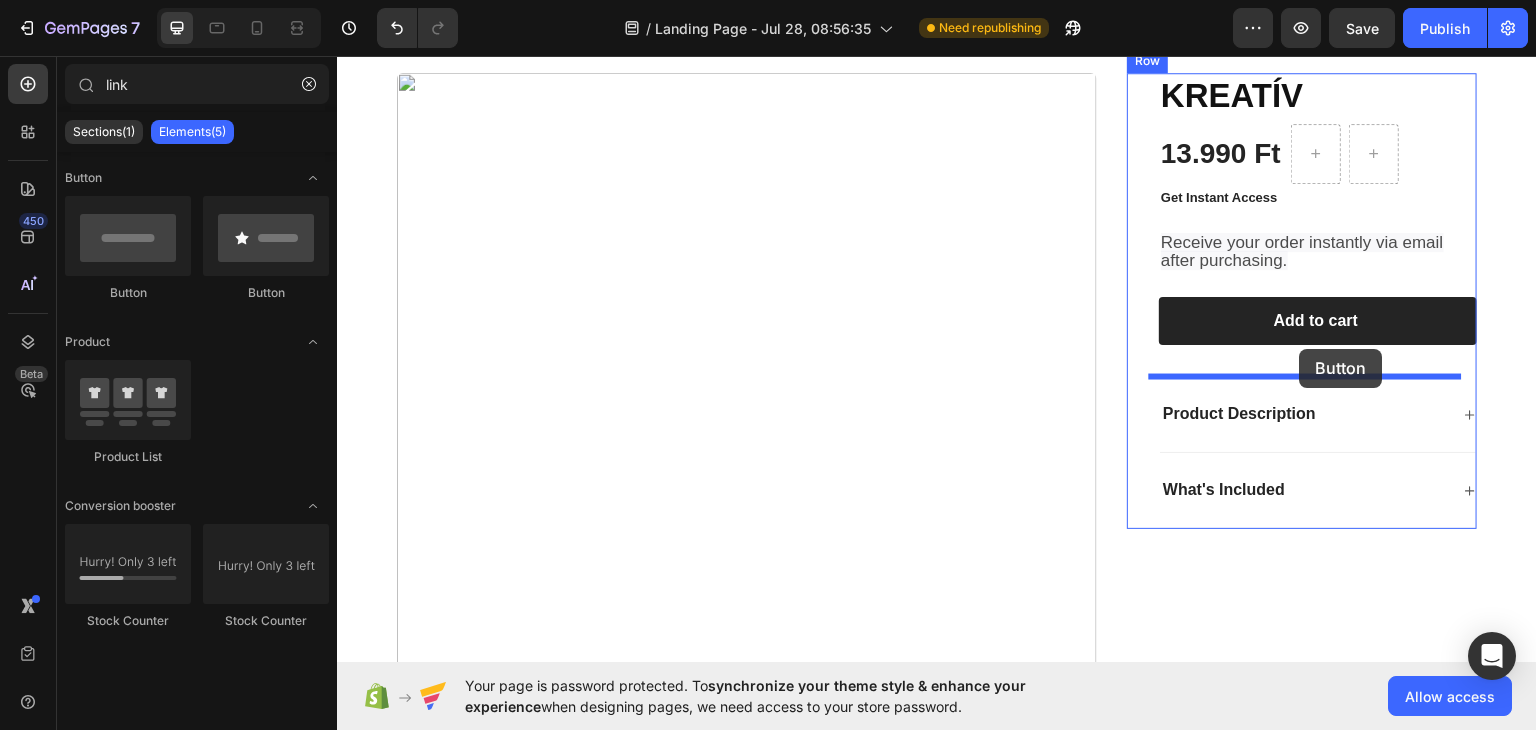 drag, startPoint x: 450, startPoint y: 301, endPoint x: 1300, endPoint y: 348, distance: 851.2984 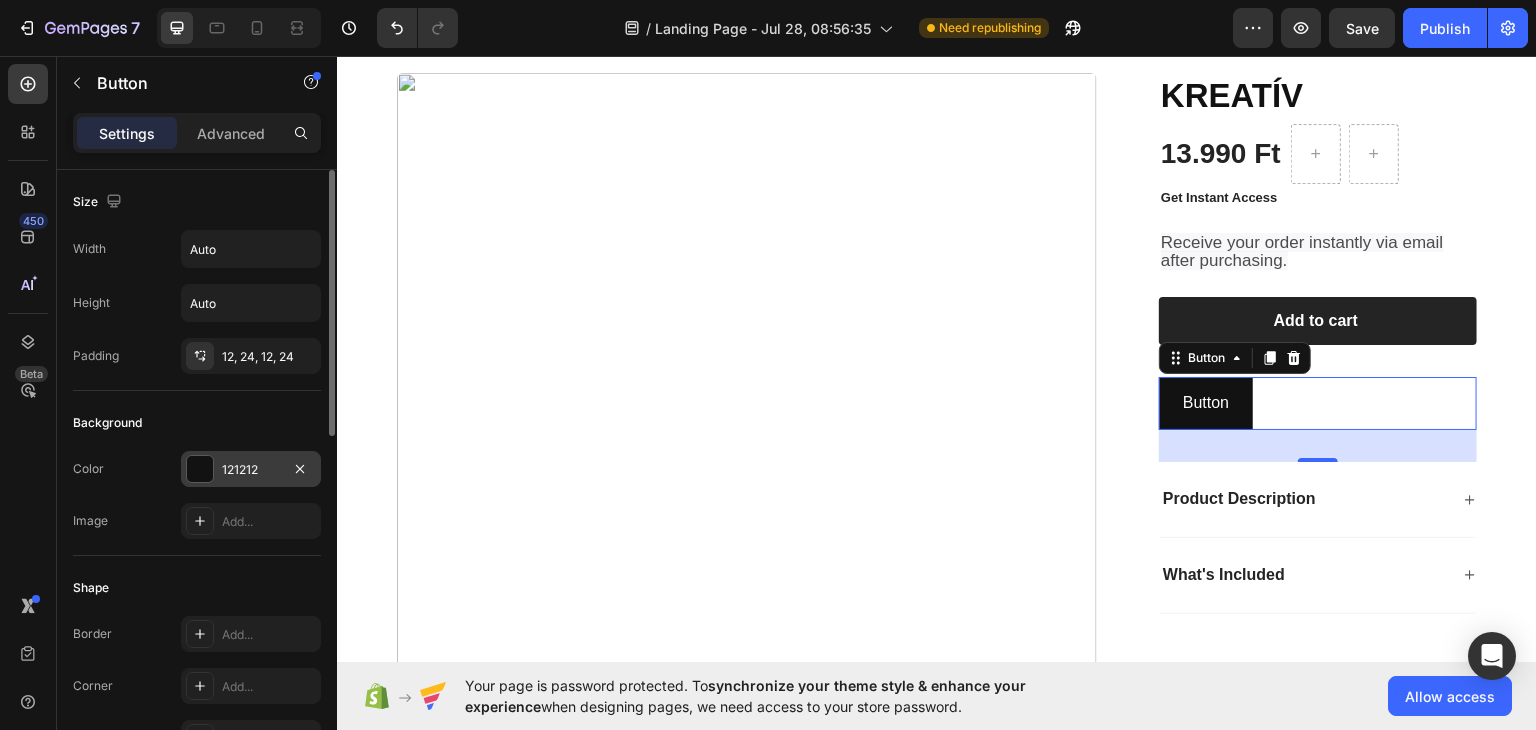 click on "121212" at bounding box center (251, 470) 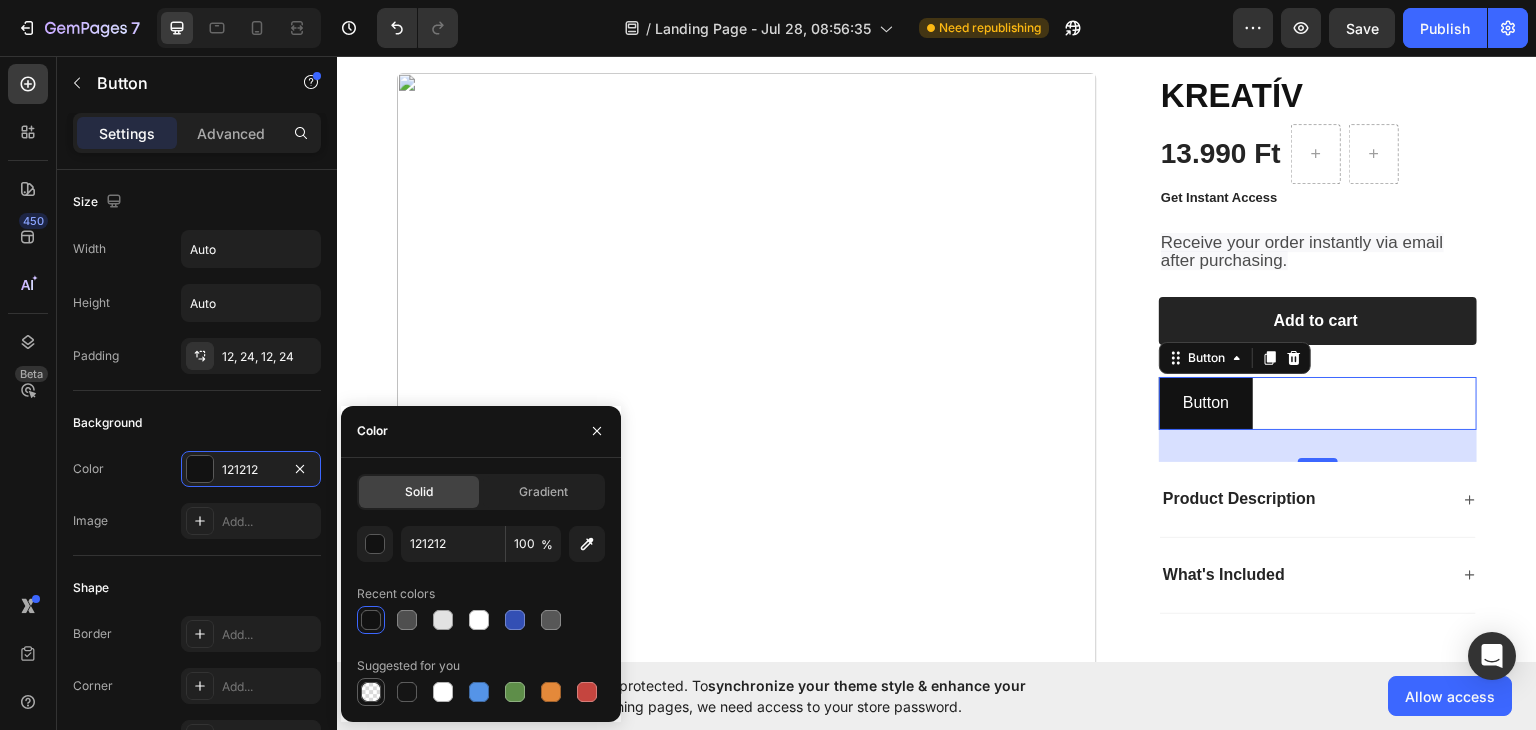 click at bounding box center [371, 692] 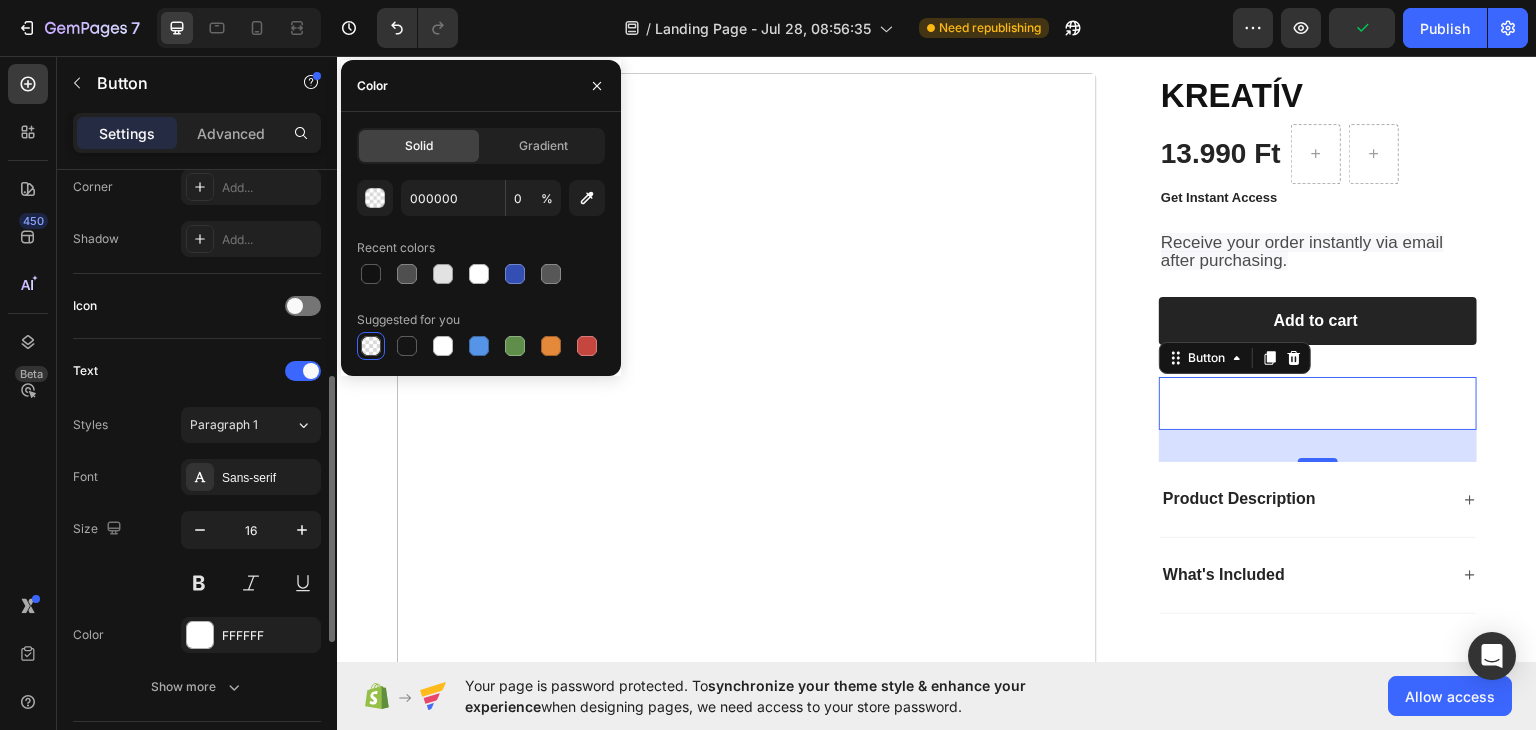 scroll, scrollTop: 501, scrollLeft: 0, axis: vertical 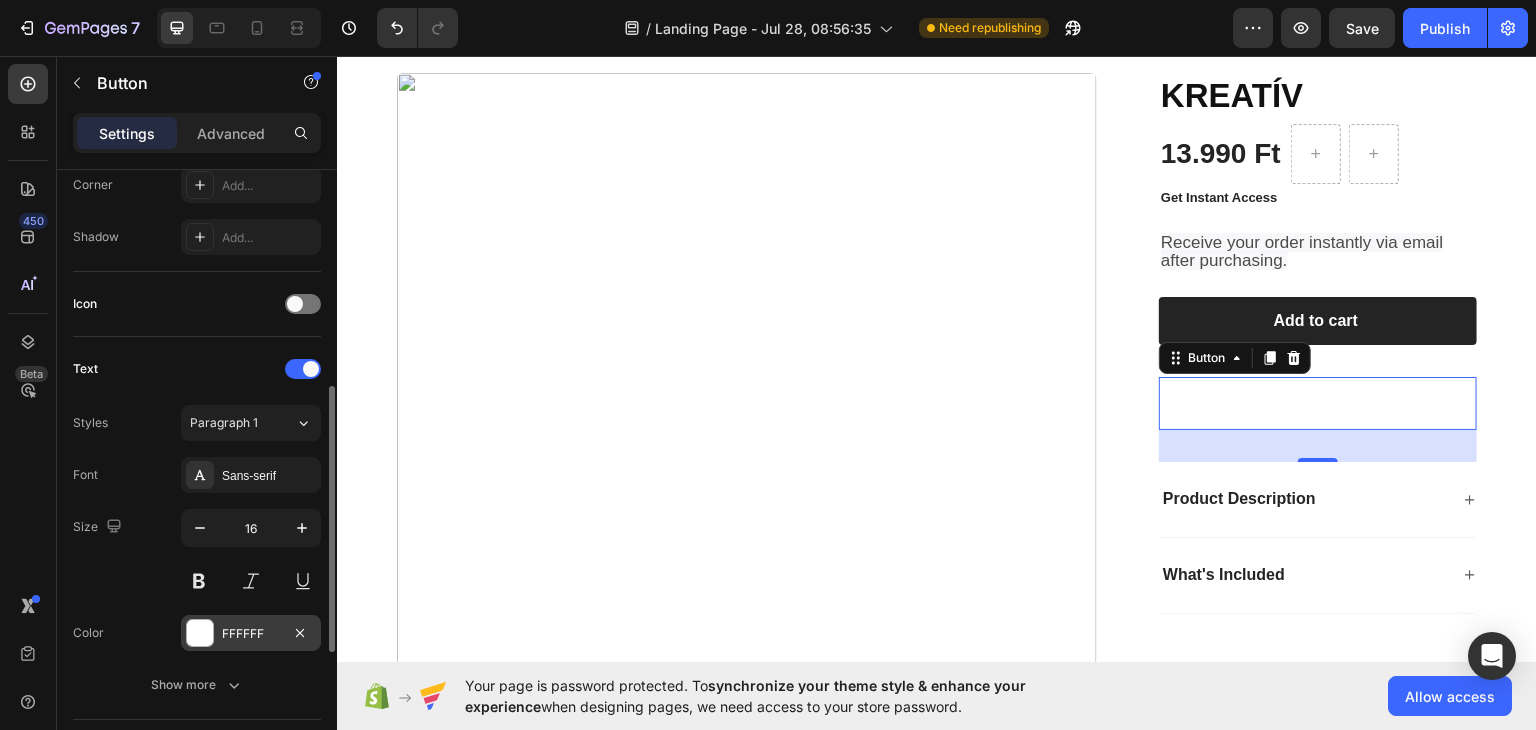 click on "FFFFFF" at bounding box center [251, 634] 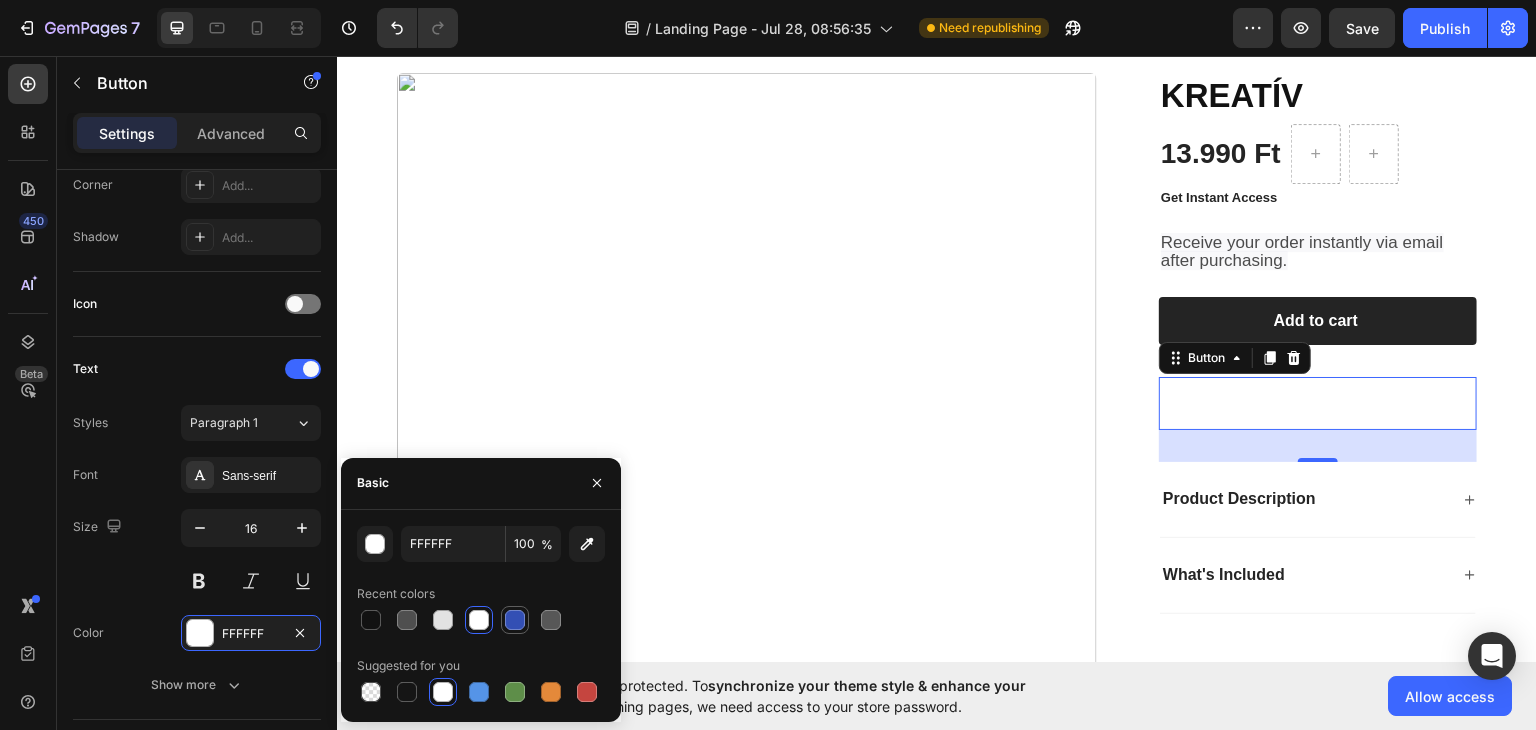 click at bounding box center (515, 620) 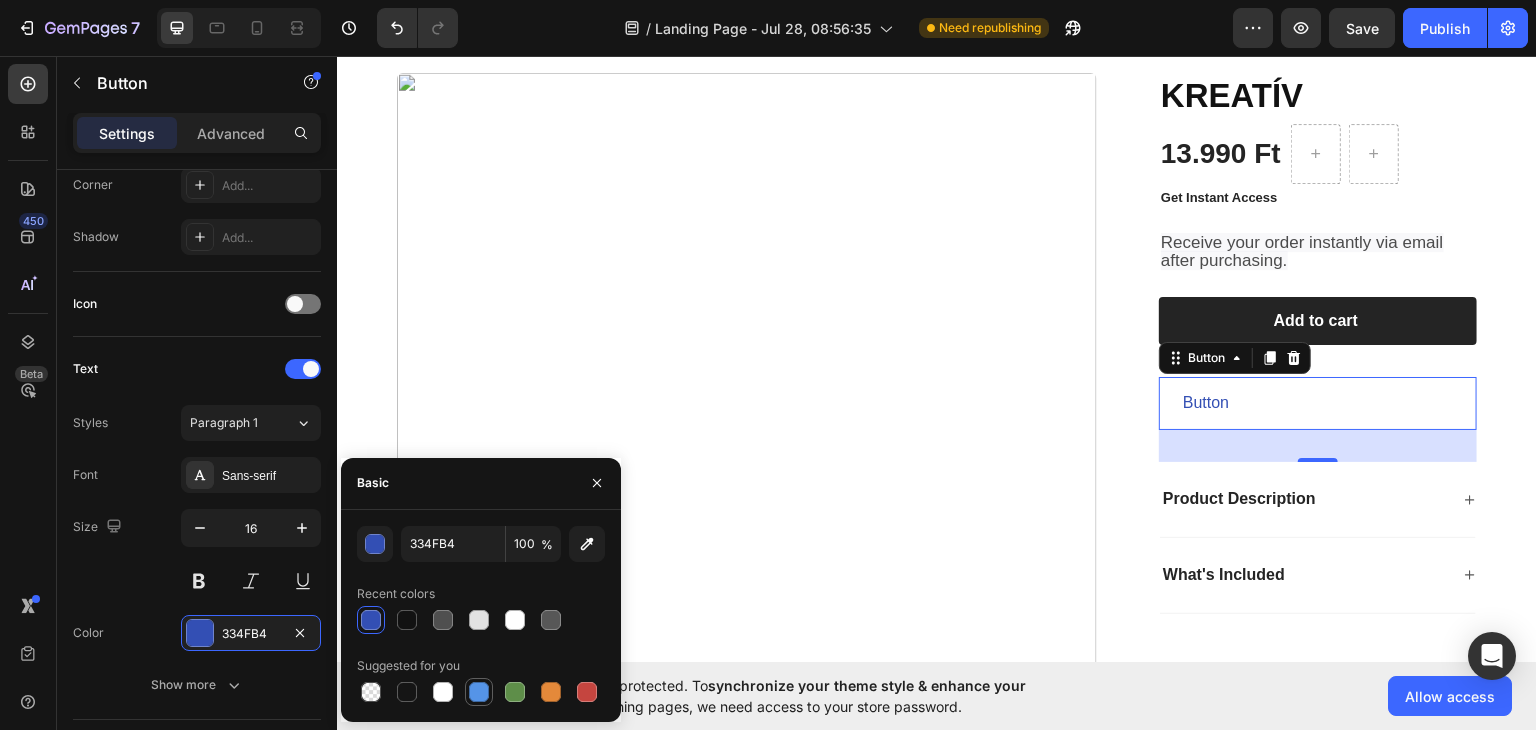 click at bounding box center [479, 692] 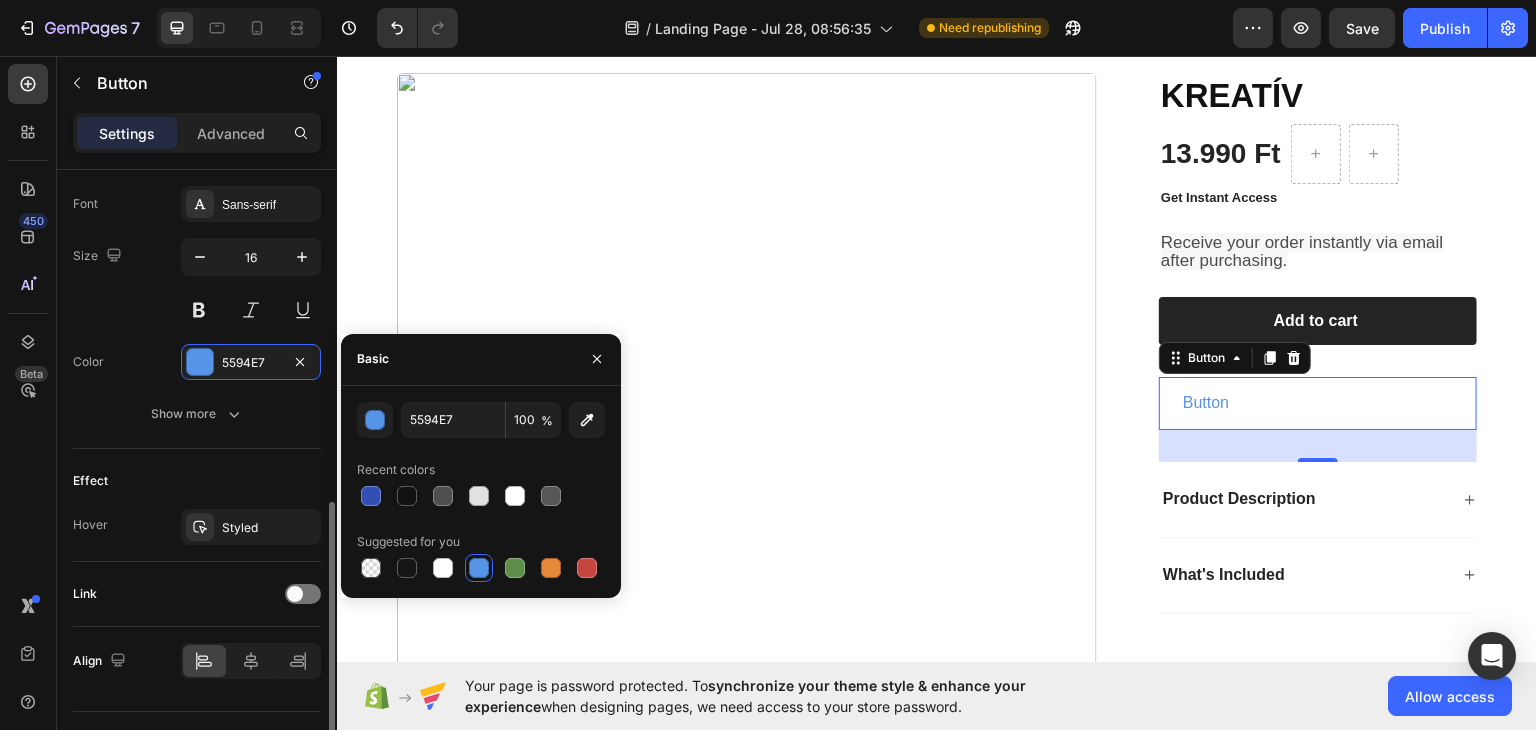 scroll, scrollTop: 772, scrollLeft: 0, axis: vertical 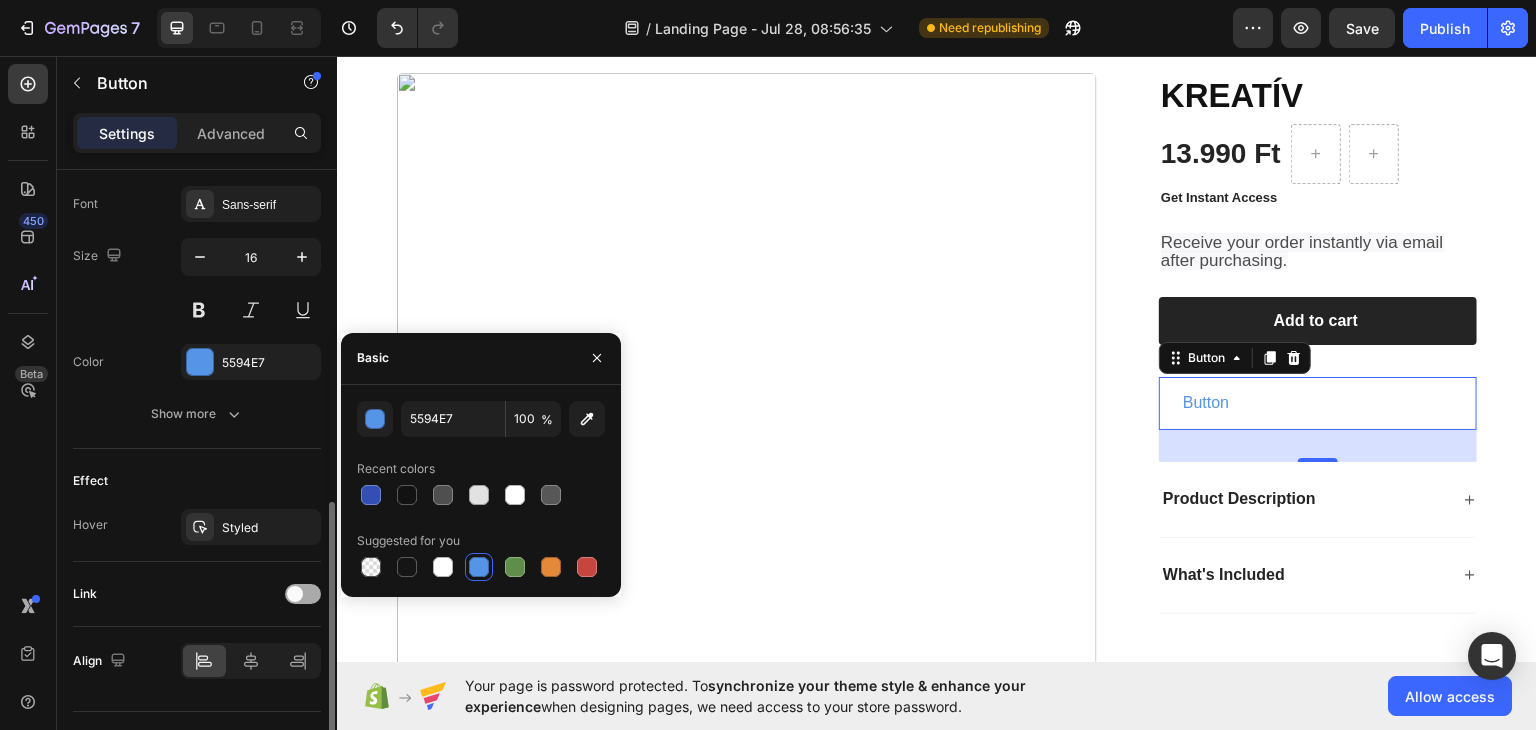 click at bounding box center [303, 594] 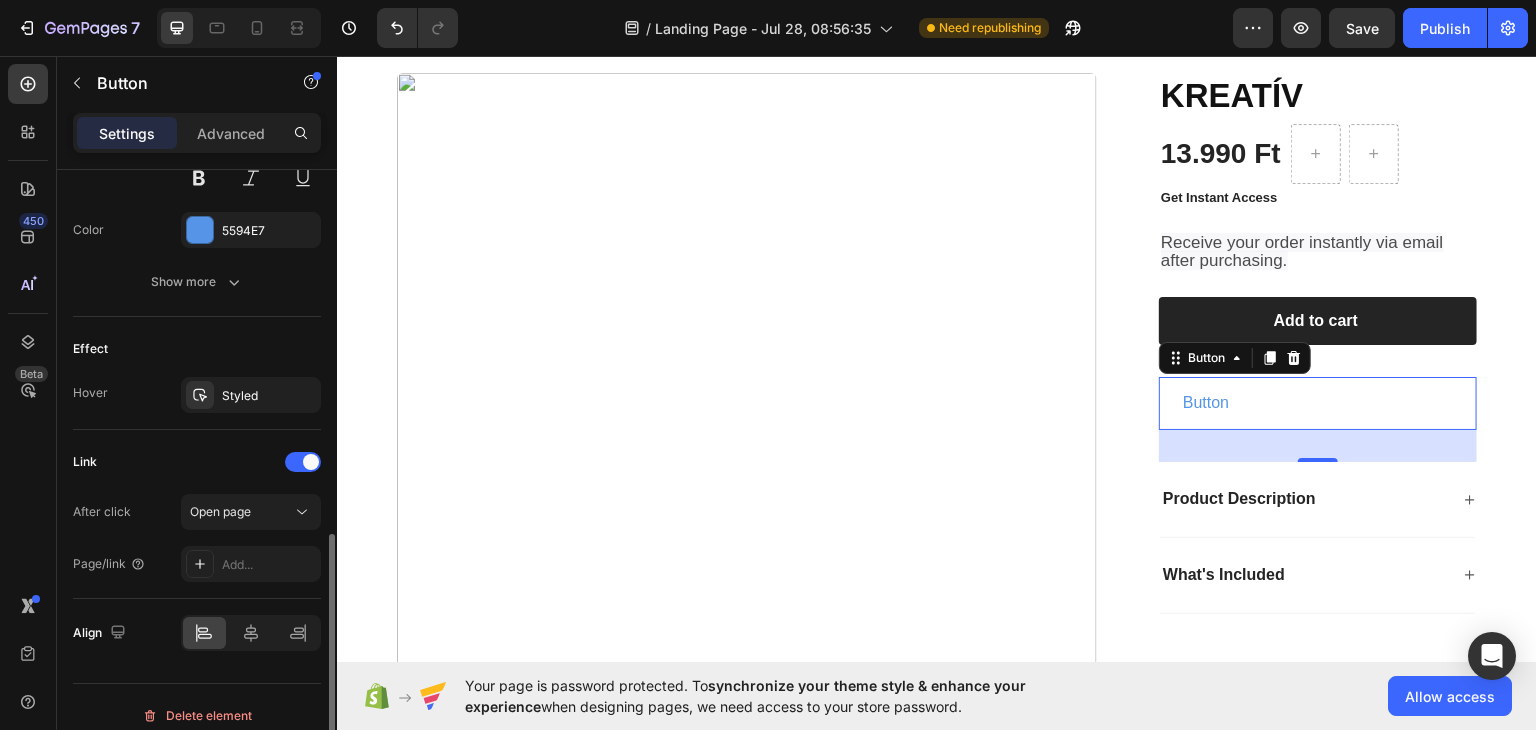 scroll, scrollTop: 905, scrollLeft: 0, axis: vertical 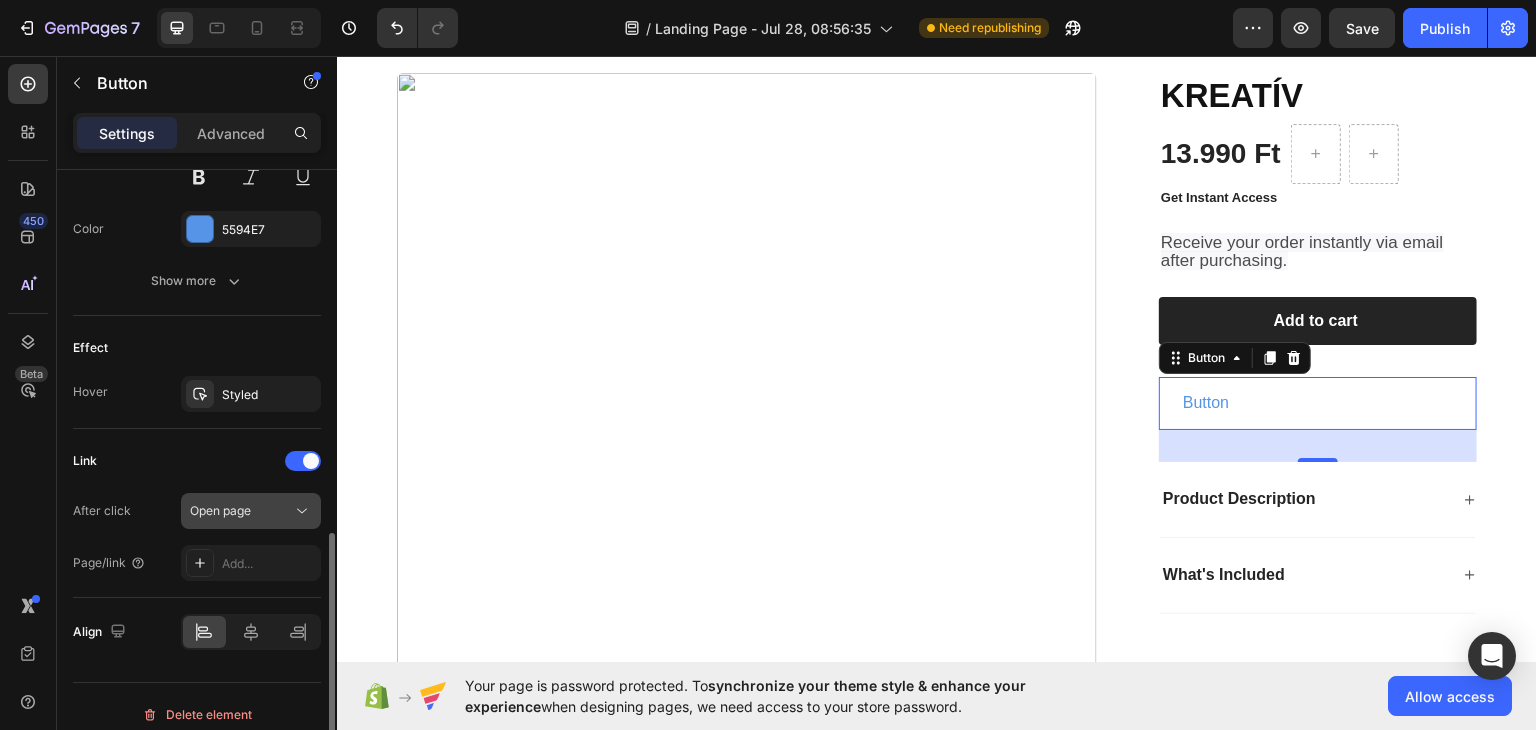 click 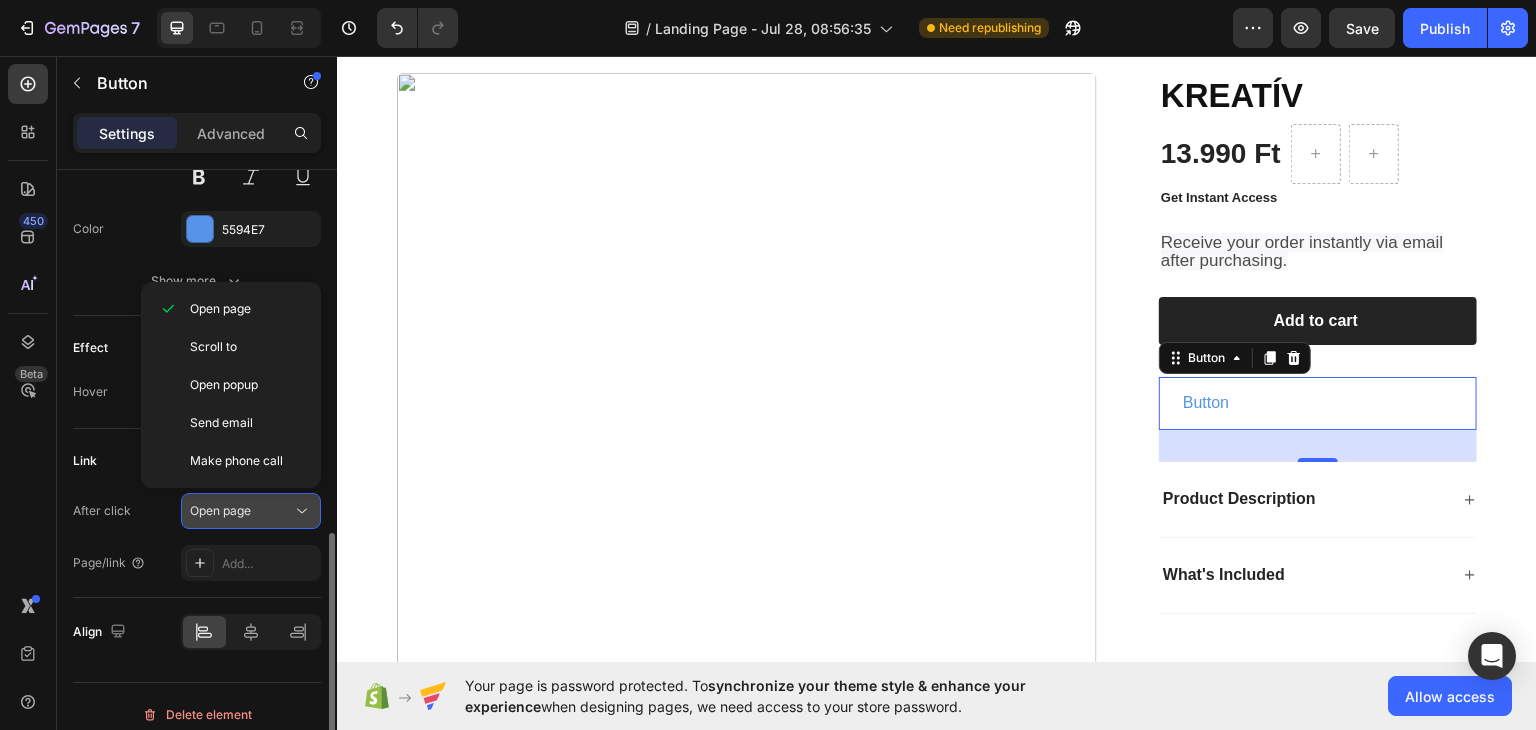 click 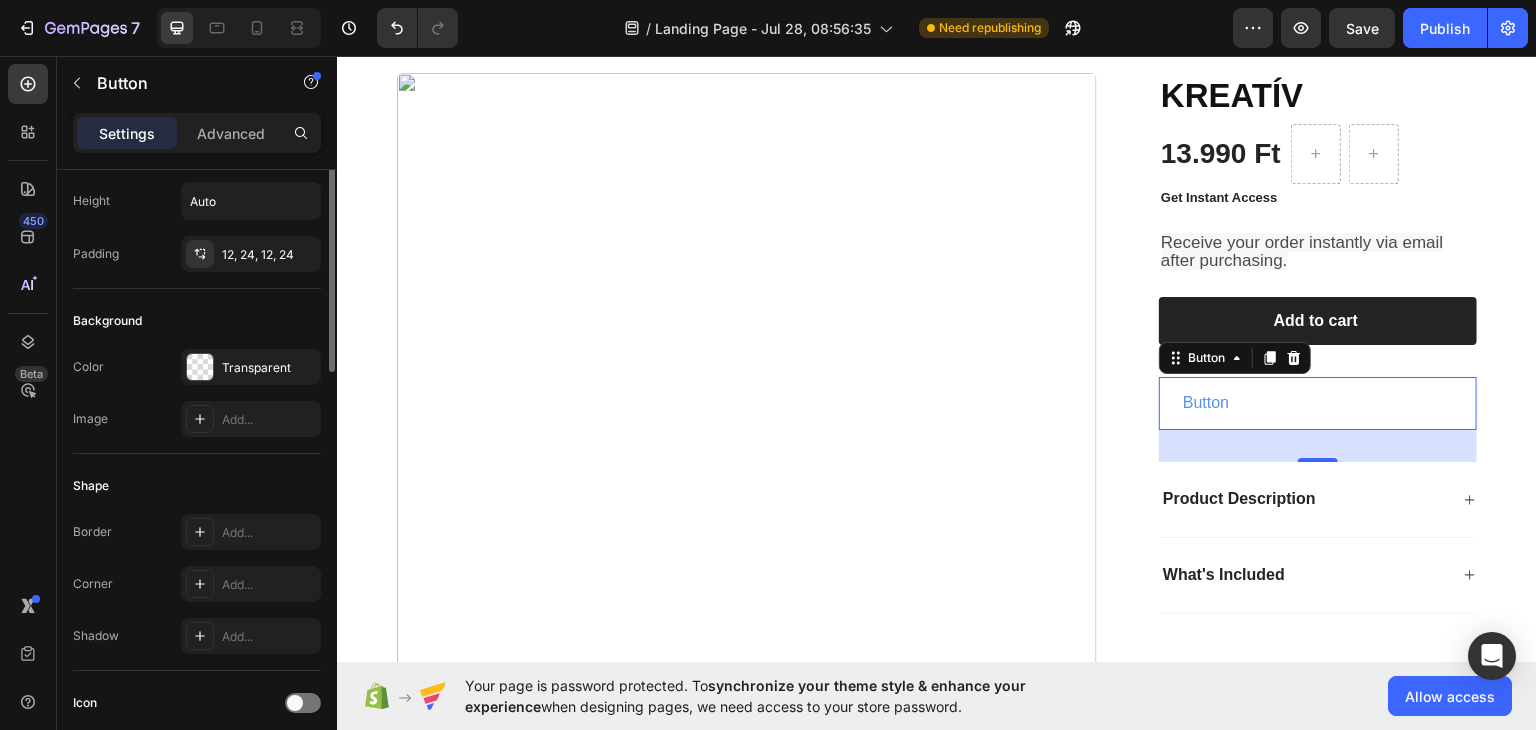 scroll, scrollTop: 0, scrollLeft: 0, axis: both 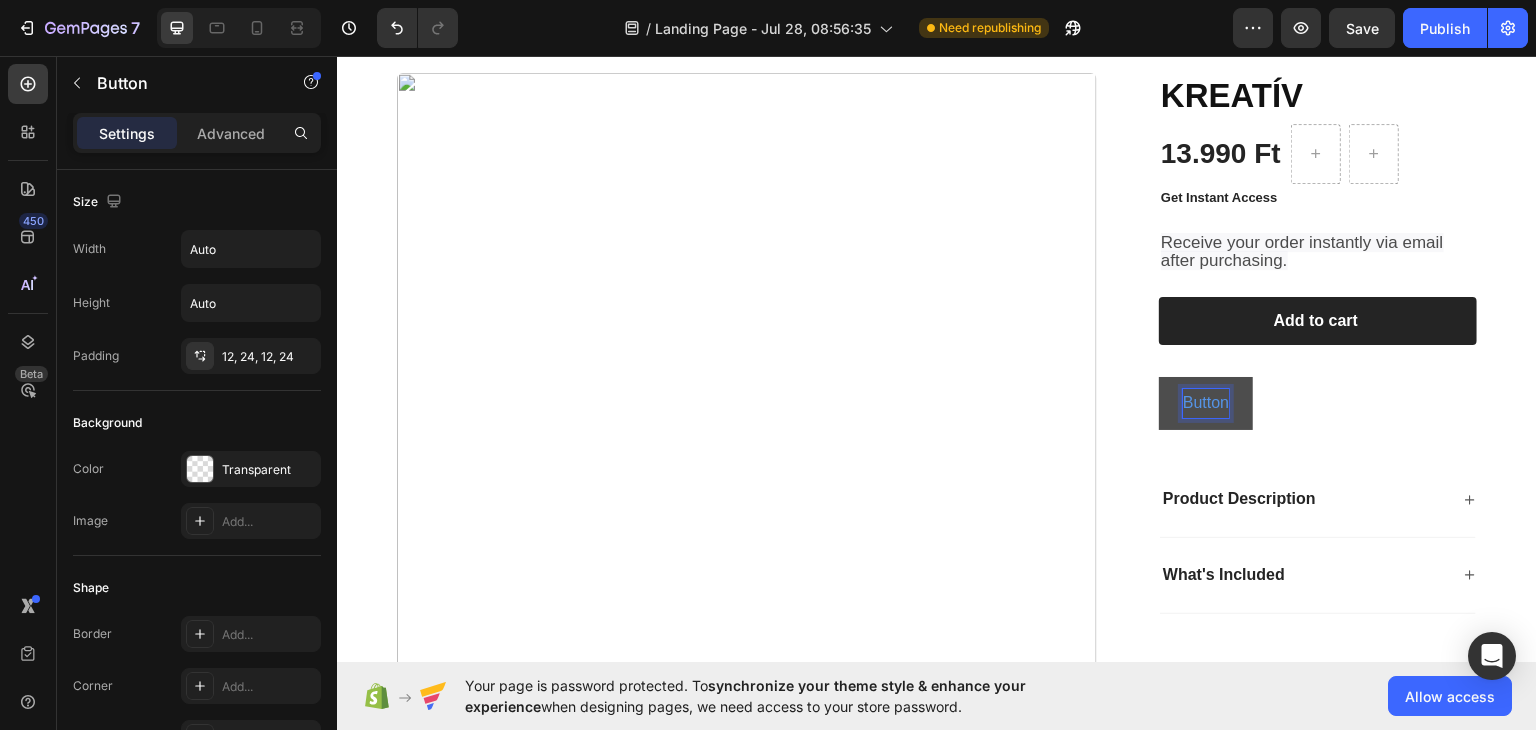 click on "Button" at bounding box center [1206, 402] 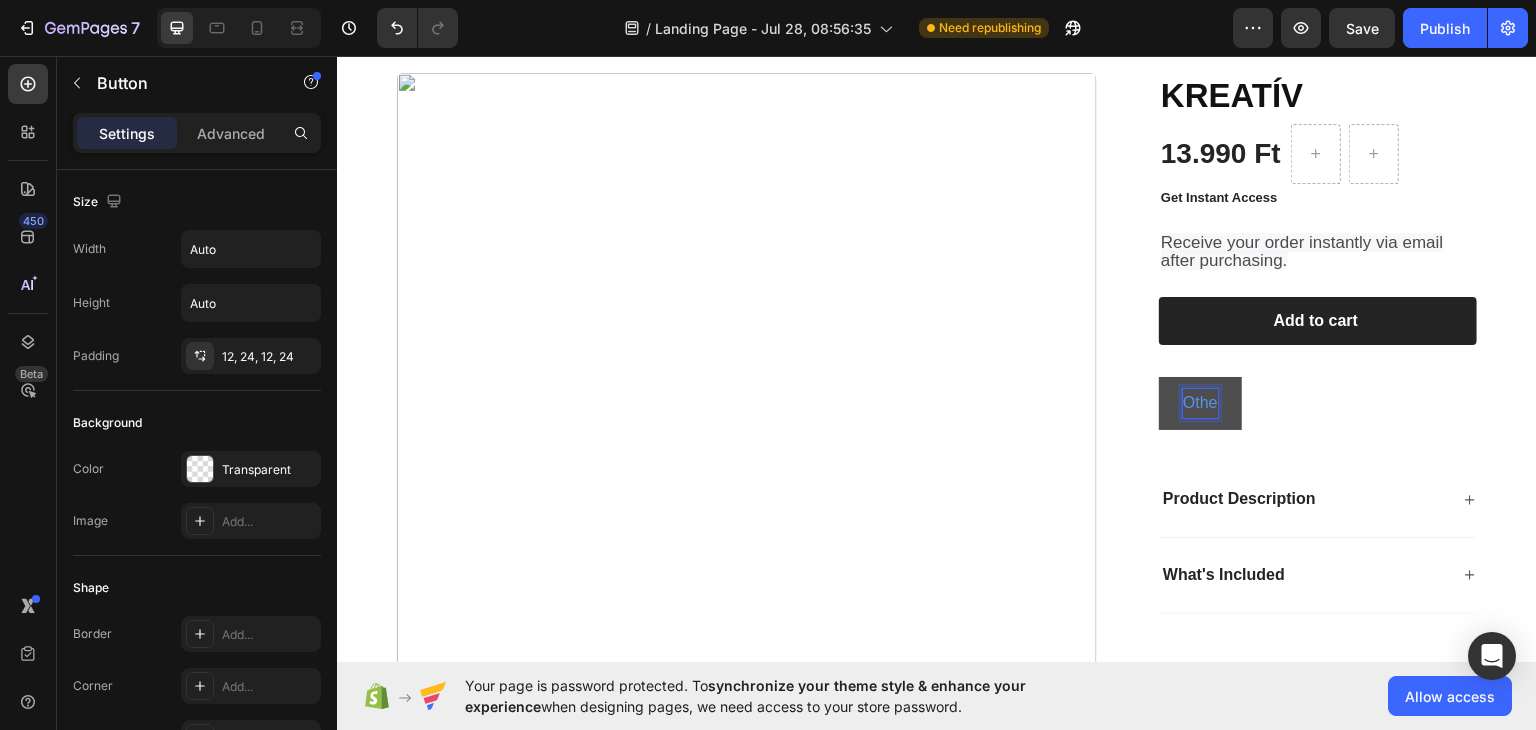click on "Othe" at bounding box center (1200, 402) 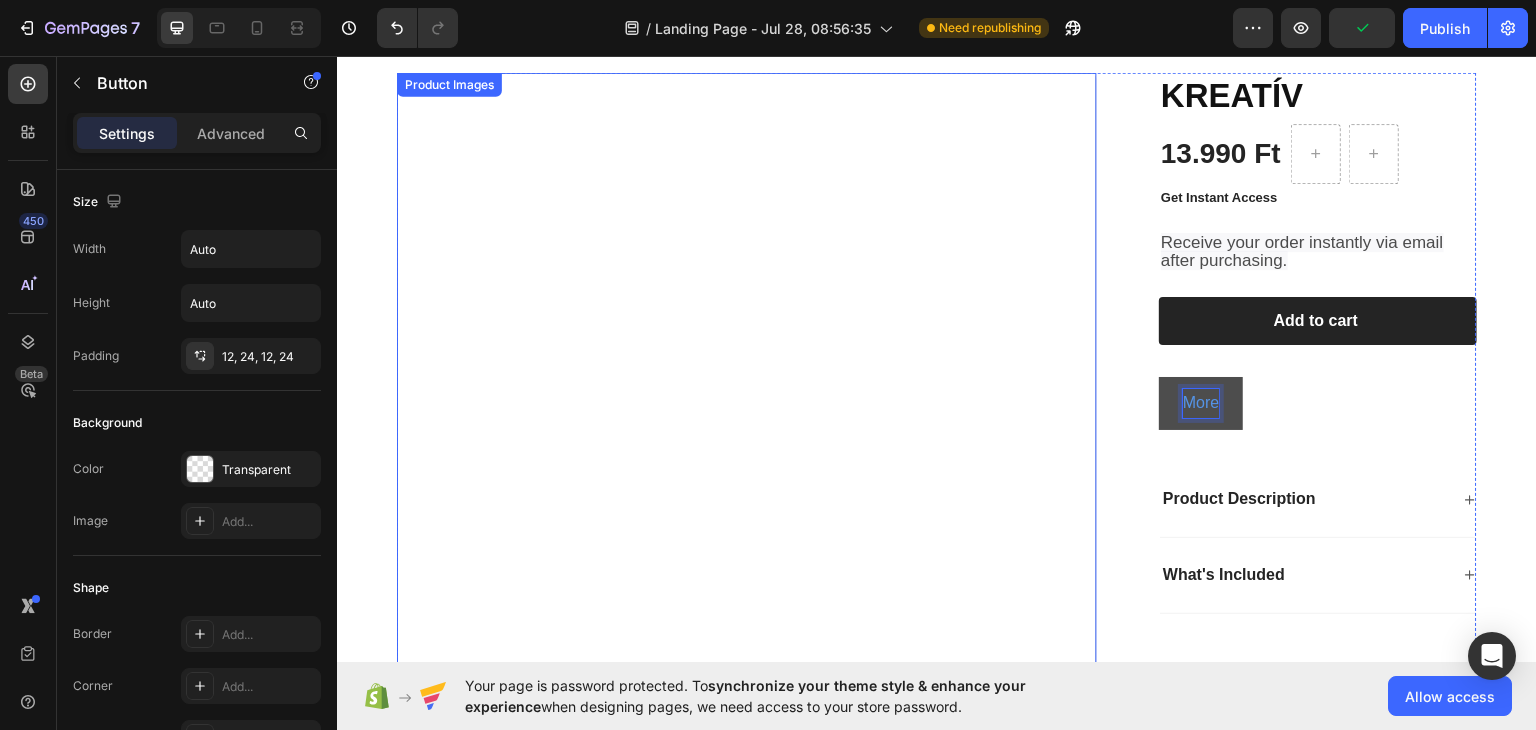click on "More" at bounding box center (1201, 402) 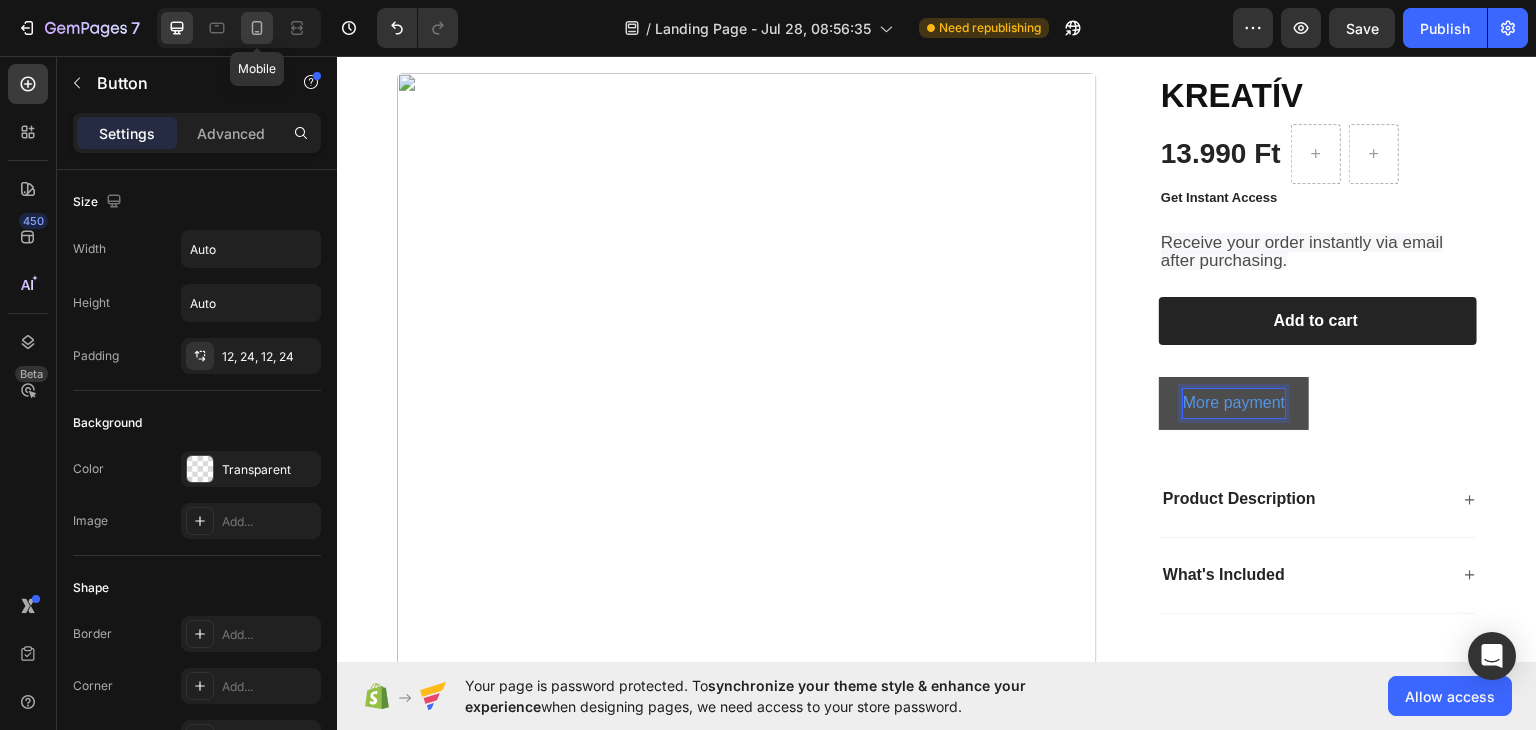 click on "More payment" at bounding box center [1234, 402] 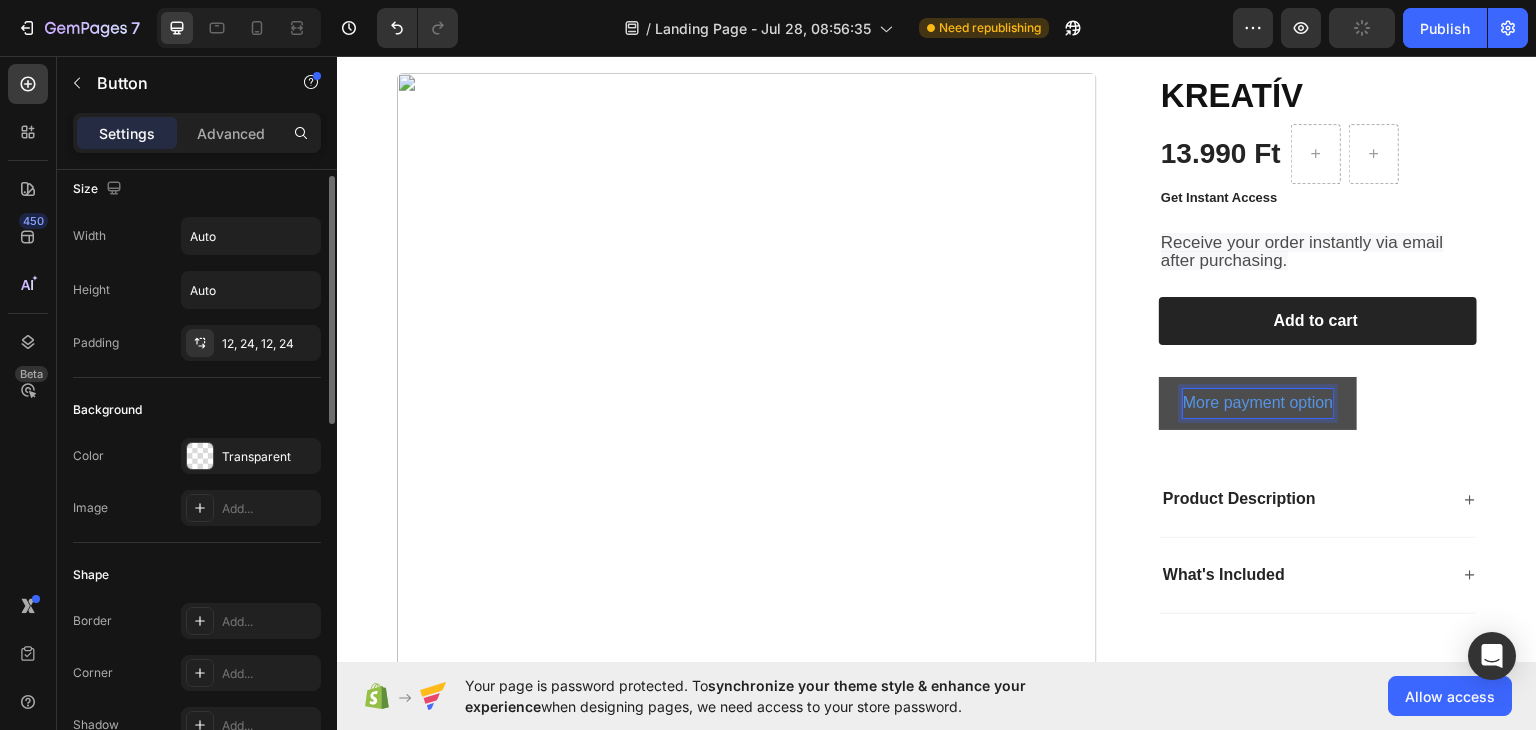 scroll, scrollTop: 14, scrollLeft: 0, axis: vertical 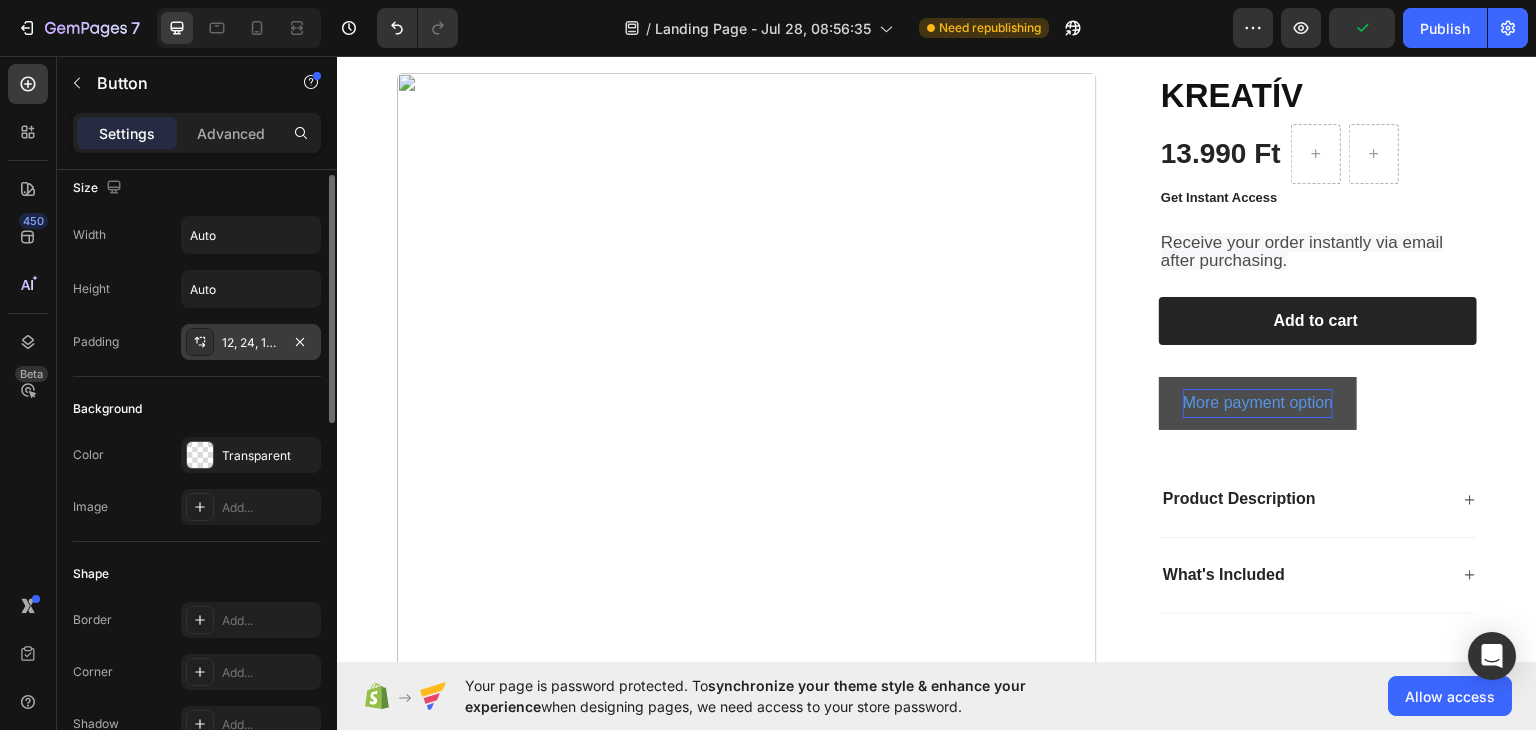 click on "12, 24, 12, 24" at bounding box center (251, 343) 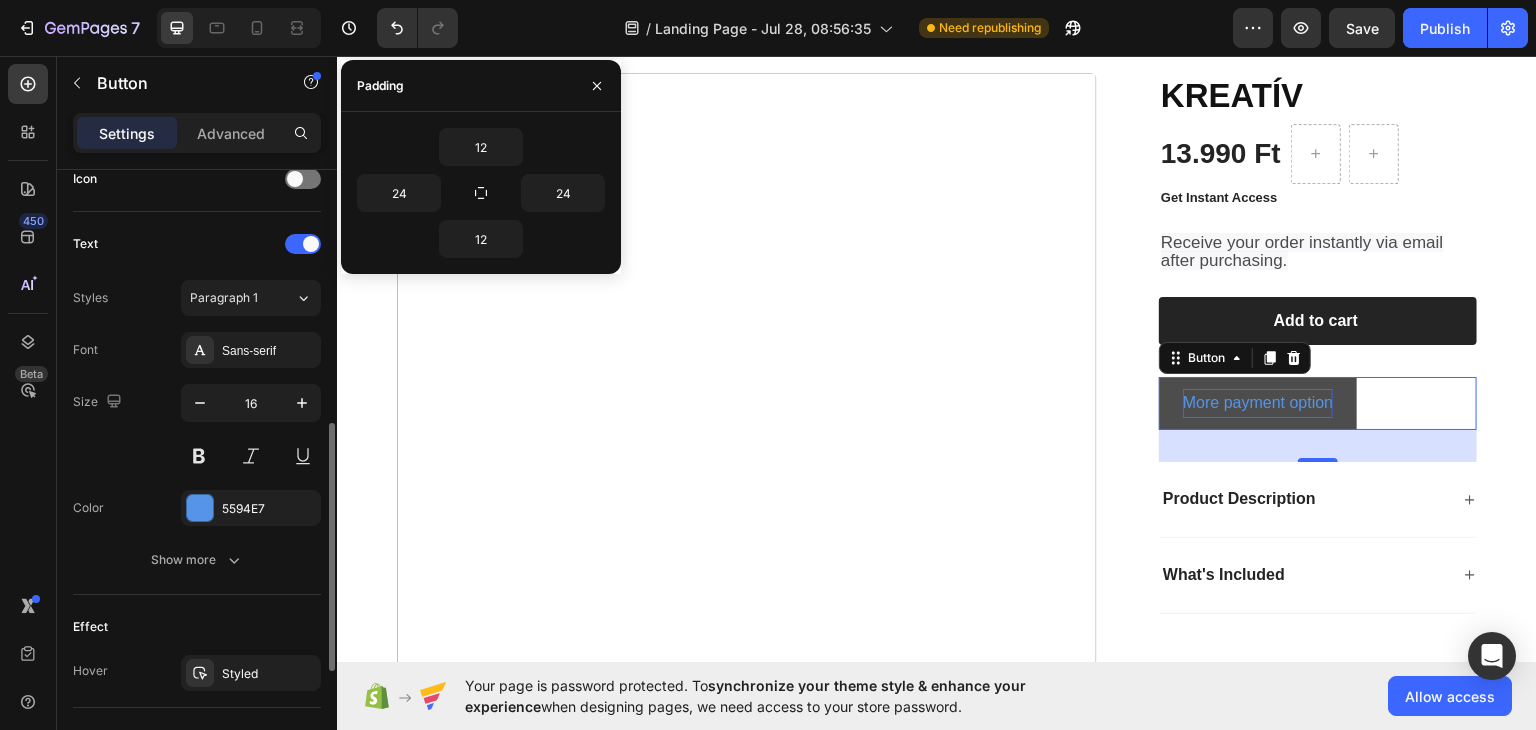 scroll, scrollTop: 627, scrollLeft: 0, axis: vertical 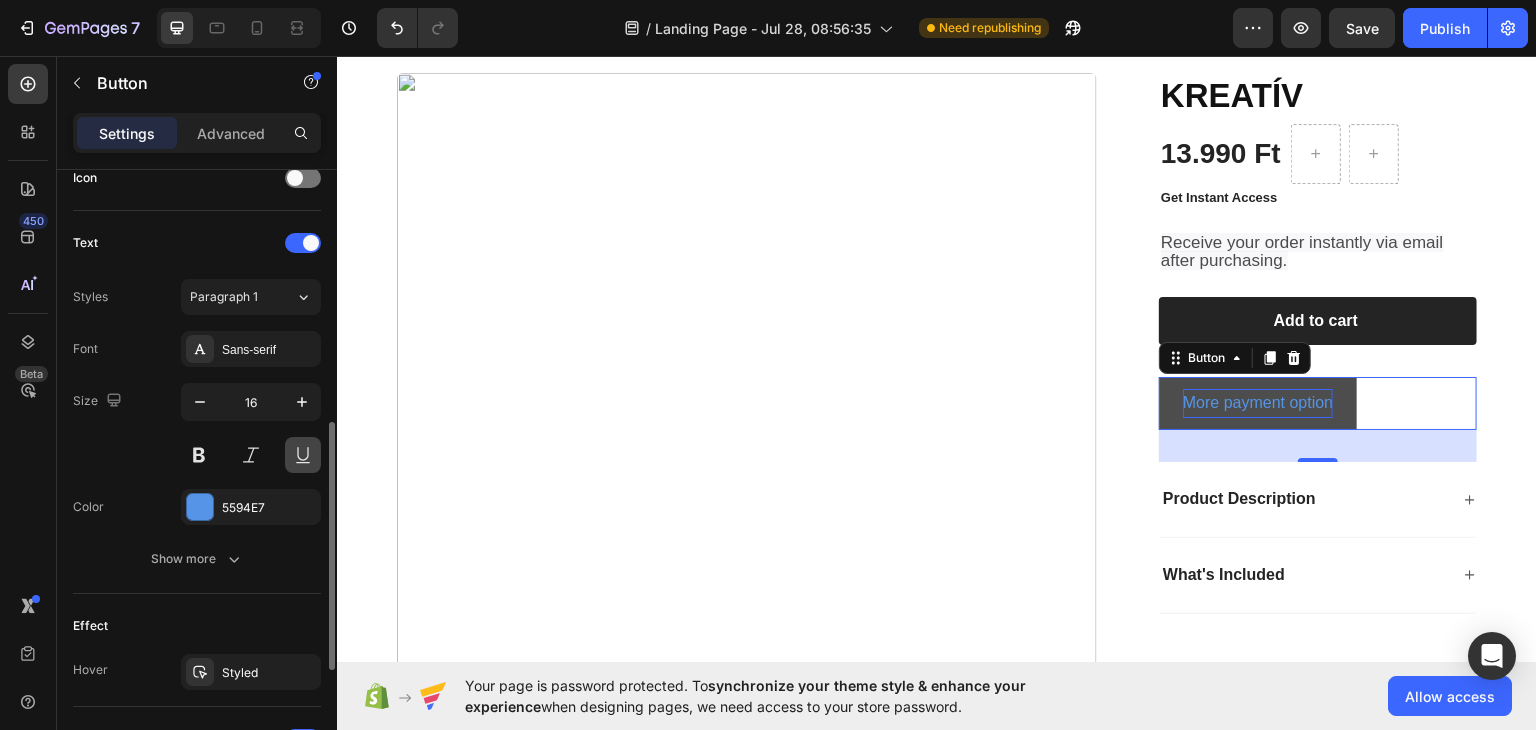 click at bounding box center (303, 455) 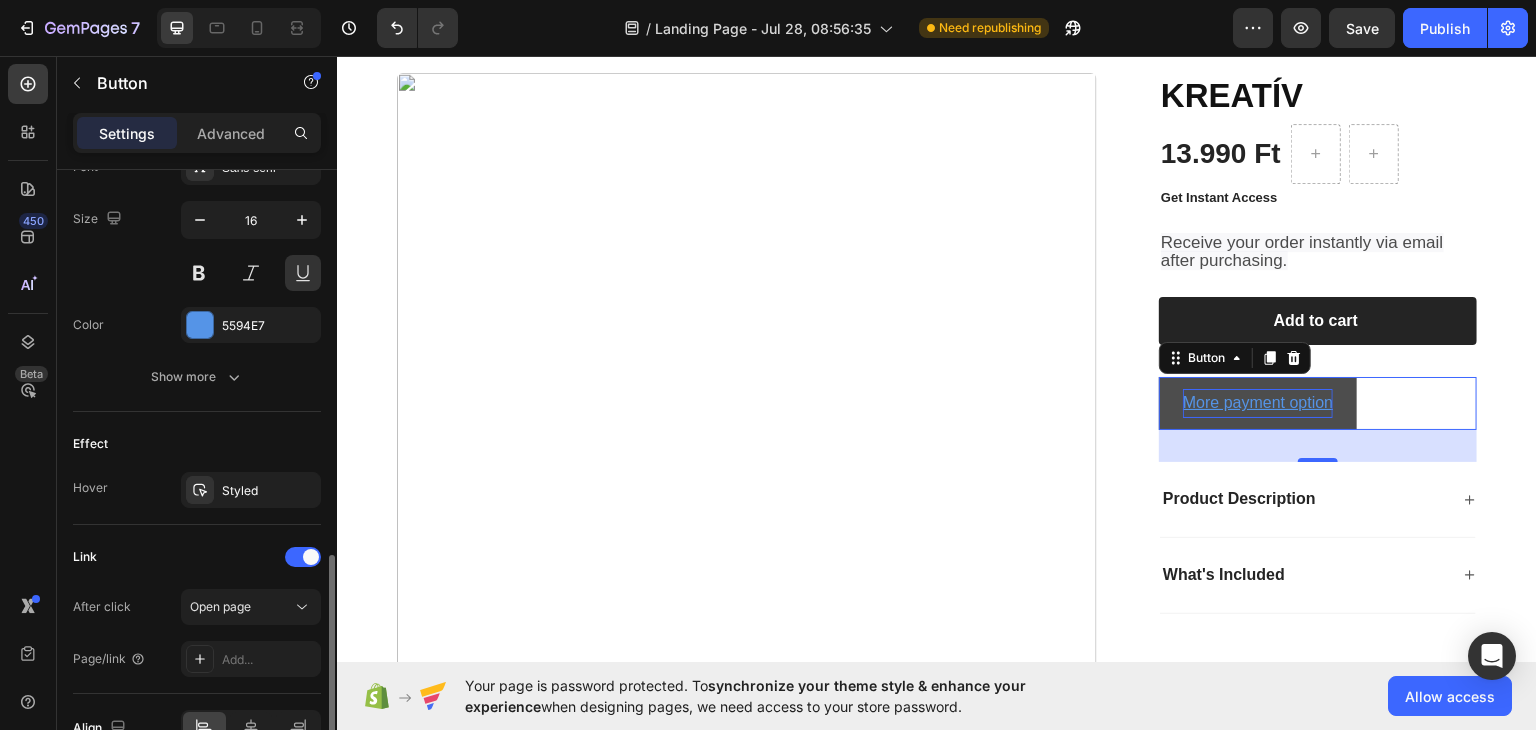 scroll, scrollTop: 918, scrollLeft: 0, axis: vertical 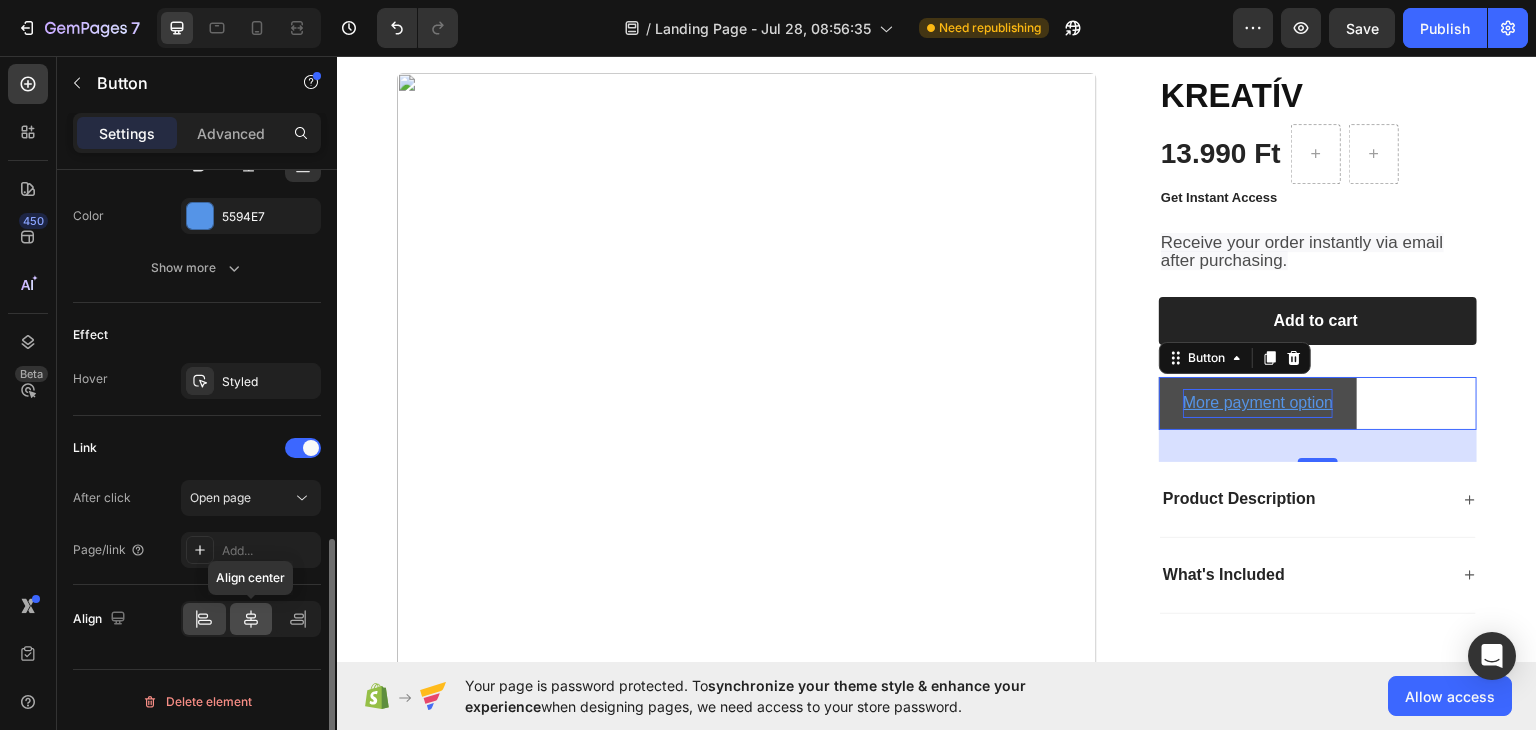 click 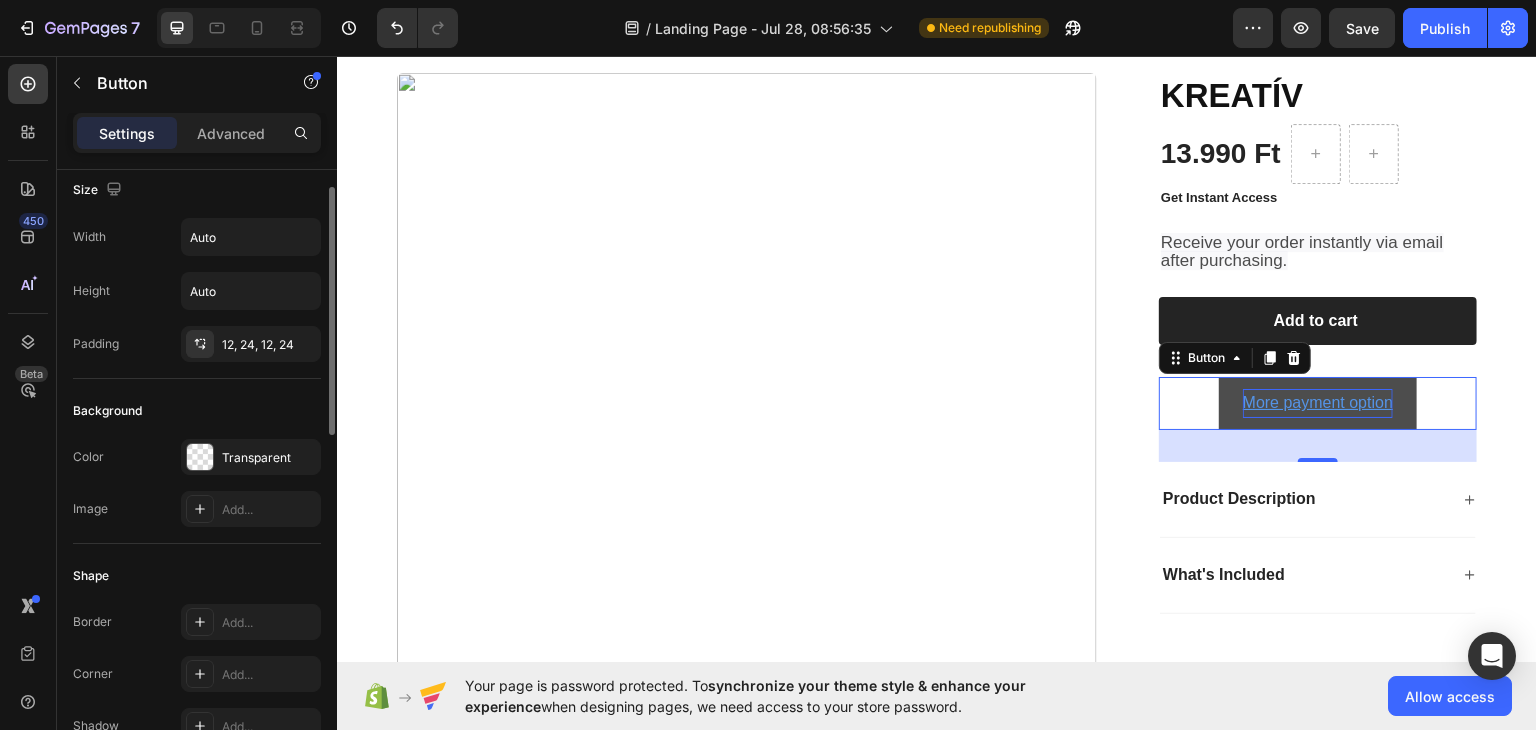 scroll, scrollTop: 8, scrollLeft: 0, axis: vertical 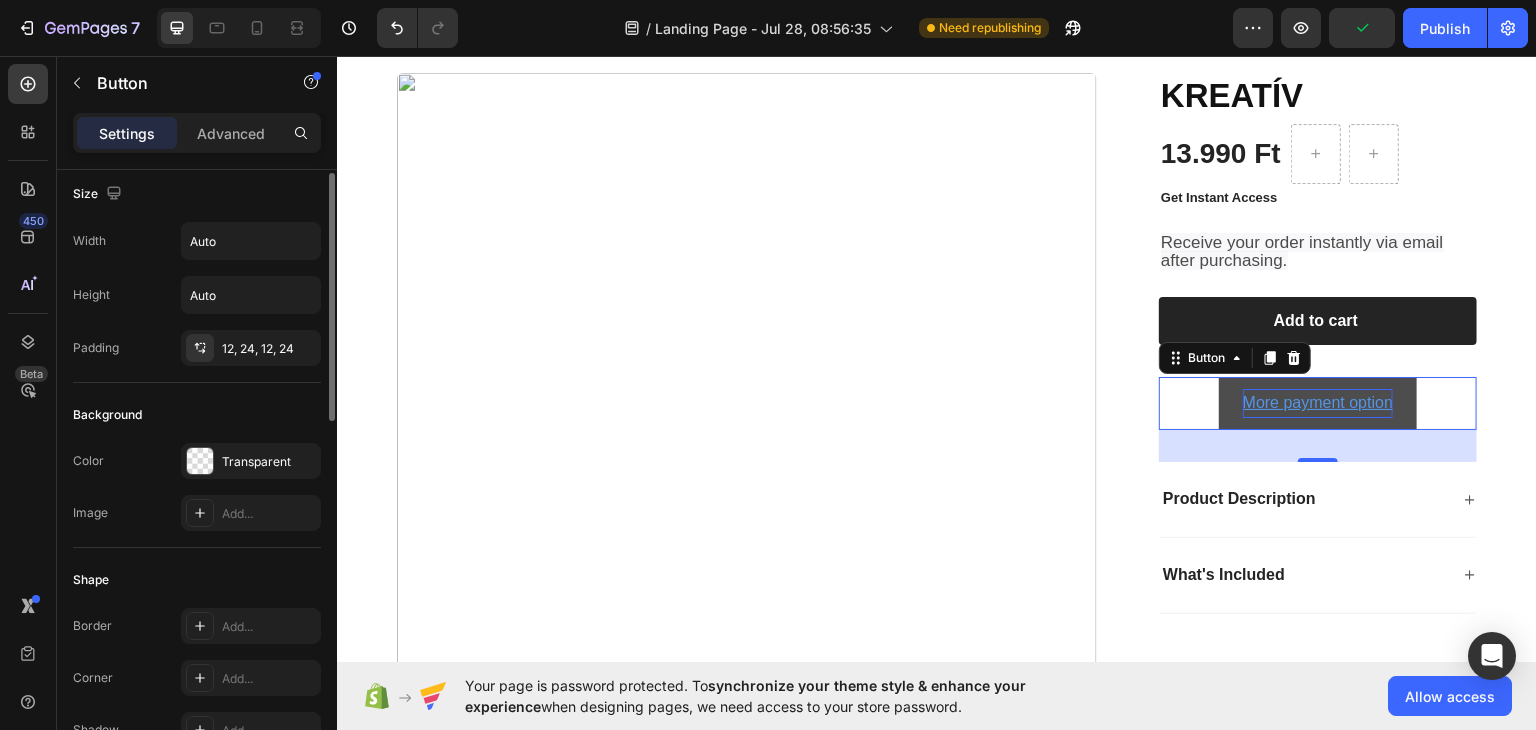 click on "12, 24, 12, 24" at bounding box center [251, 348] 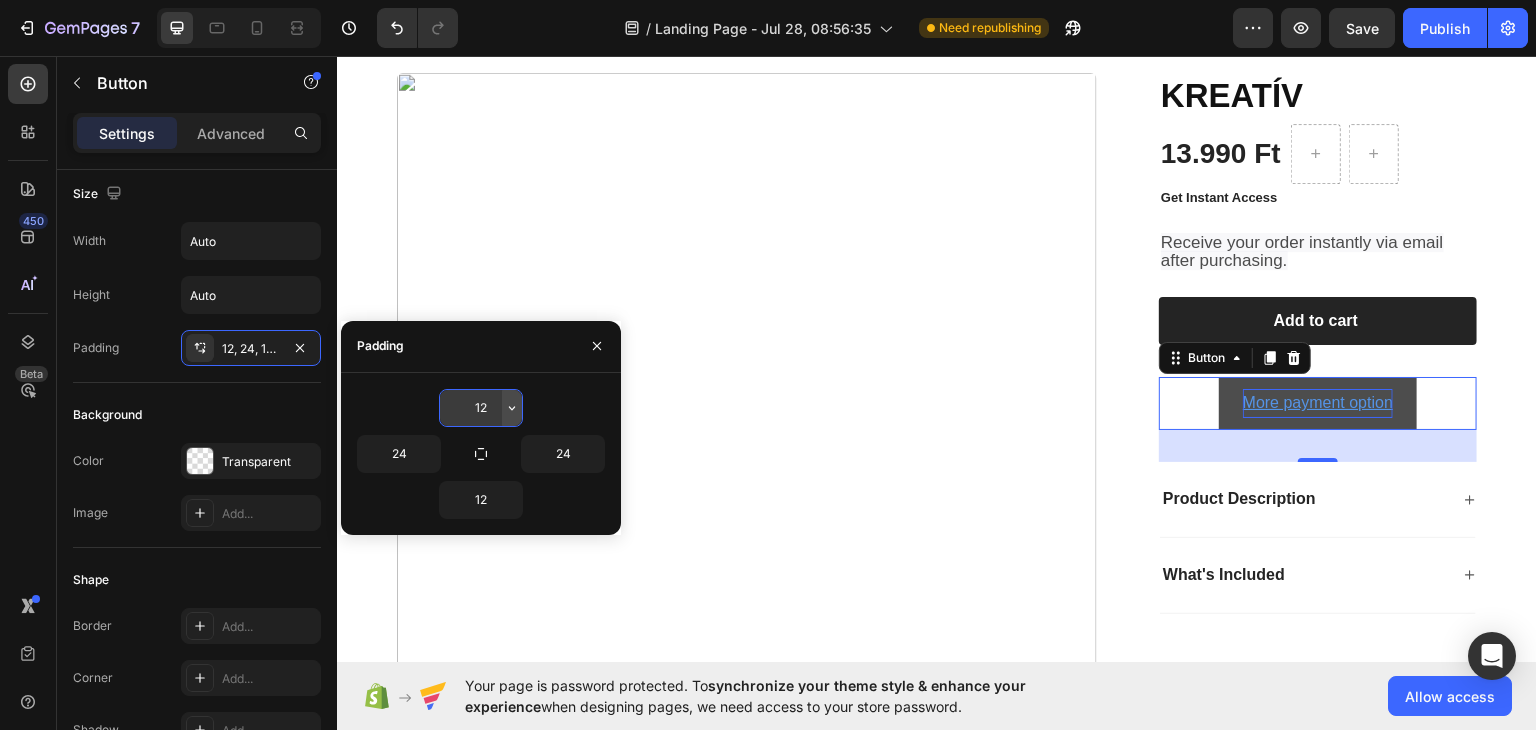 click 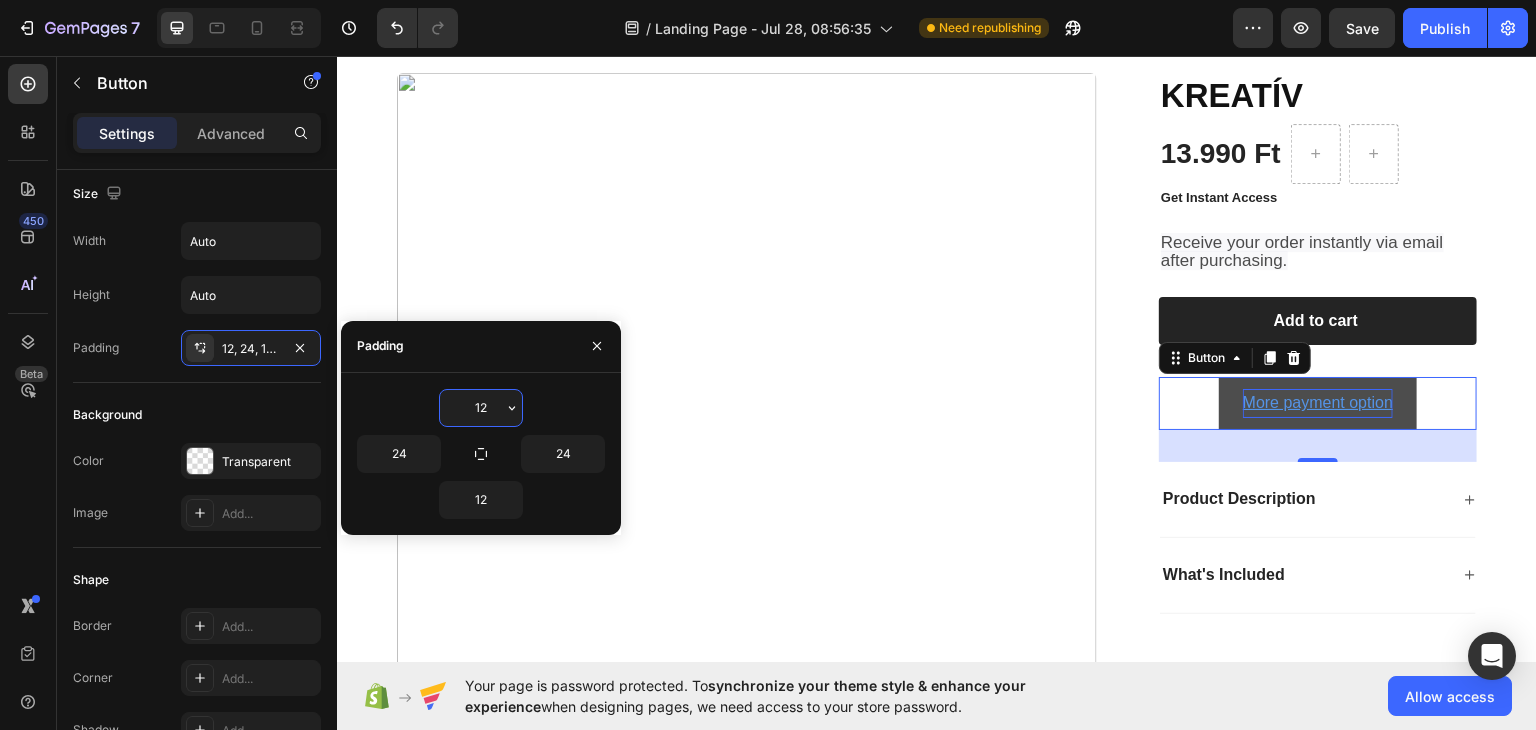 click on "12" at bounding box center (481, 408) 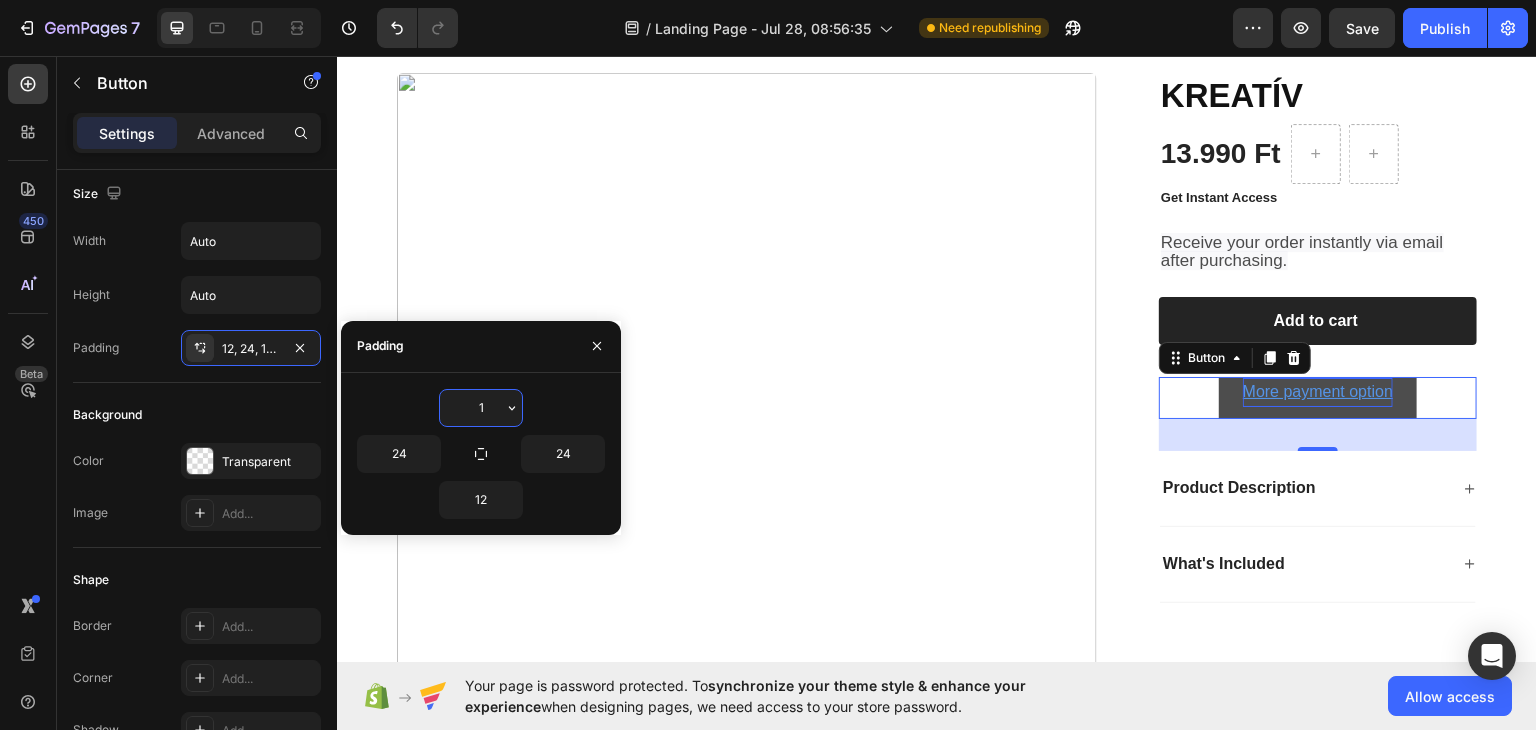 type 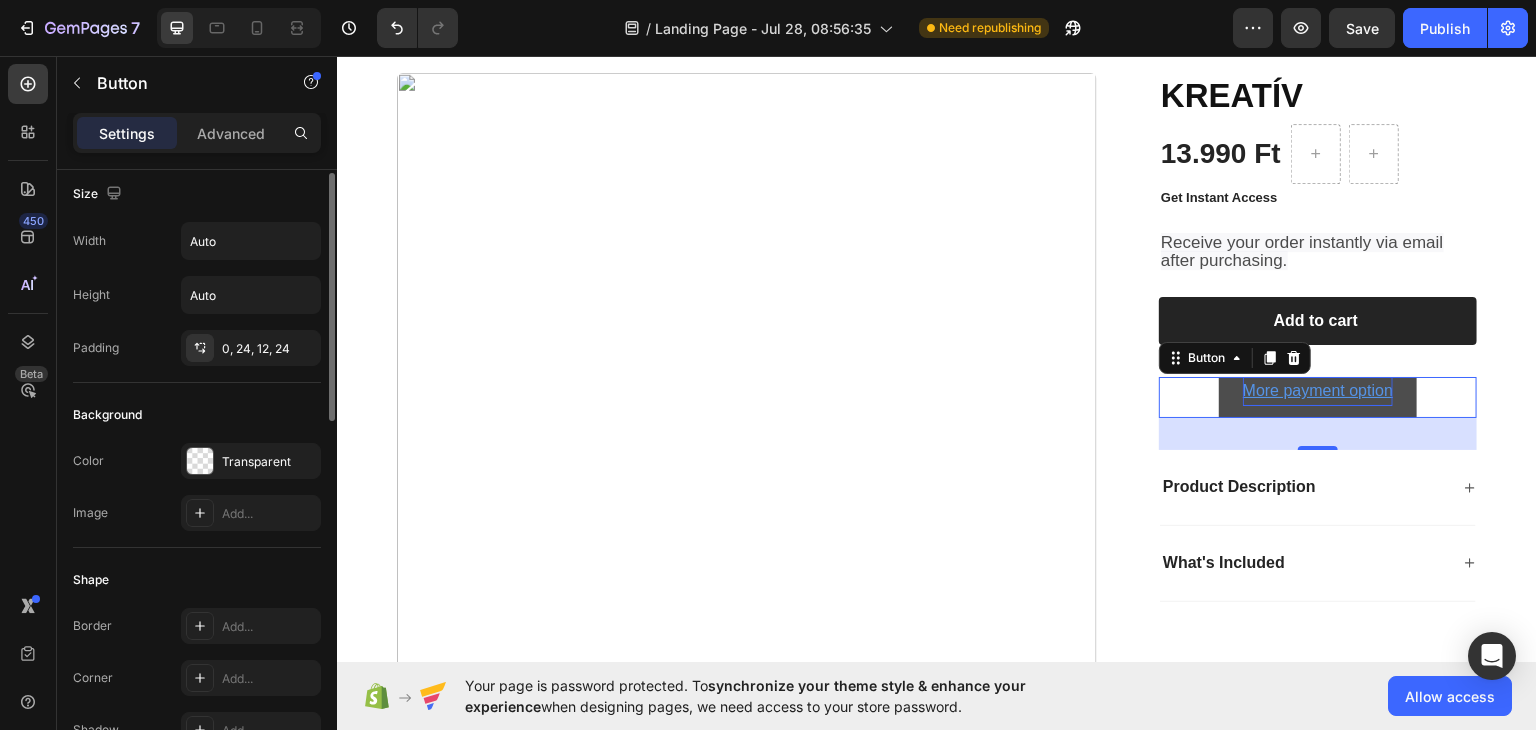click on "Background Color Transparent Image Add..." 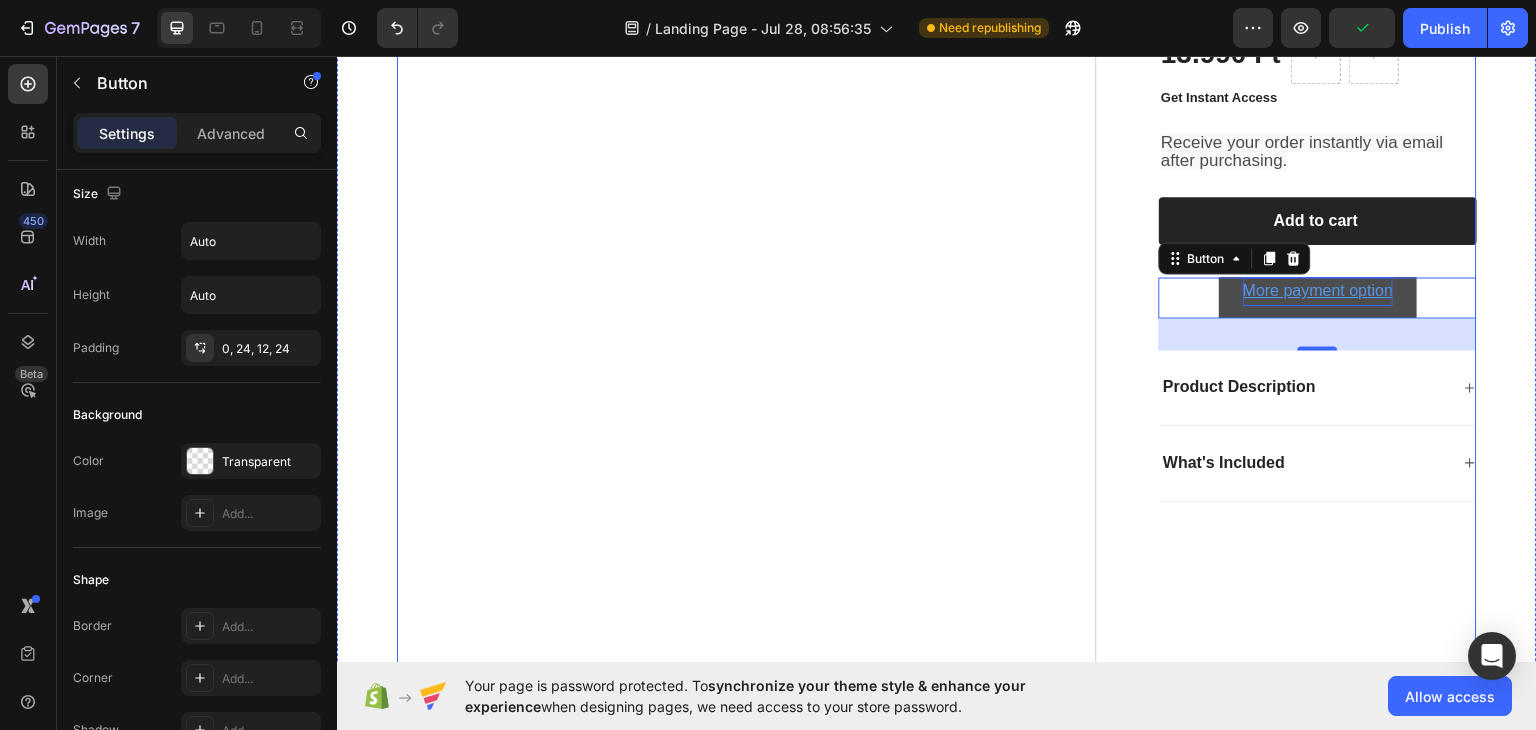 scroll, scrollTop: 342, scrollLeft: 0, axis: vertical 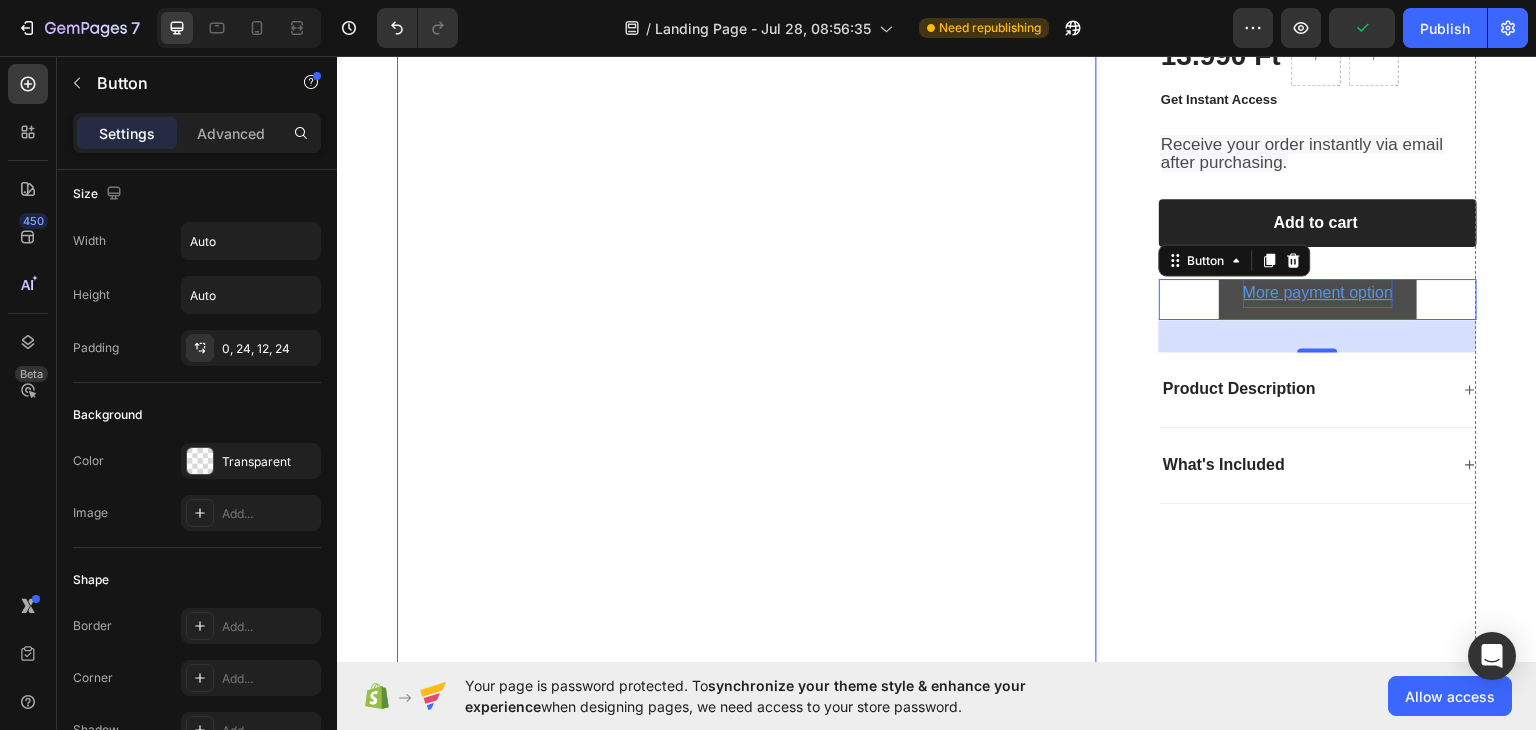 click at bounding box center (747, 324) 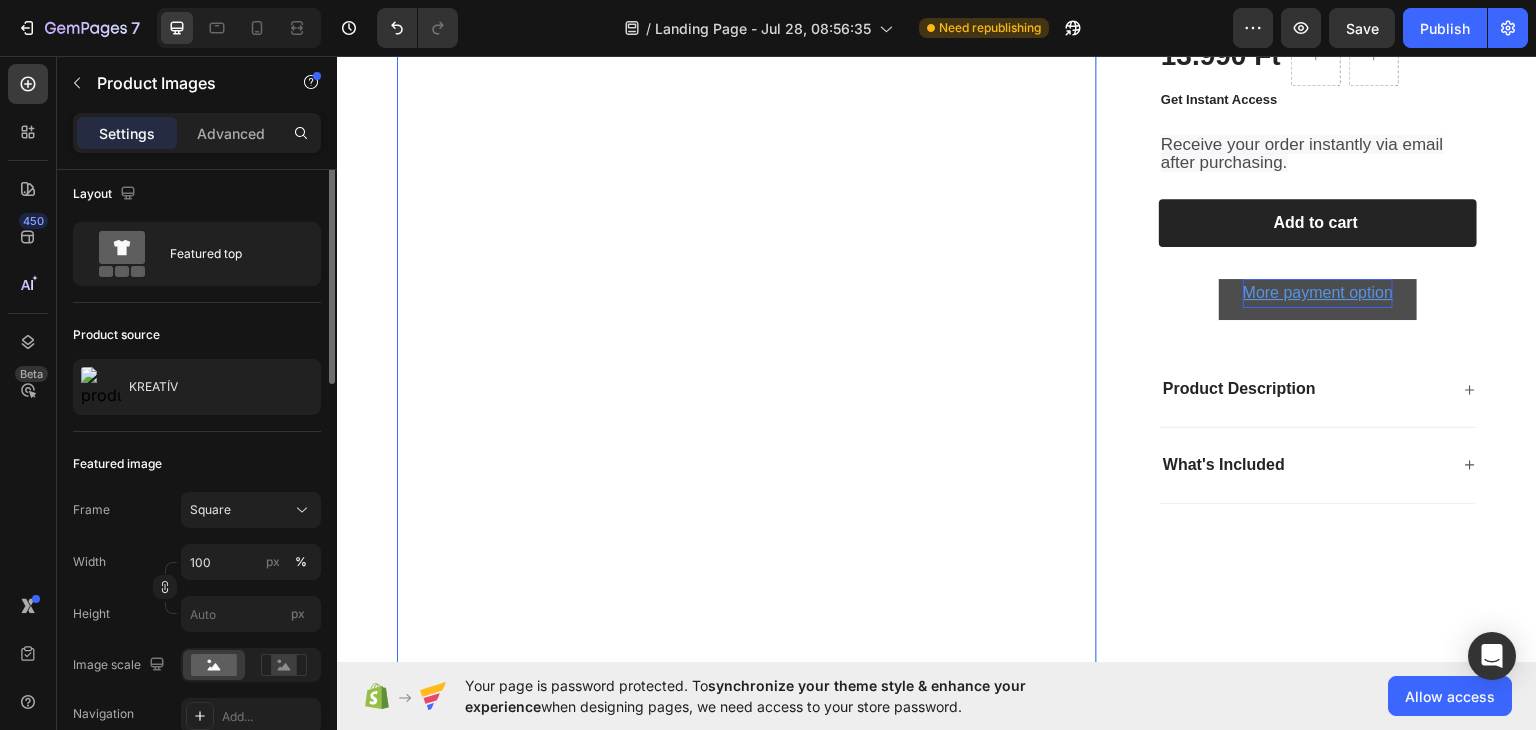 scroll, scrollTop: 0, scrollLeft: 0, axis: both 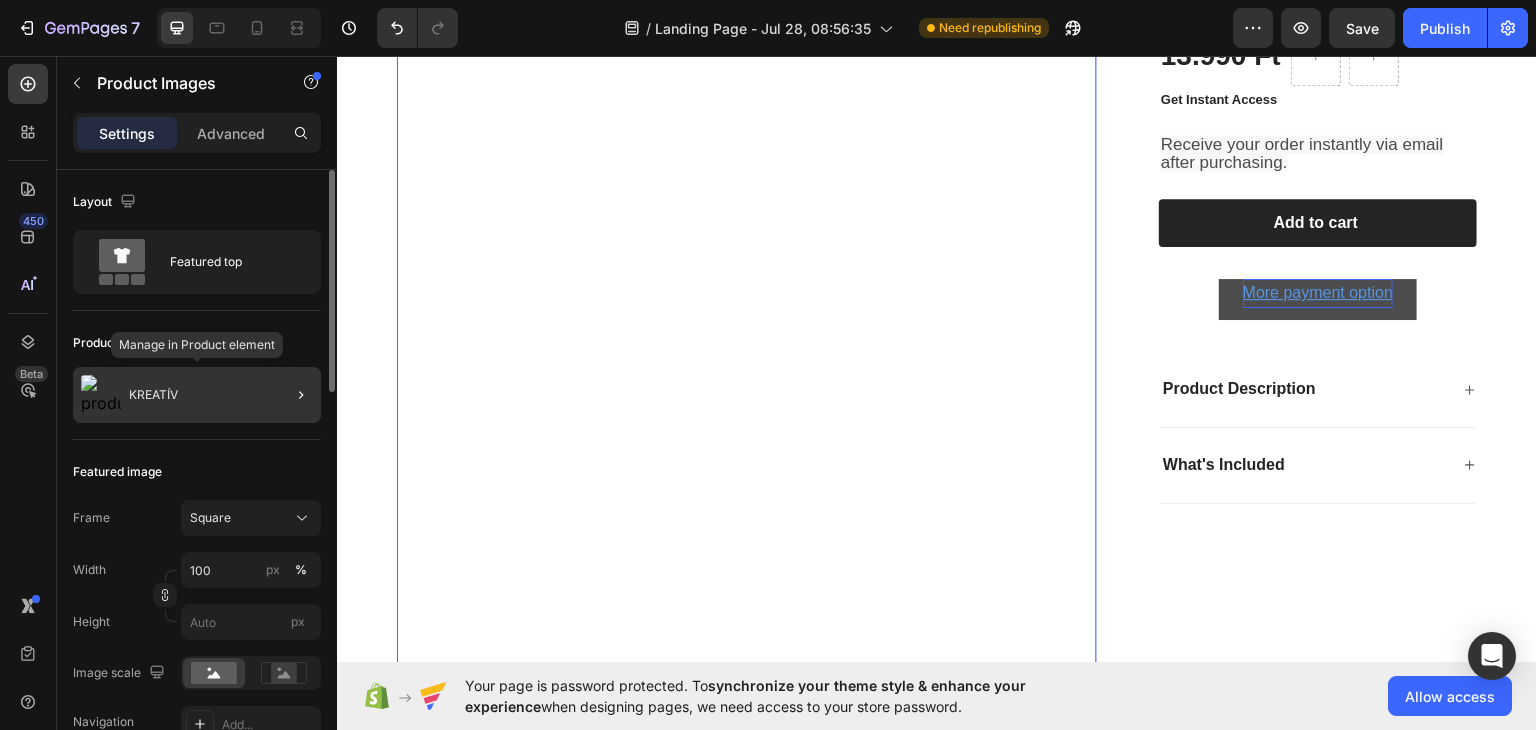 click on "KREATÍV" at bounding box center (153, 395) 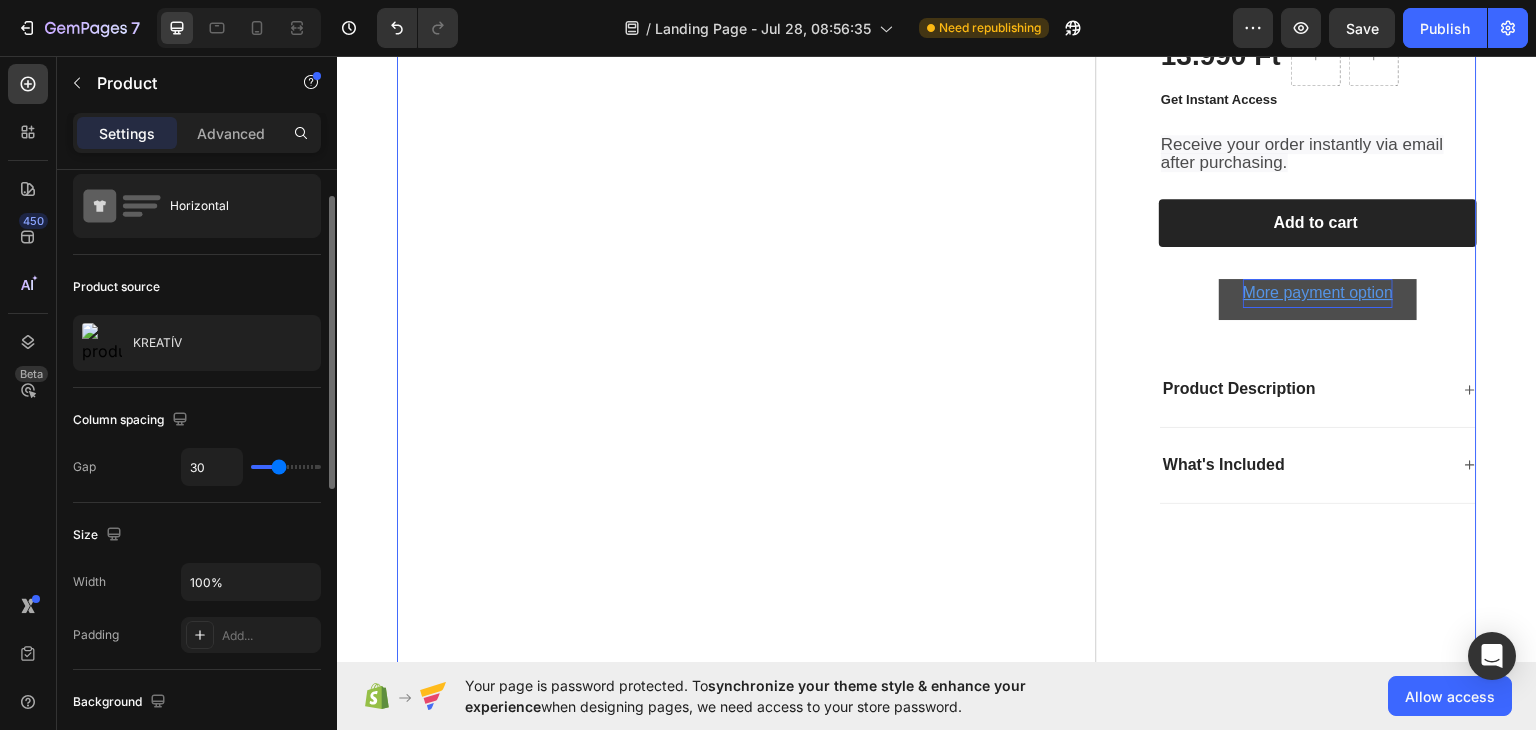scroll, scrollTop: 85, scrollLeft: 0, axis: vertical 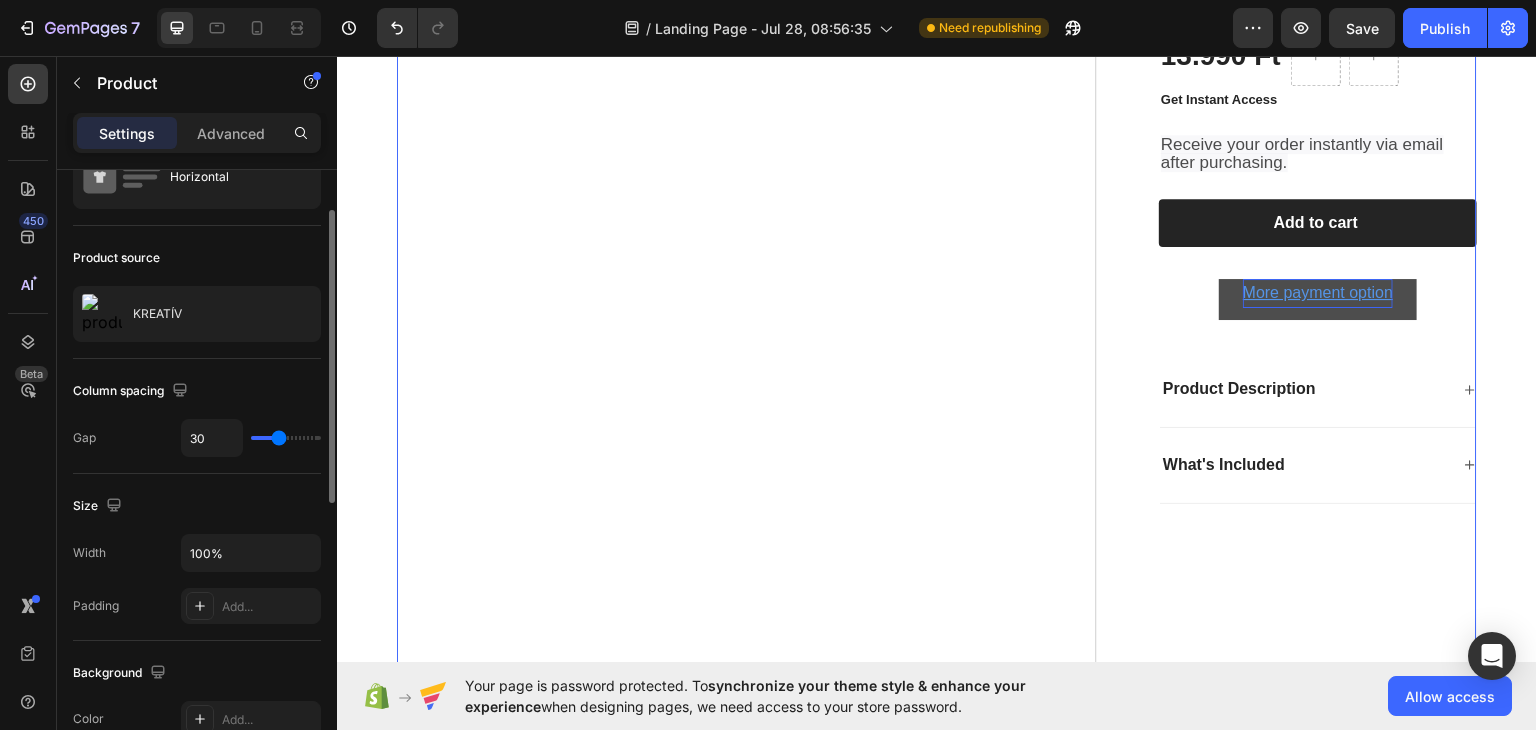click at bounding box center (286, 438) 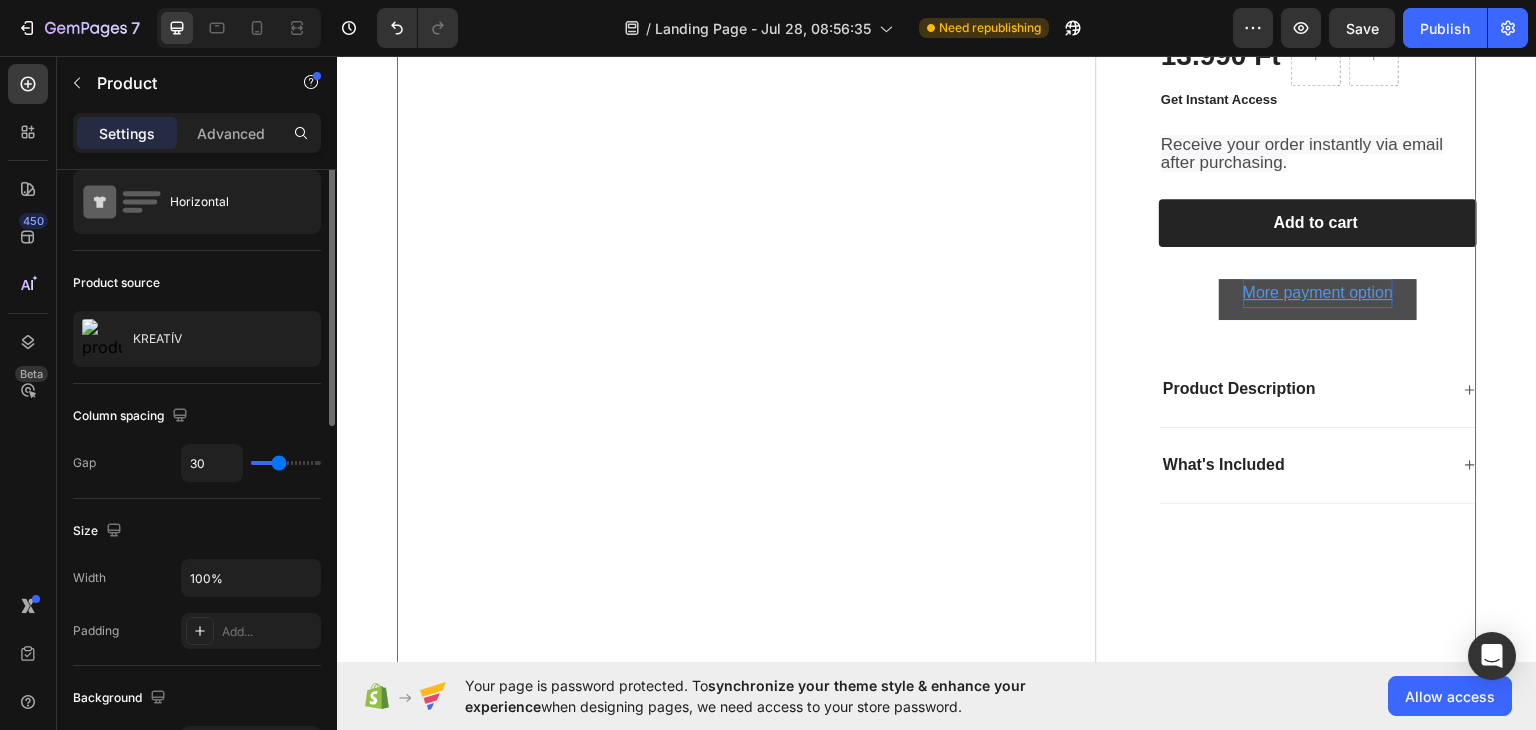 scroll, scrollTop: 0, scrollLeft: 0, axis: both 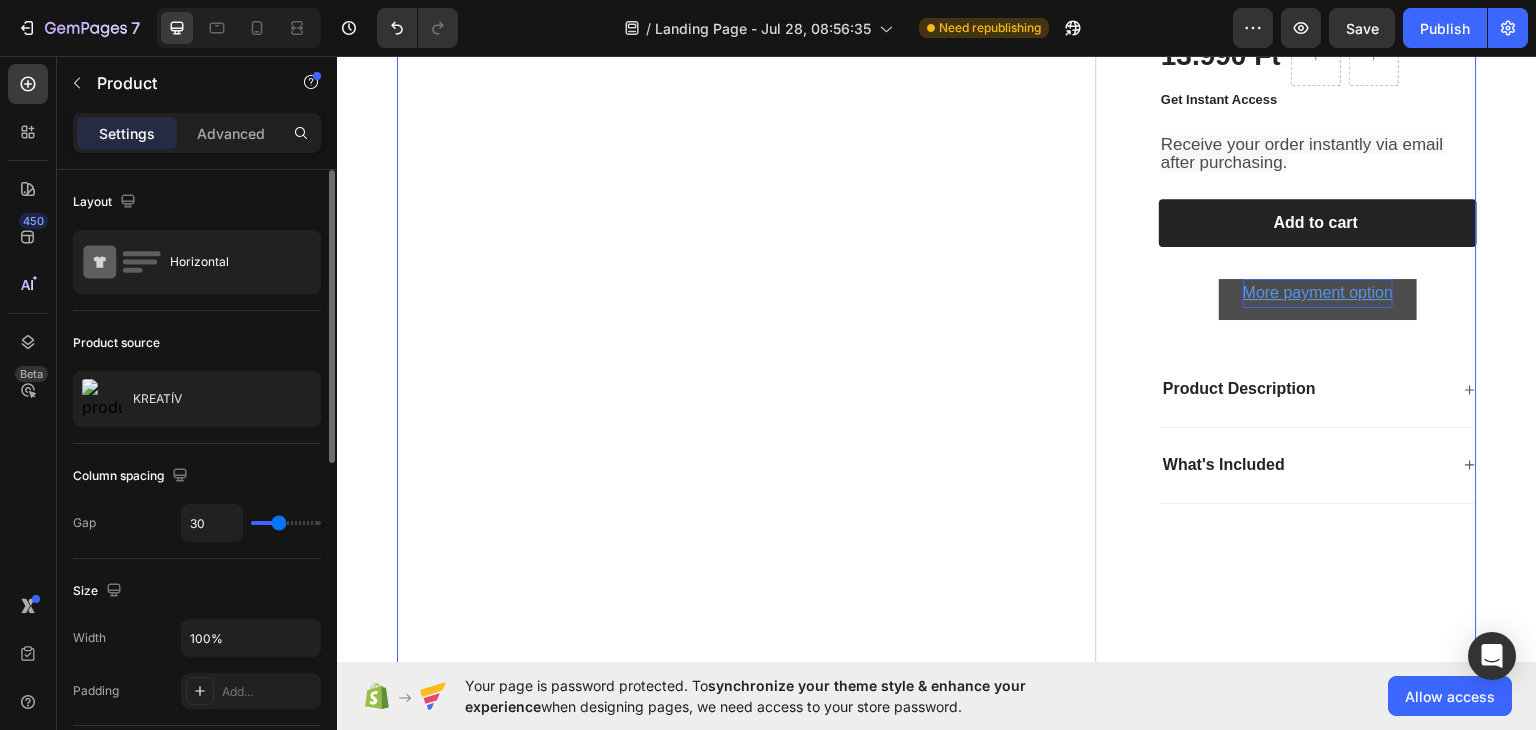 type on "16" 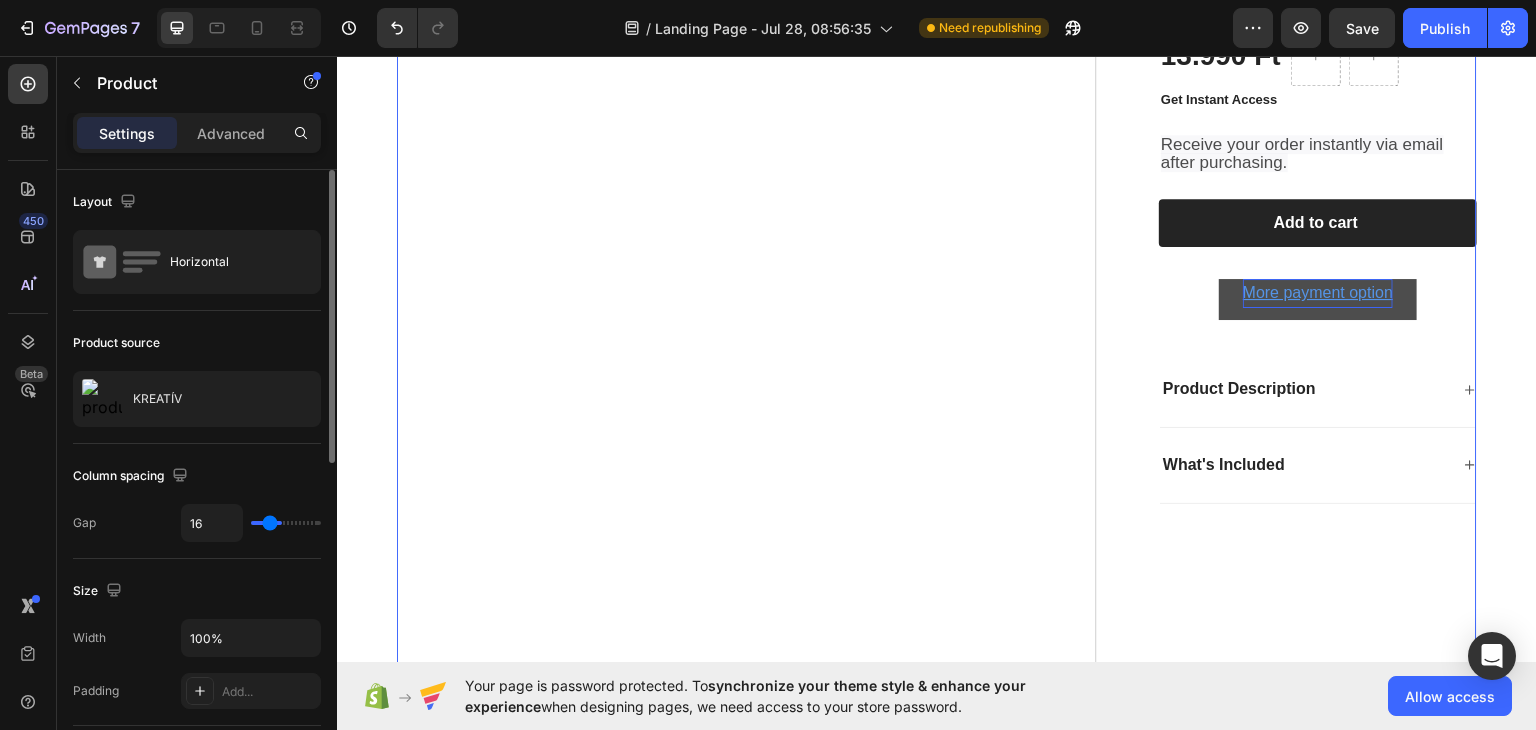 type on "13" 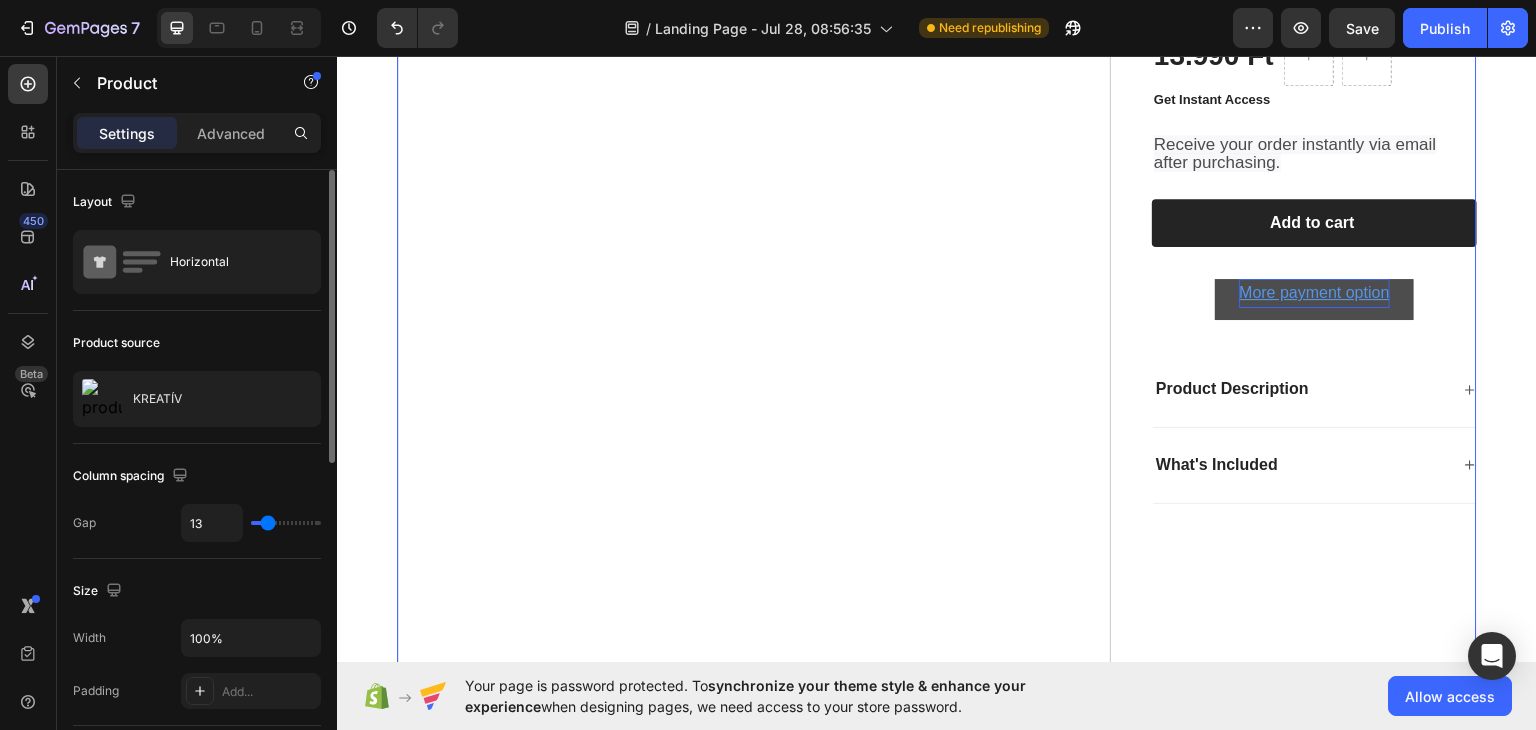 drag, startPoint x: 276, startPoint y: 524, endPoint x: 264, endPoint y: 525, distance: 12.0415945 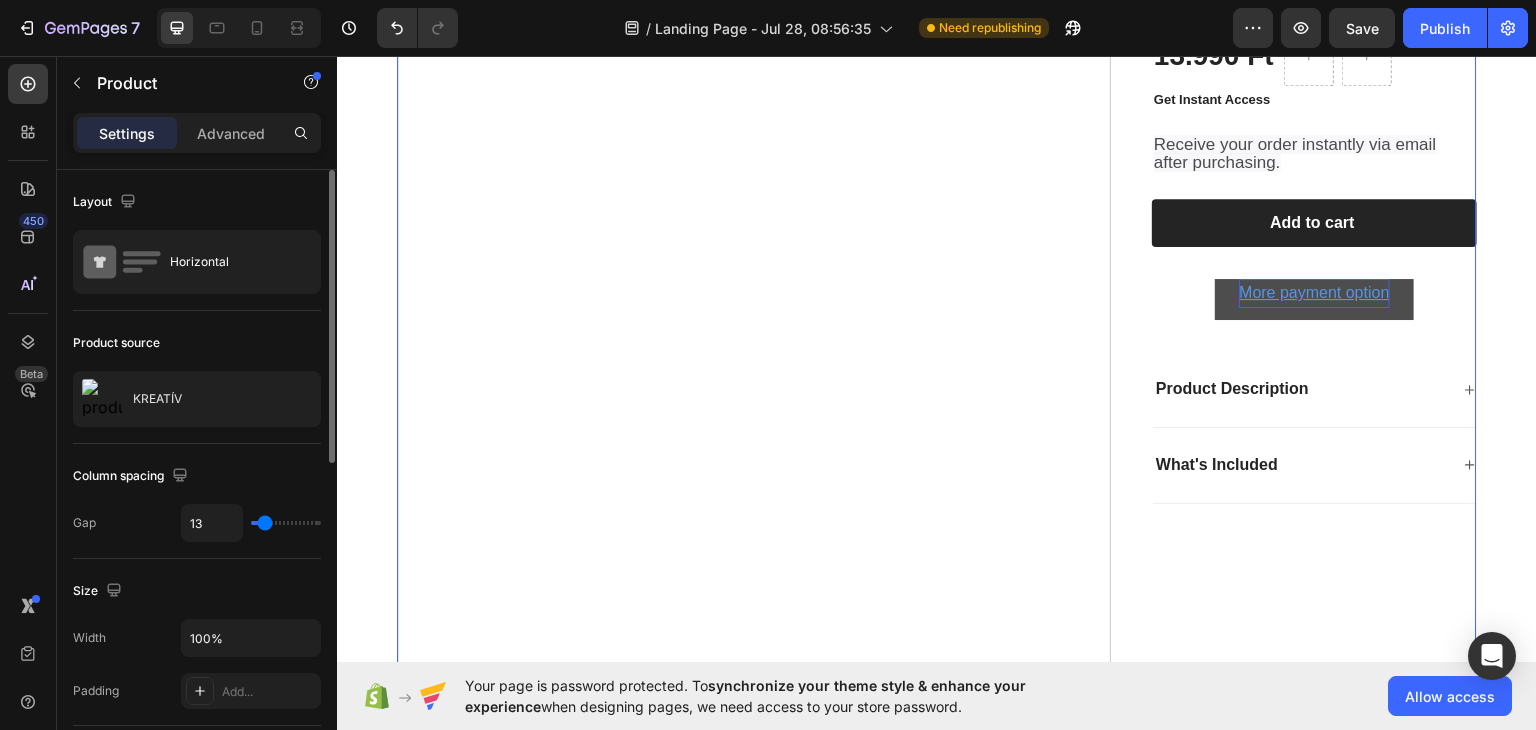 click at bounding box center (286, 523) 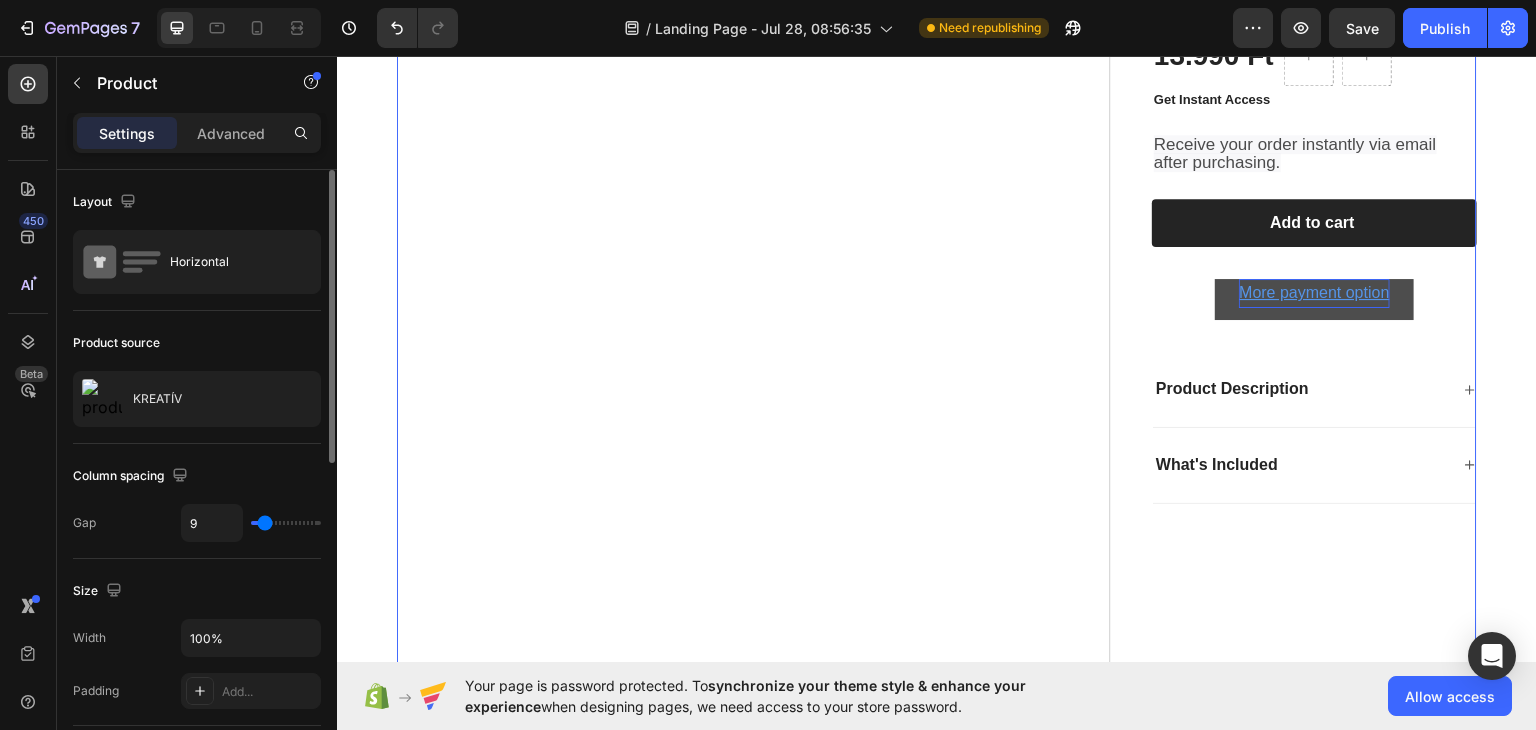 type on "18" 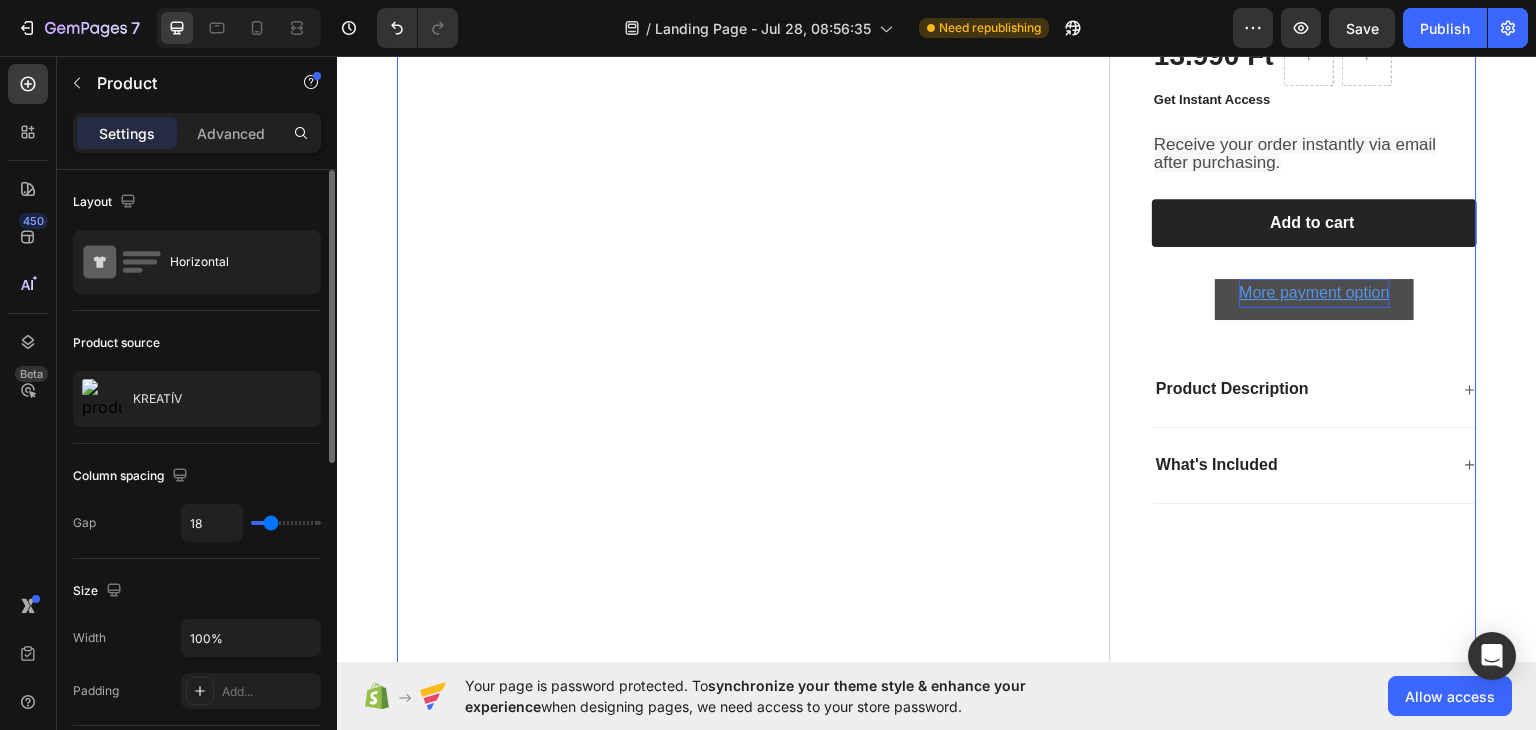 type on "24" 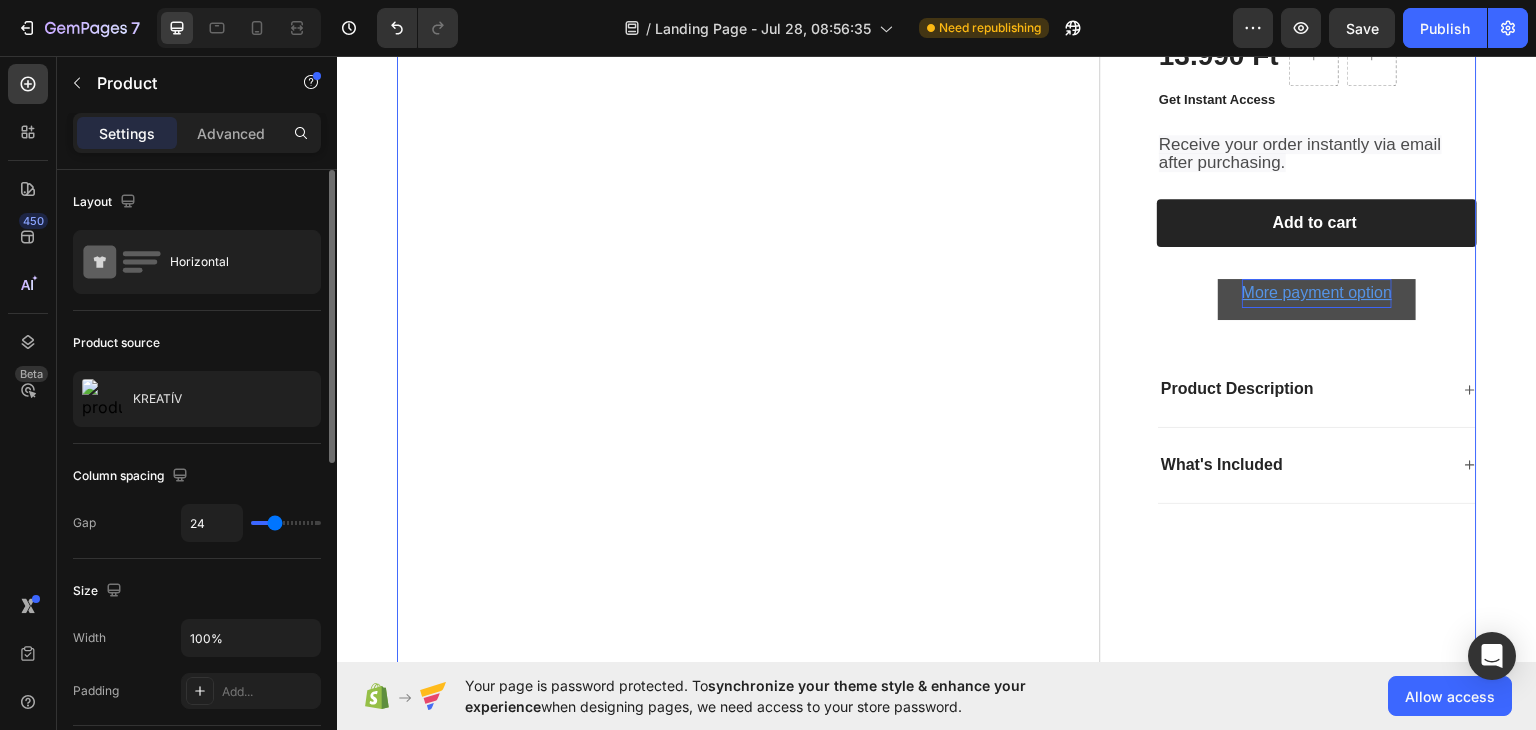 type on "28" 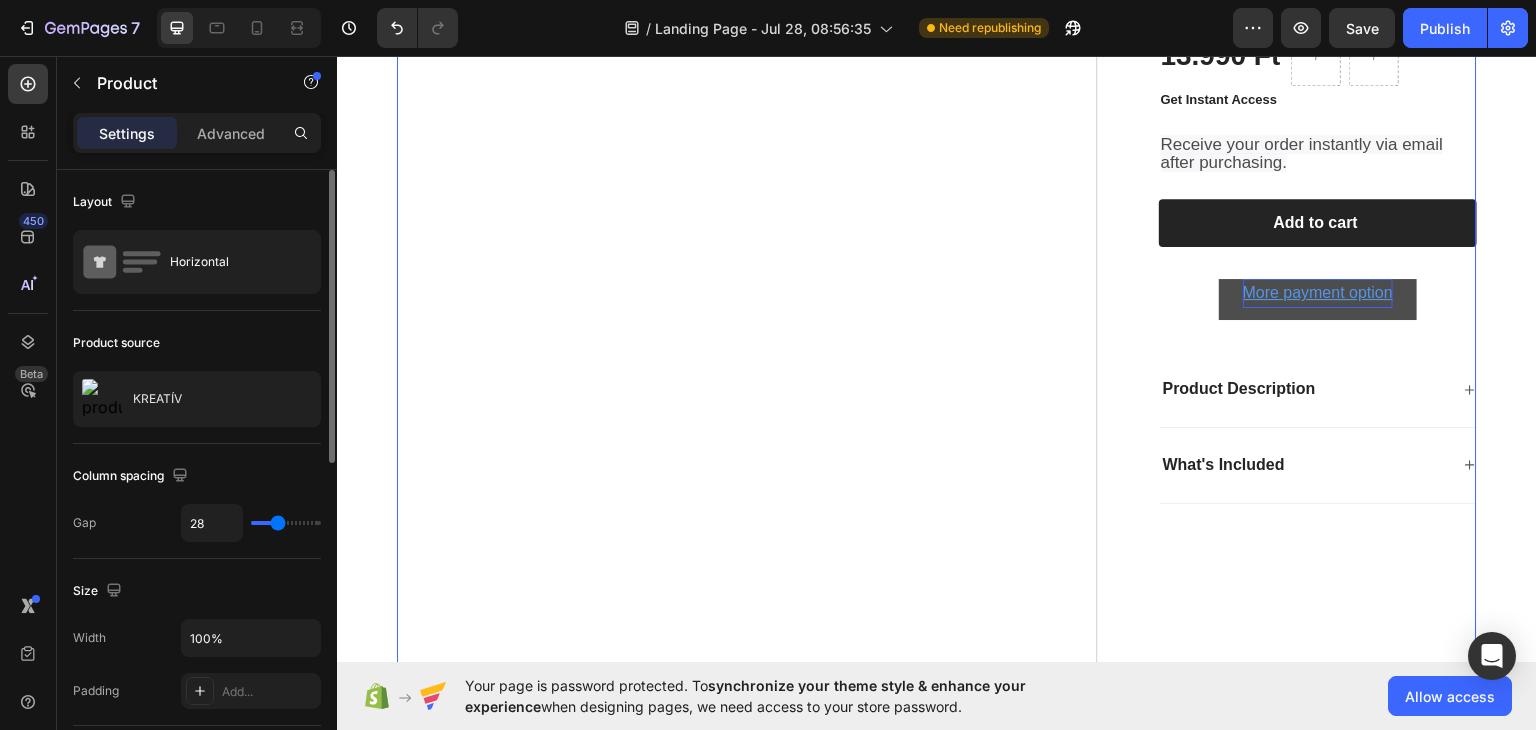type on "31" 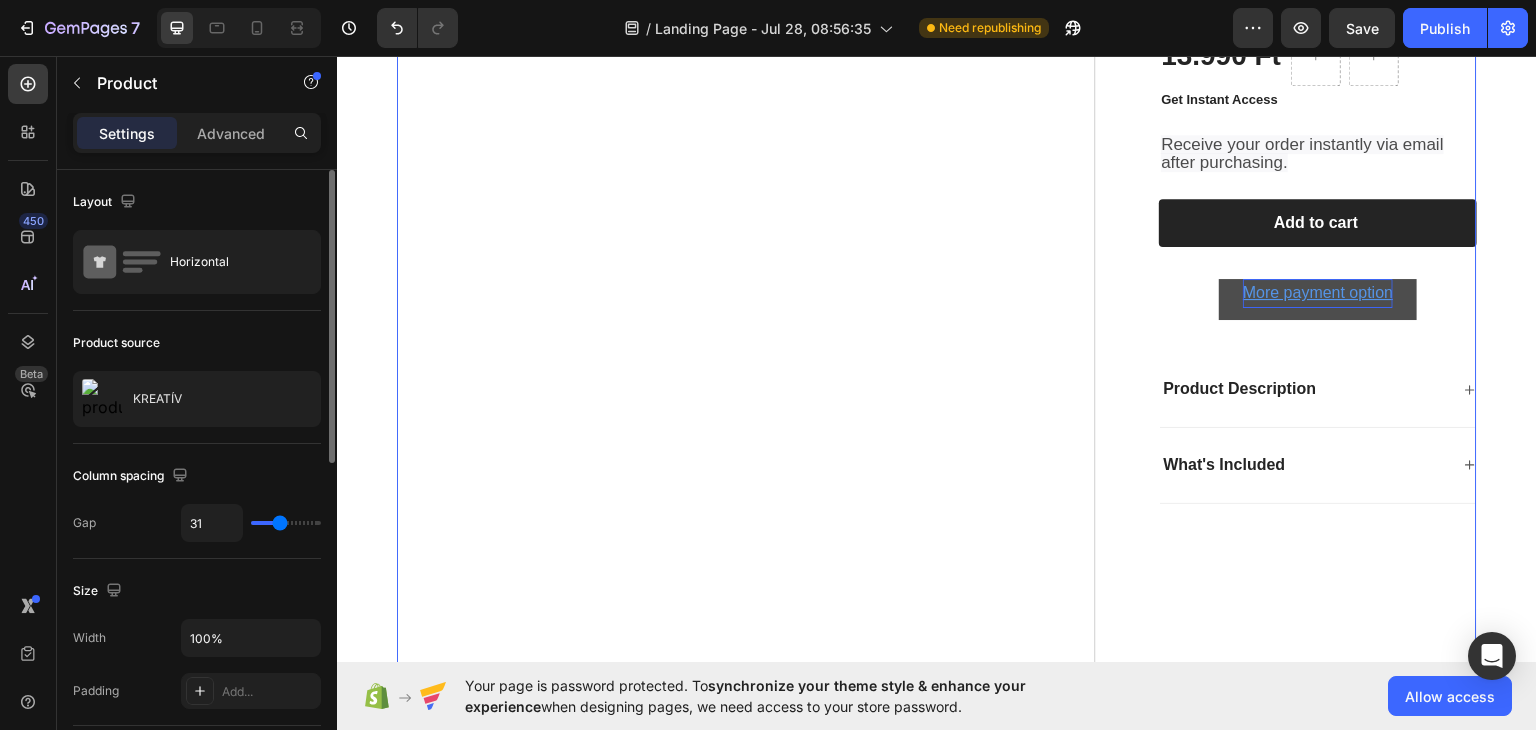 type on "32" 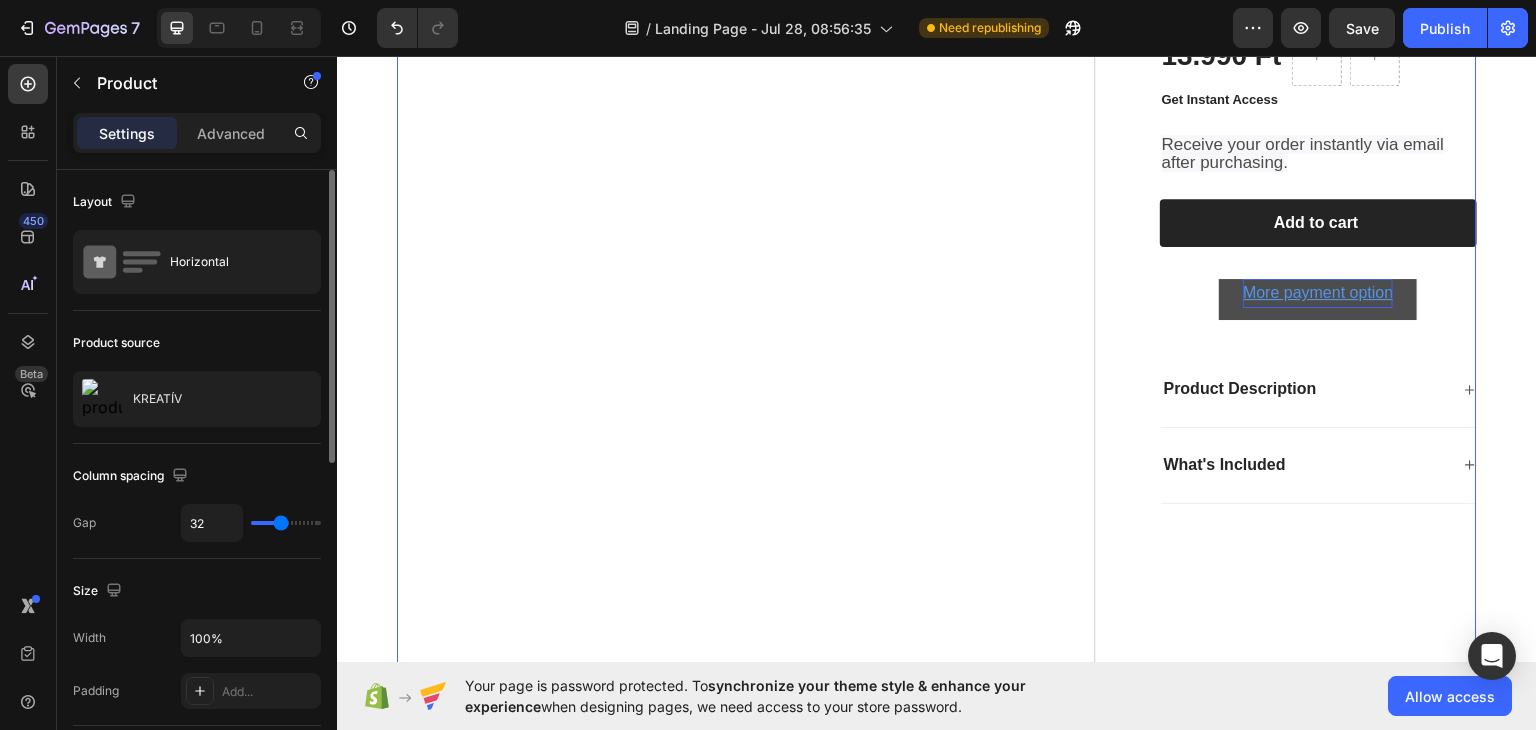 type on "29" 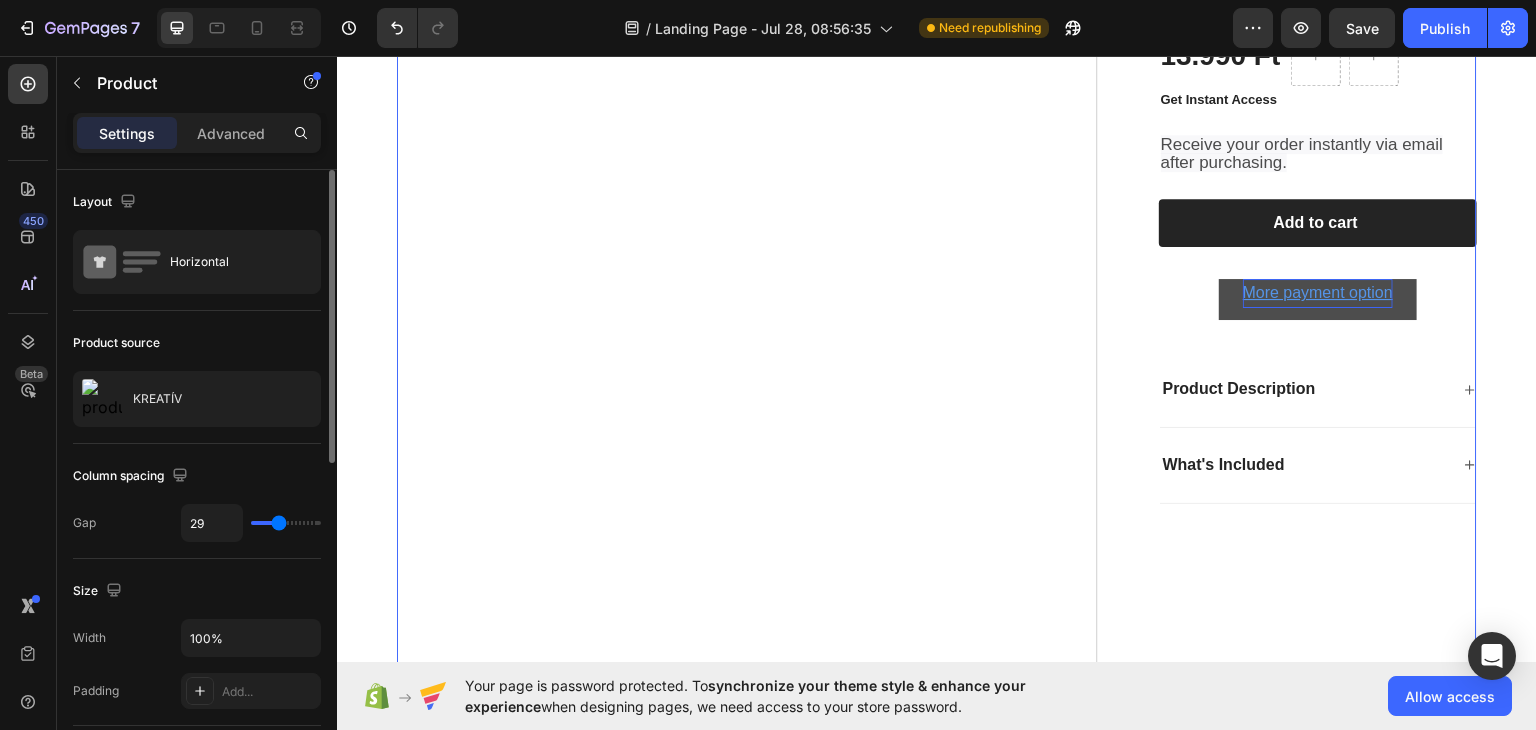 drag, startPoint x: 264, startPoint y: 525, endPoint x: 278, endPoint y: 525, distance: 14 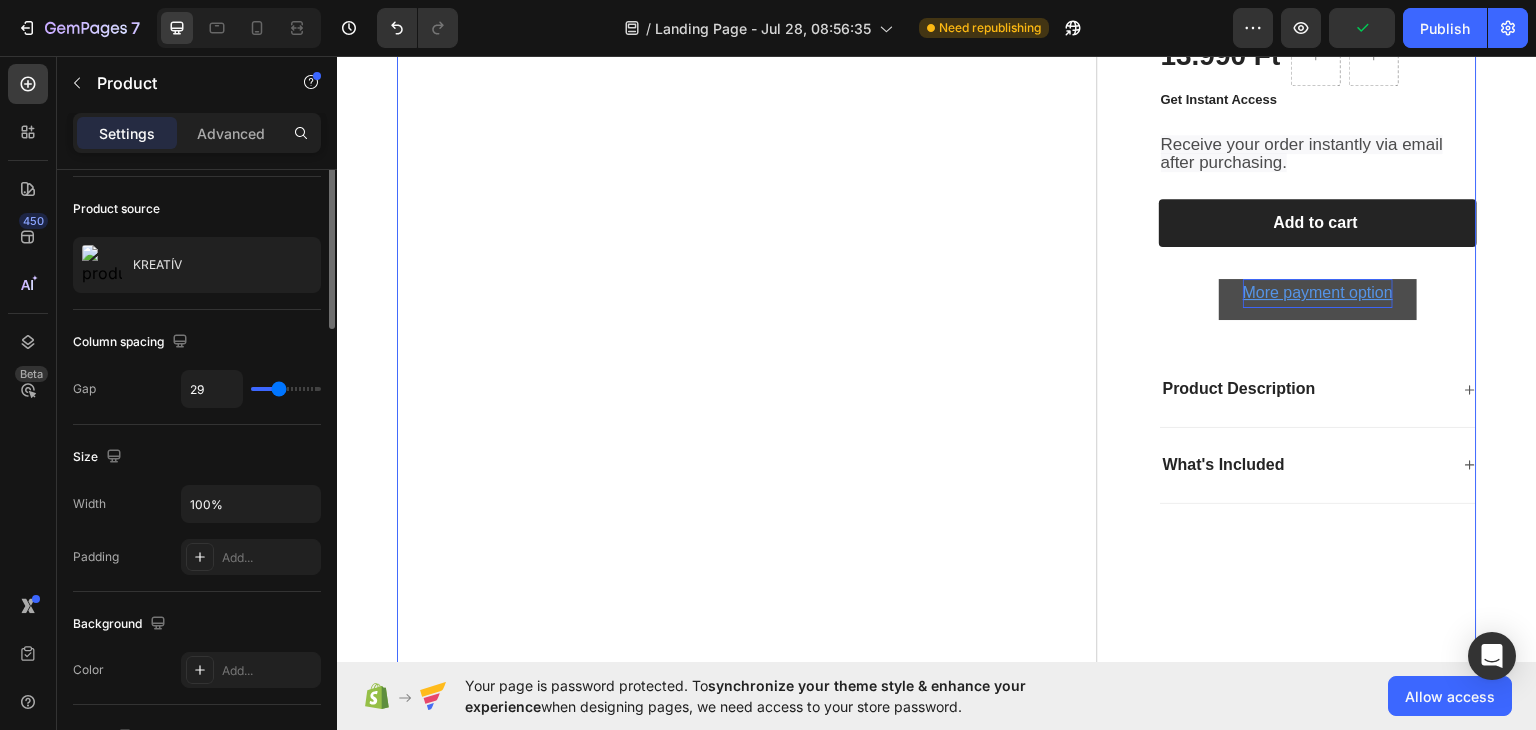 scroll, scrollTop: 0, scrollLeft: 0, axis: both 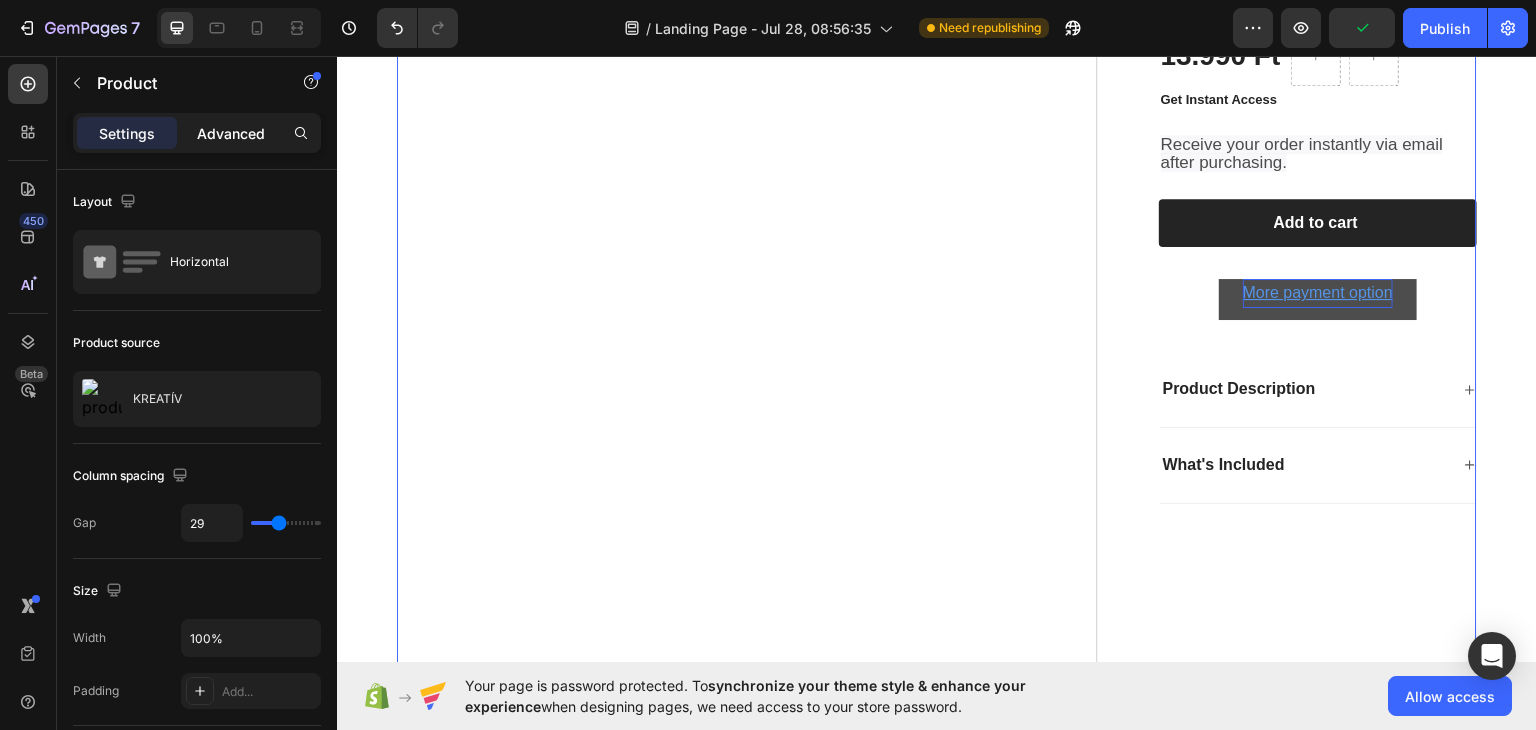 click on "Advanced" at bounding box center (231, 133) 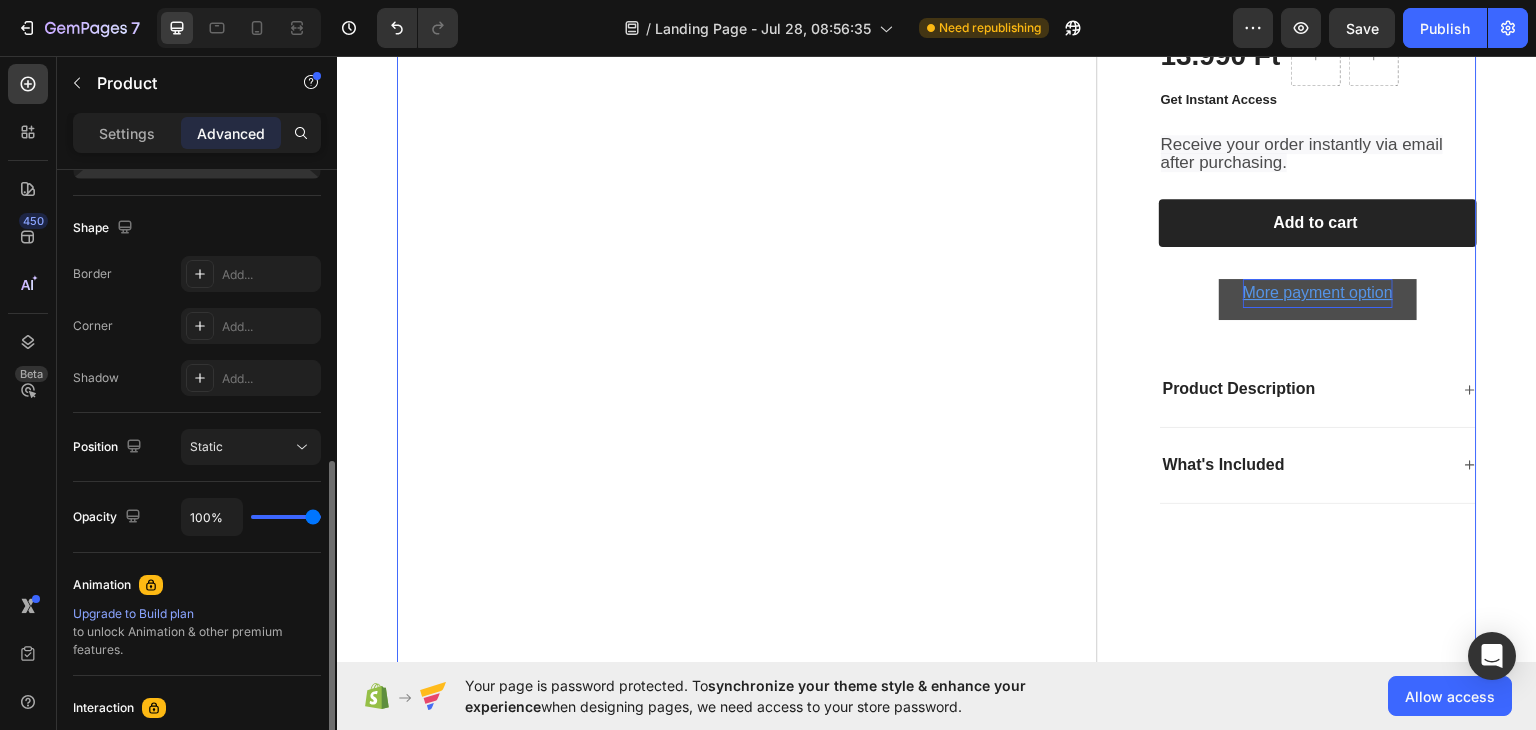 scroll, scrollTop: 539, scrollLeft: 0, axis: vertical 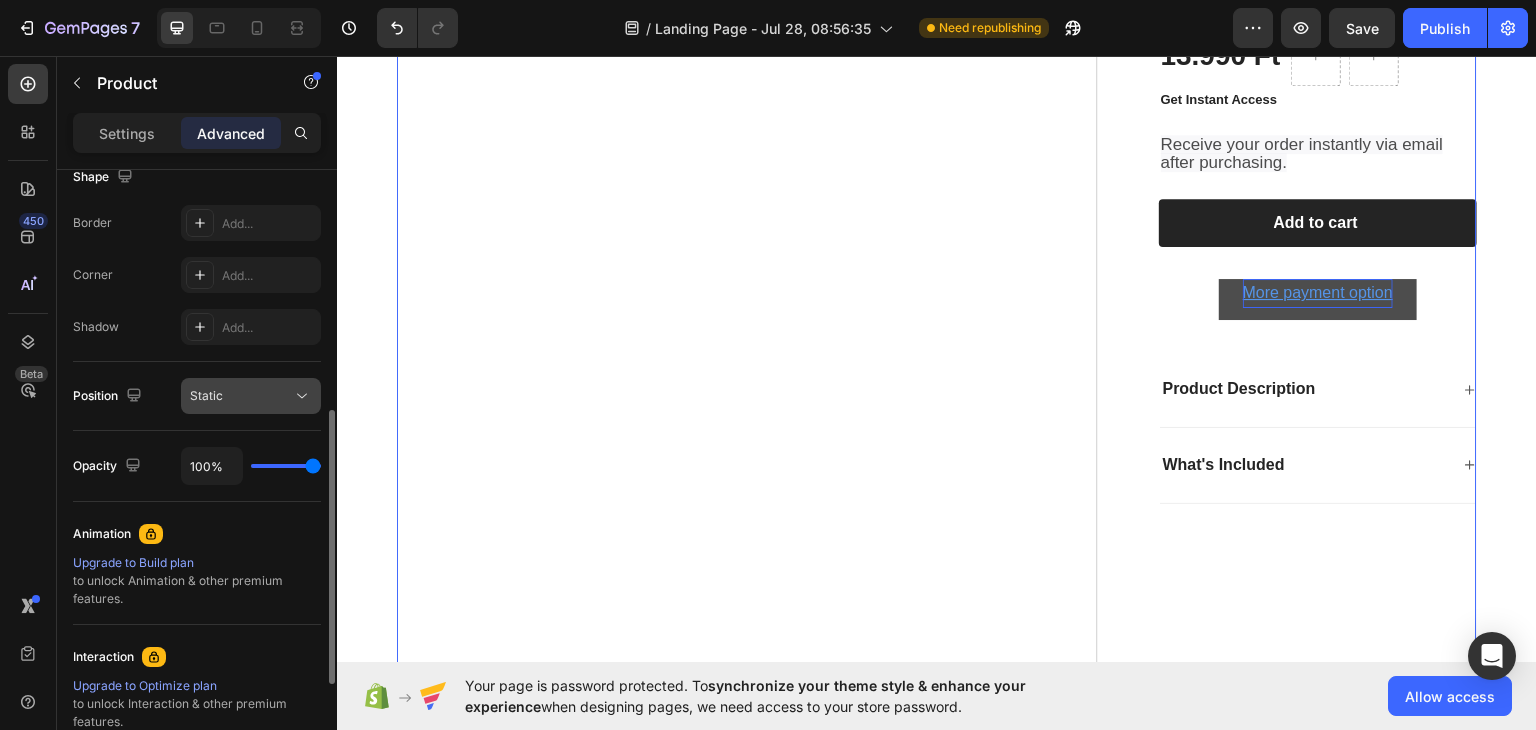 click on "Static" at bounding box center (241, 396) 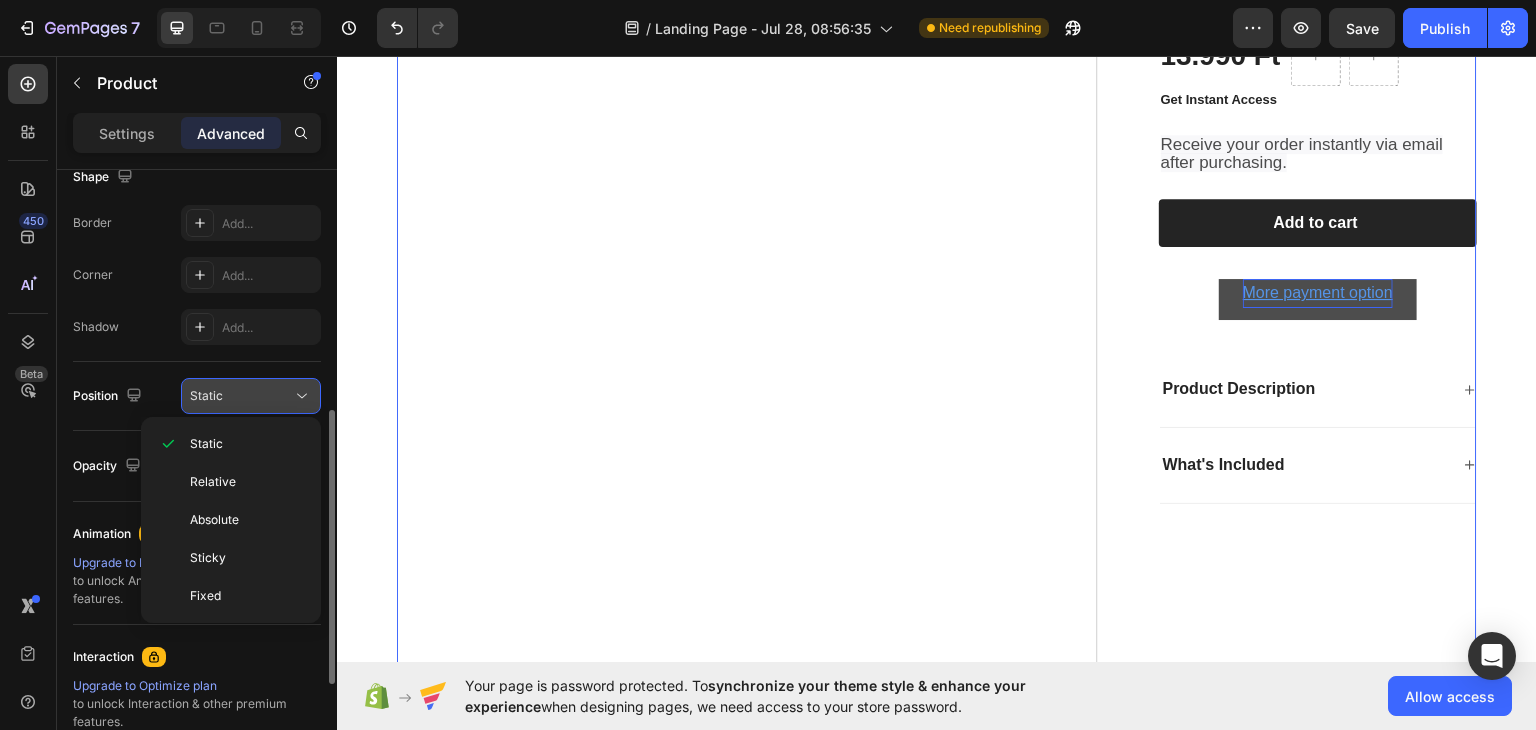 click on "Static" at bounding box center [241, 396] 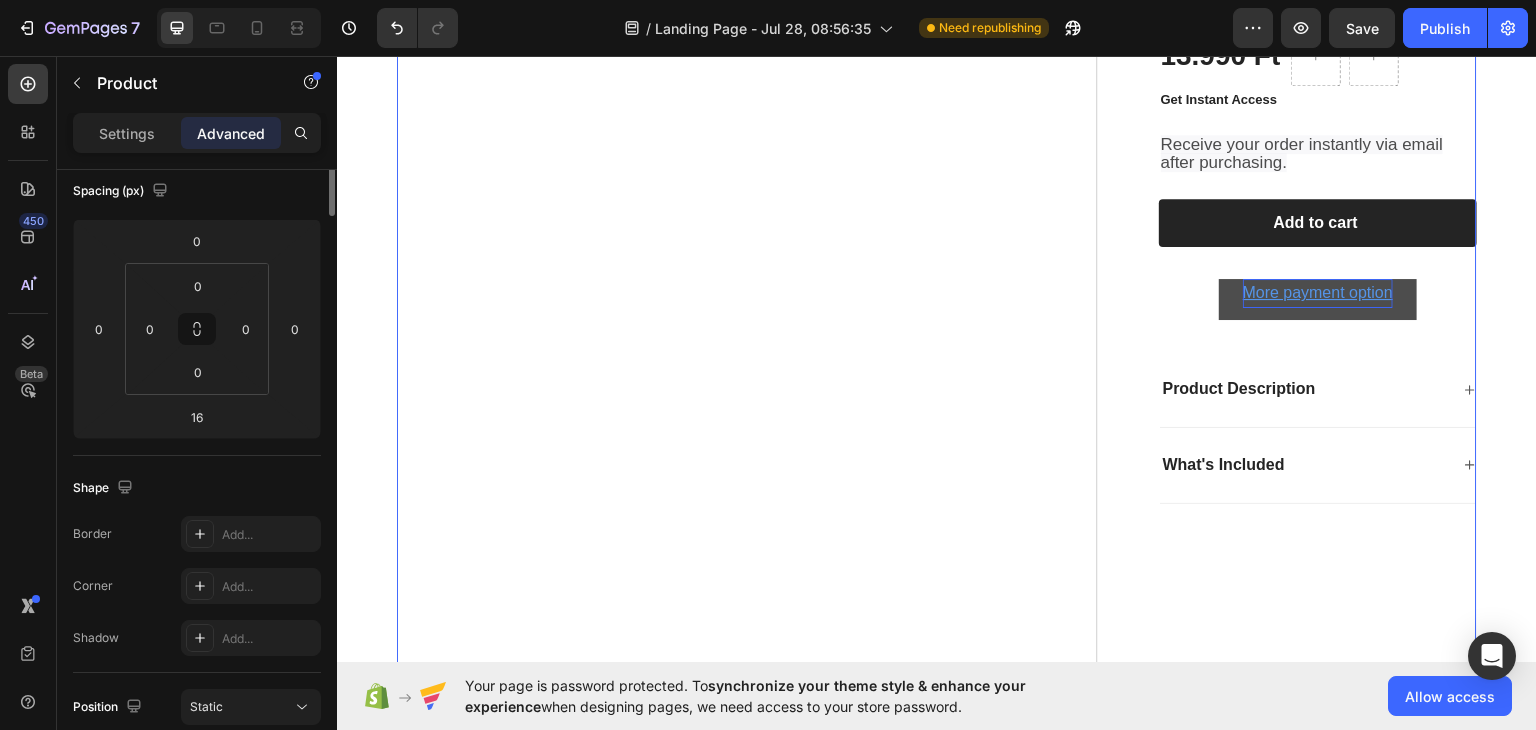 scroll, scrollTop: 0, scrollLeft: 0, axis: both 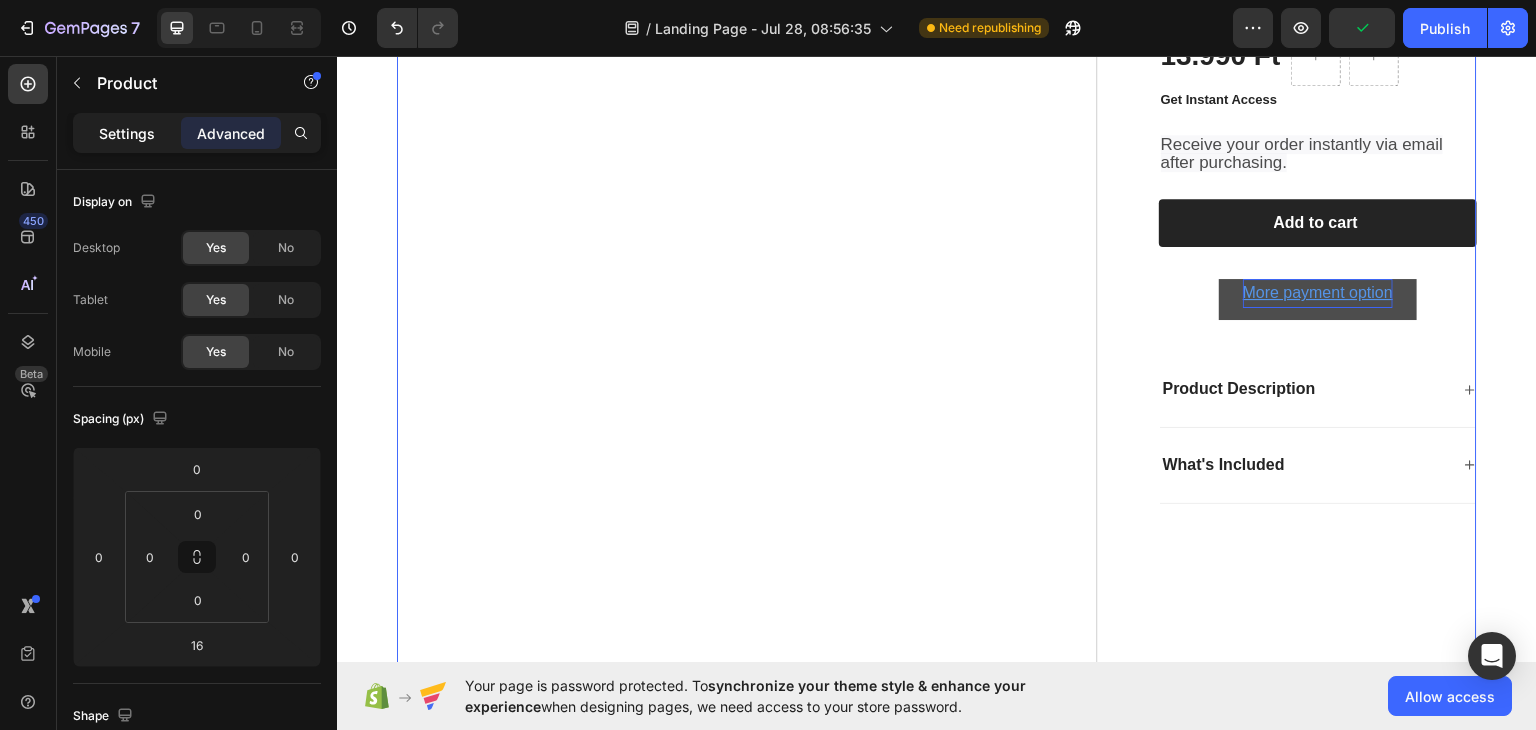 click on "Settings" at bounding box center [127, 133] 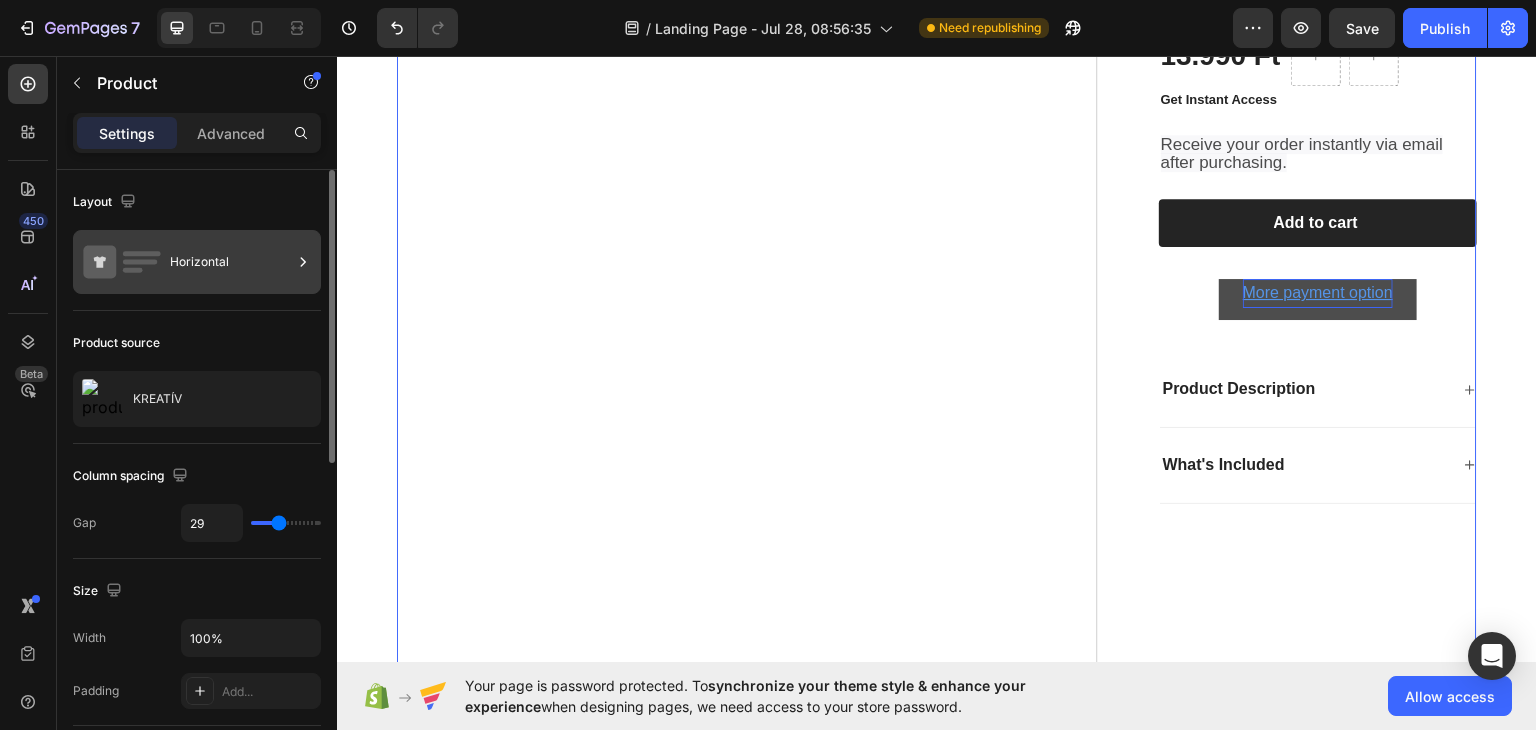 click on "Horizontal" at bounding box center (197, 262) 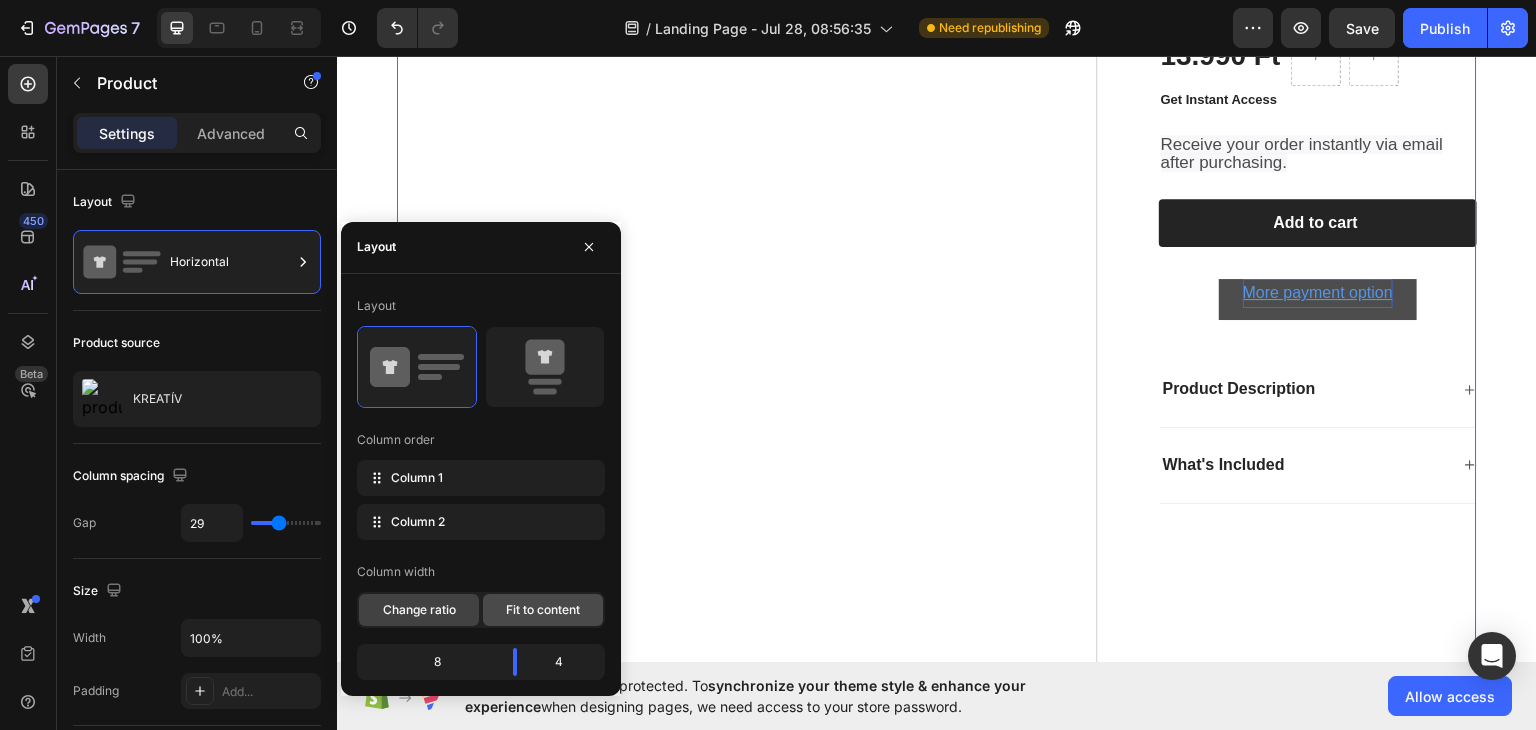 click on "Fit to content" 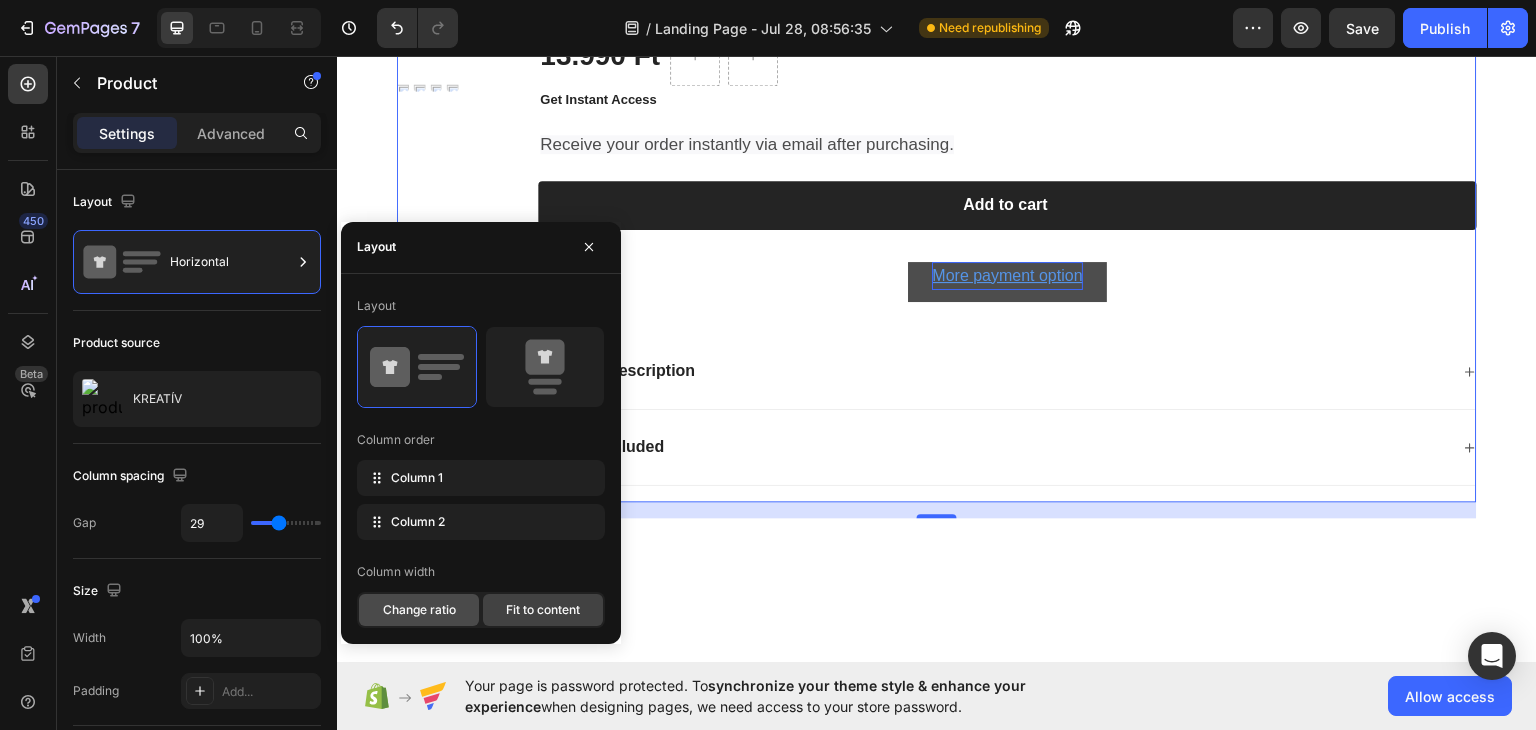 click on "Change ratio" 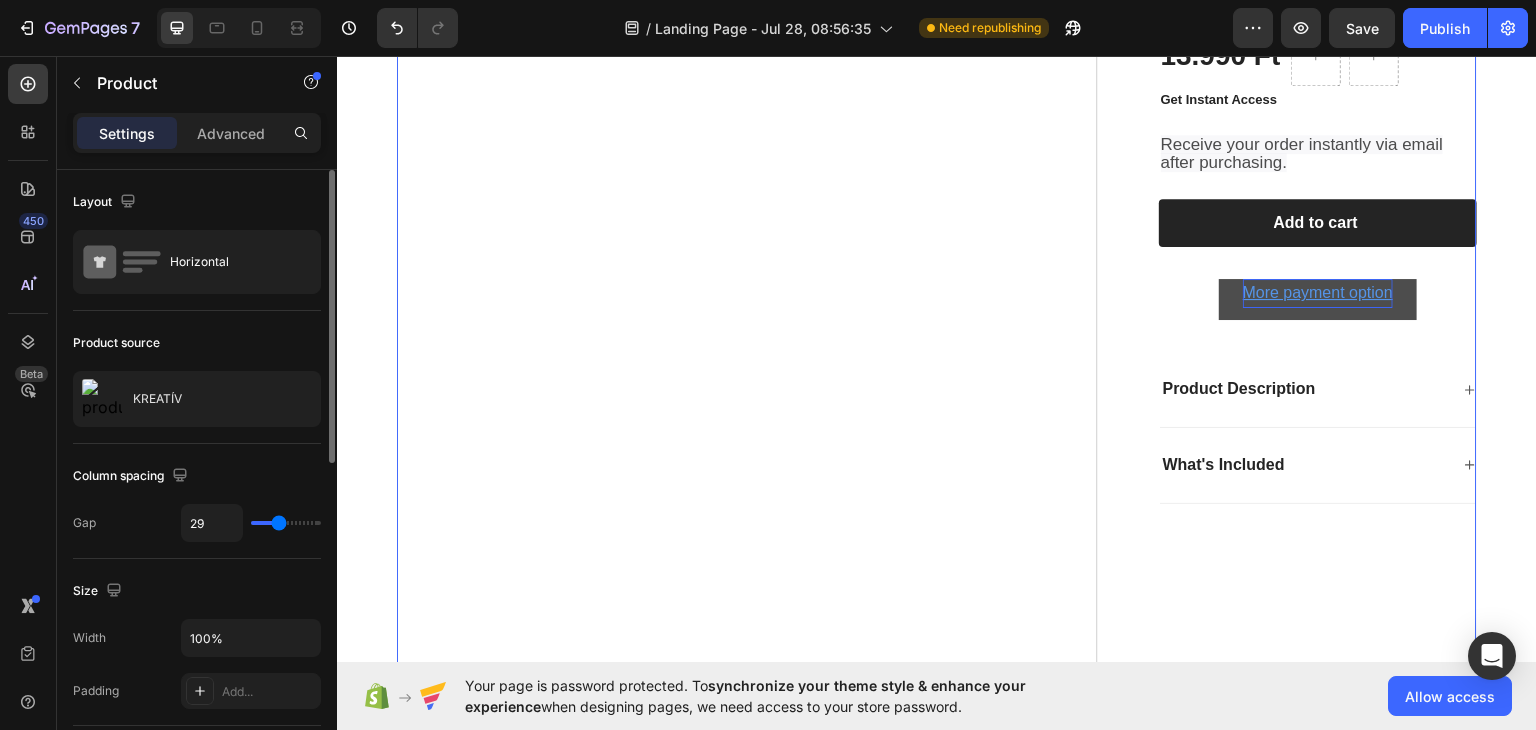 click on "Size Width 100% Padding Add..." 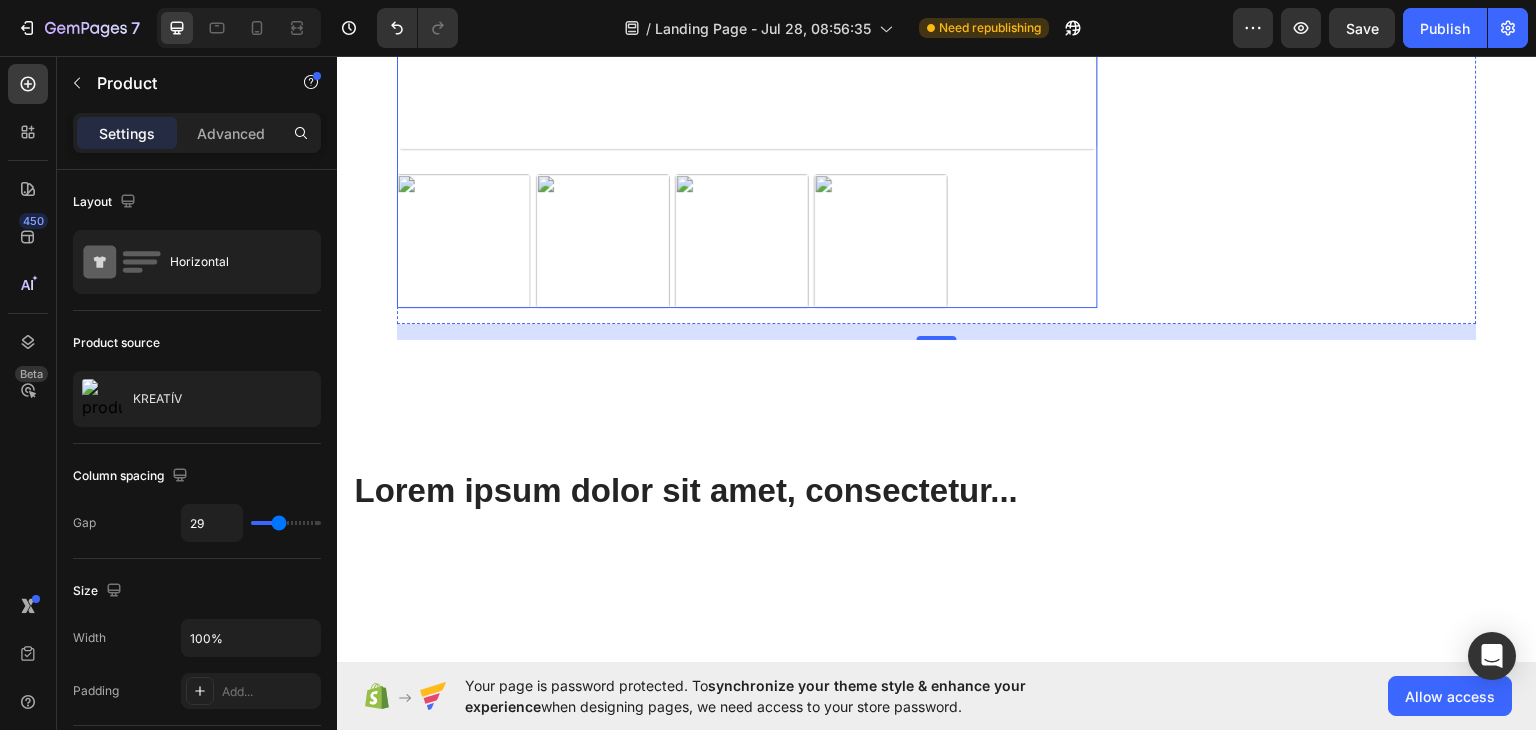 scroll, scrollTop: 883, scrollLeft: 0, axis: vertical 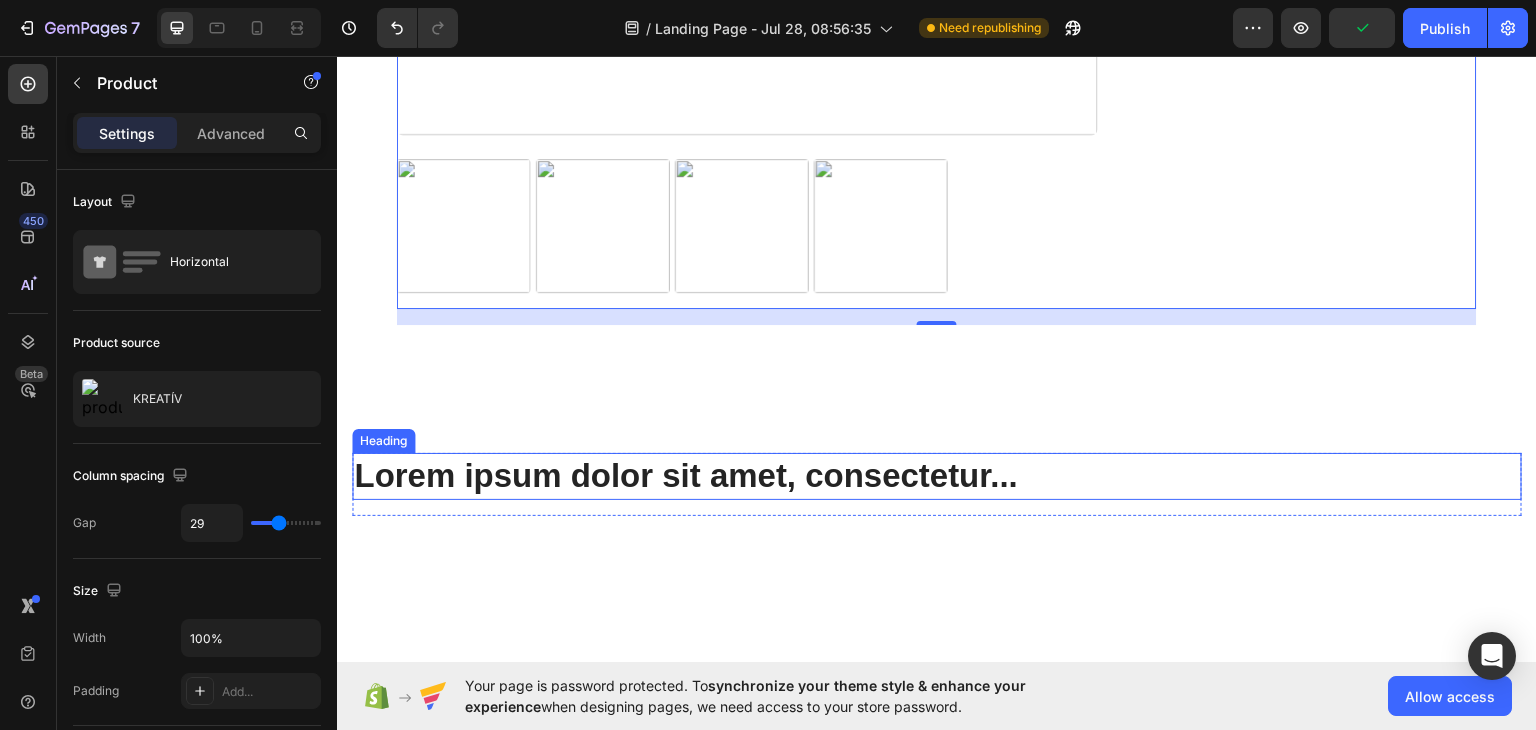 click on "Lorem ipsum dolor sit amet, consectetur..." at bounding box center (937, 475) 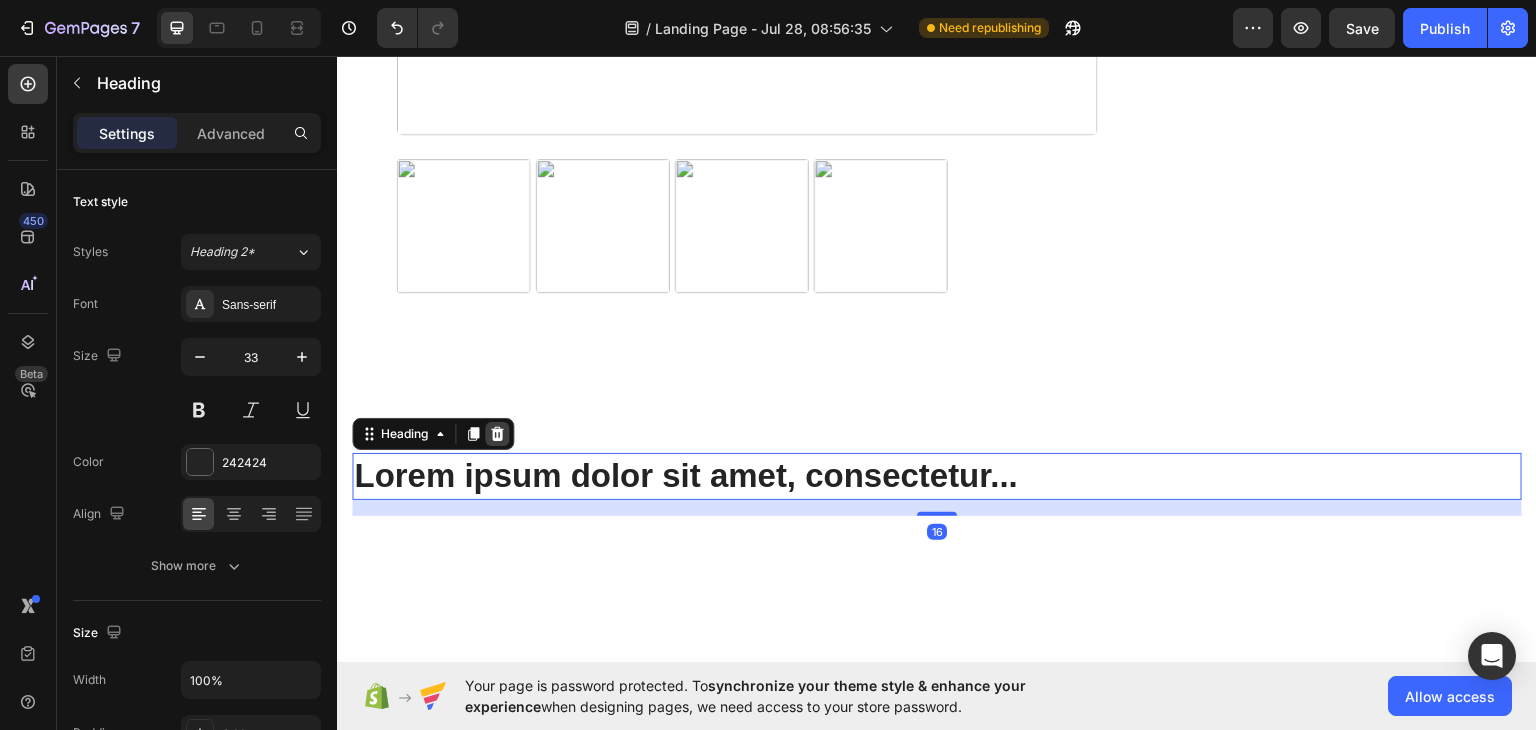 click 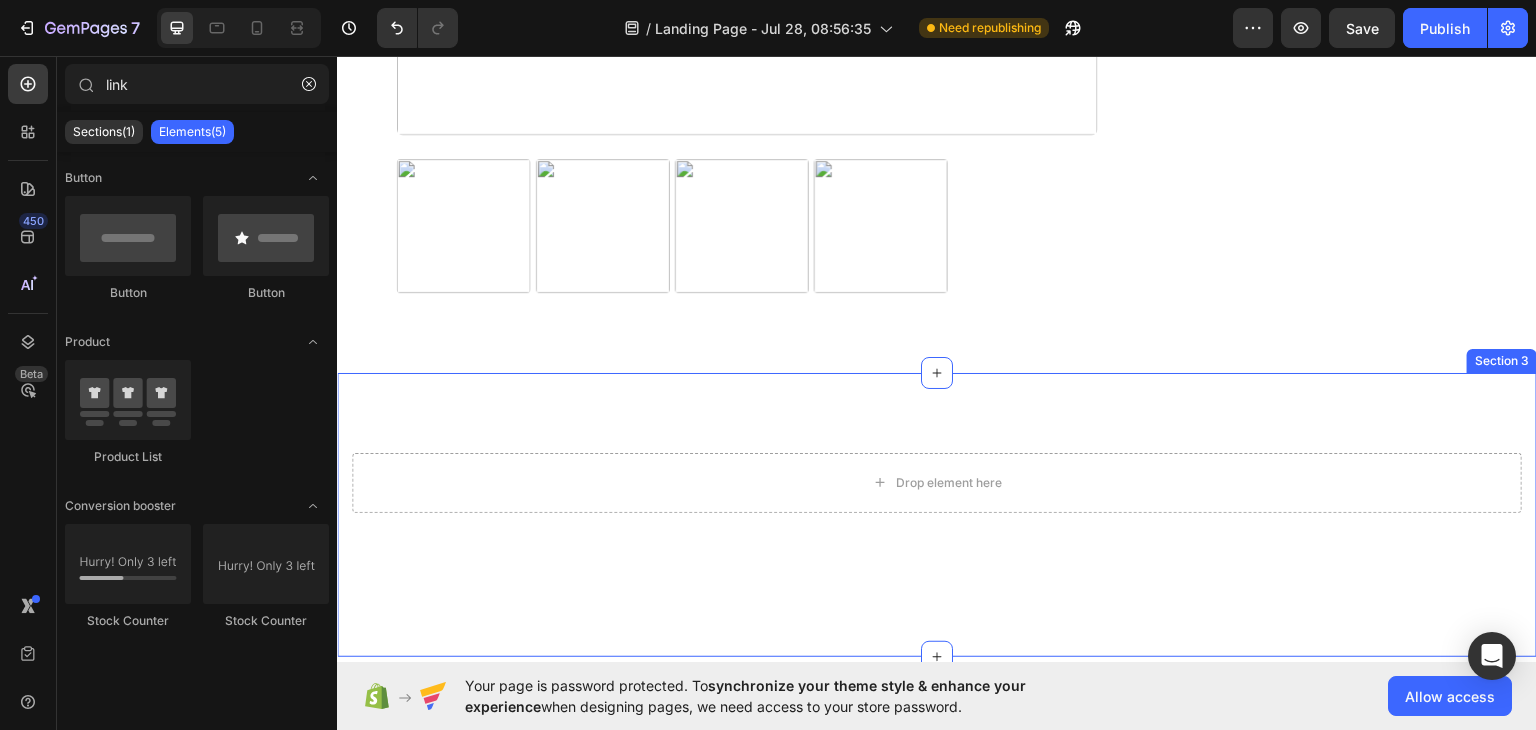 click on "Drop element here Row Image Comparison Image Comparison Row Image Comparison Image Comparison Row Section 3" at bounding box center (937, 514) 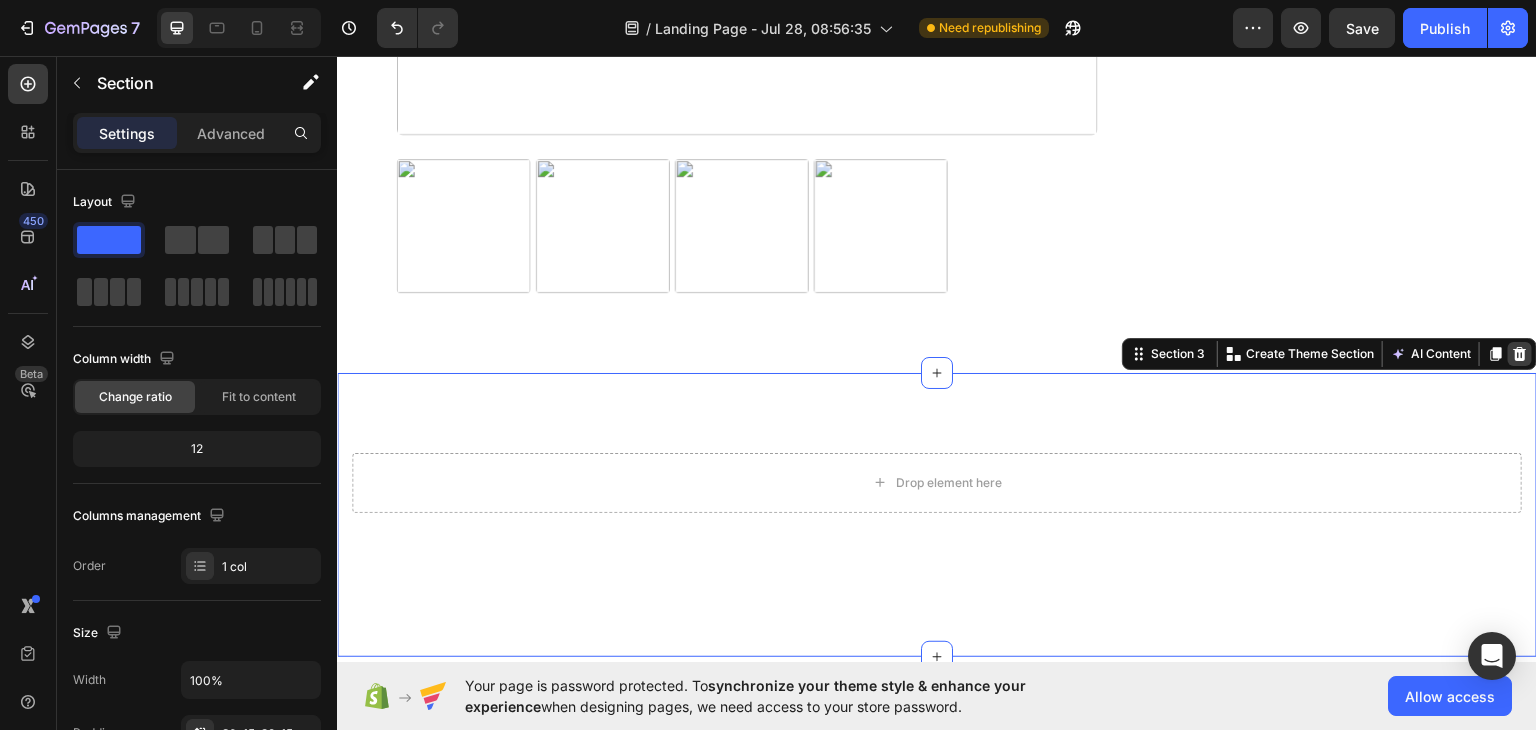 click 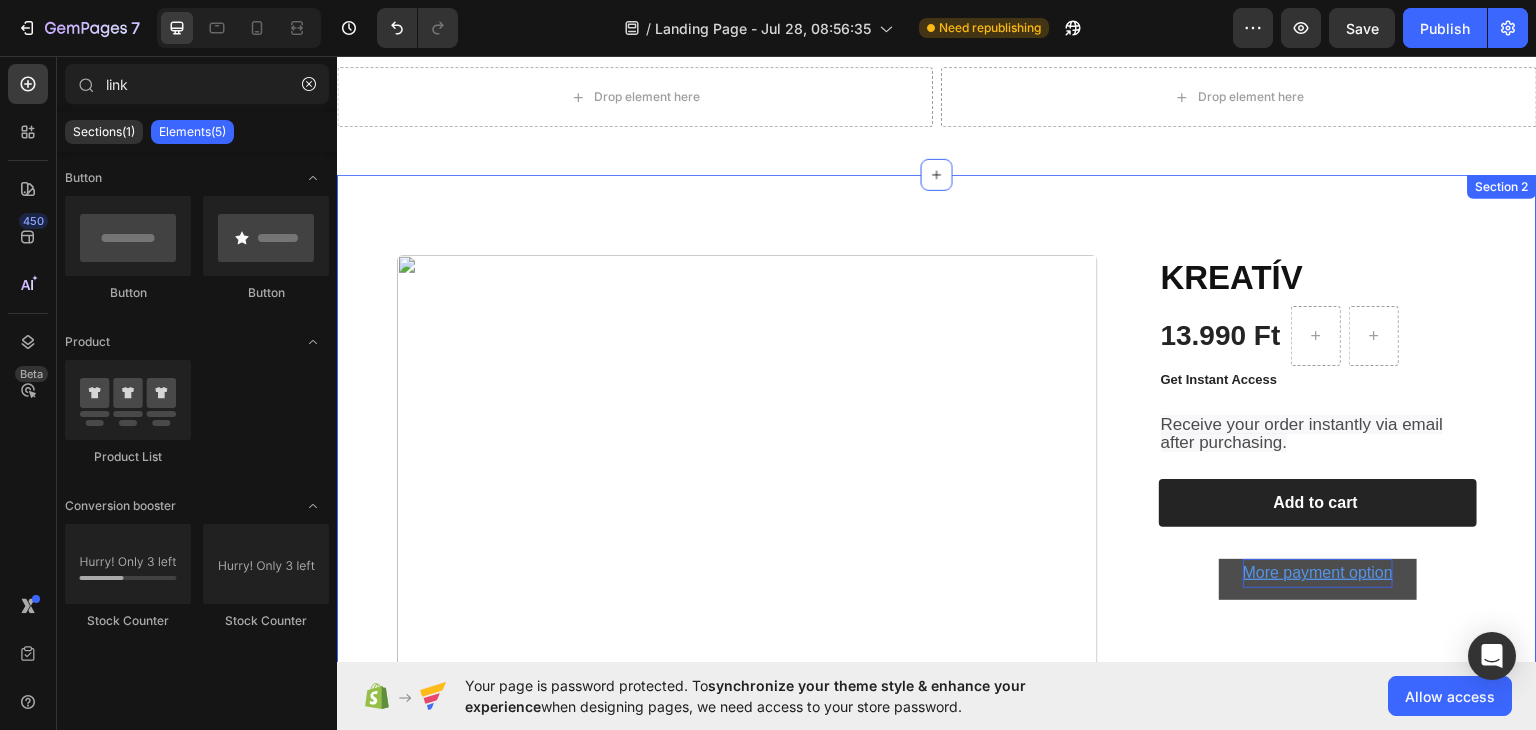 scroll, scrollTop: 61, scrollLeft: 0, axis: vertical 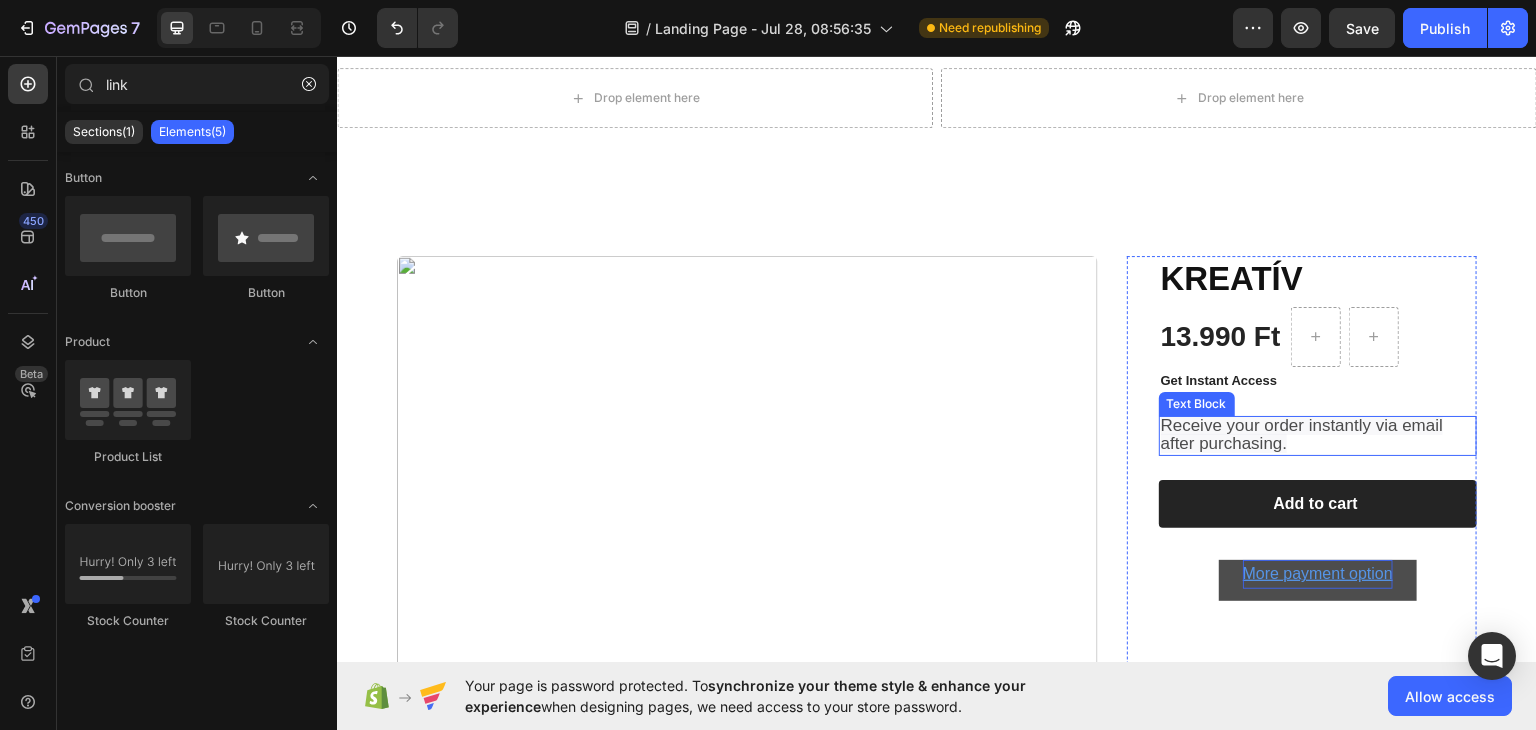 click on "Receive your order instantly via email after purchasing." at bounding box center (1302, 433) 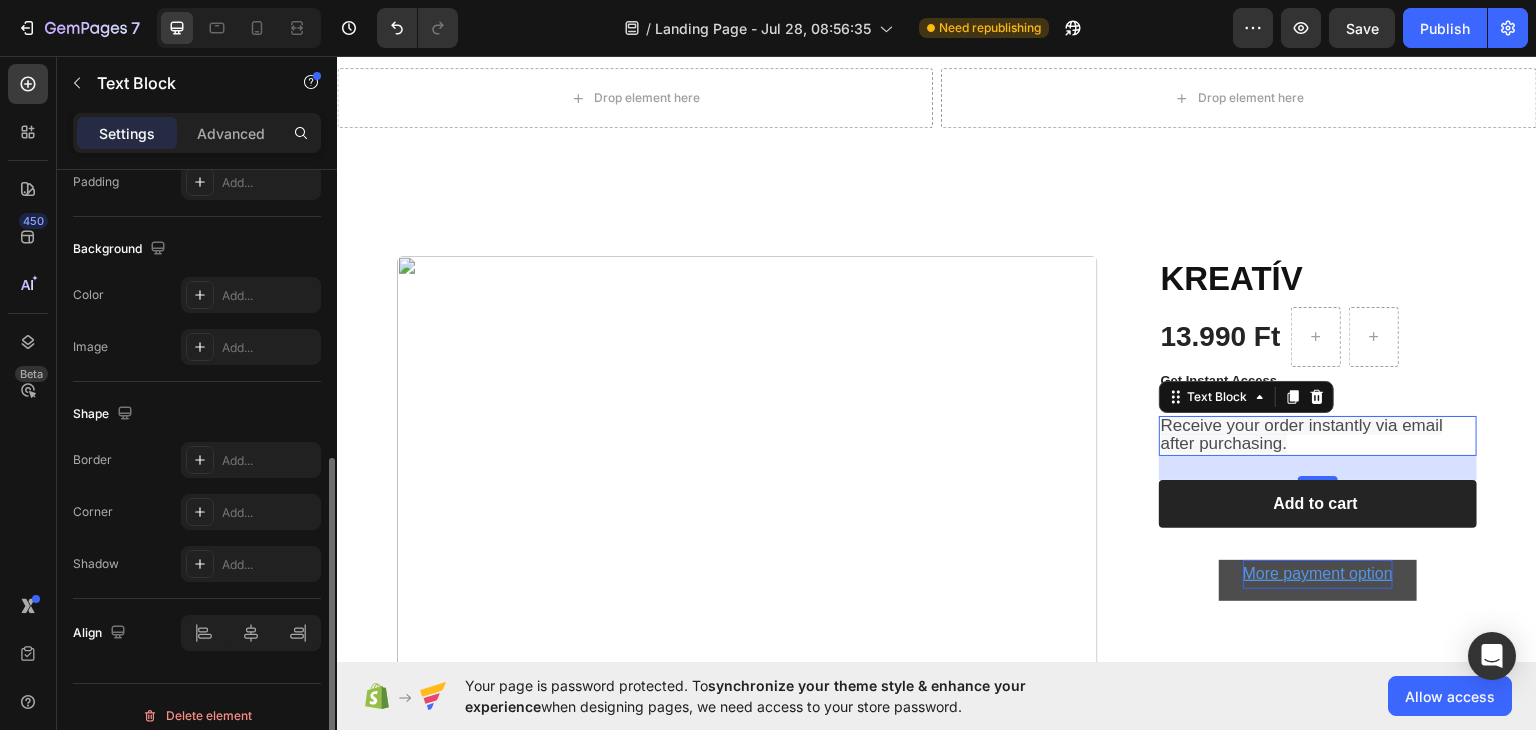 scroll, scrollTop: 566, scrollLeft: 0, axis: vertical 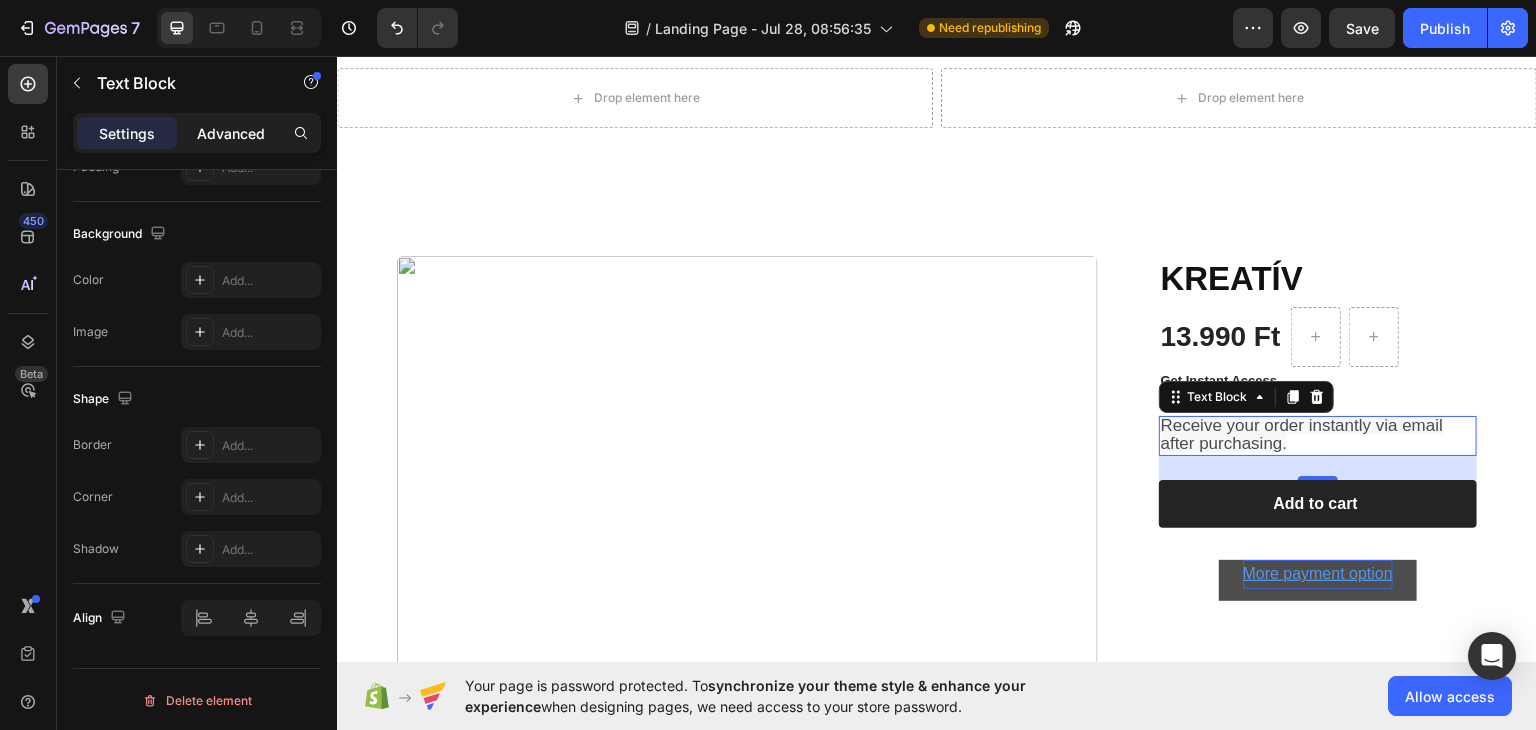 click on "Advanced" at bounding box center (231, 133) 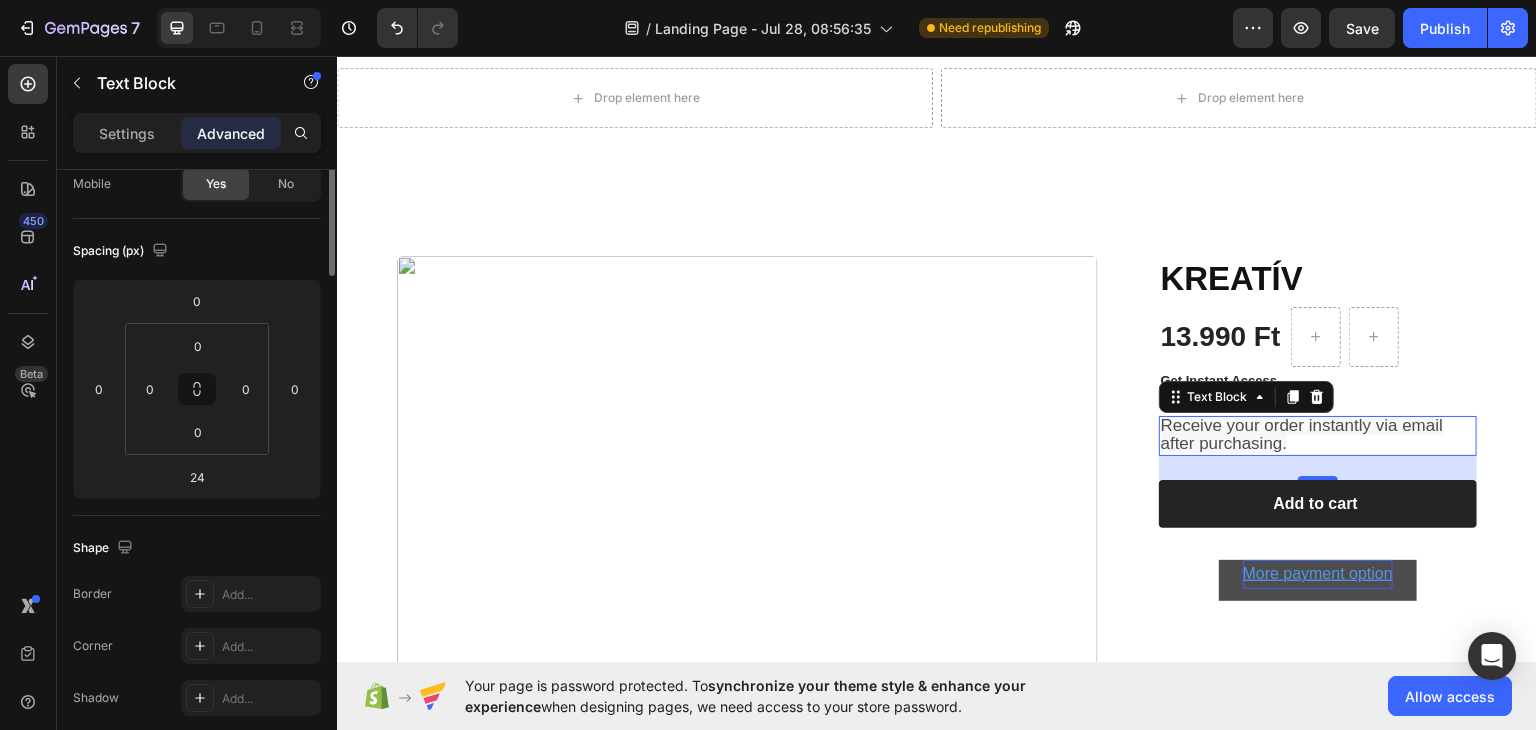 scroll, scrollTop: 0, scrollLeft: 0, axis: both 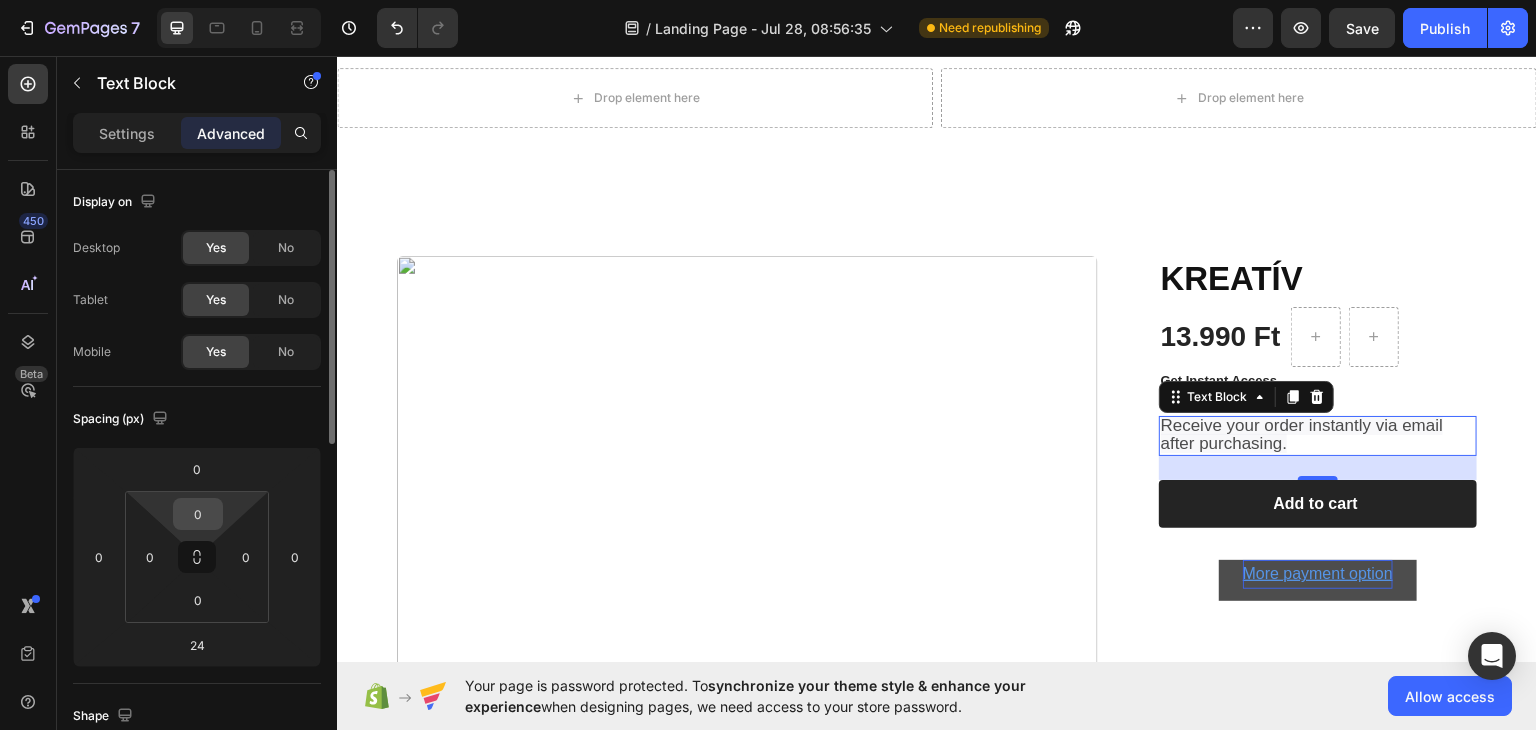 click on "0" at bounding box center (198, 514) 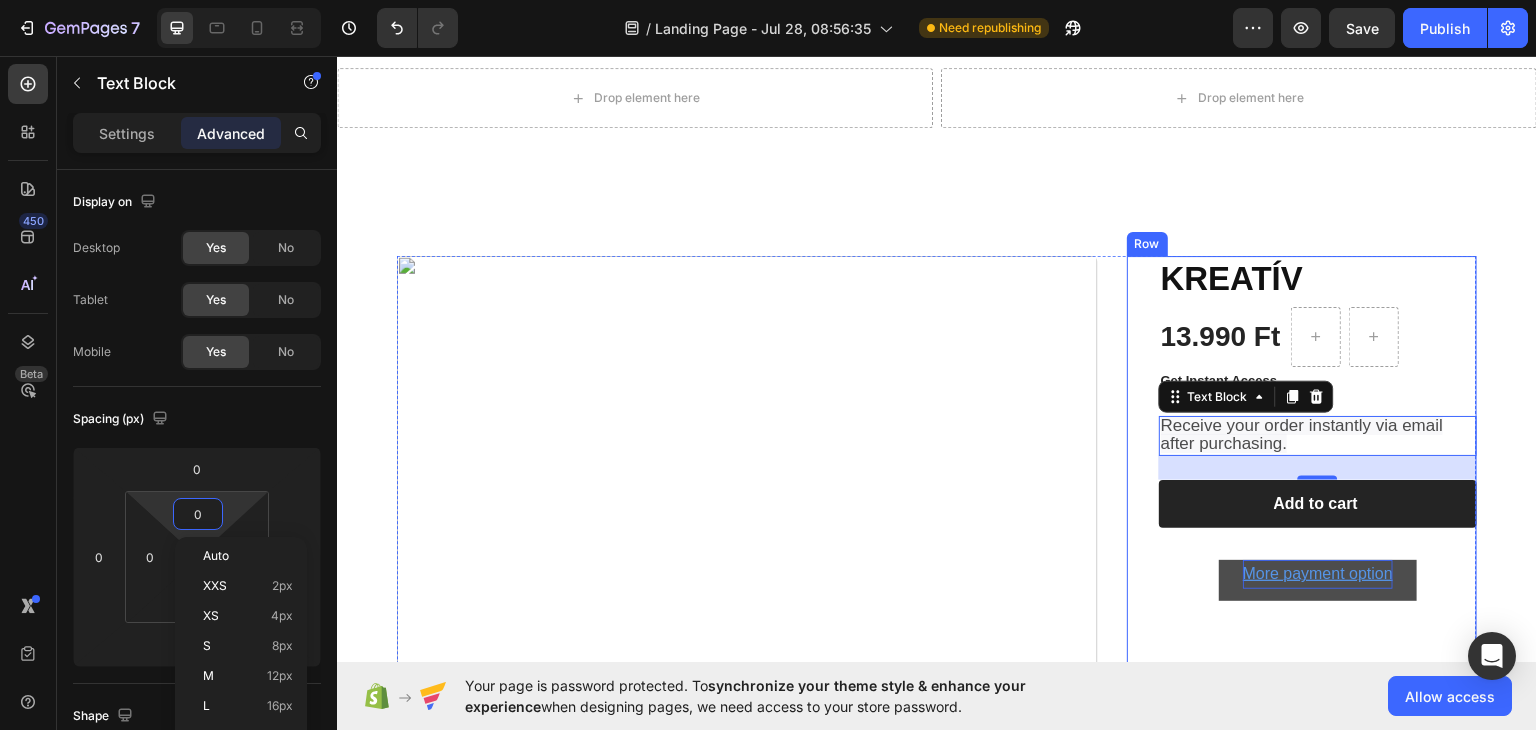 click on "KREATÍV Product Title 13.990 Ft Product Price Product Price
Row Get Instant Access Text Block Receive your order instantly via email after purchasing. Text Block   24
1
Product Quantity Row Add to cart Add to Cart Row More payment option Button
Product Description
What's Included   Accordion" at bounding box center [1318, 519] 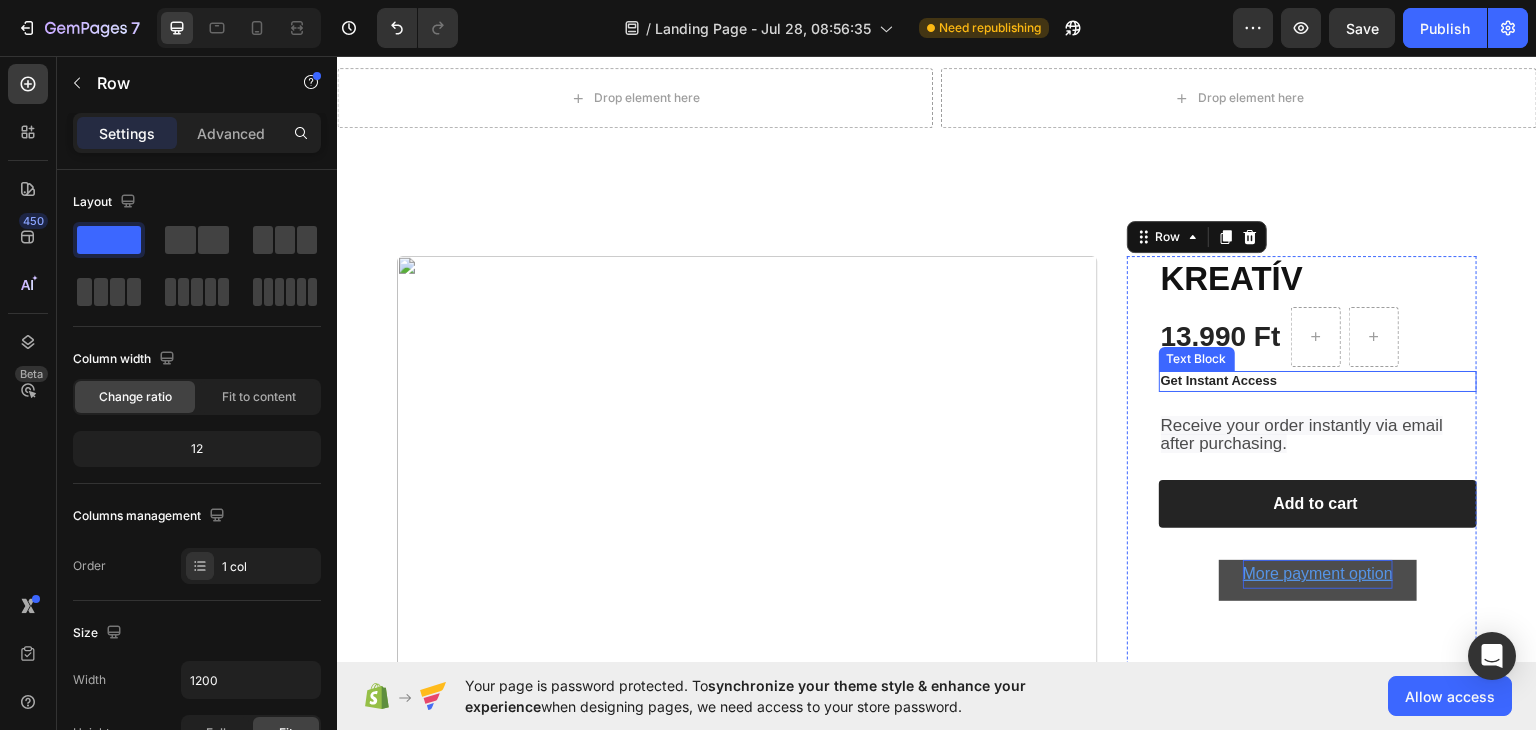 click on "Get Instant Access" at bounding box center (1219, 379) 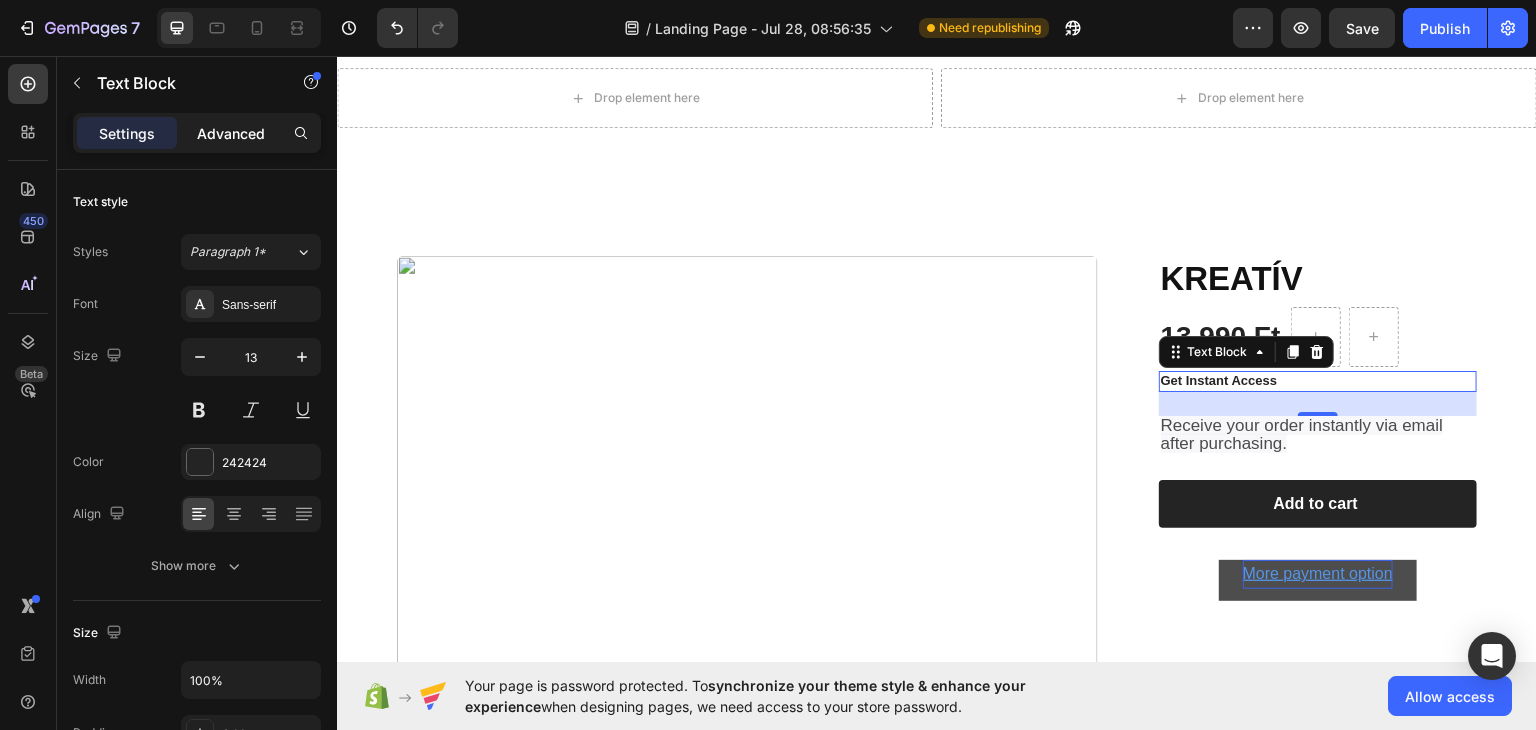 click on "Advanced" at bounding box center [231, 133] 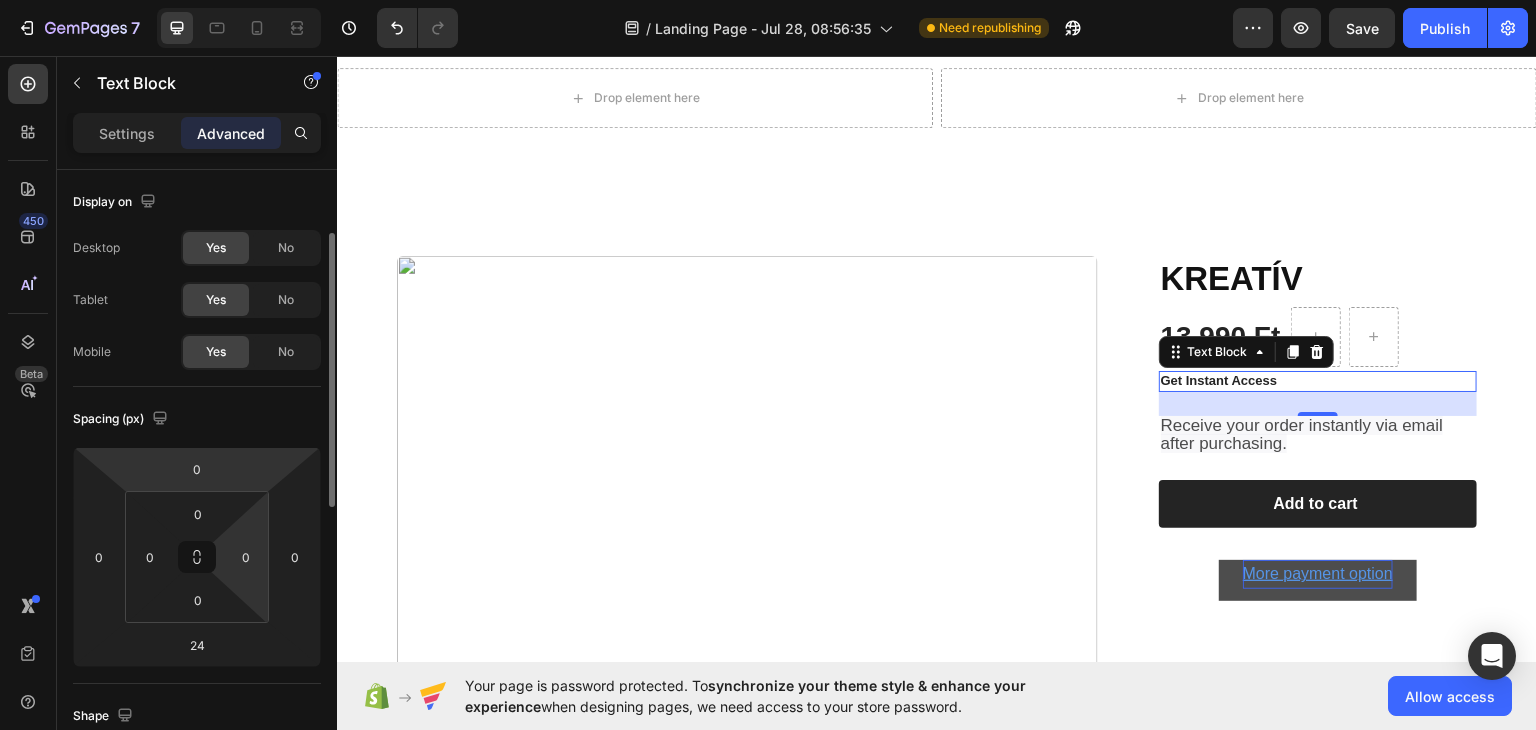 scroll, scrollTop: 44, scrollLeft: 0, axis: vertical 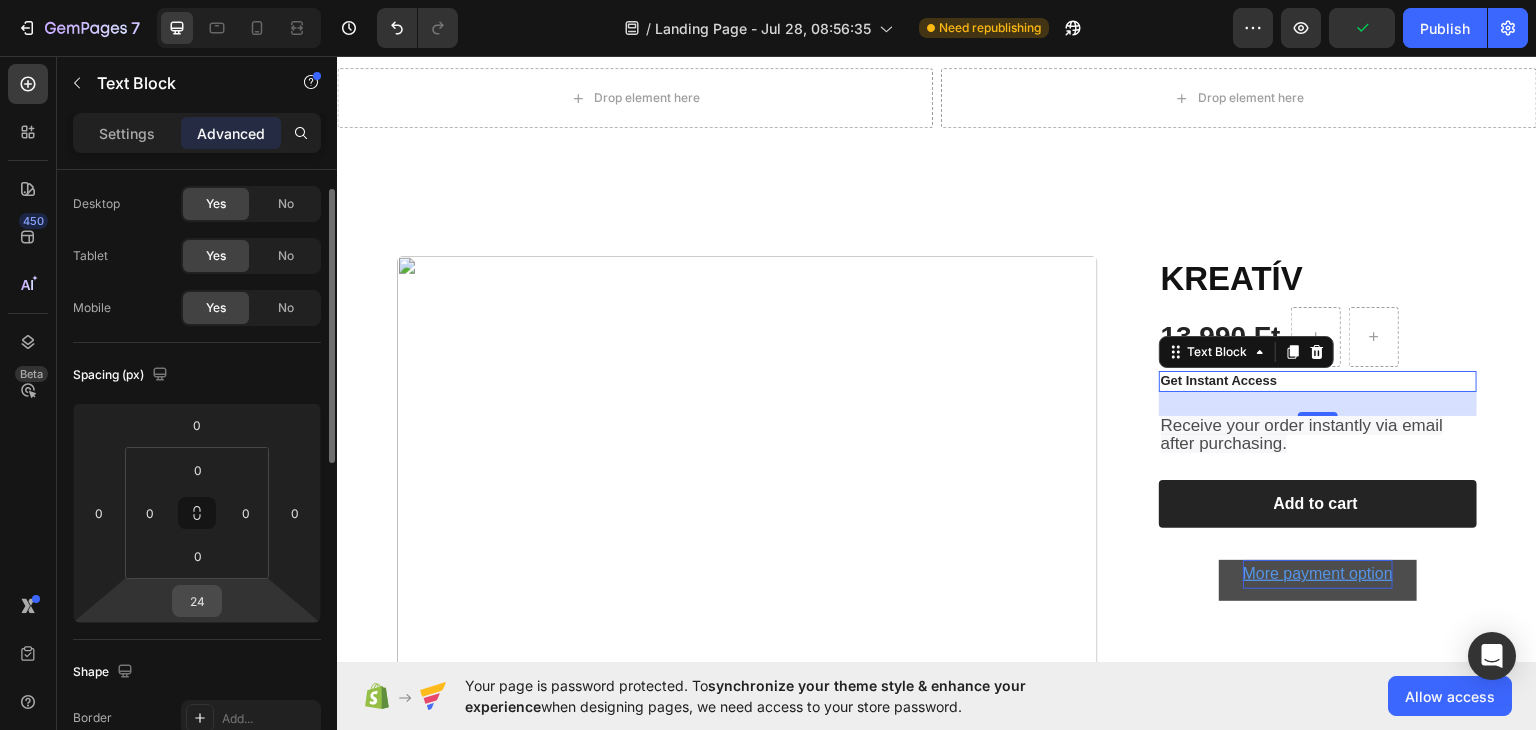 click on "24" at bounding box center (197, 601) 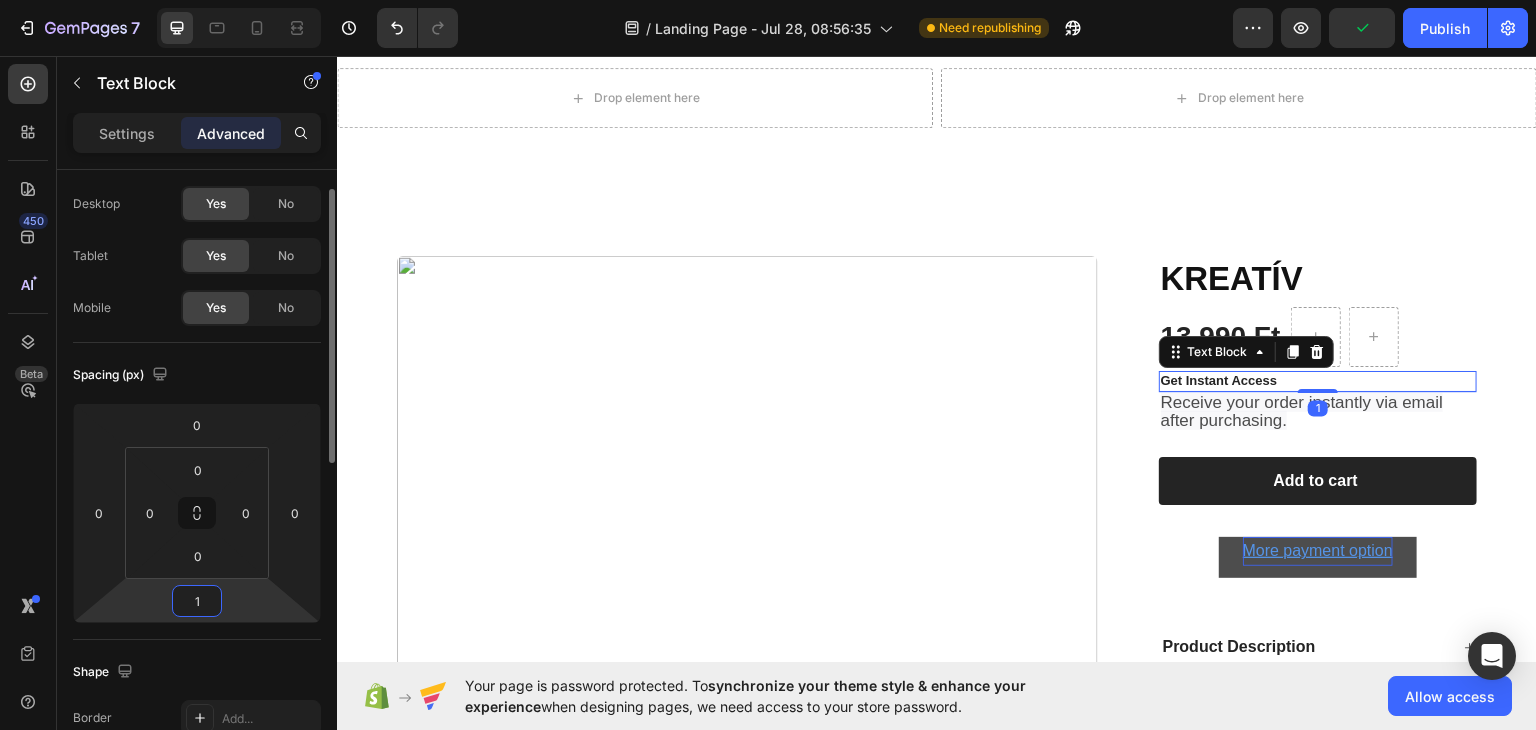type on "10" 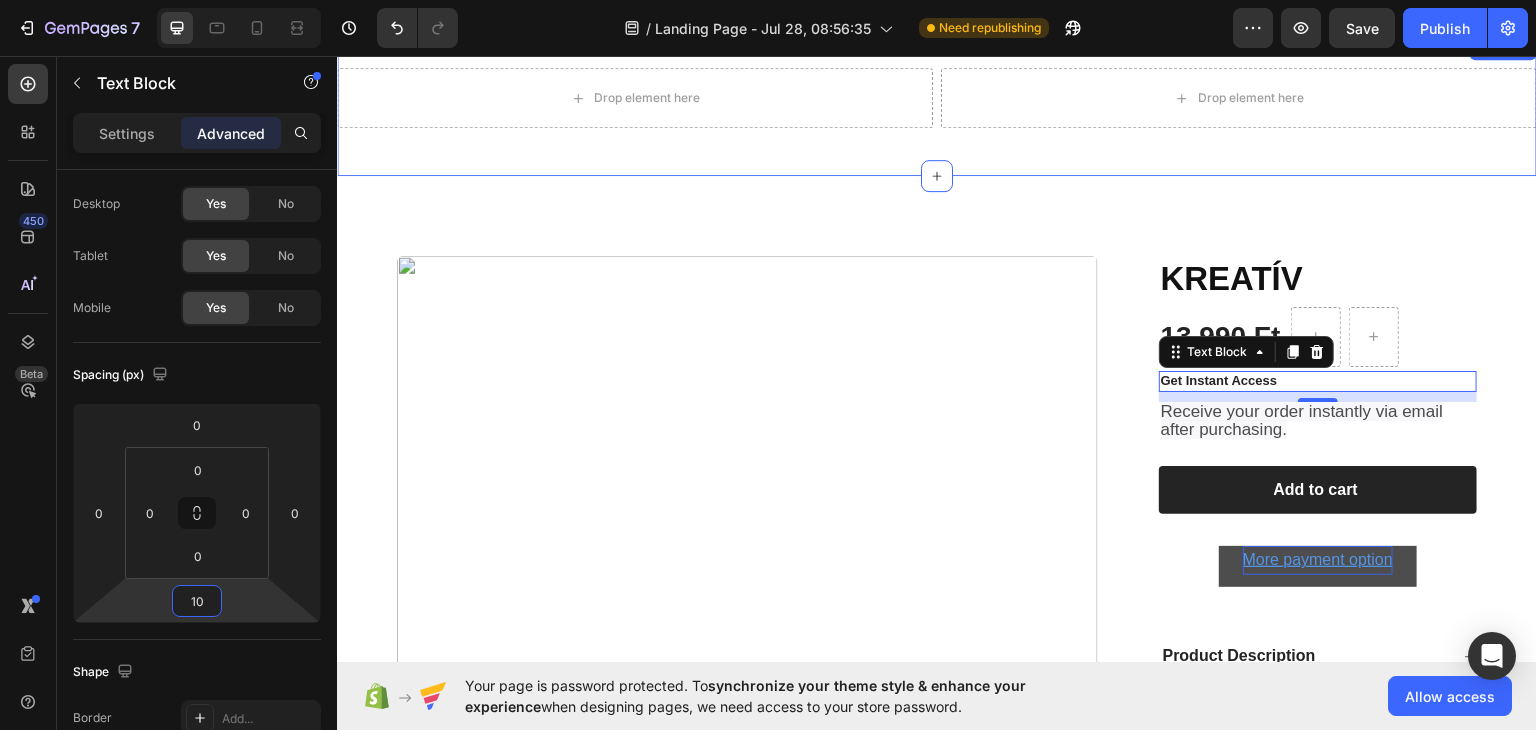 scroll, scrollTop: 0, scrollLeft: 0, axis: both 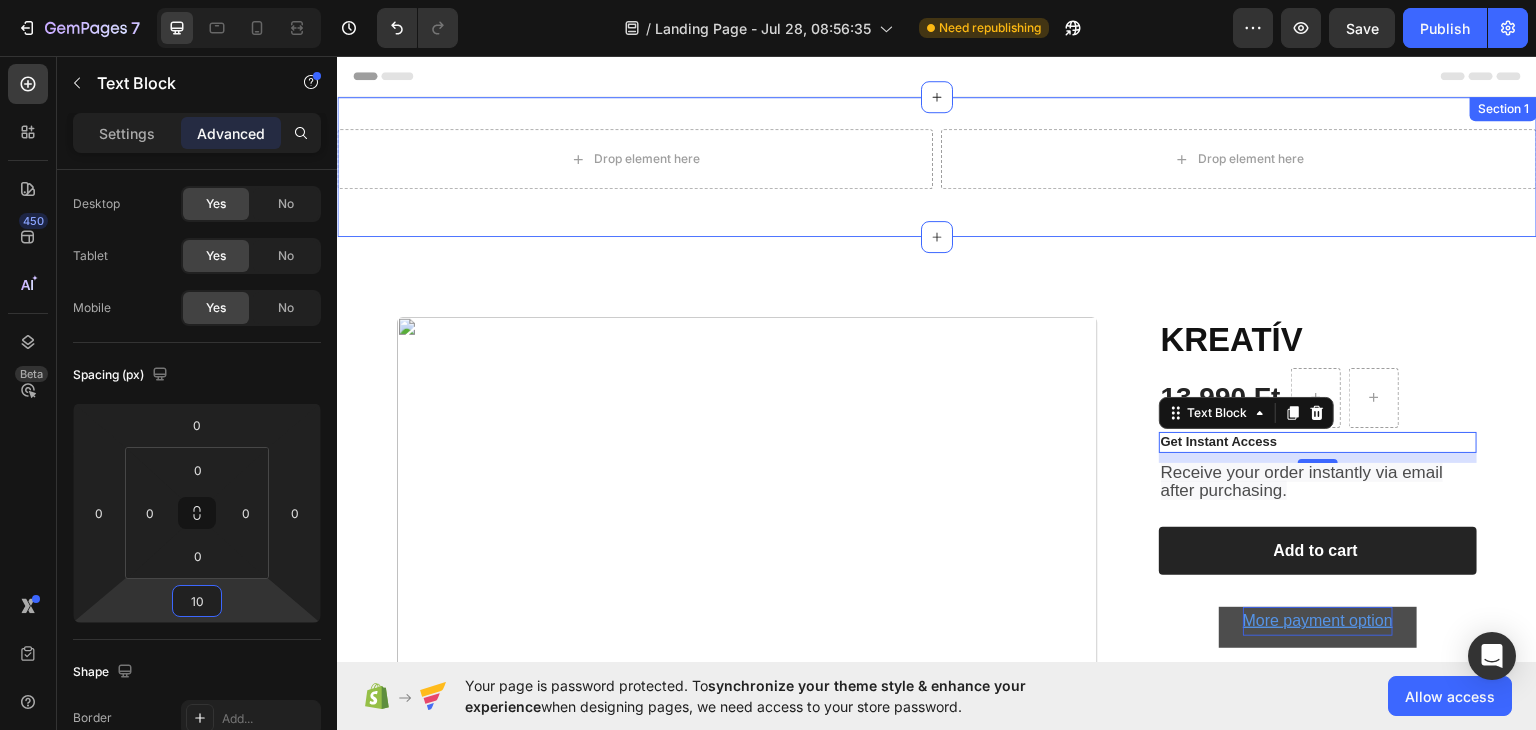 click on "Drop element here
Drop element here Row Section 1" at bounding box center [937, 166] 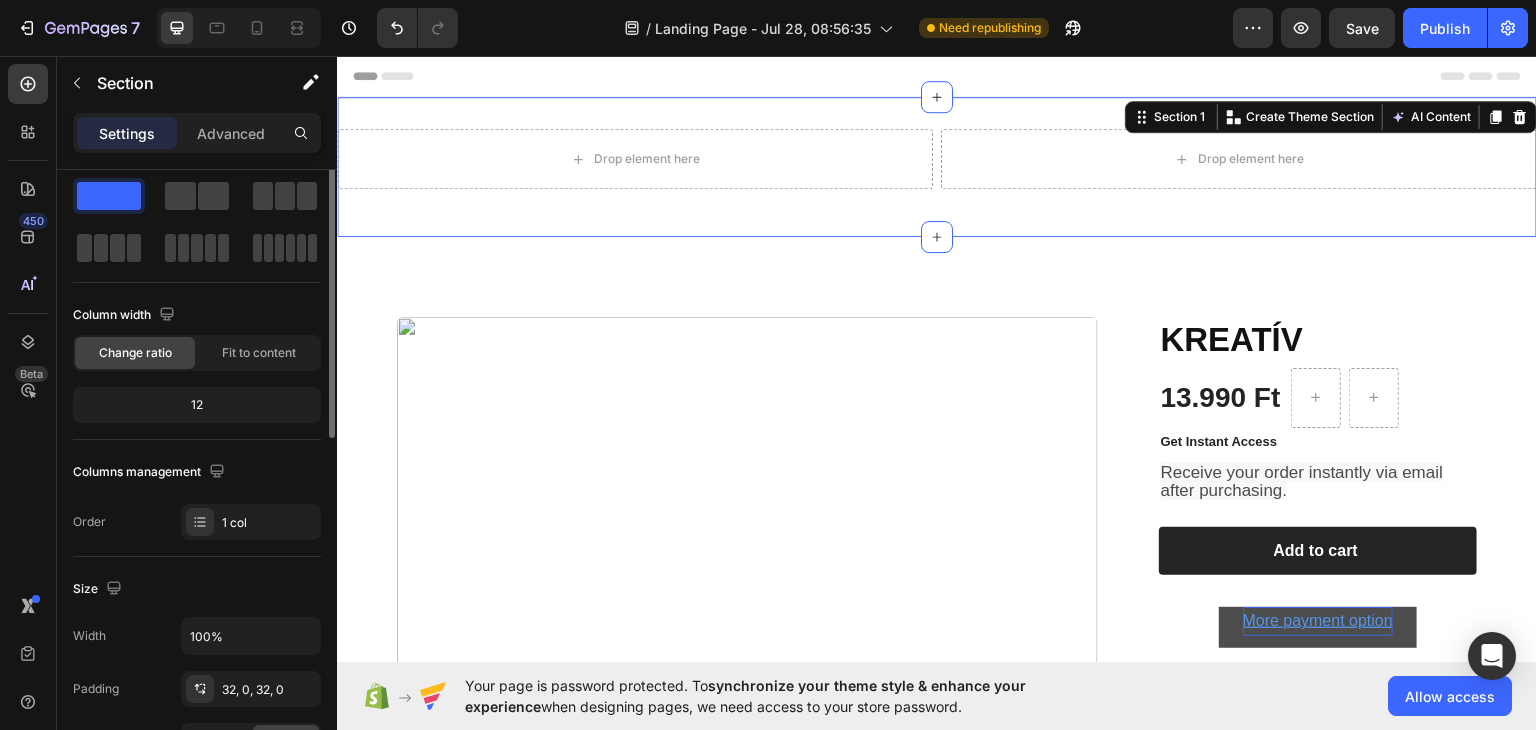 scroll, scrollTop: 0, scrollLeft: 0, axis: both 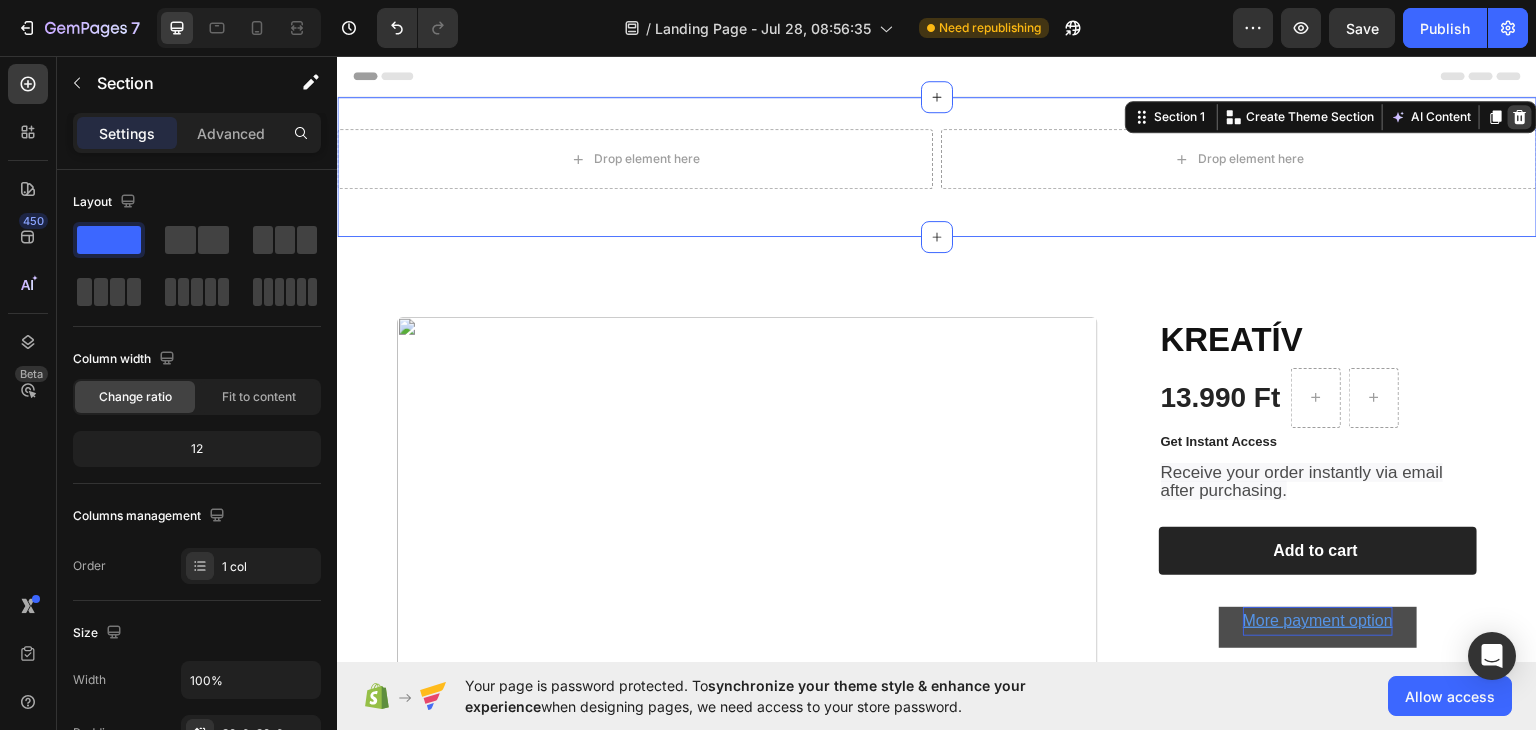click 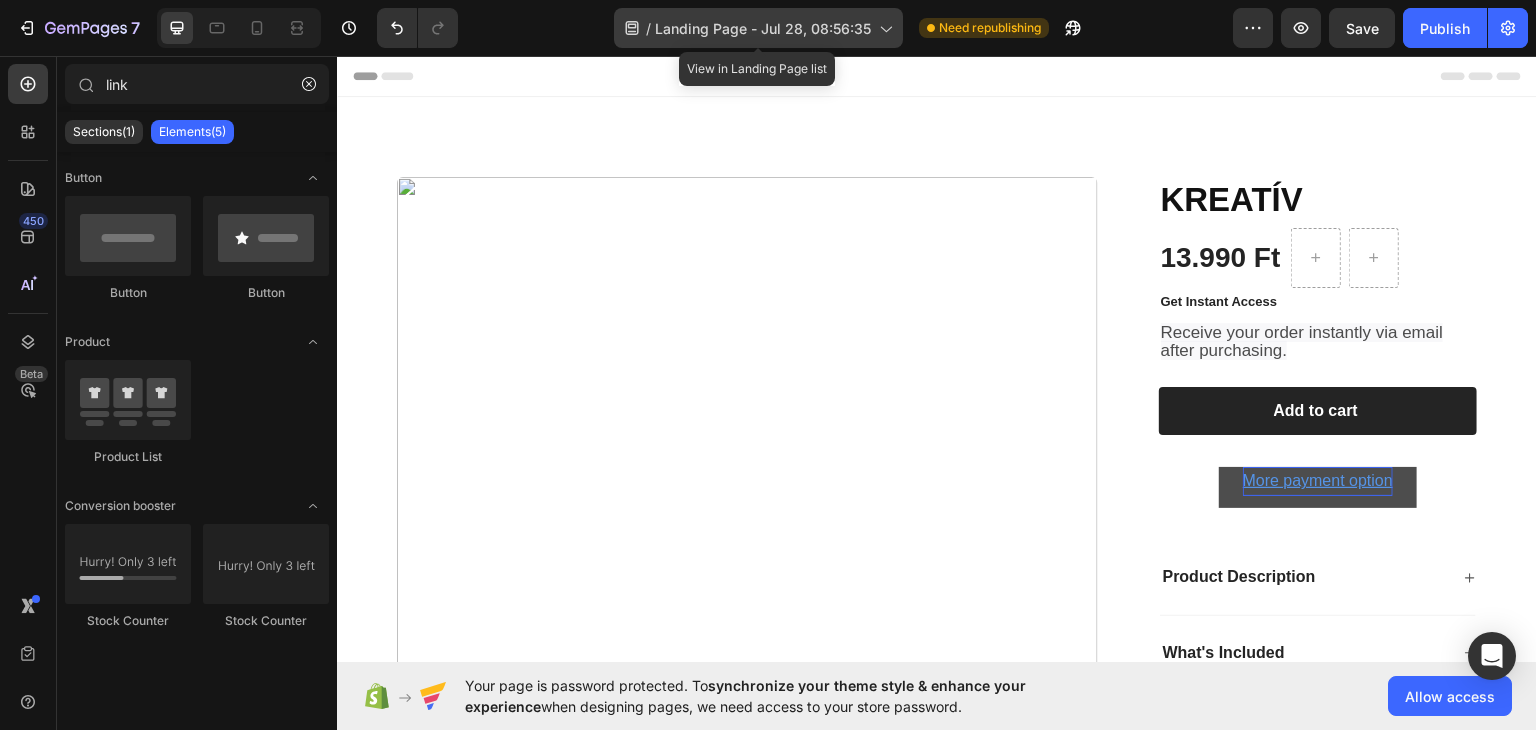 click on "/  Landing Page - Jul 28, 08:56:35" 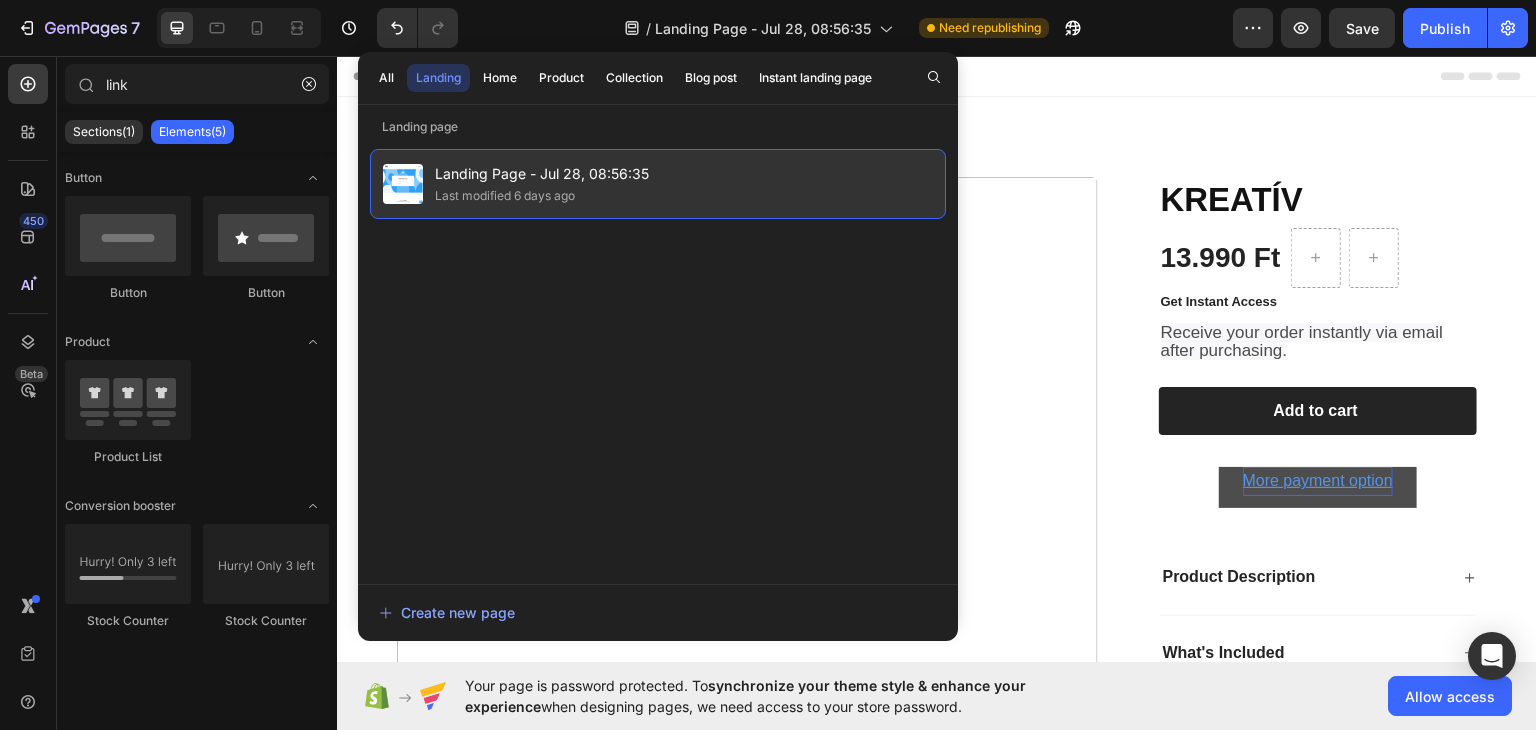 click on "Landing Page - Jul 28, 08:56:35" at bounding box center [542, 174] 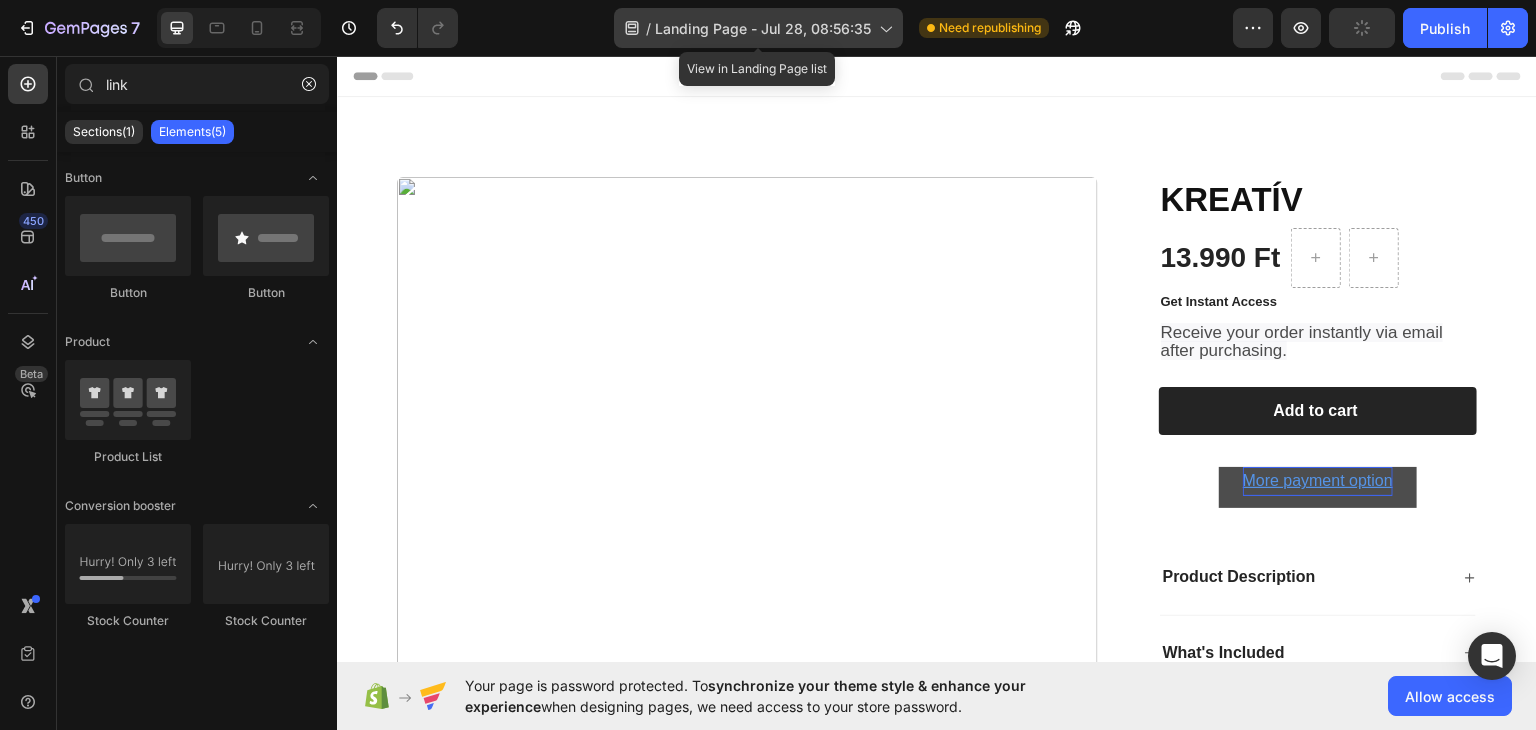 click 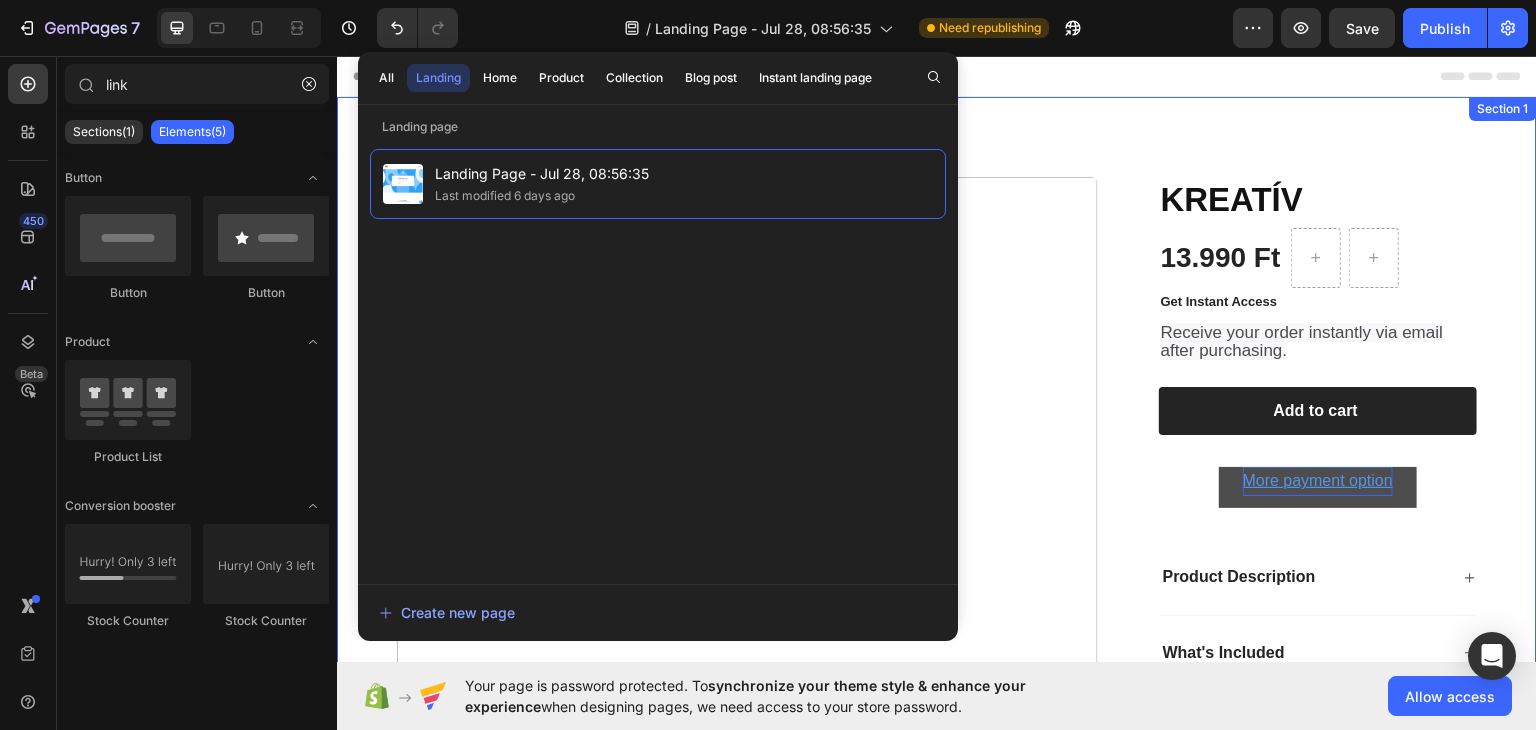 click on "Product Images KREATÍV Product Title 13.990 Ft Product Price Product Price
Row Get Instant Access Text Block Receive your order instantly via email after purchasing. Text Block
1
Product Quantity Row Add to cart Add to Cart Row More payment option Button
Product Description
What's Included   Accordion Row Product Section 1" at bounding box center (937, 605) 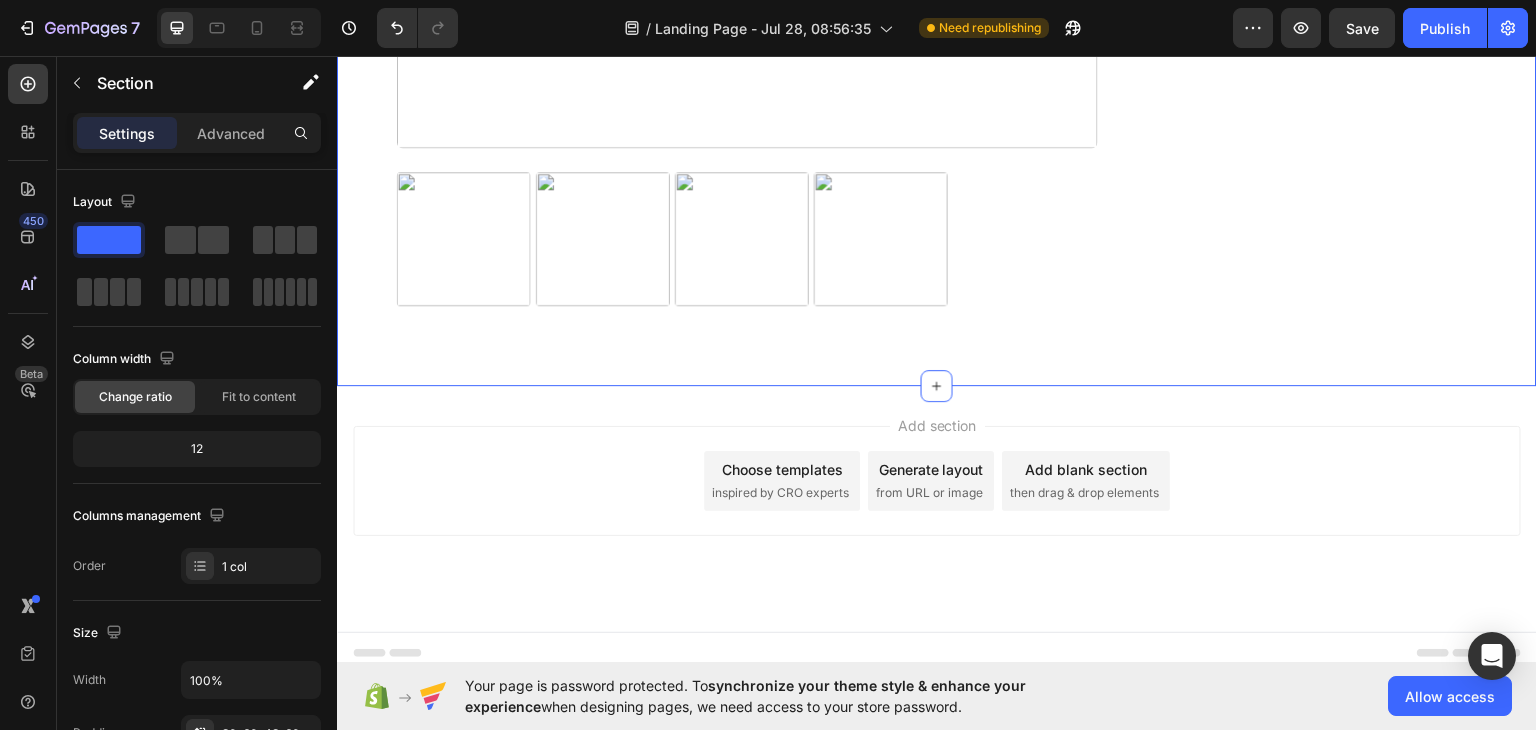 scroll, scrollTop: 729, scrollLeft: 0, axis: vertical 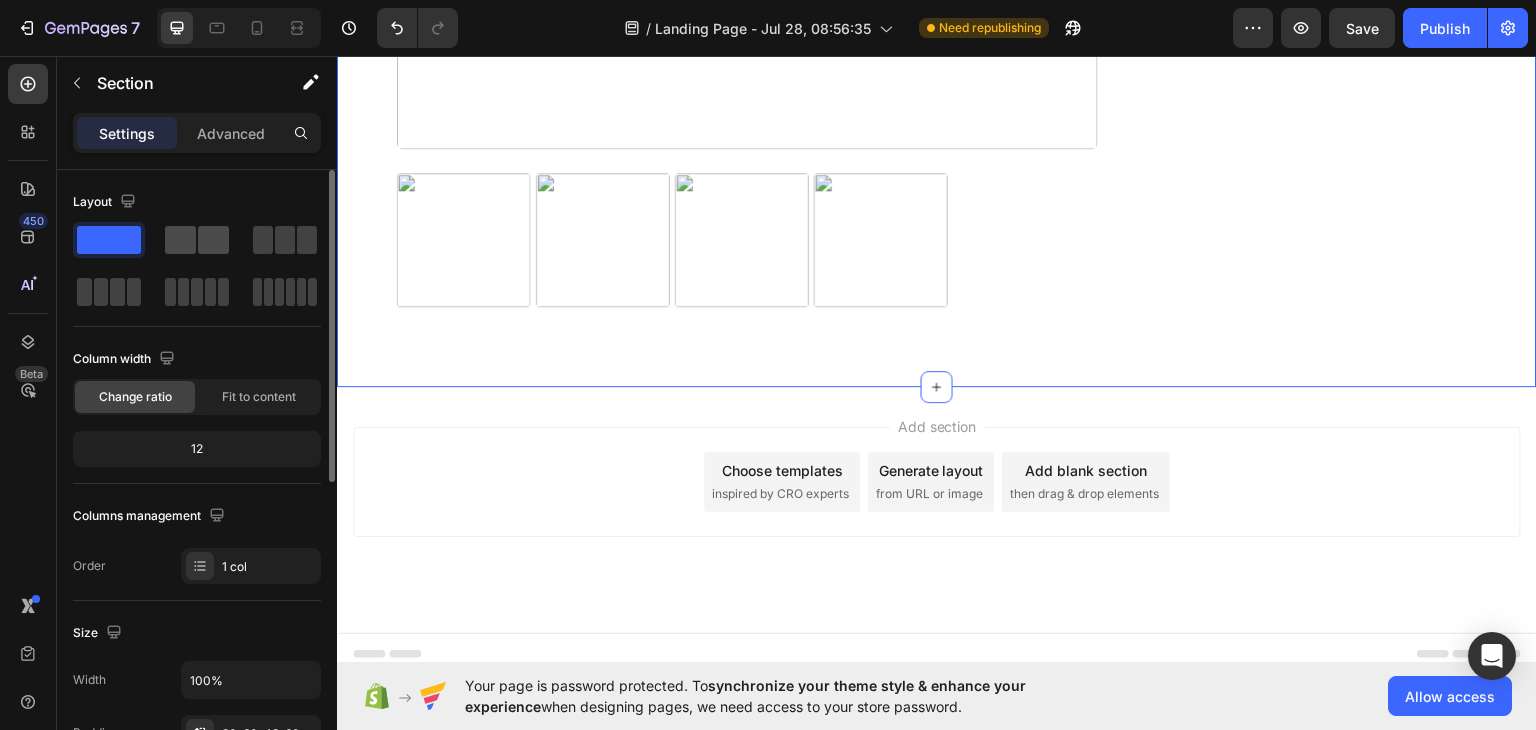 drag, startPoint x: 206, startPoint y: 239, endPoint x: 184, endPoint y: 242, distance: 22.203604 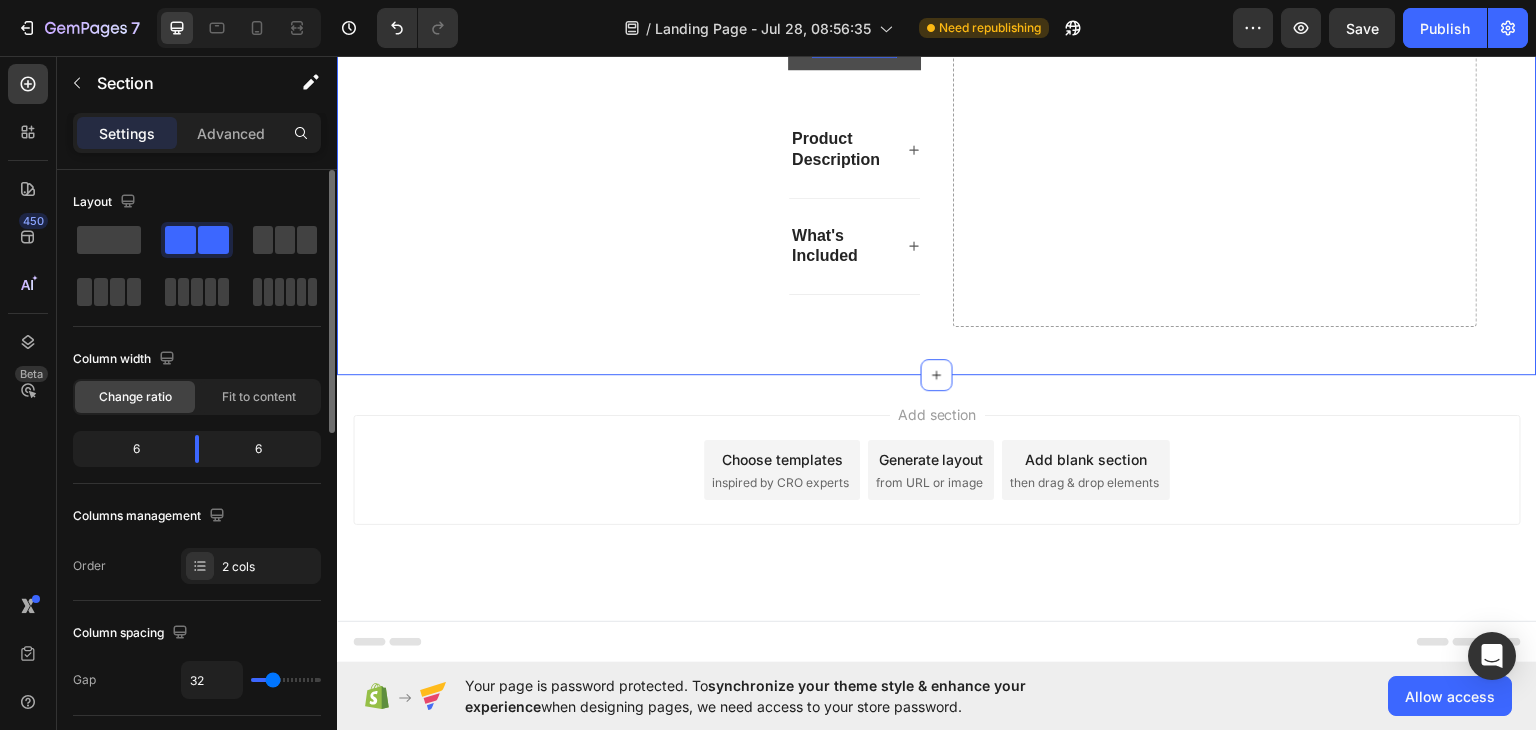 click 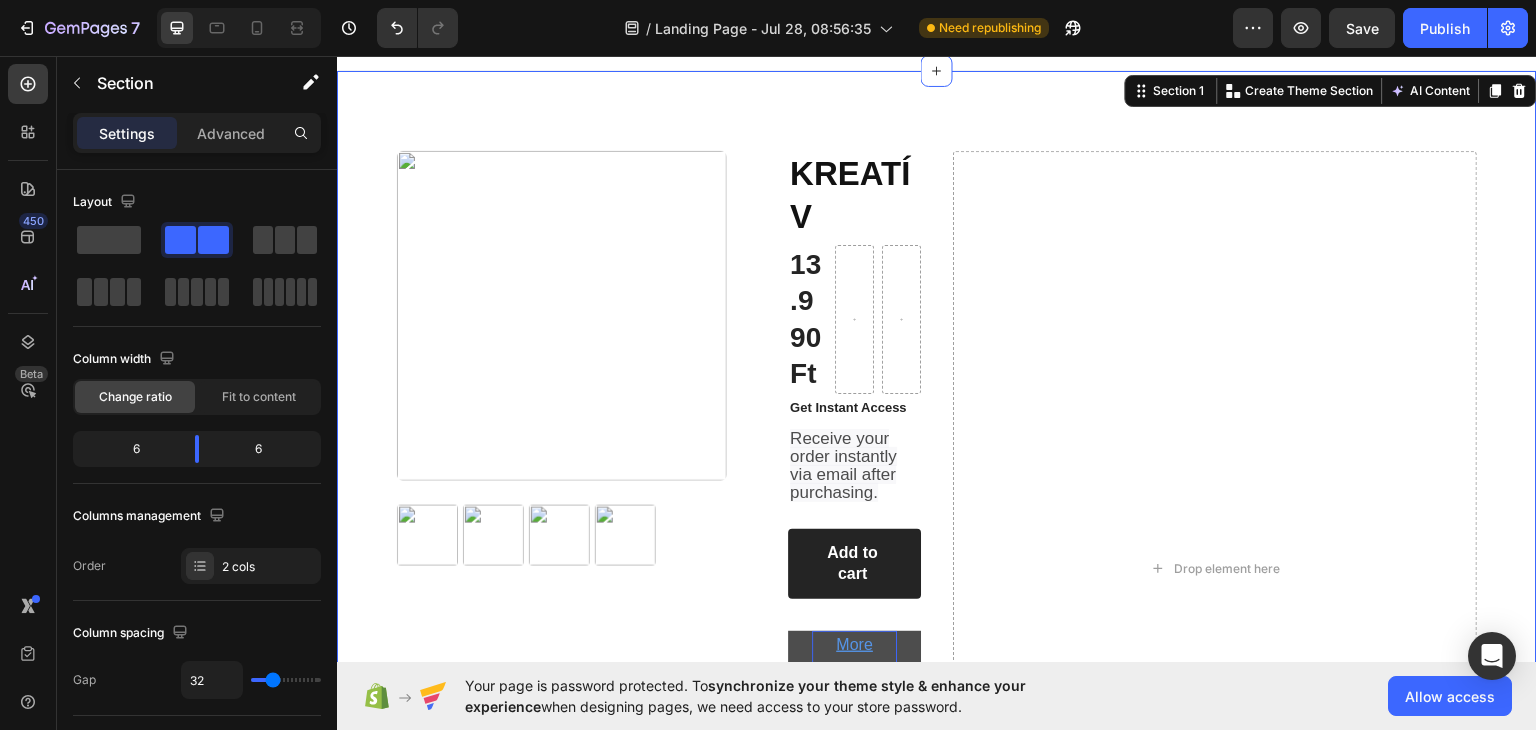 scroll, scrollTop: 22, scrollLeft: 0, axis: vertical 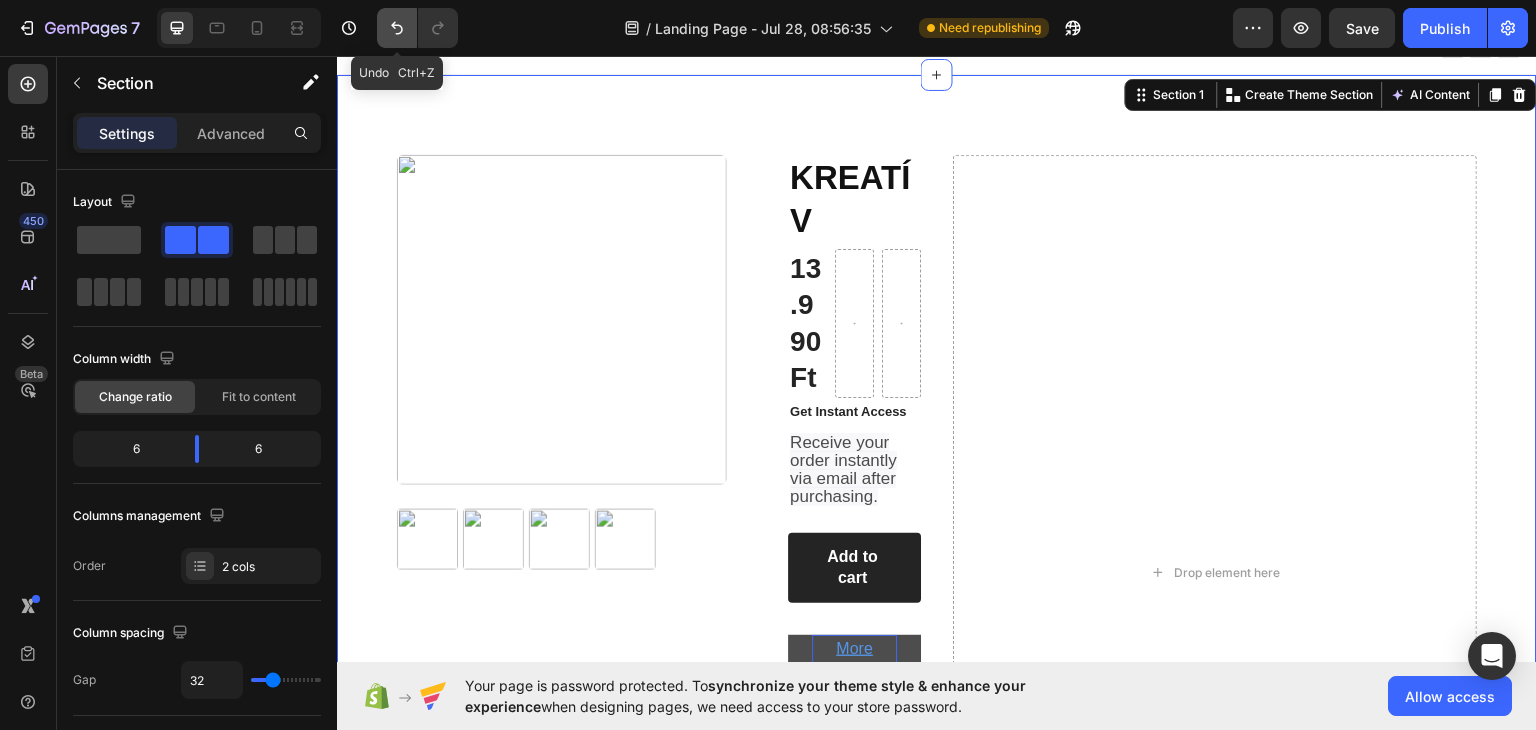click 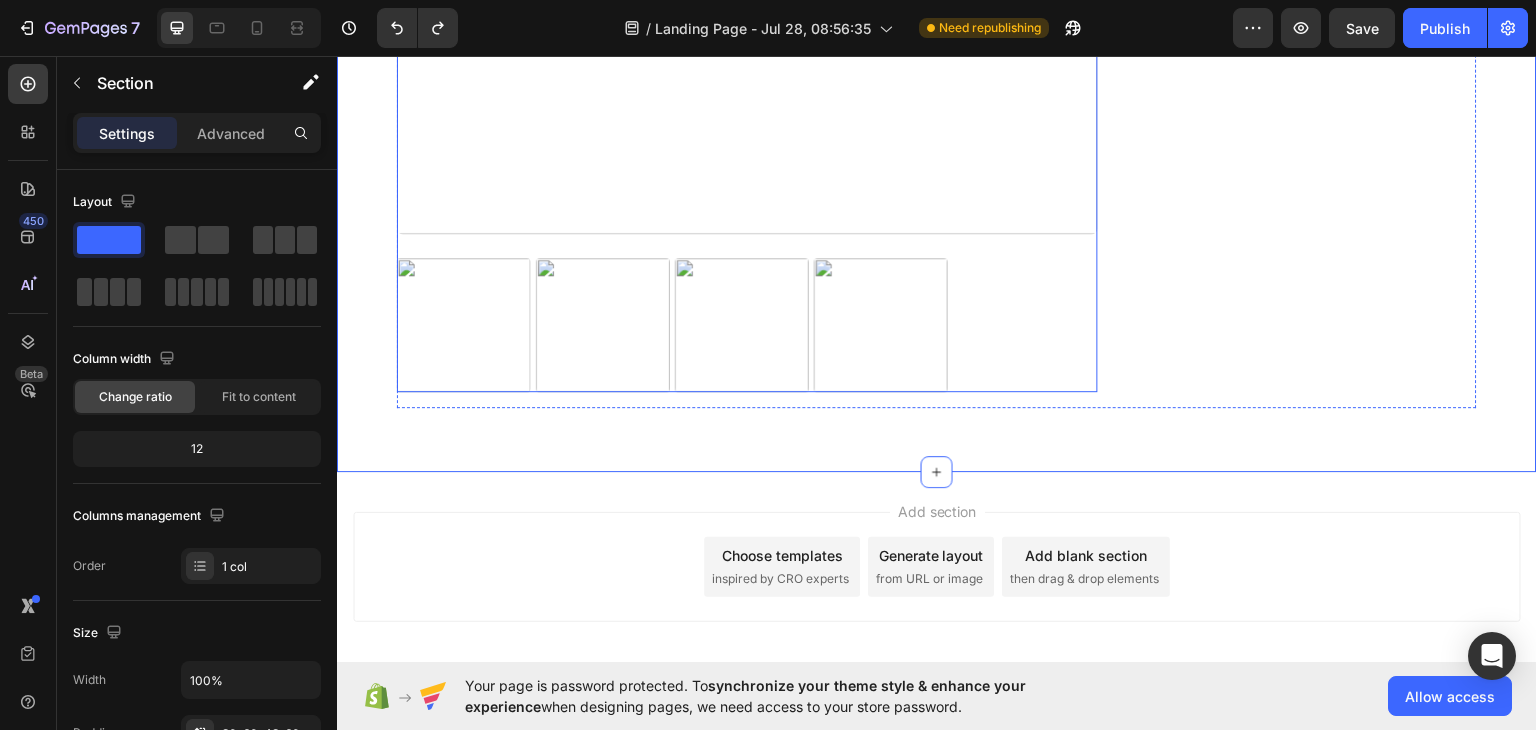scroll, scrollTop: 730, scrollLeft: 0, axis: vertical 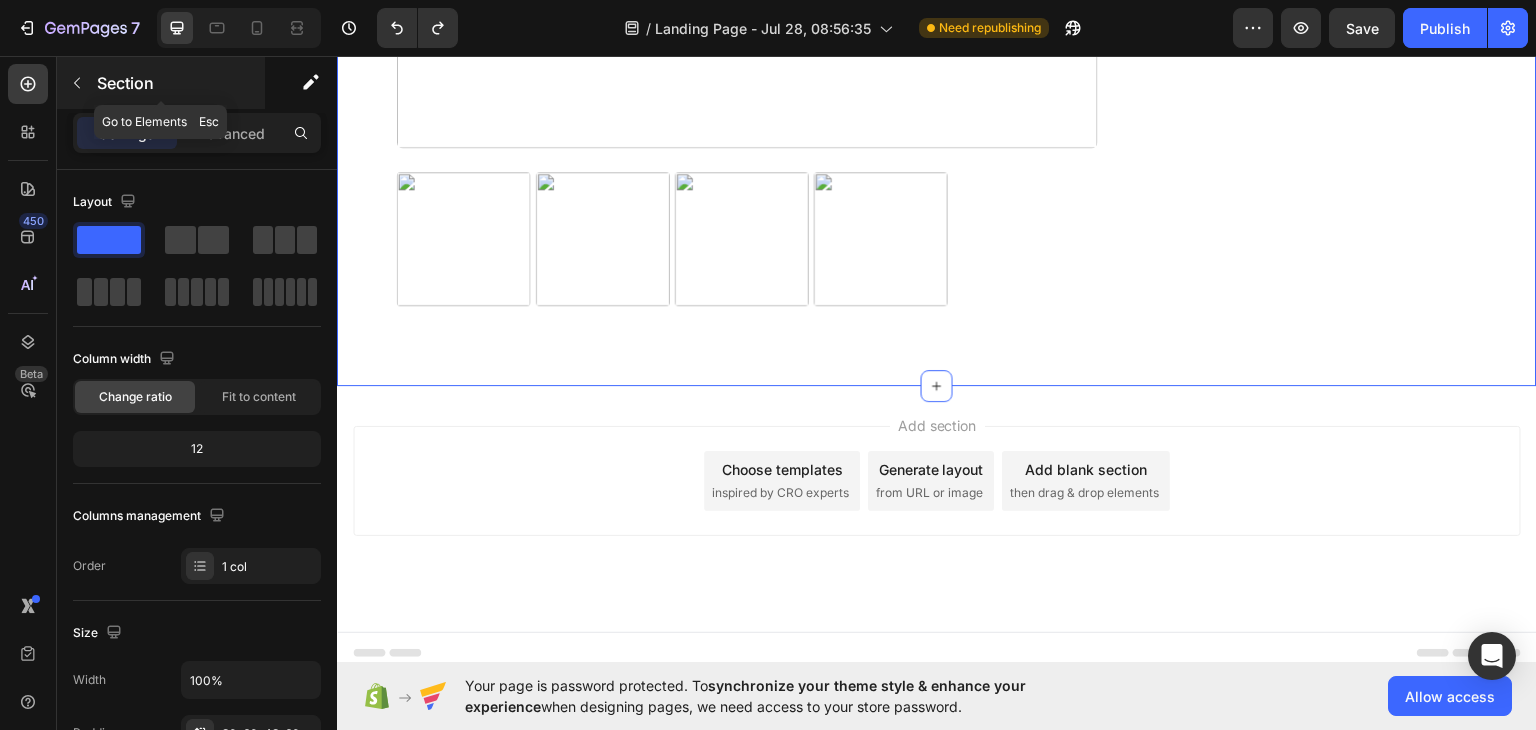 click 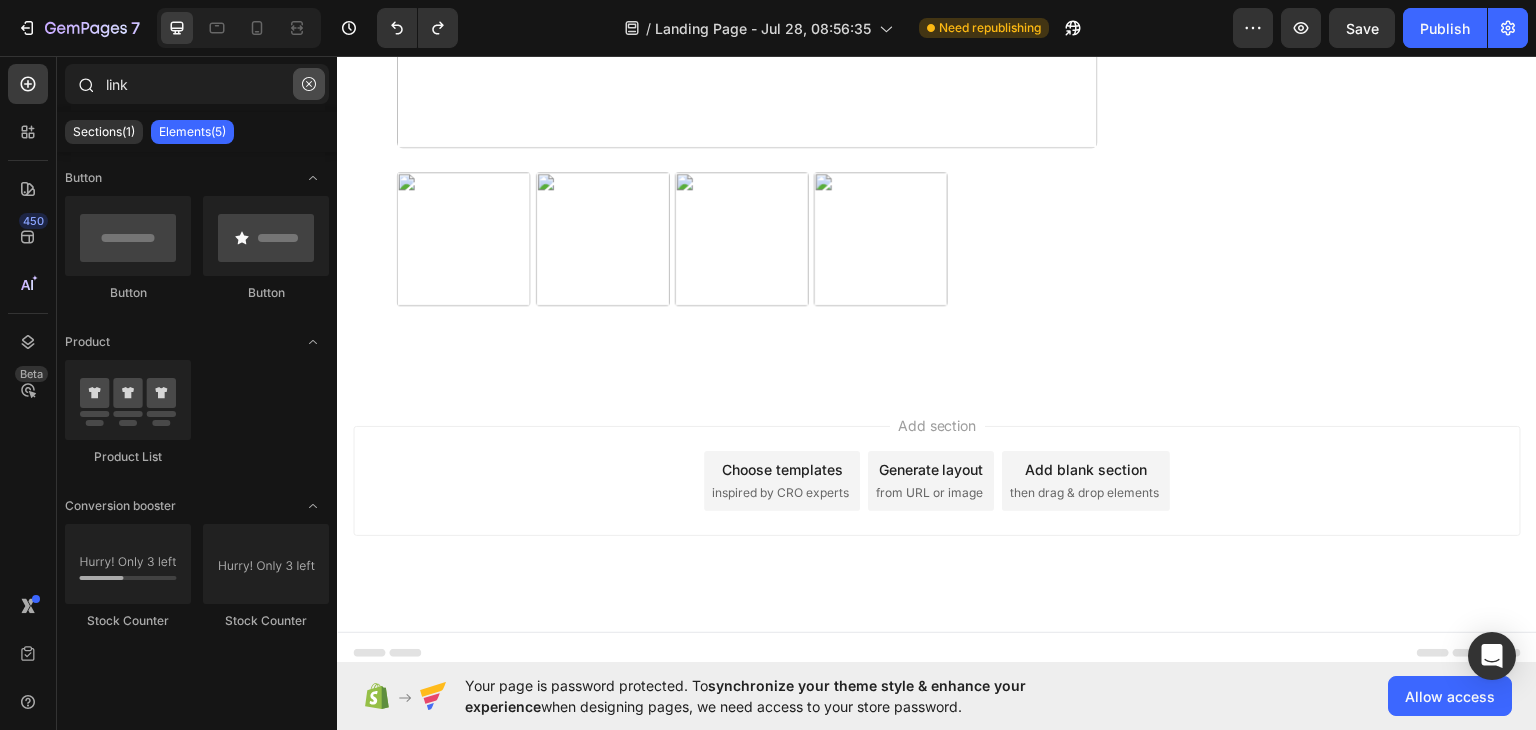 click at bounding box center (309, 84) 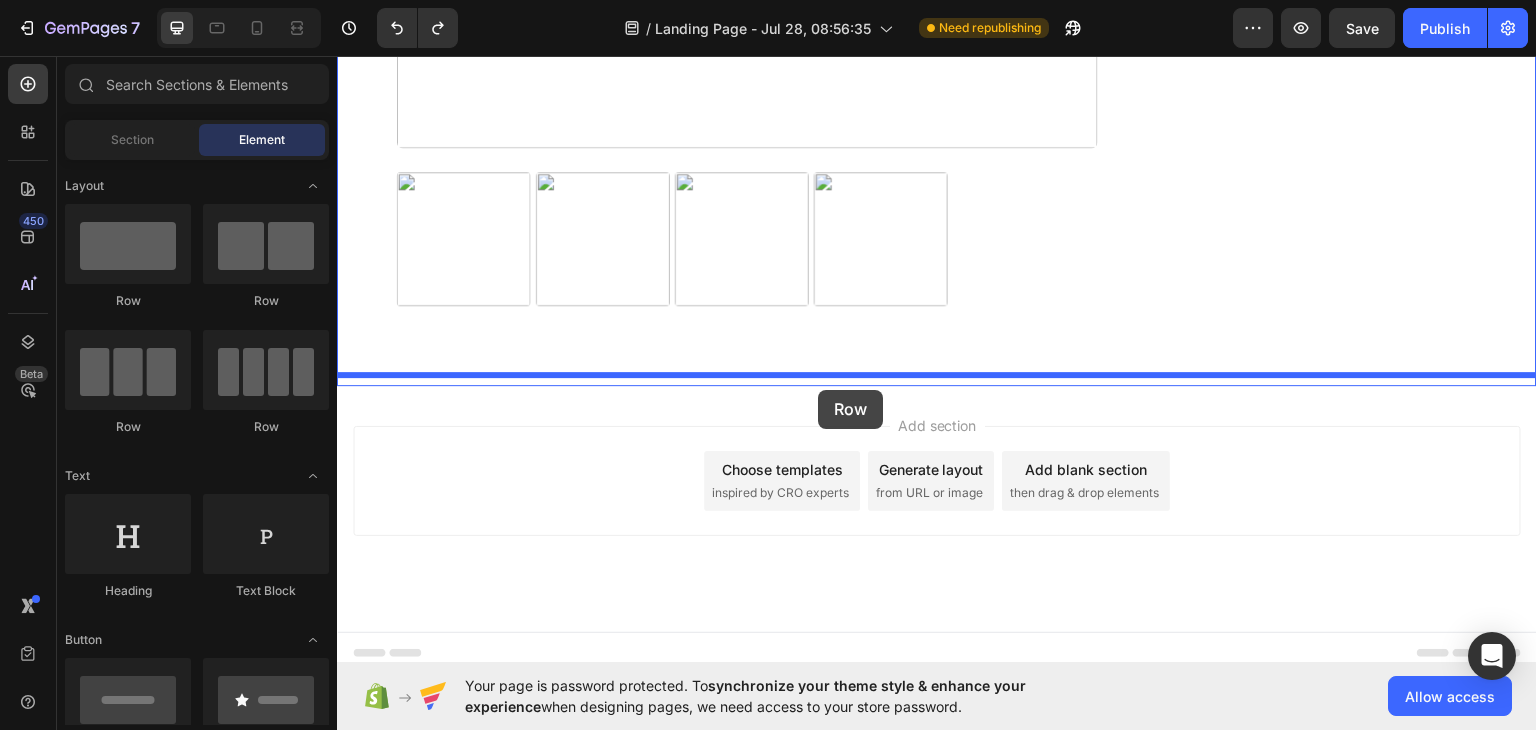 drag, startPoint x: 596, startPoint y: 309, endPoint x: 818, endPoint y: 389, distance: 235.97458 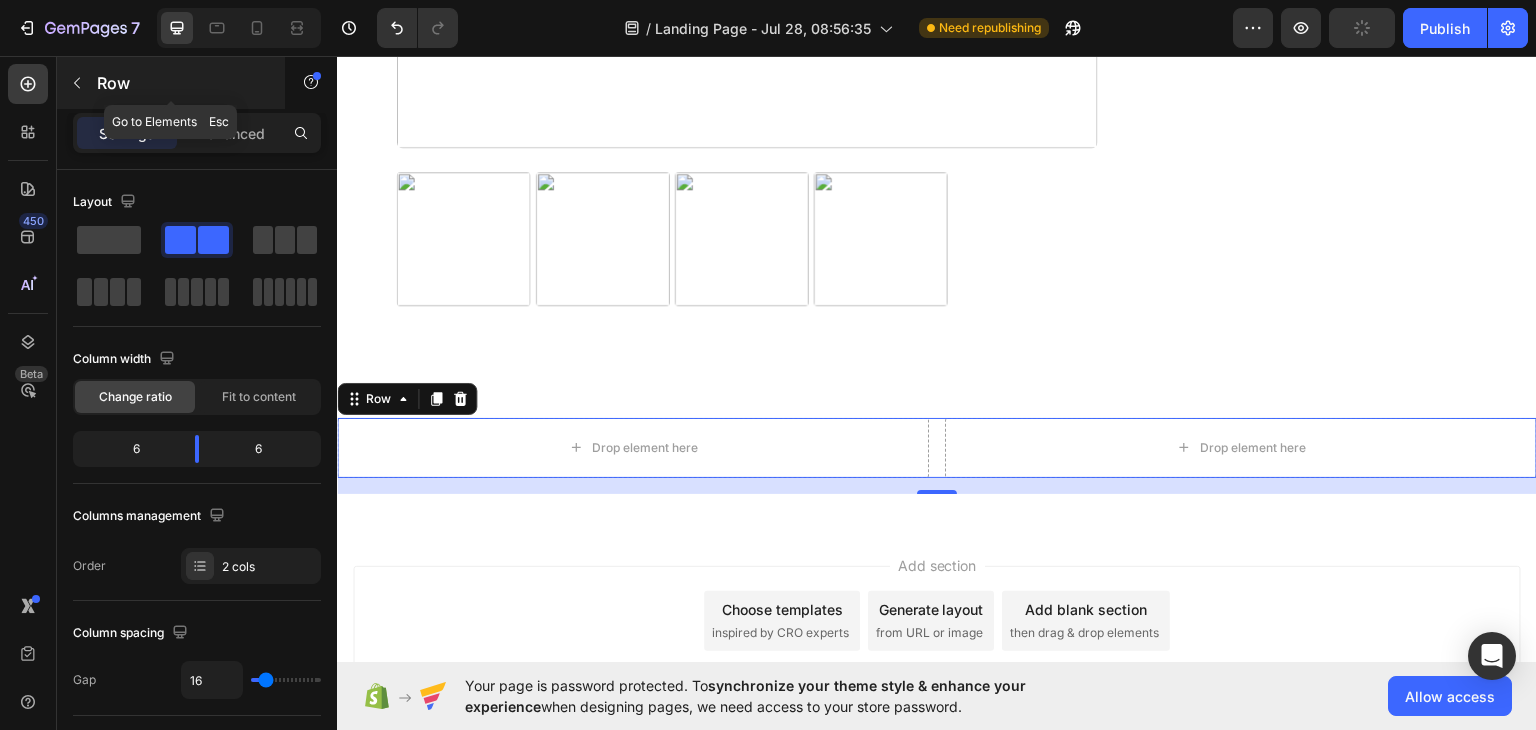 click 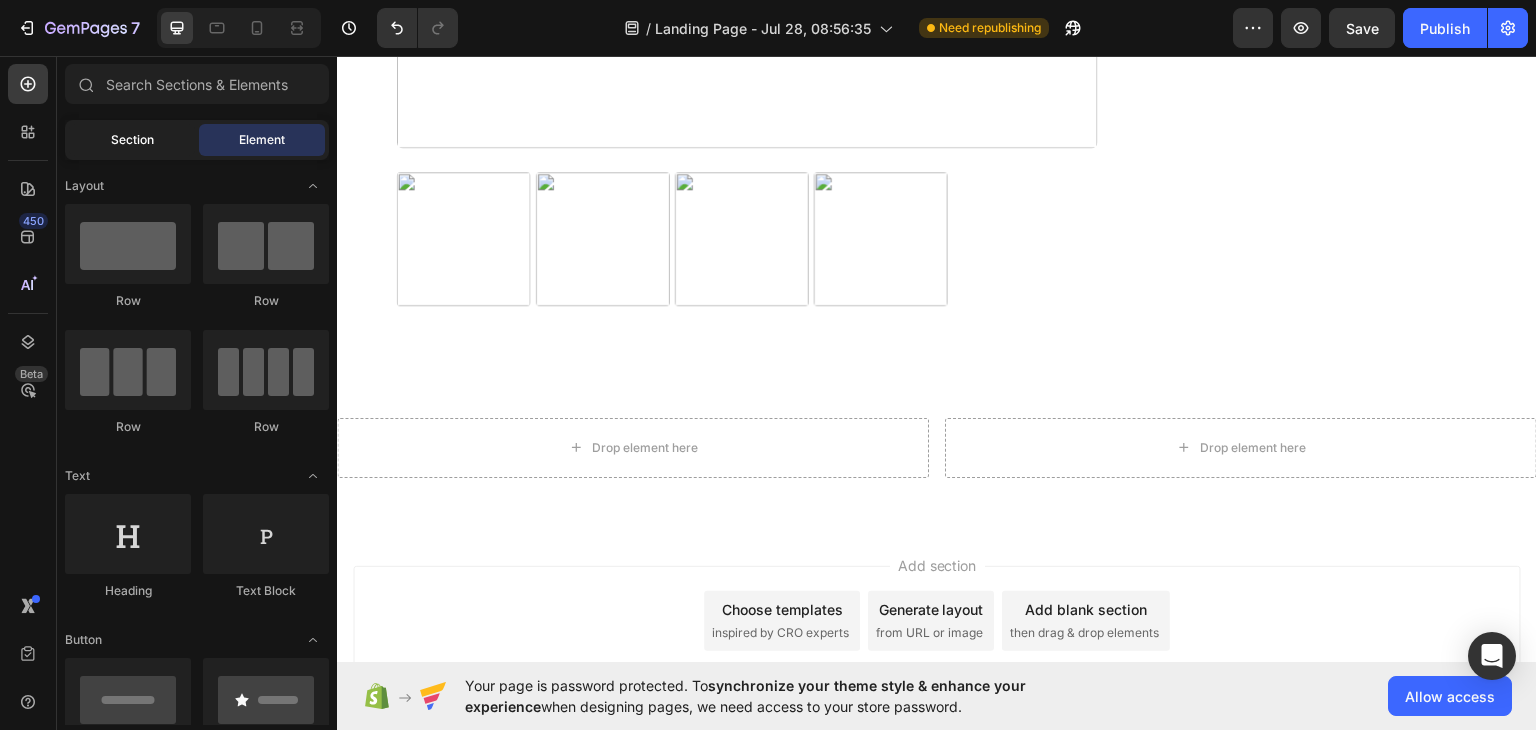 click on "Section" at bounding box center [132, 140] 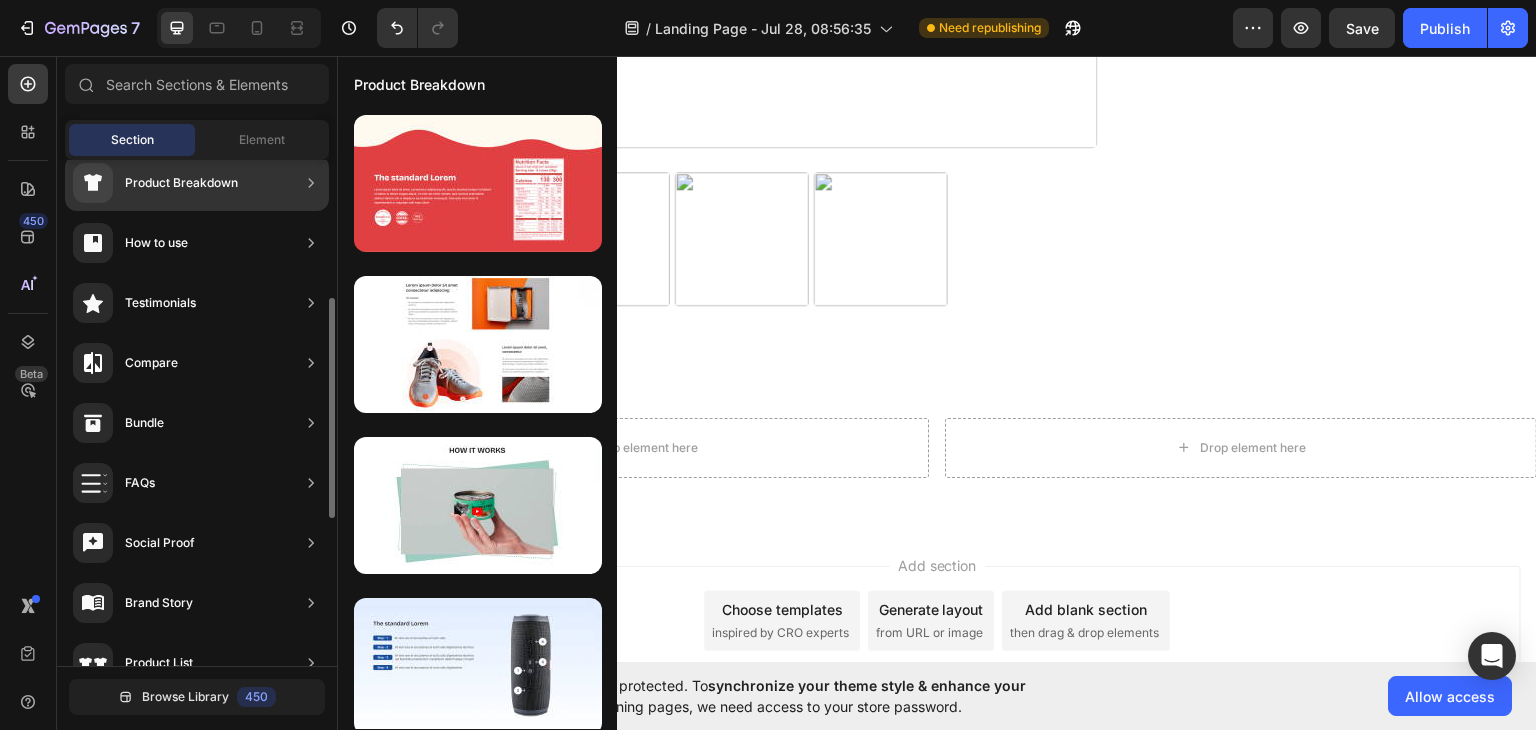 scroll, scrollTop: 320, scrollLeft: 0, axis: vertical 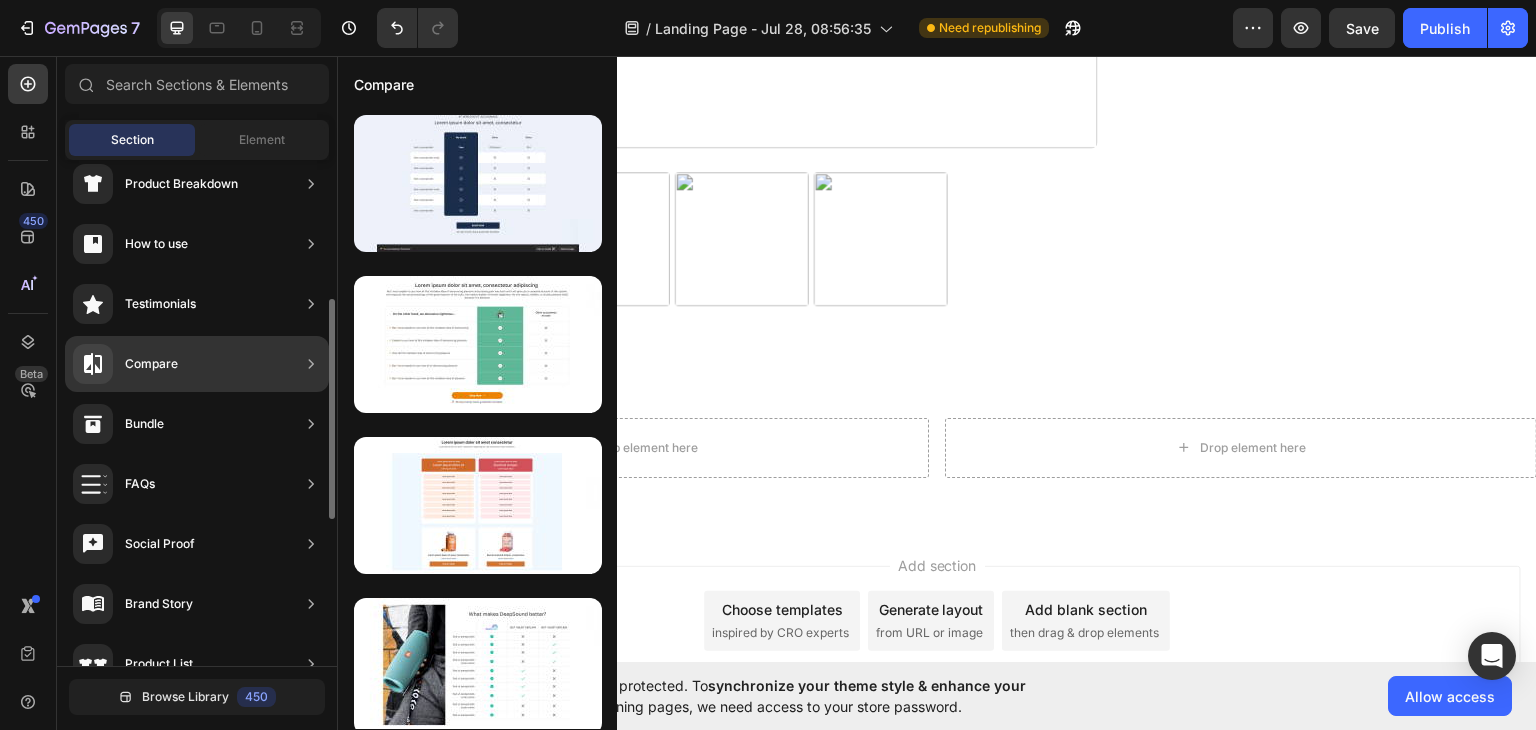 click on "Compare" at bounding box center [125, 364] 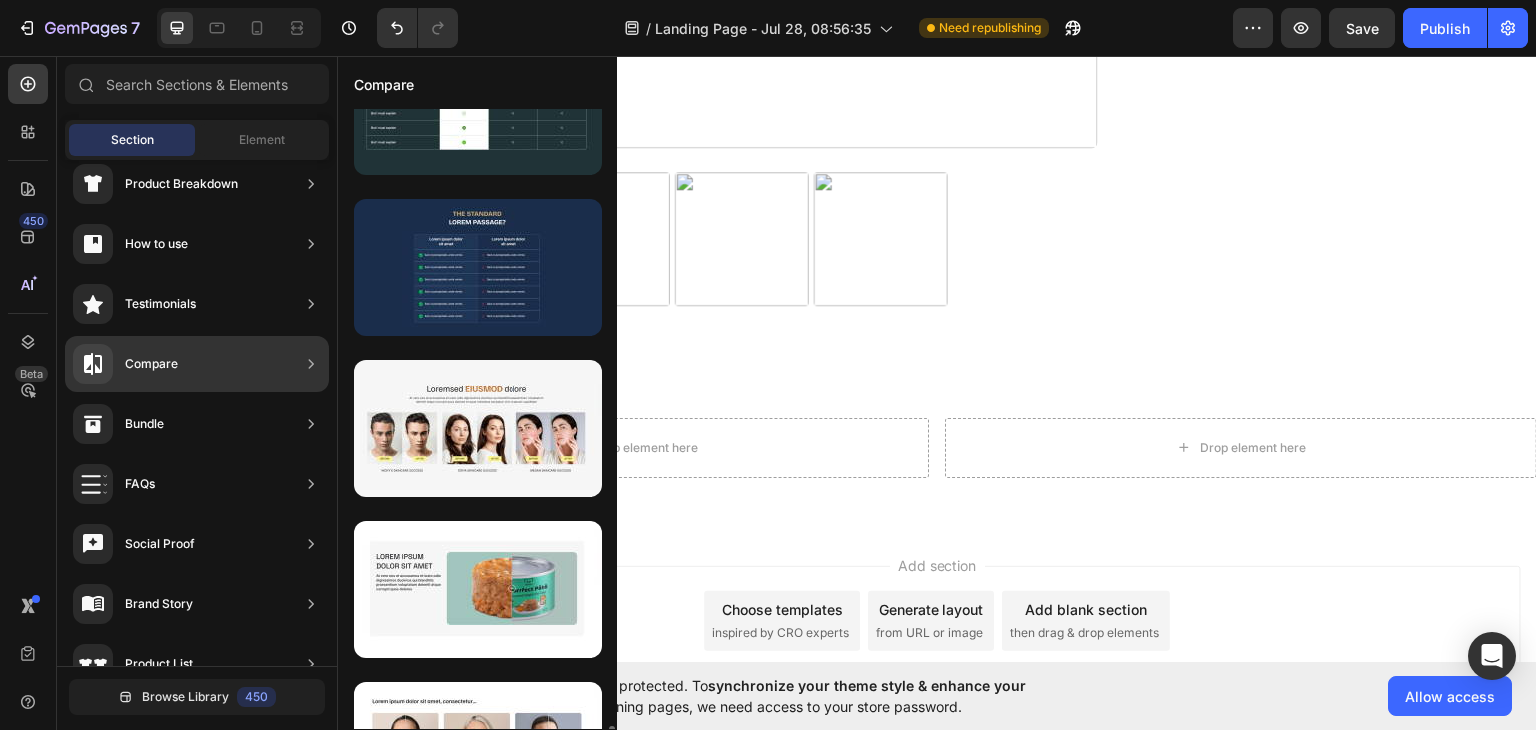 scroll, scrollTop: 3232, scrollLeft: 0, axis: vertical 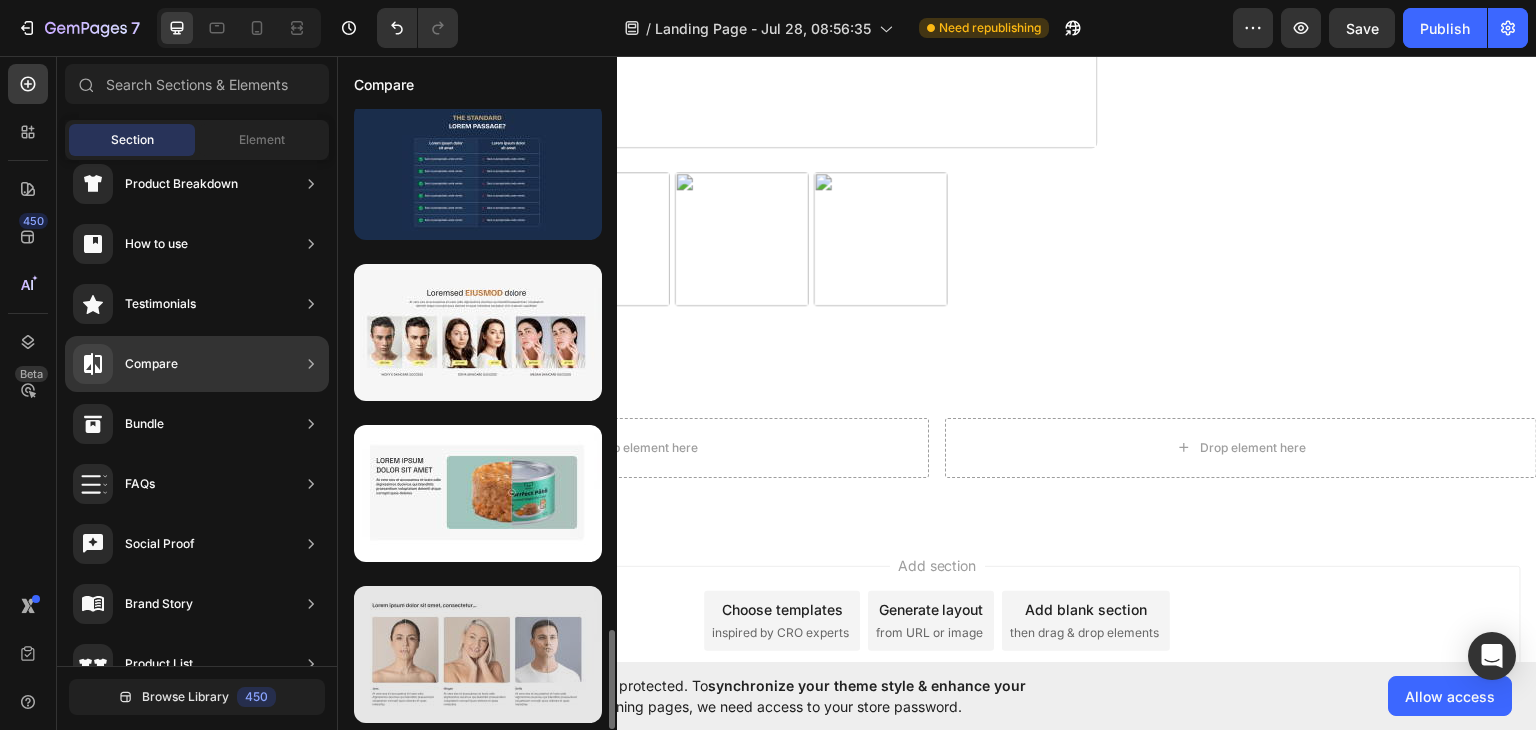 click at bounding box center (478, 654) 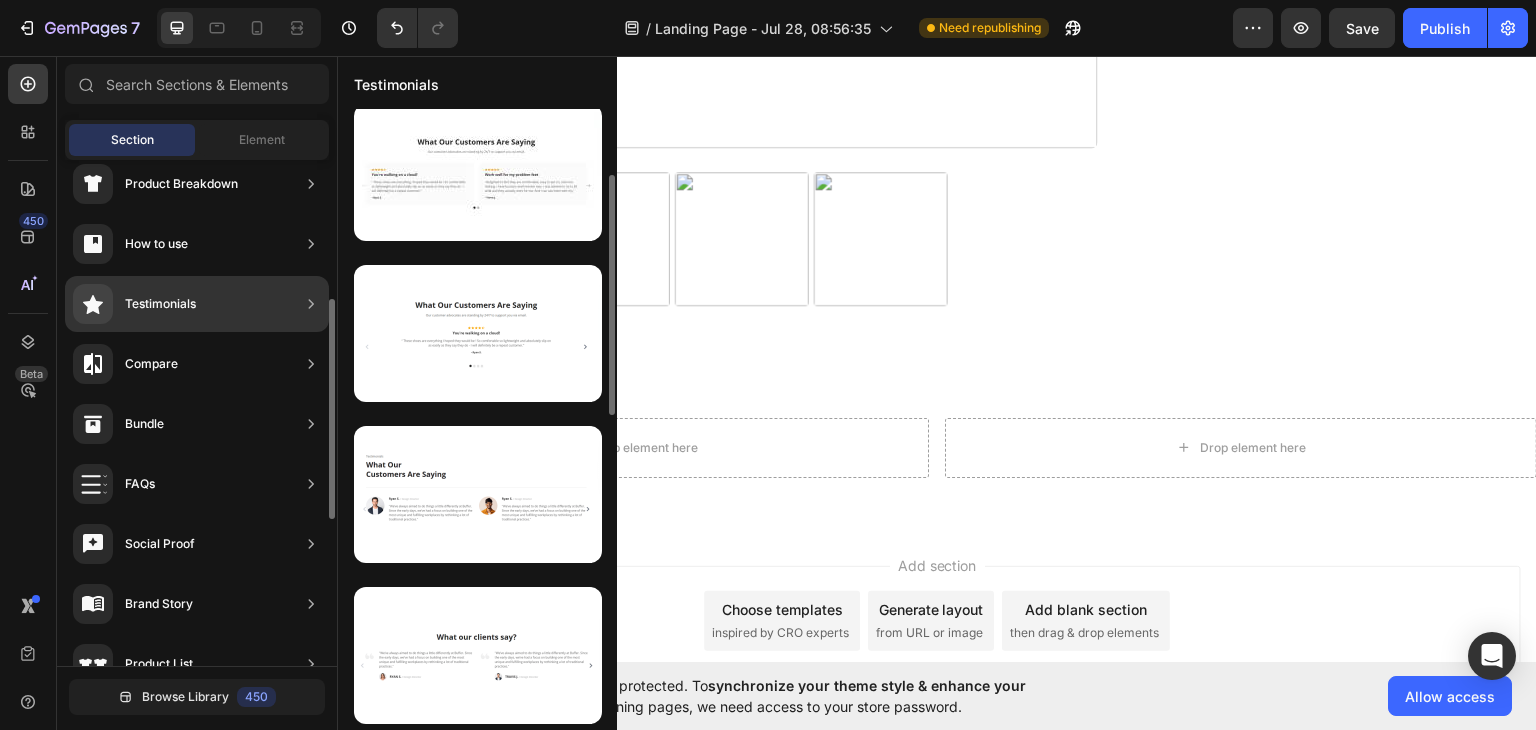 scroll, scrollTop: 12, scrollLeft: 0, axis: vertical 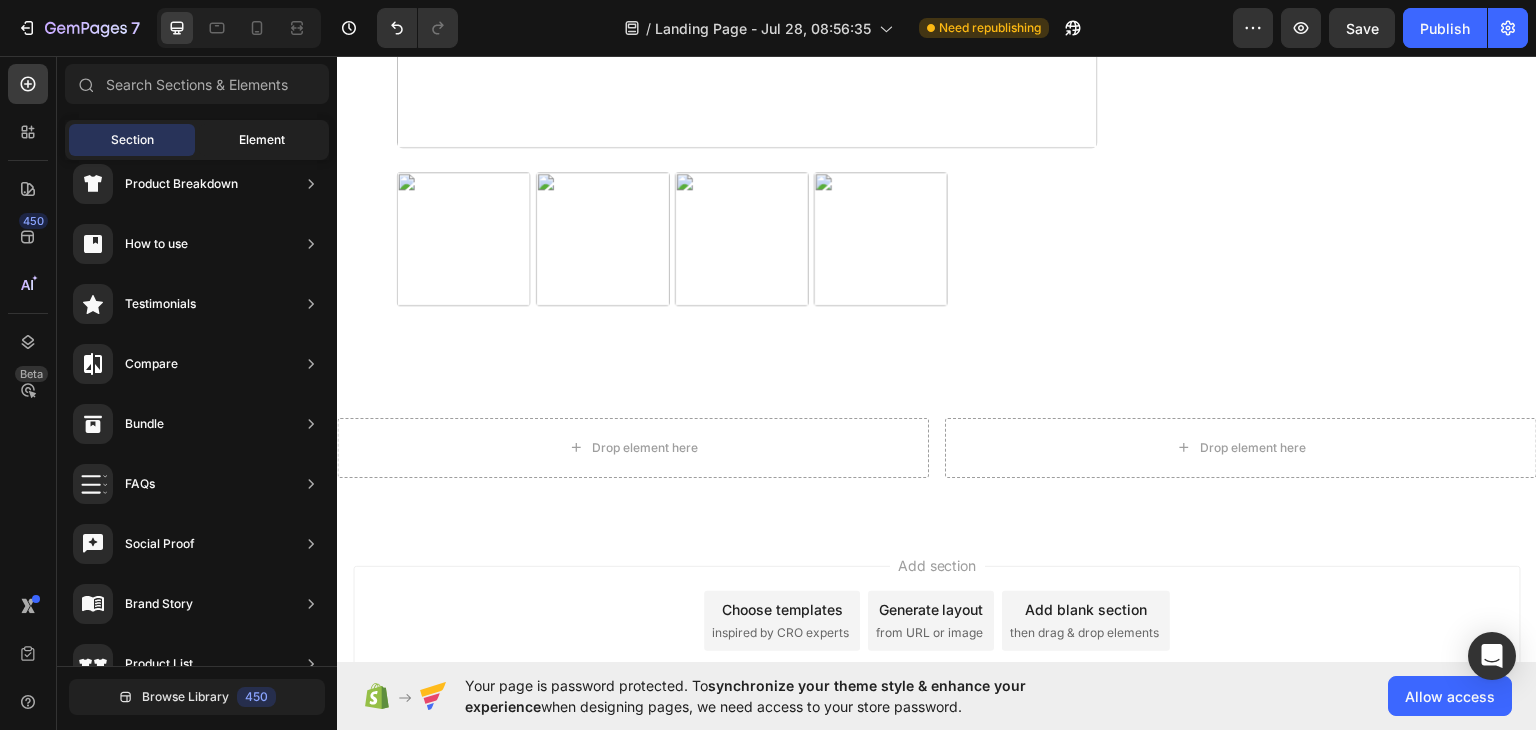 click on "Element" at bounding box center (262, 140) 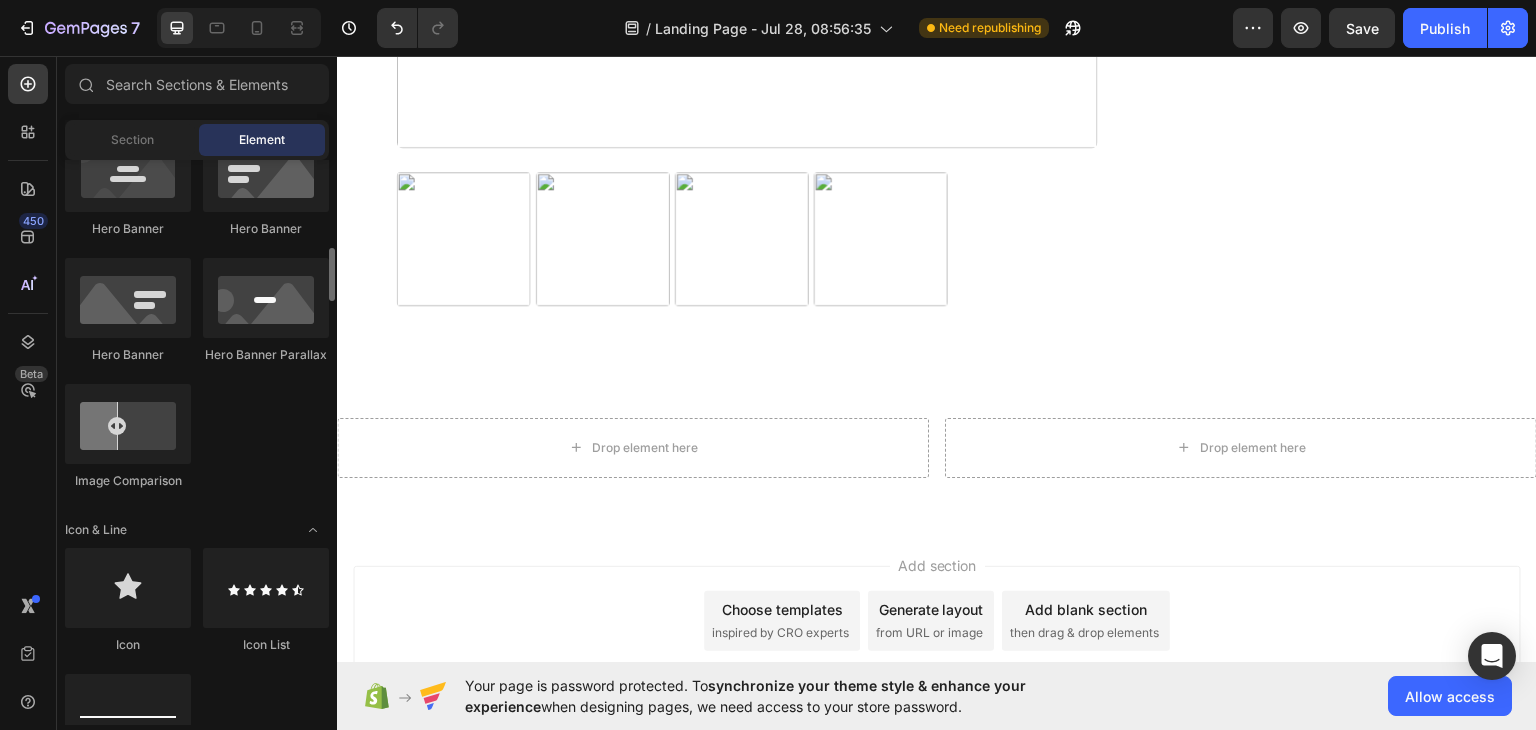 scroll, scrollTop: 943, scrollLeft: 0, axis: vertical 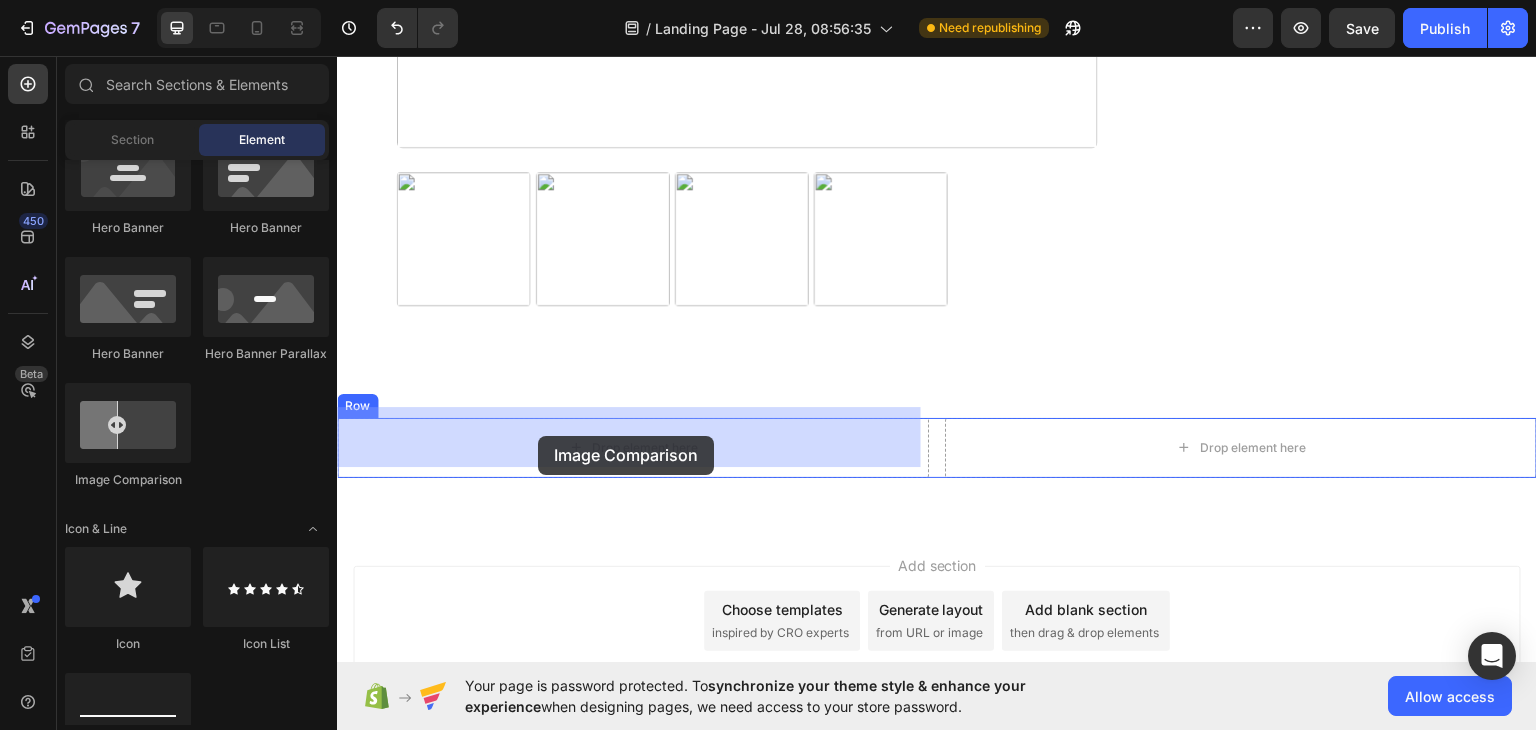 drag, startPoint x: 461, startPoint y: 492, endPoint x: 538, endPoint y: 435, distance: 95.80188 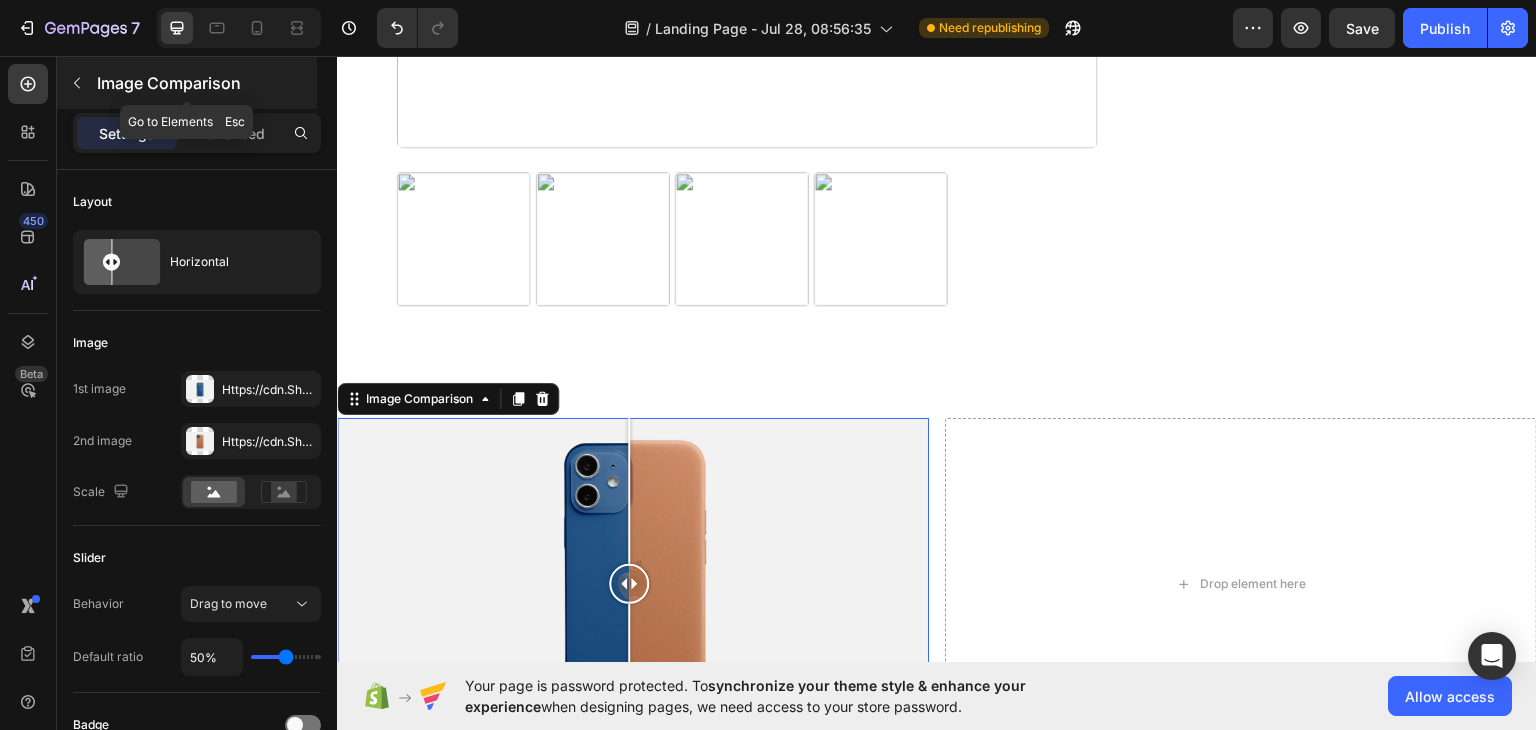 click at bounding box center [77, 83] 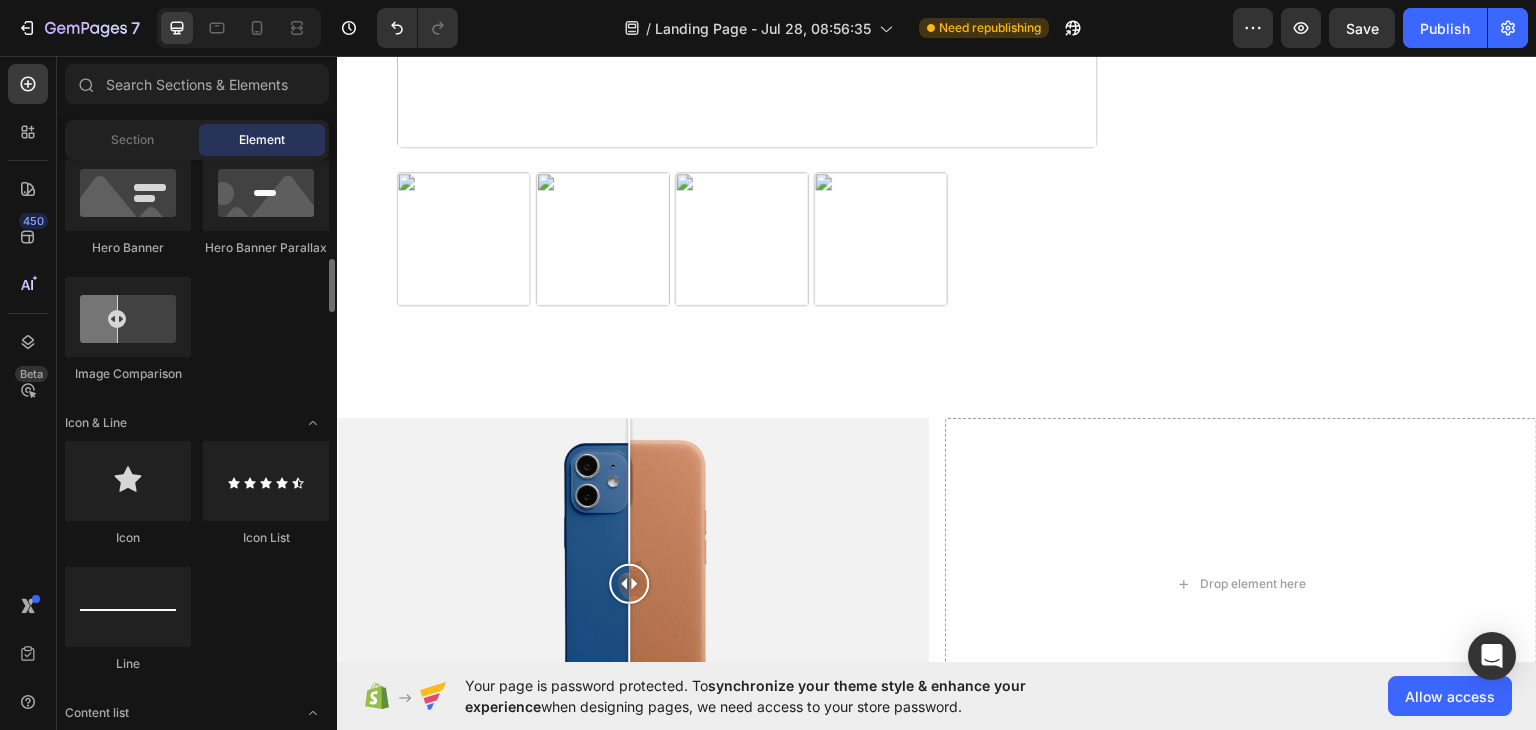 scroll, scrollTop: 1048, scrollLeft: 0, axis: vertical 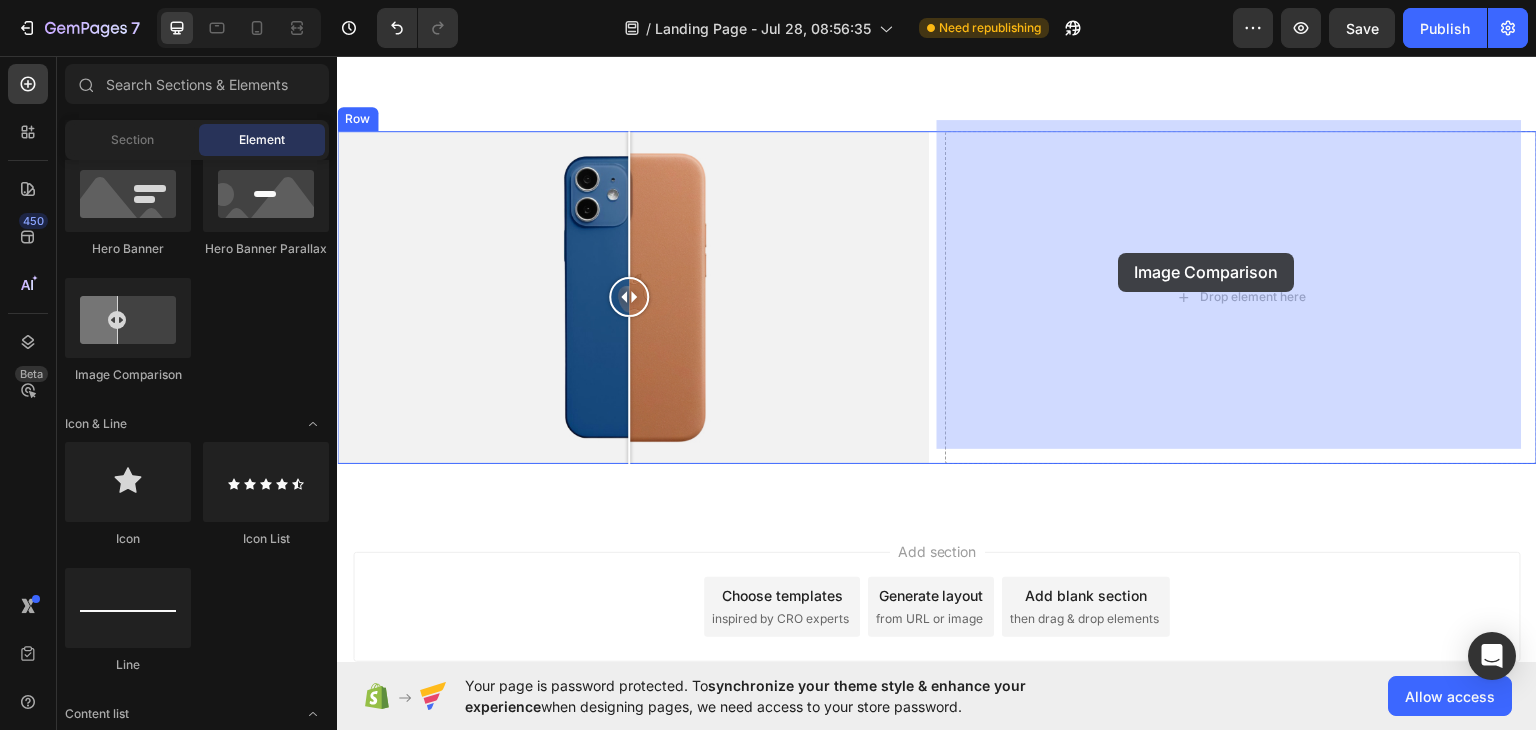 drag, startPoint x: 458, startPoint y: 385, endPoint x: 1119, endPoint y: 252, distance: 674.24774 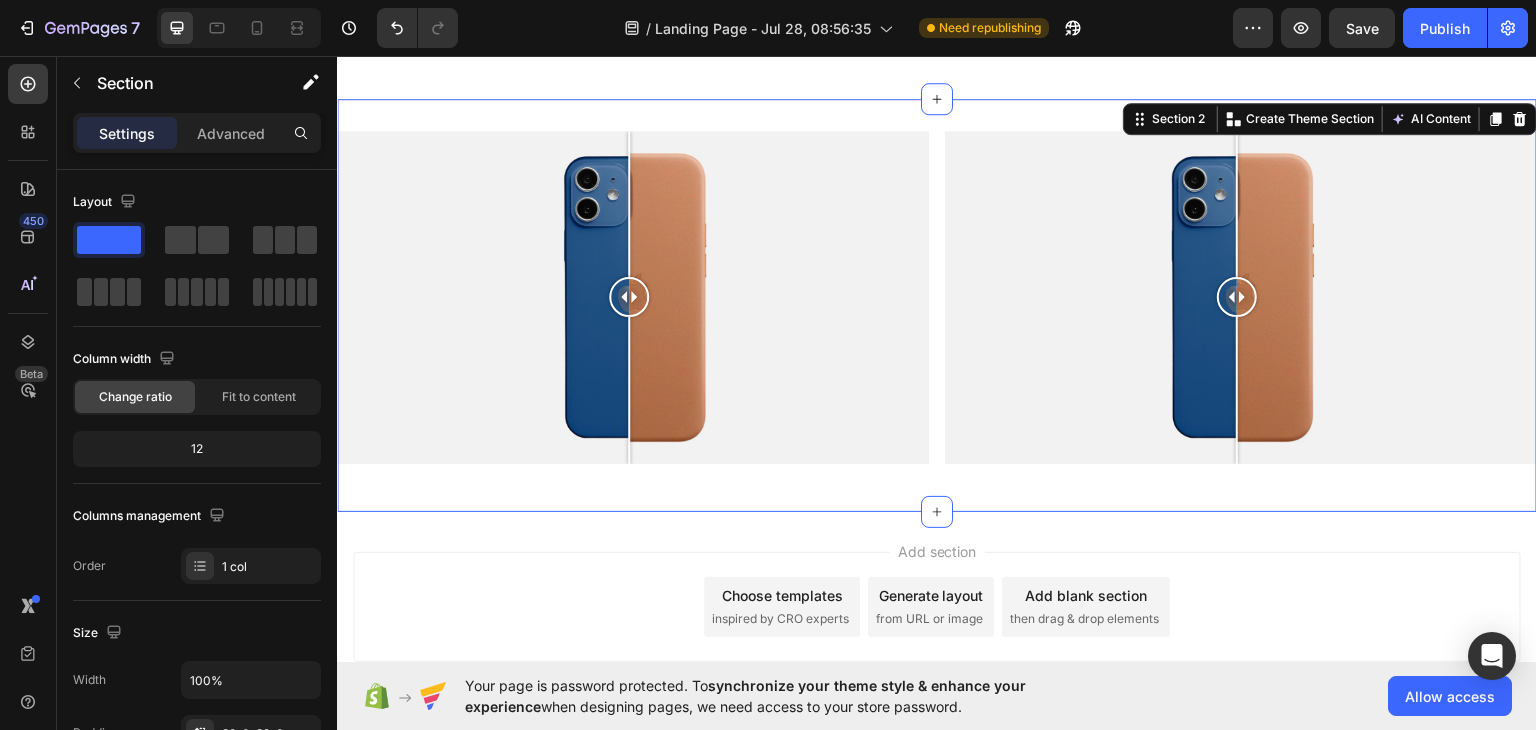 click on "Image Comparison Image Comparison Row Section 2   You can create reusable sections Create Theme Section AI Content Write with GemAI What would you like to describe here? Tone and Voice Persuasive Product Show more Generate" at bounding box center (937, 304) 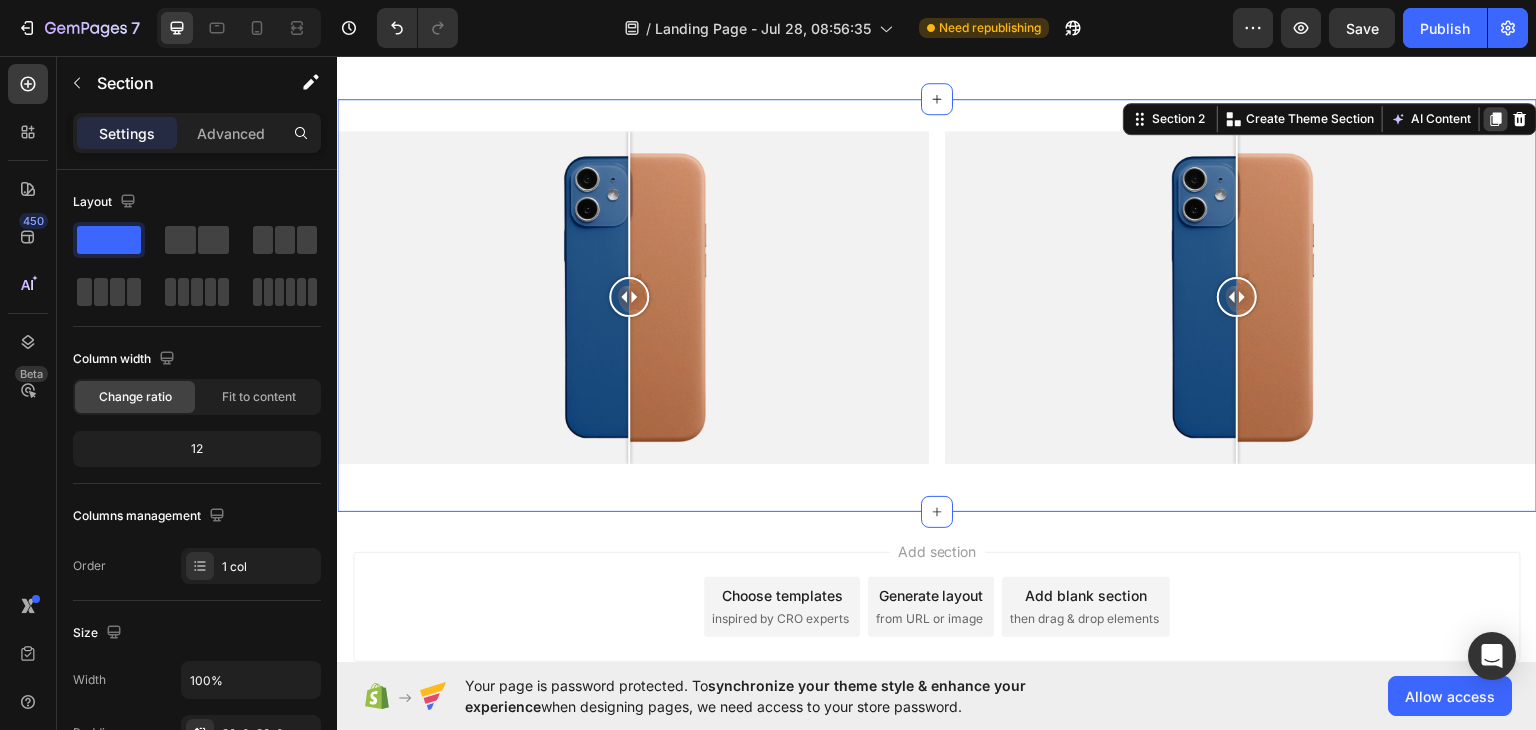 click at bounding box center (1496, 118) 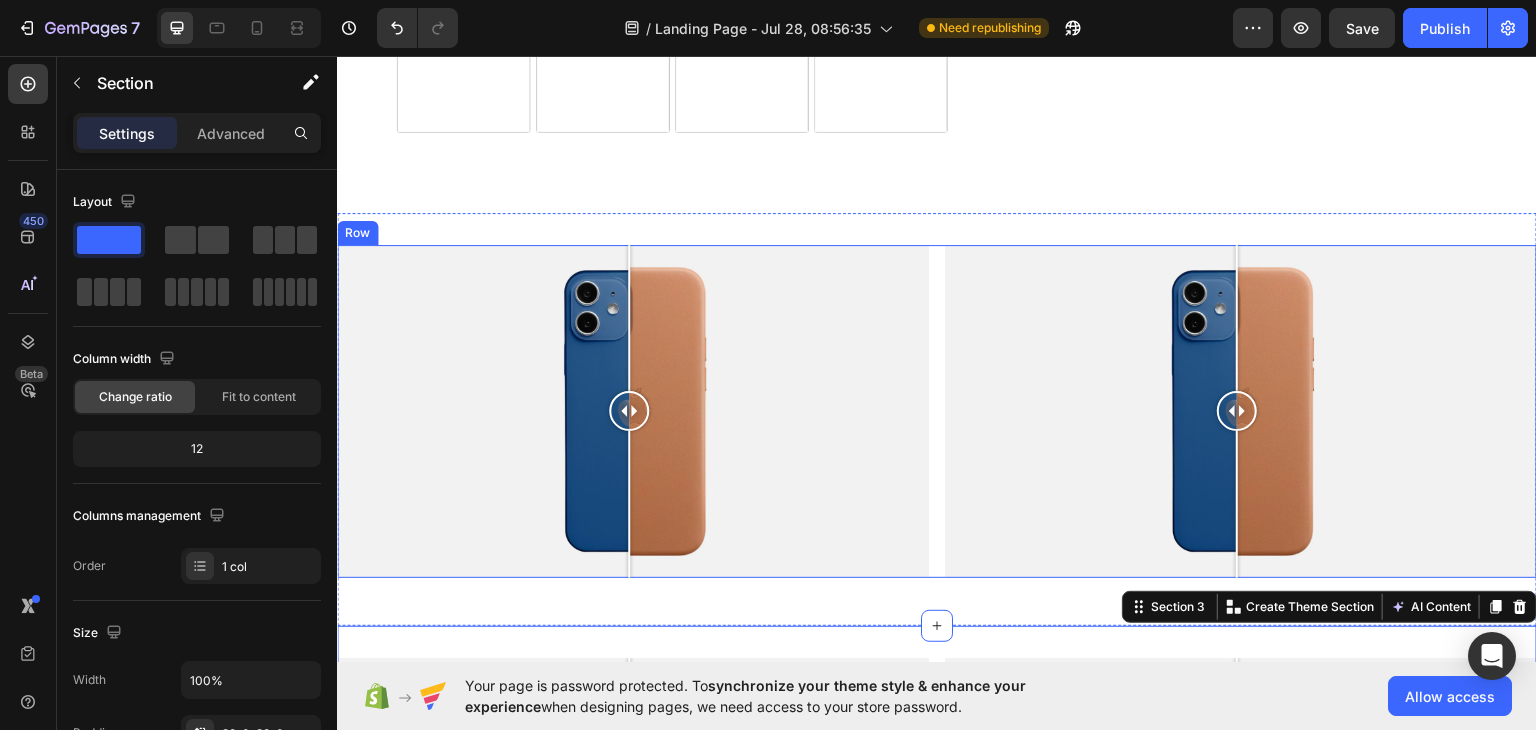 scroll, scrollTop: 893, scrollLeft: 0, axis: vertical 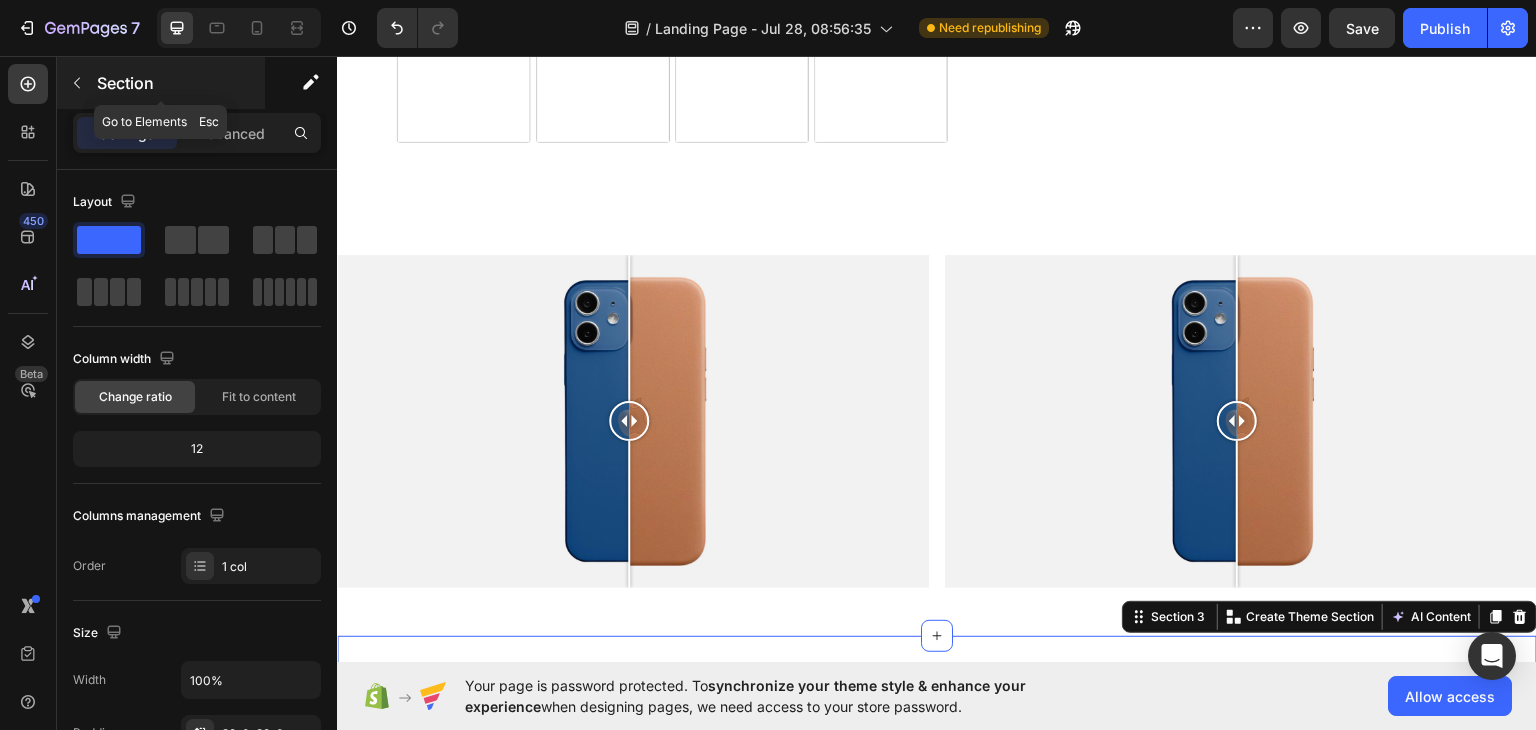 click at bounding box center [77, 83] 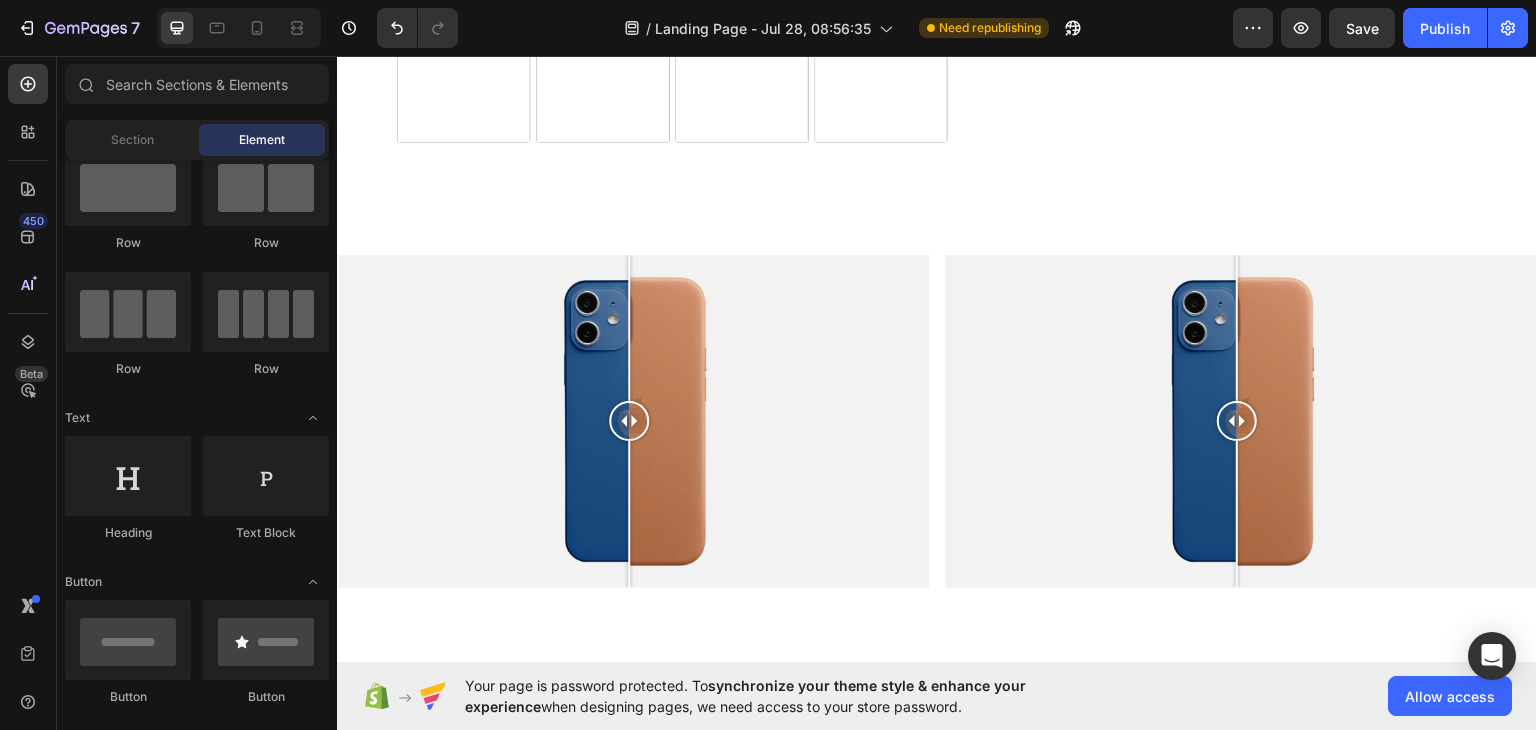 scroll, scrollTop: 0, scrollLeft: 0, axis: both 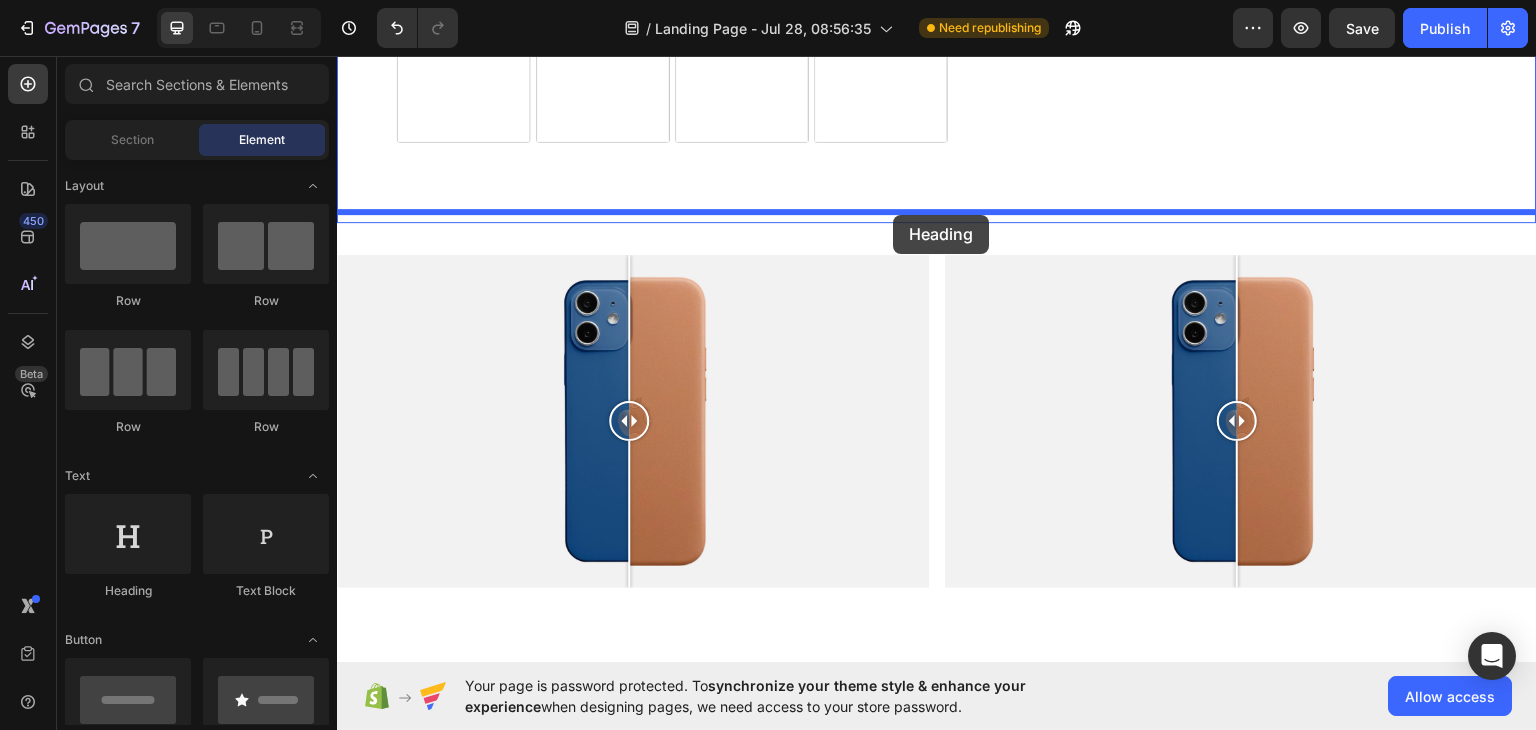 drag, startPoint x: 469, startPoint y: 598, endPoint x: 893, endPoint y: 214, distance: 572.04193 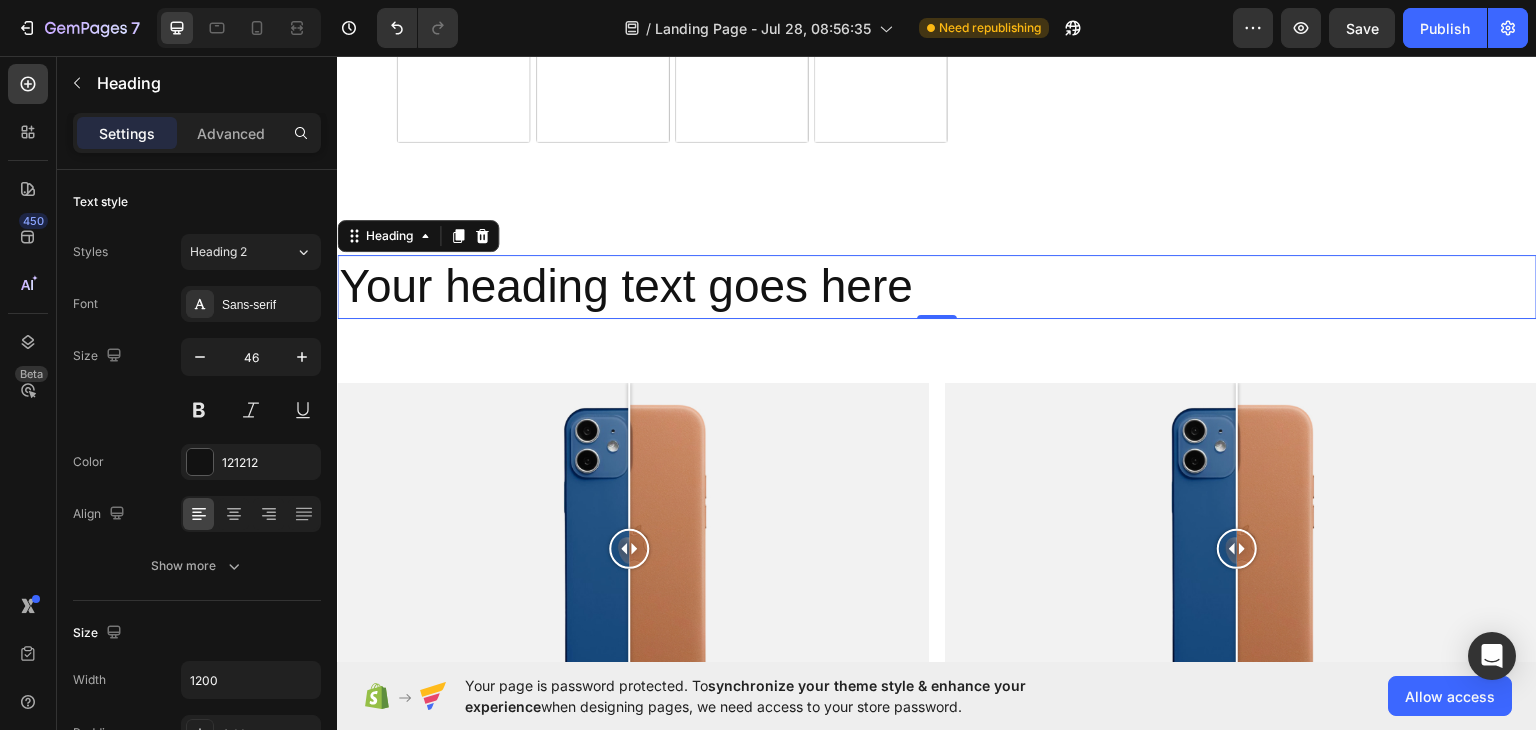 click on "Your heading text goes here" at bounding box center [937, 286] 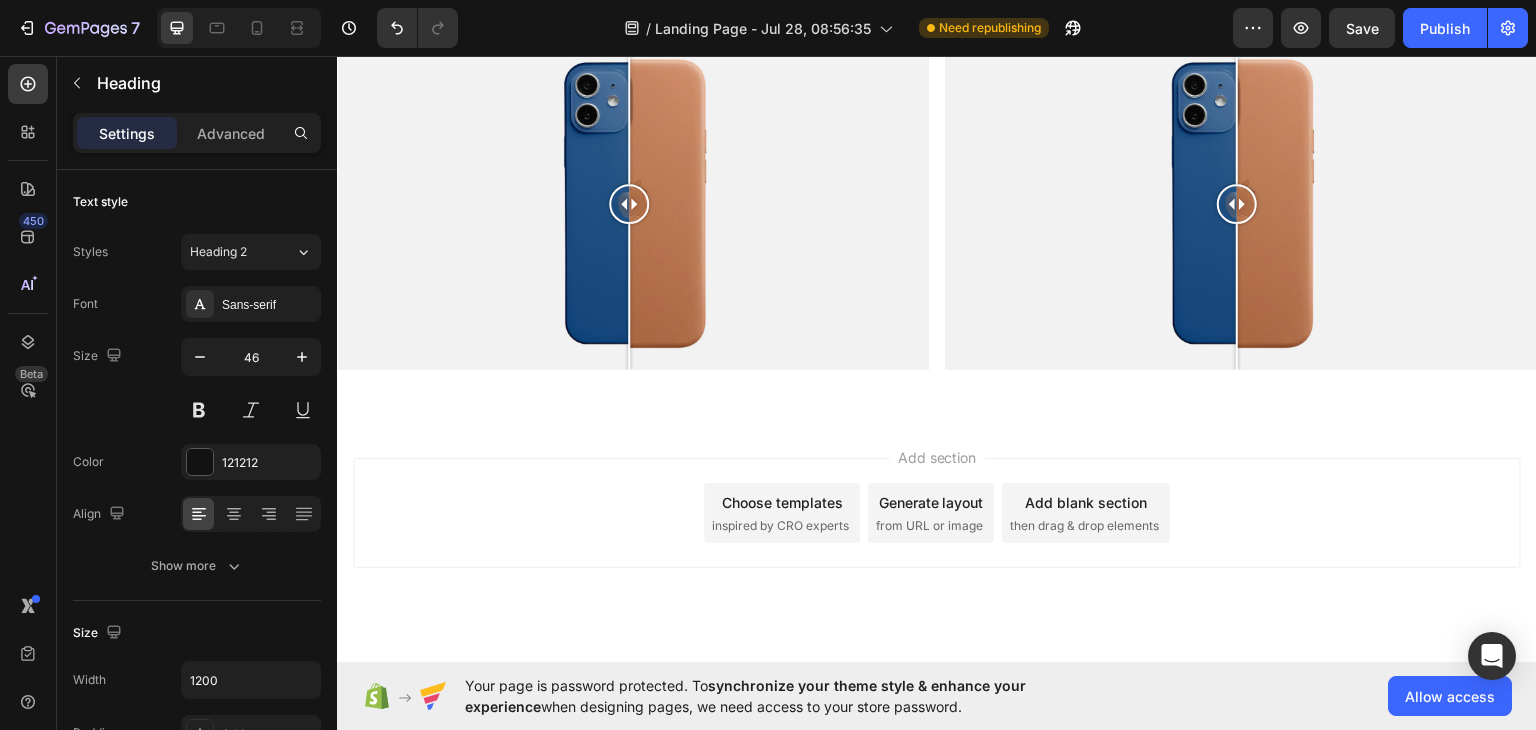scroll, scrollTop: 1636, scrollLeft: 0, axis: vertical 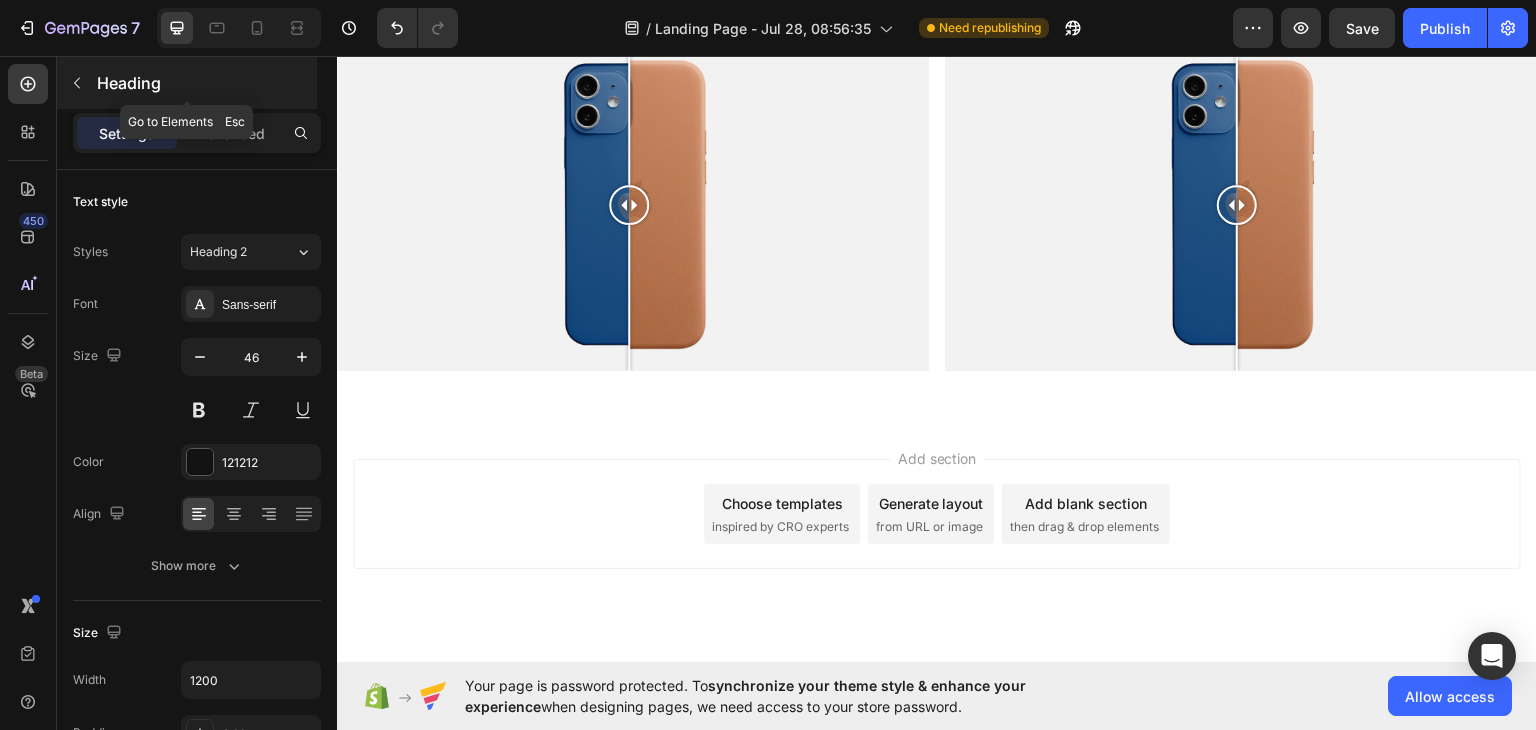 click 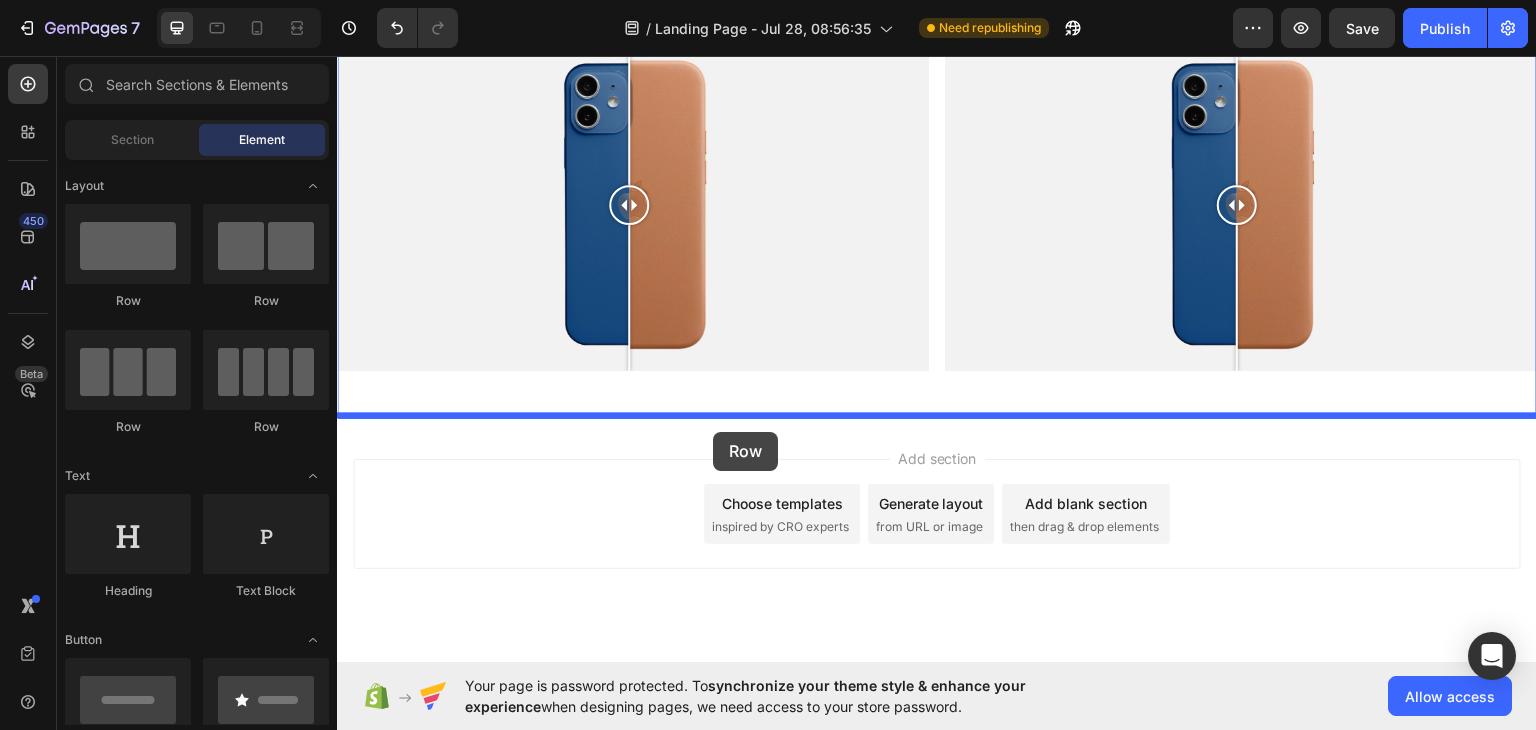 drag, startPoint x: 479, startPoint y: 296, endPoint x: 713, endPoint y: 431, distance: 270.14996 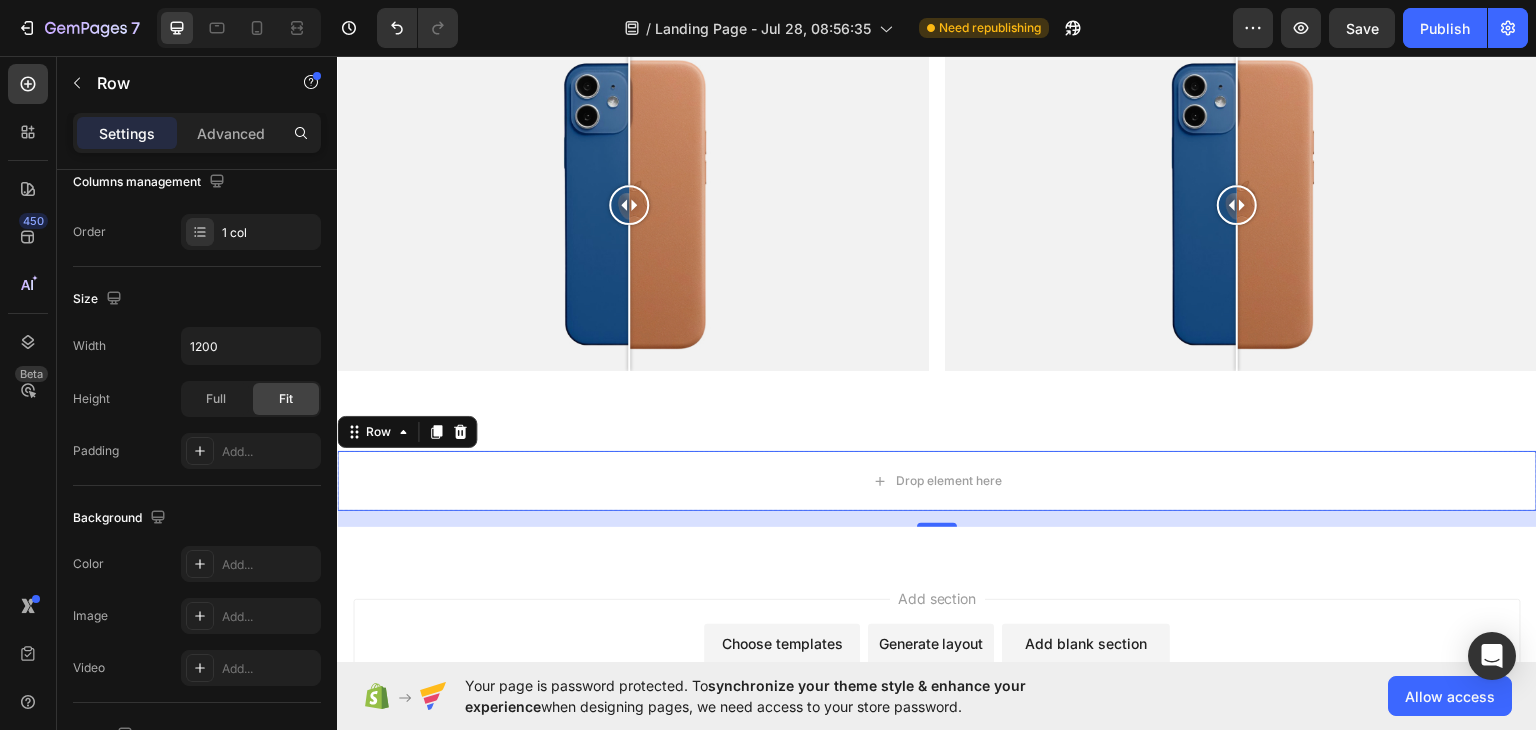 scroll, scrollTop: 0, scrollLeft: 0, axis: both 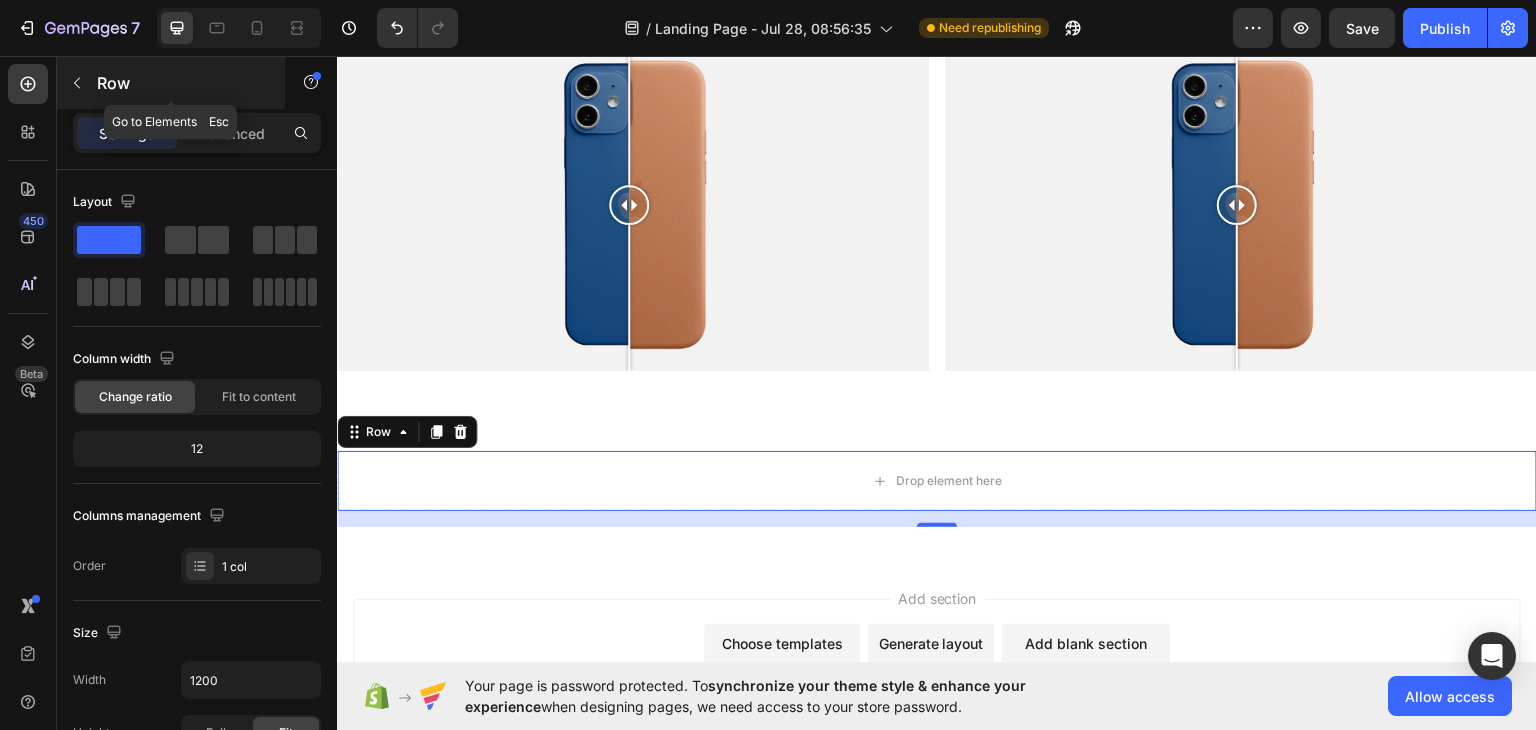 click 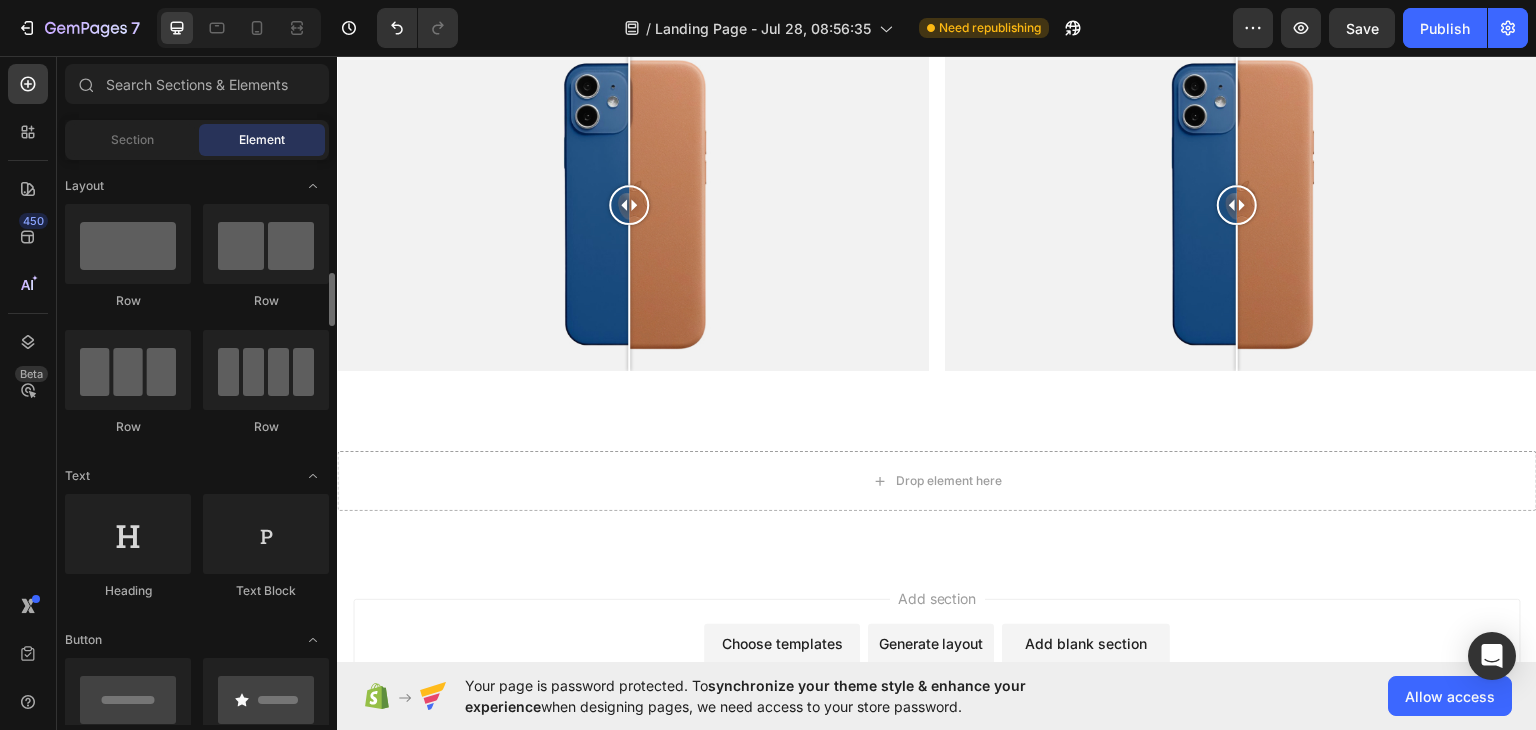 scroll, scrollTop: 0, scrollLeft: 0, axis: both 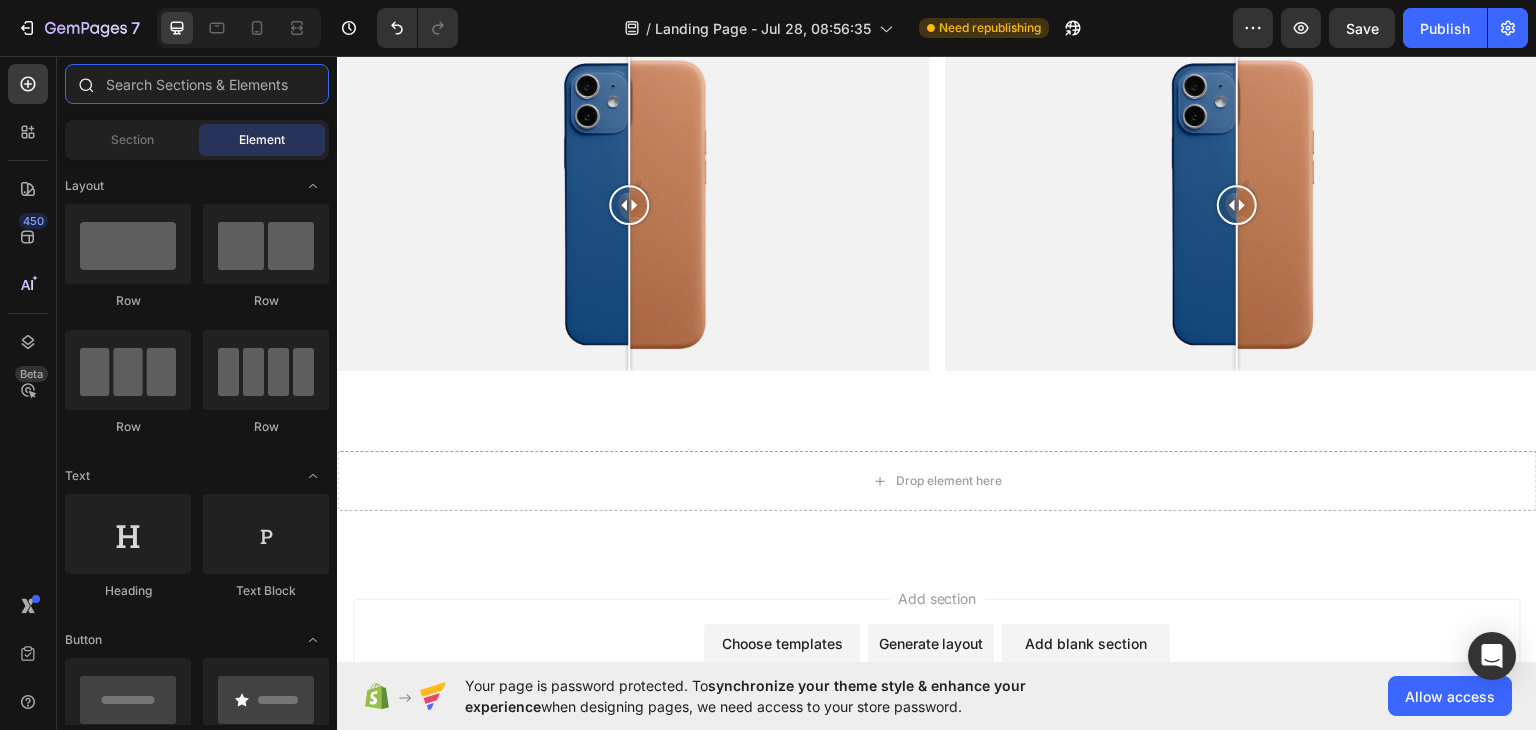 click at bounding box center (197, 84) 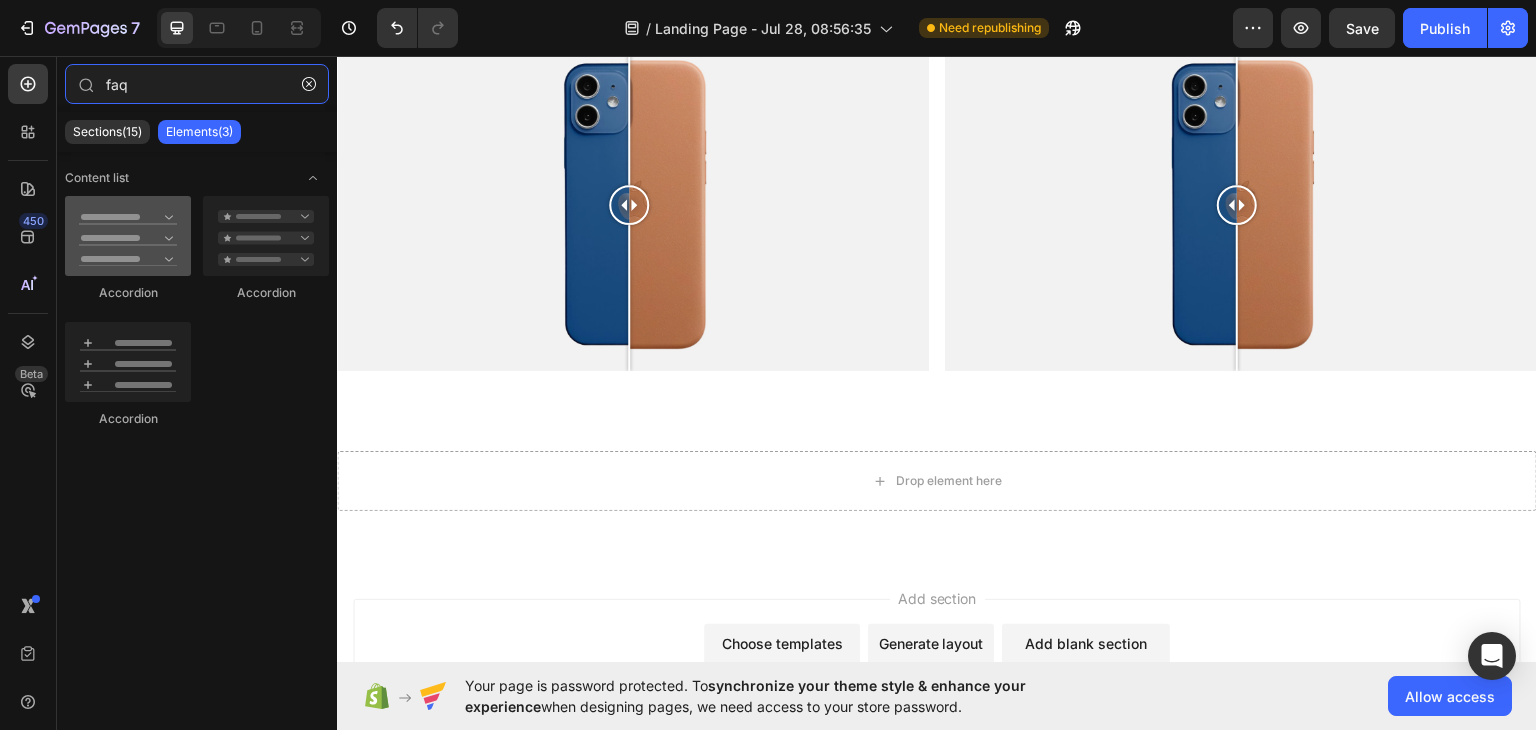 type on "faq" 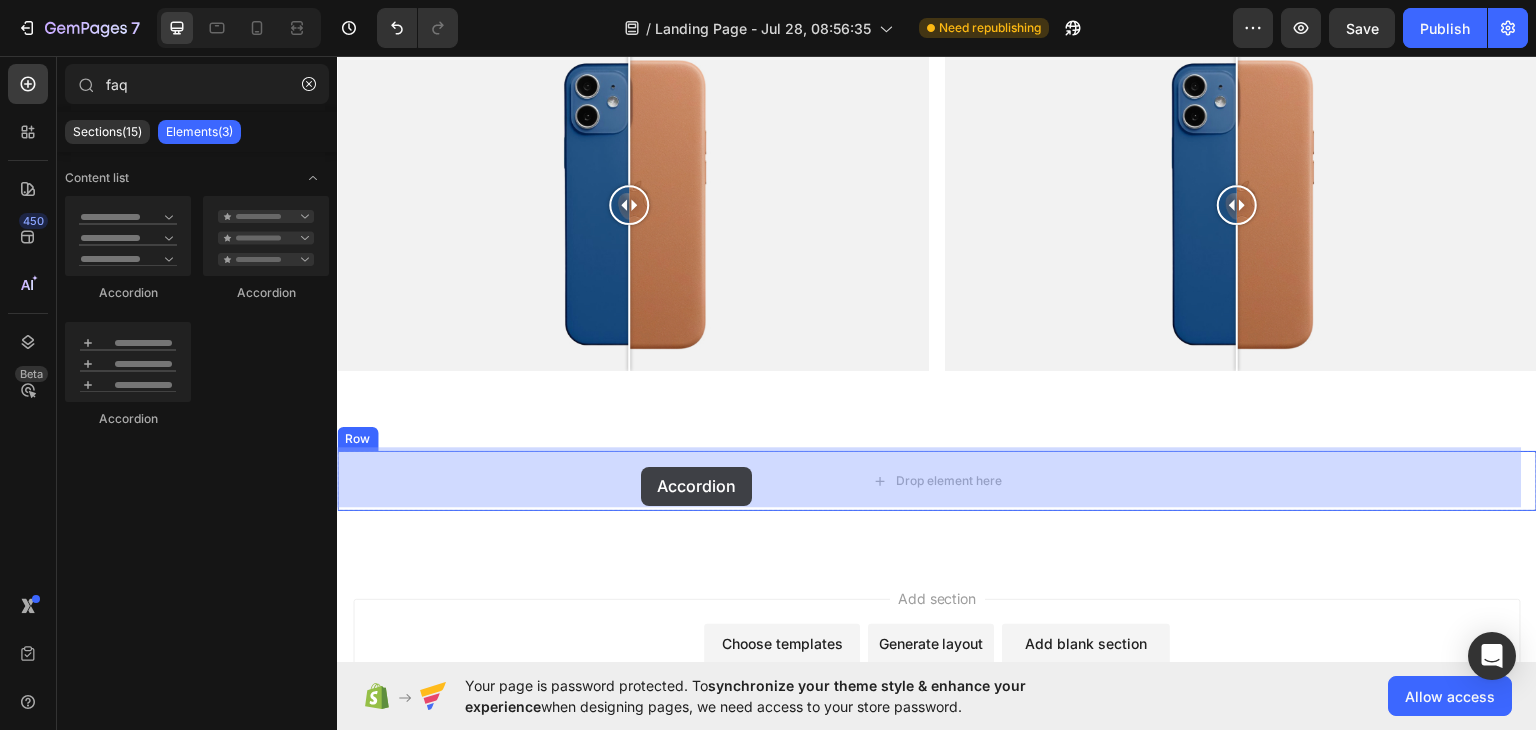 drag, startPoint x: 497, startPoint y: 294, endPoint x: 641, endPoint y: 466, distance: 224.3212 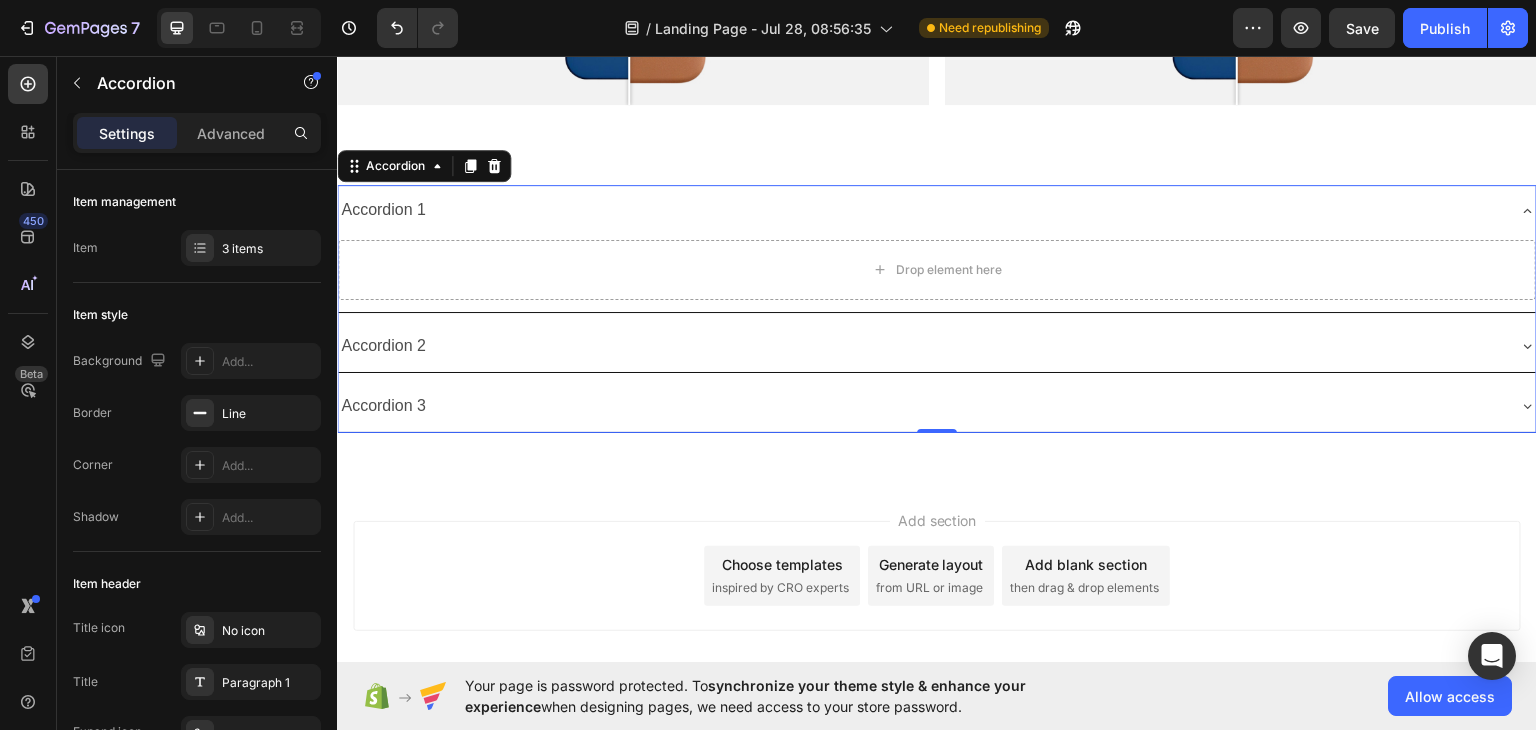 scroll, scrollTop: 1903, scrollLeft: 0, axis: vertical 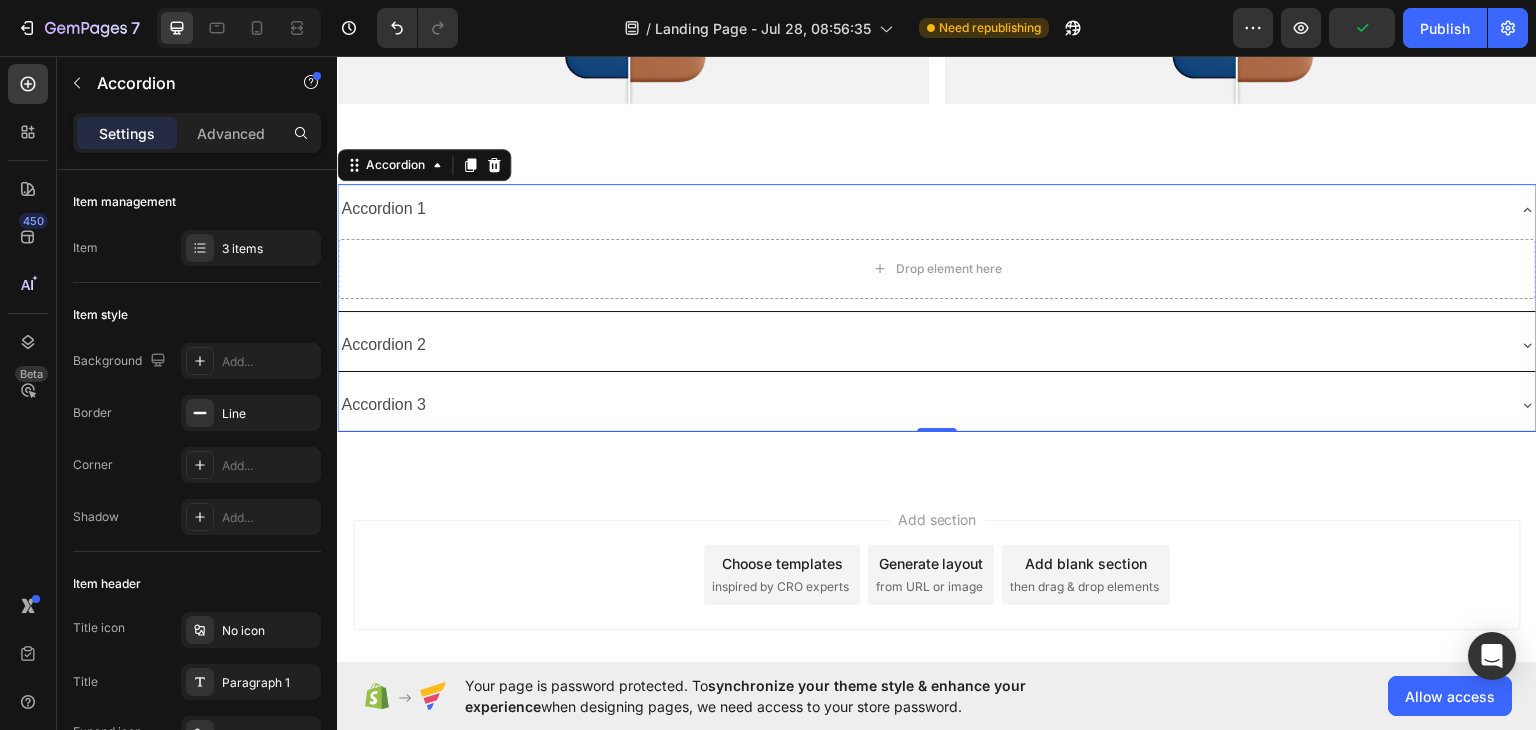 click on "Accordion 1" at bounding box center (921, 208) 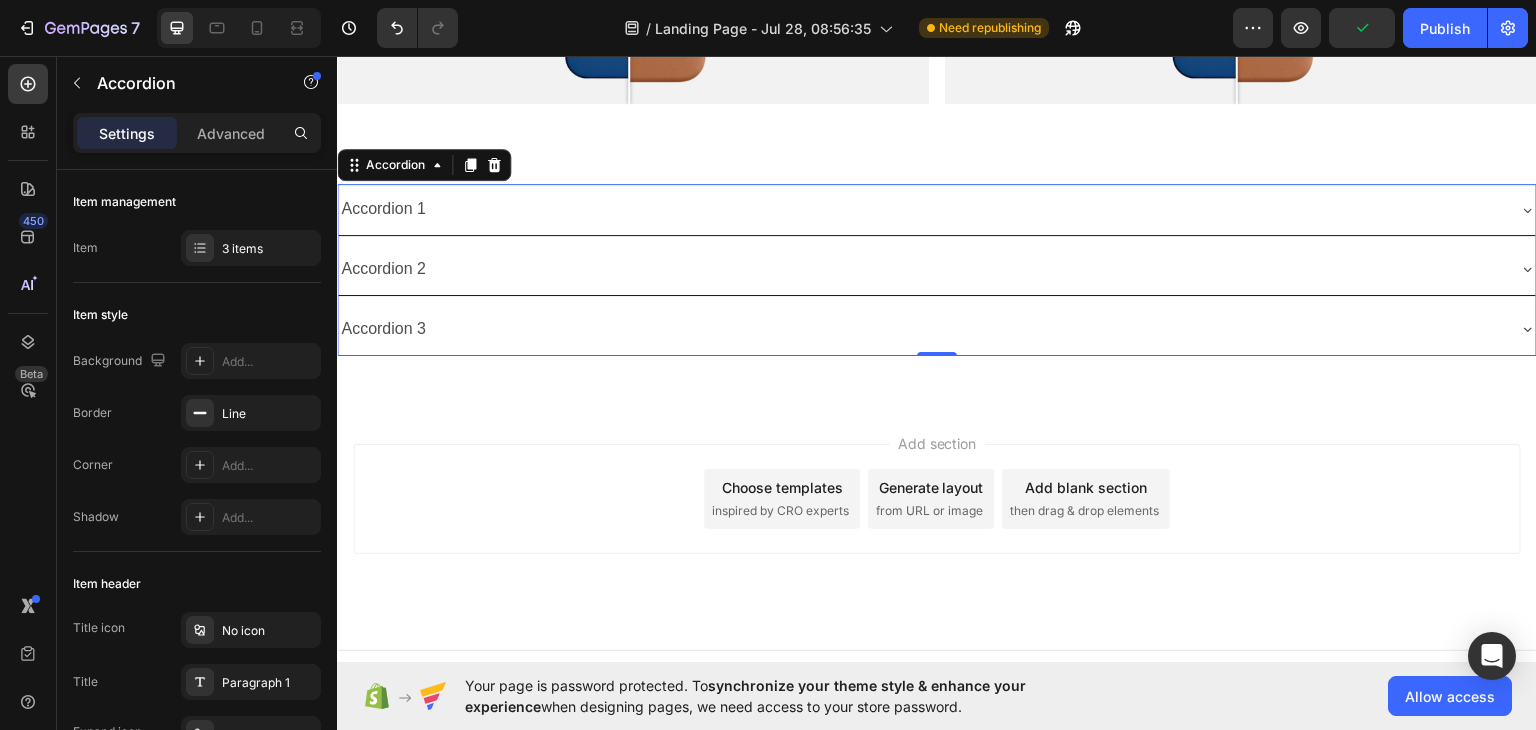 click on "Accordion" at bounding box center (424, 164) 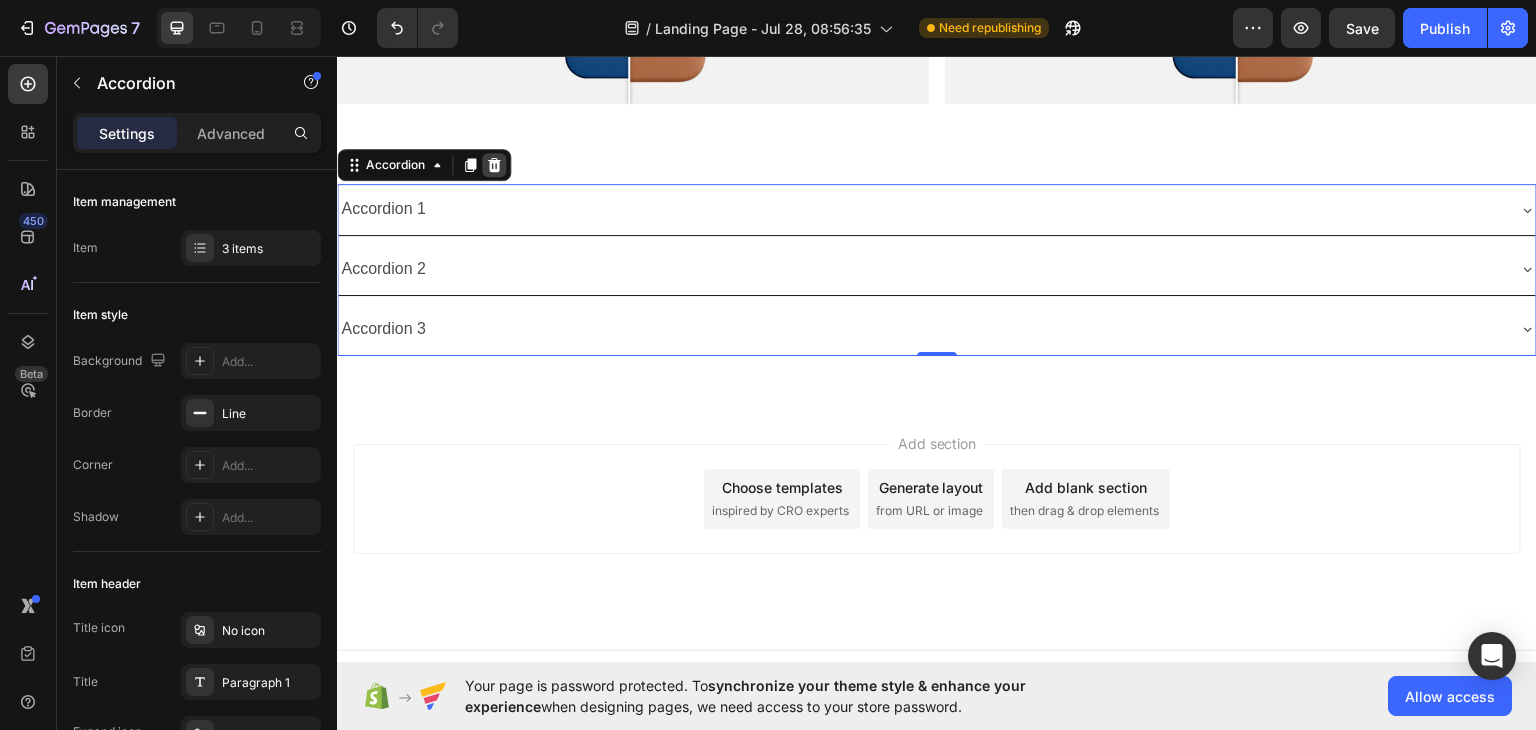 click at bounding box center (494, 164) 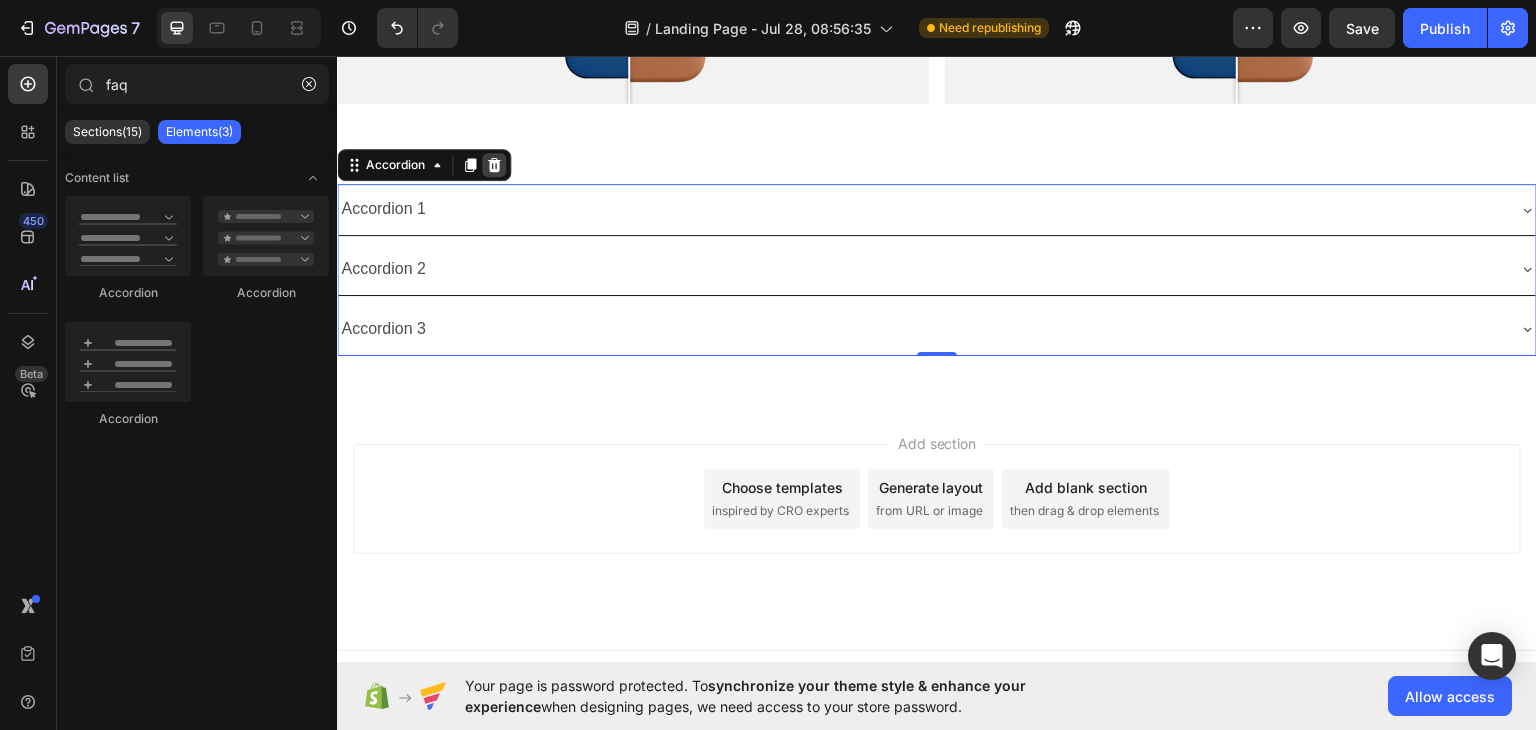 scroll, scrollTop: 1815, scrollLeft: 0, axis: vertical 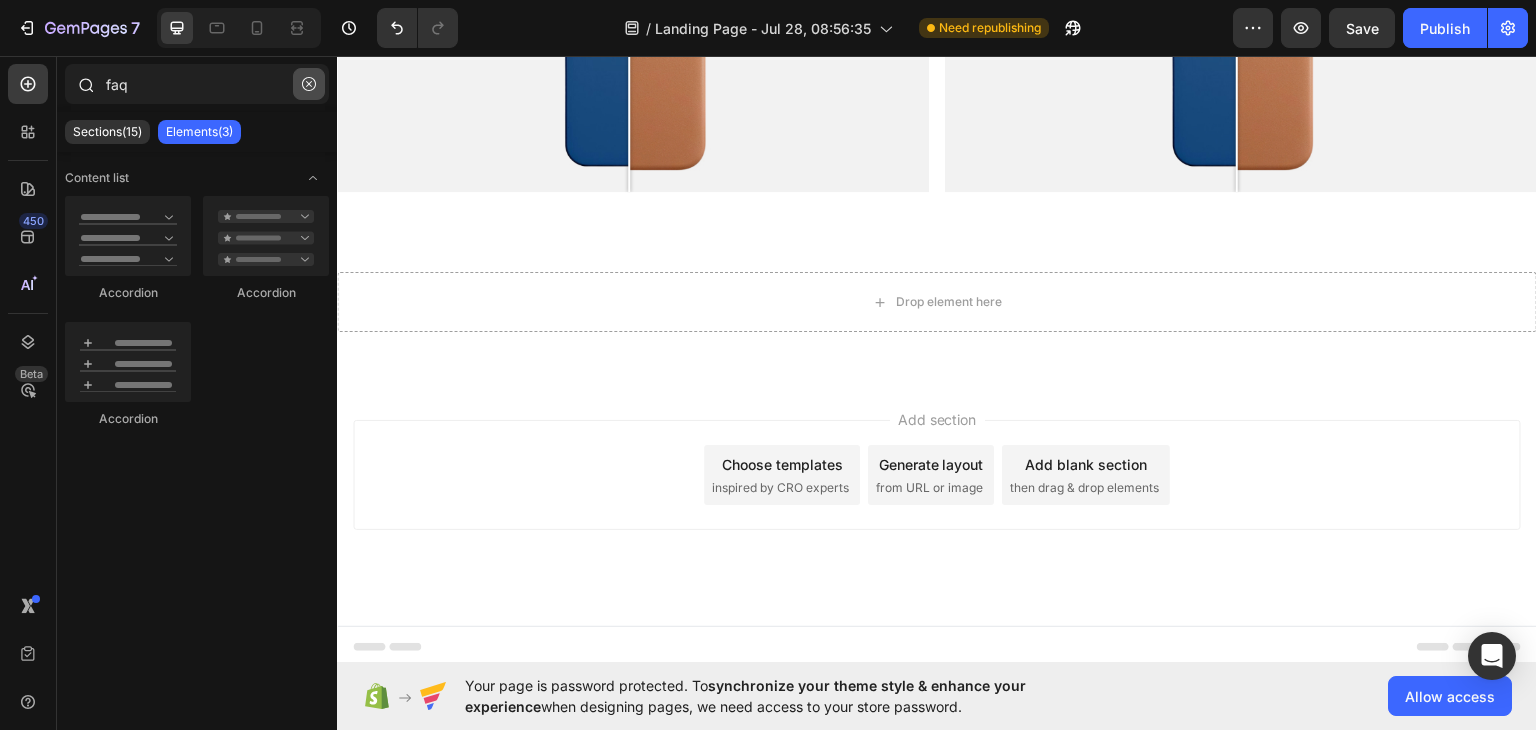 click 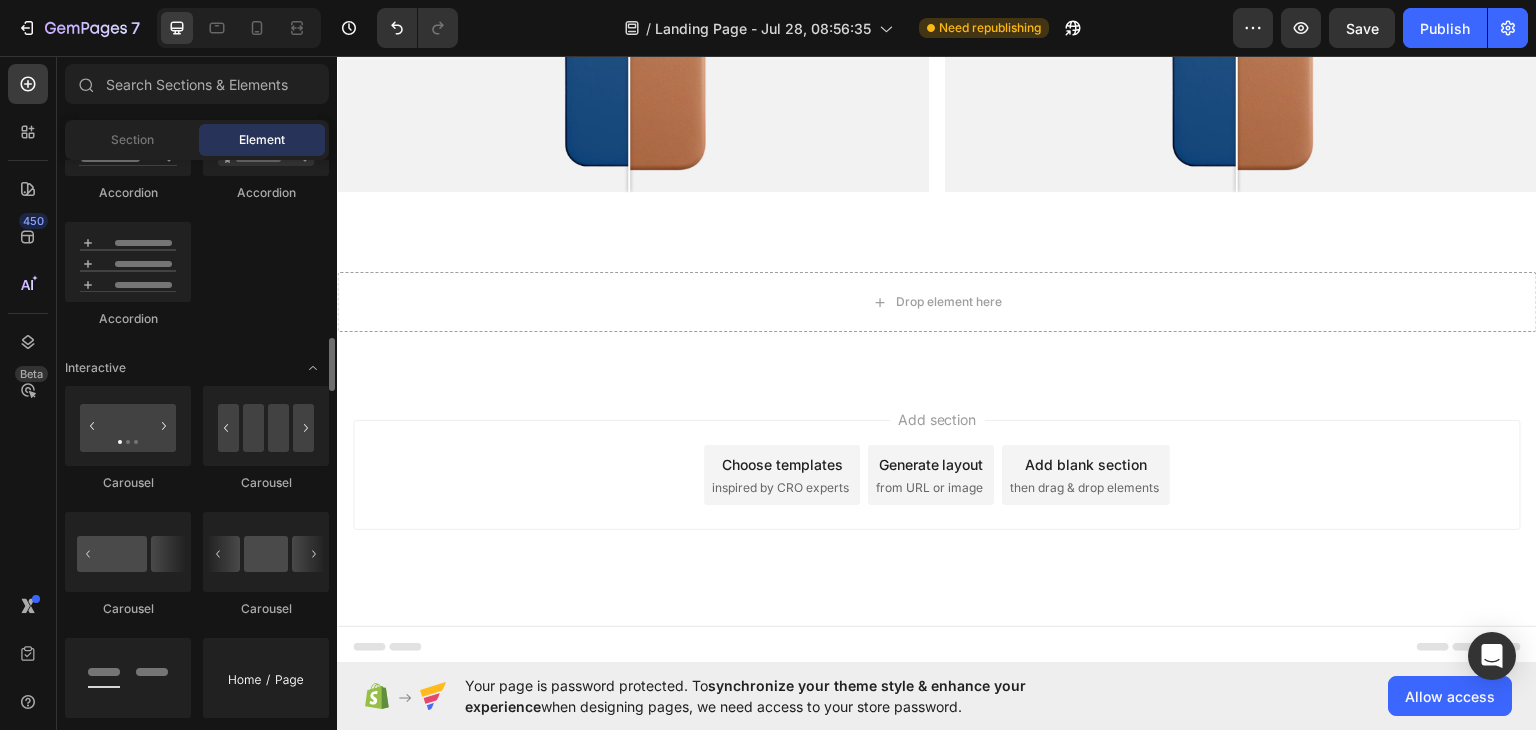 scroll, scrollTop: 1821, scrollLeft: 0, axis: vertical 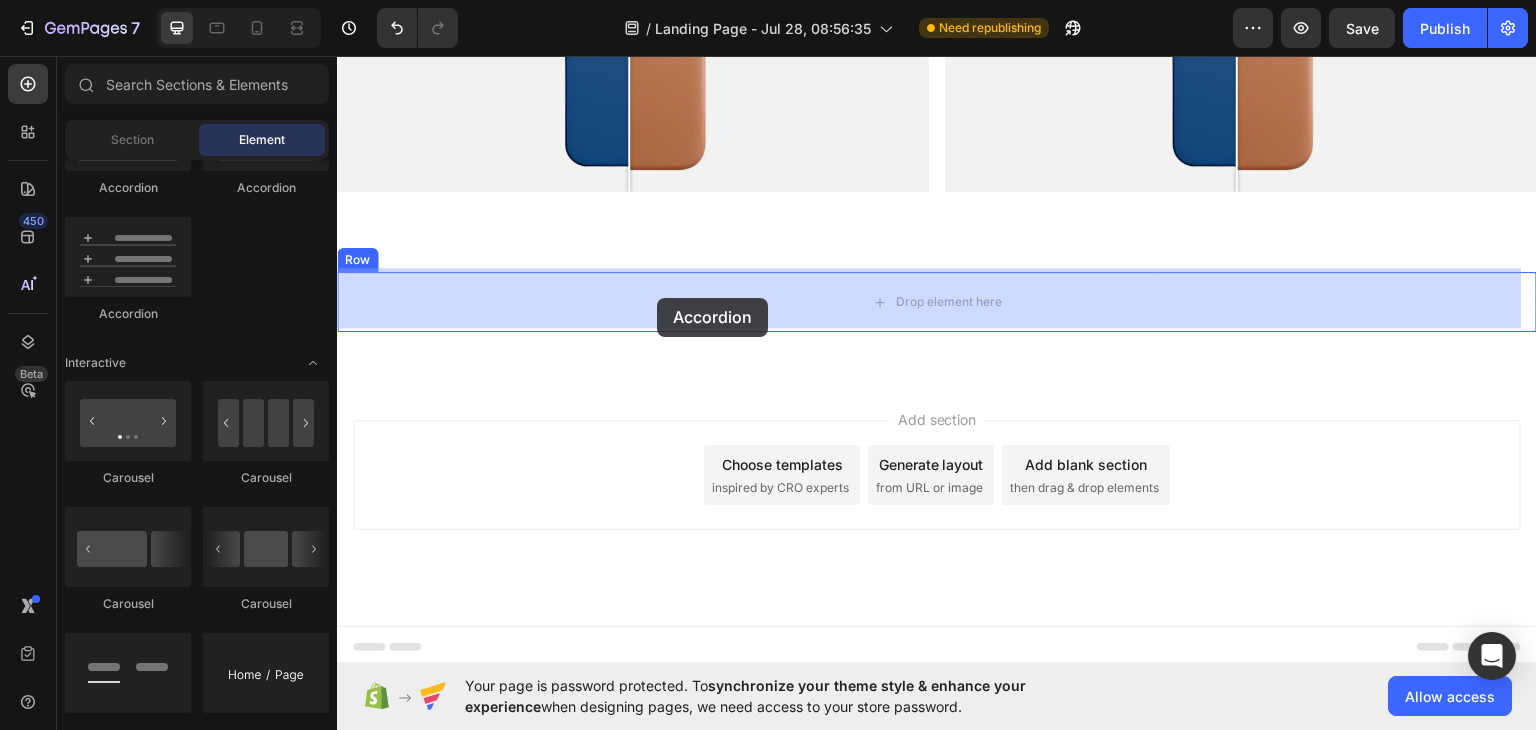 drag, startPoint x: 484, startPoint y: 314, endPoint x: 657, endPoint y: 297, distance: 173.83325 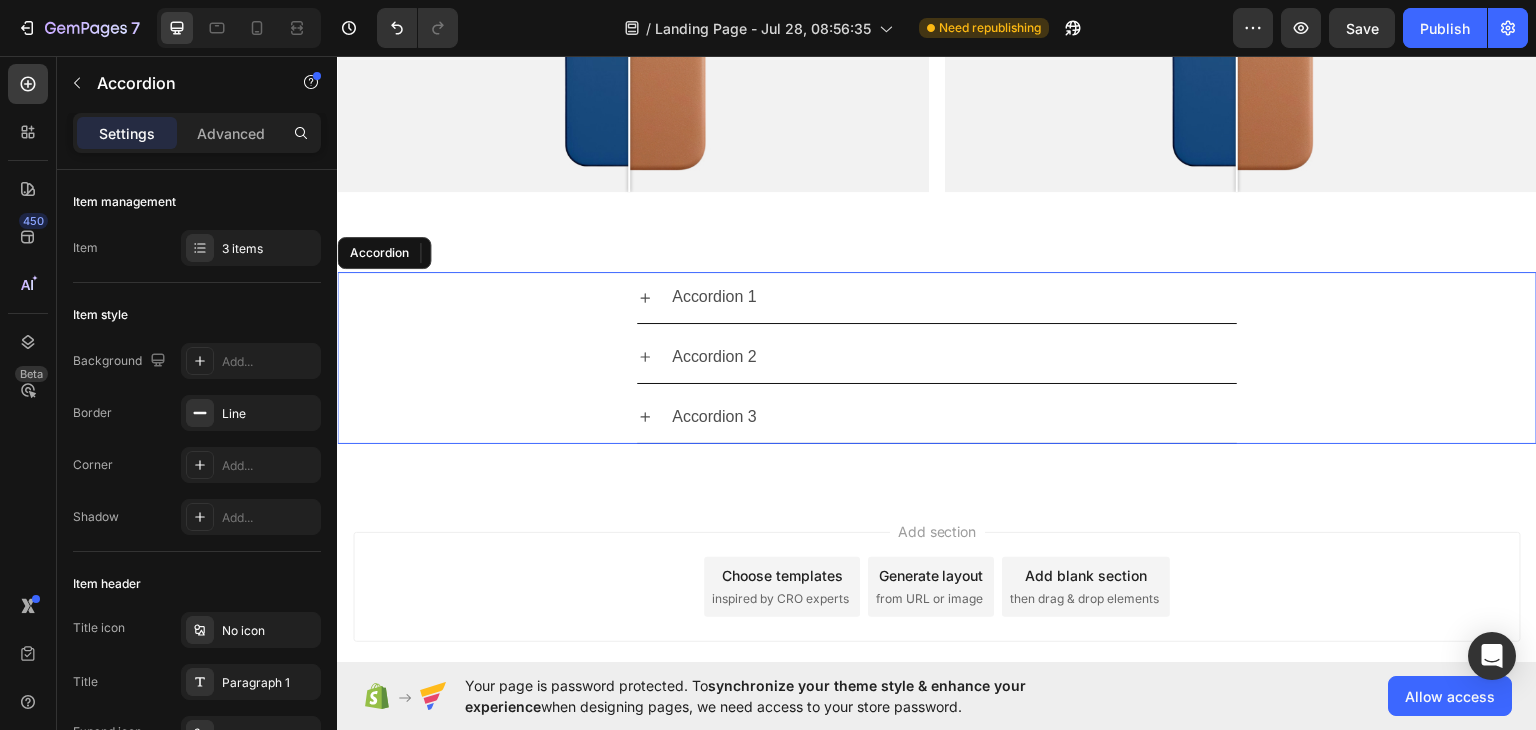scroll, scrollTop: 1903, scrollLeft: 0, axis: vertical 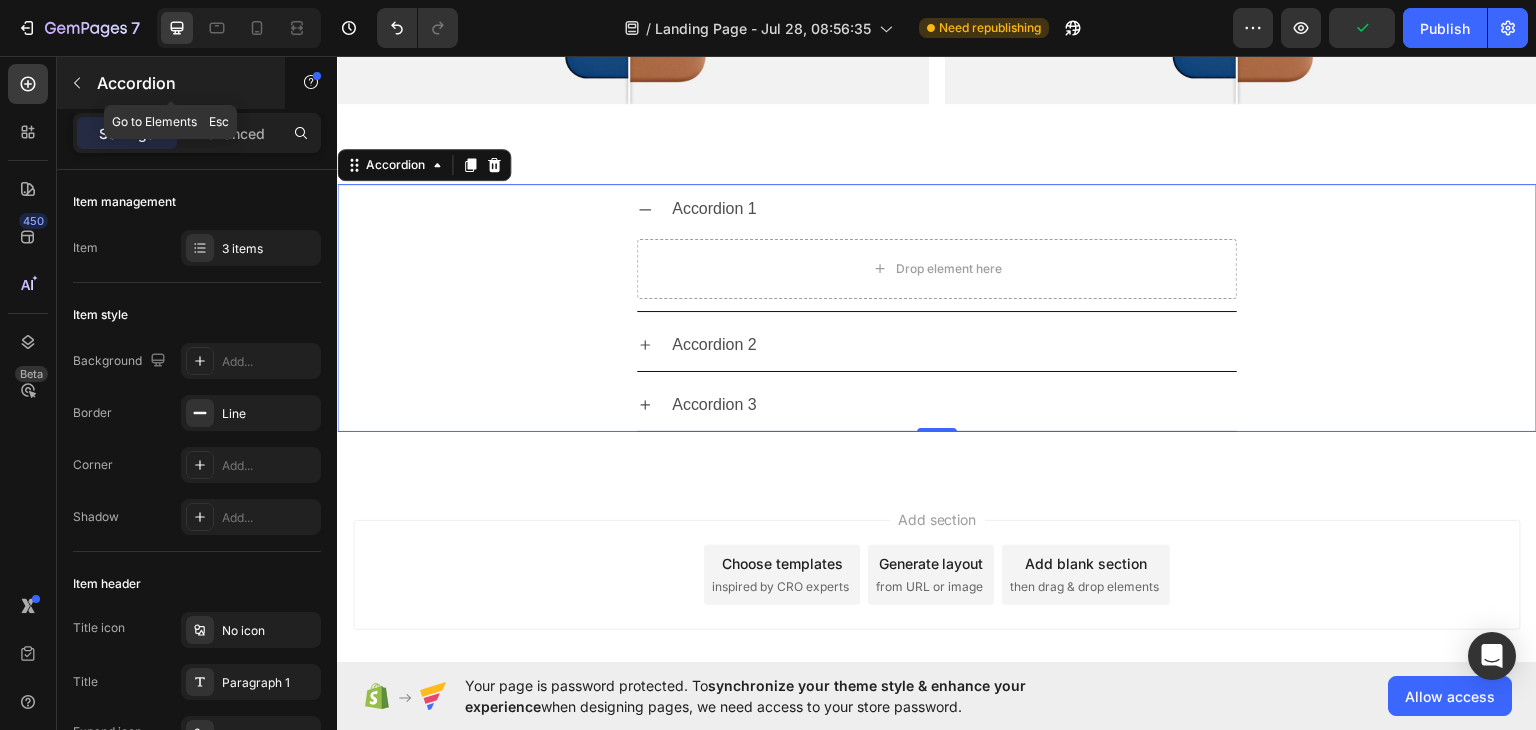 click at bounding box center (77, 83) 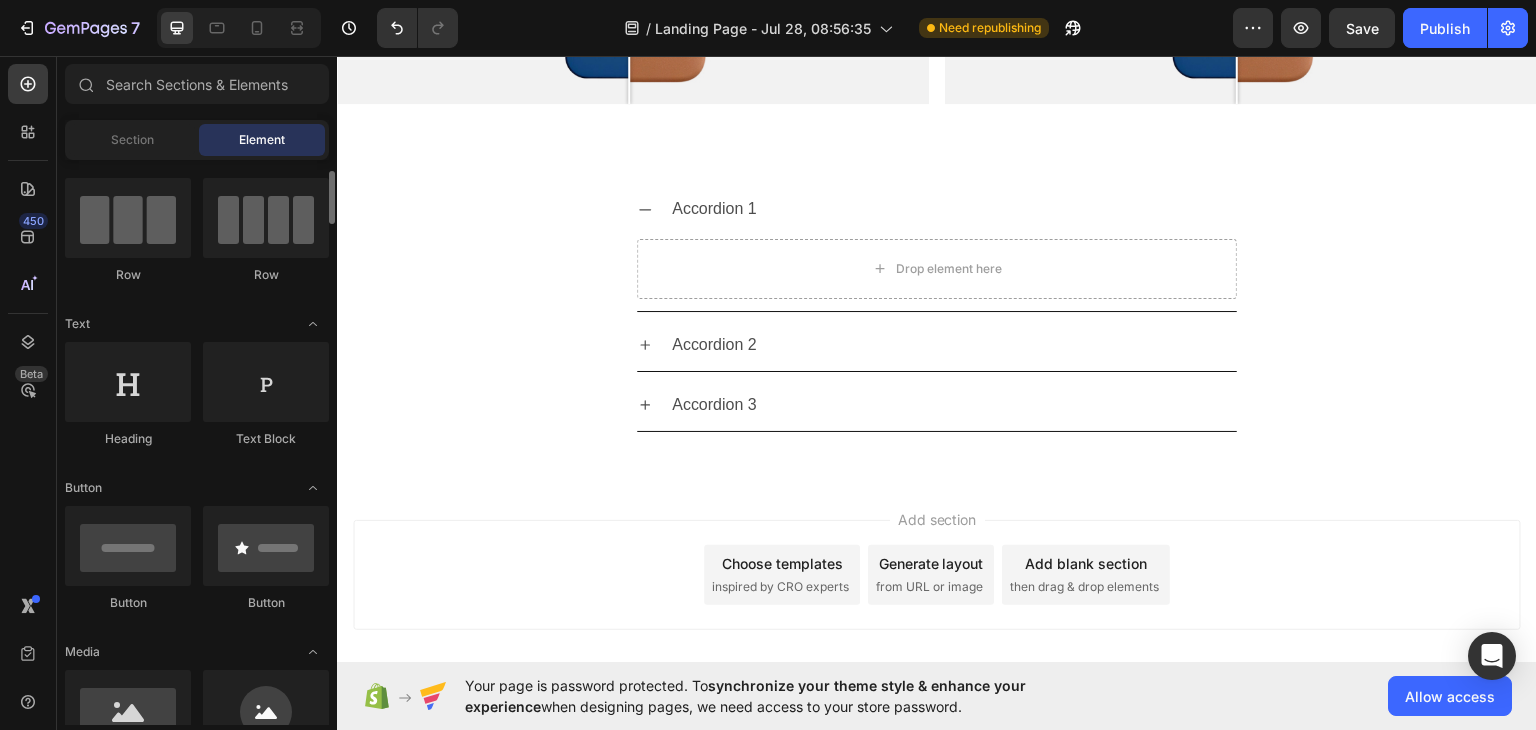 scroll, scrollTop: 147, scrollLeft: 0, axis: vertical 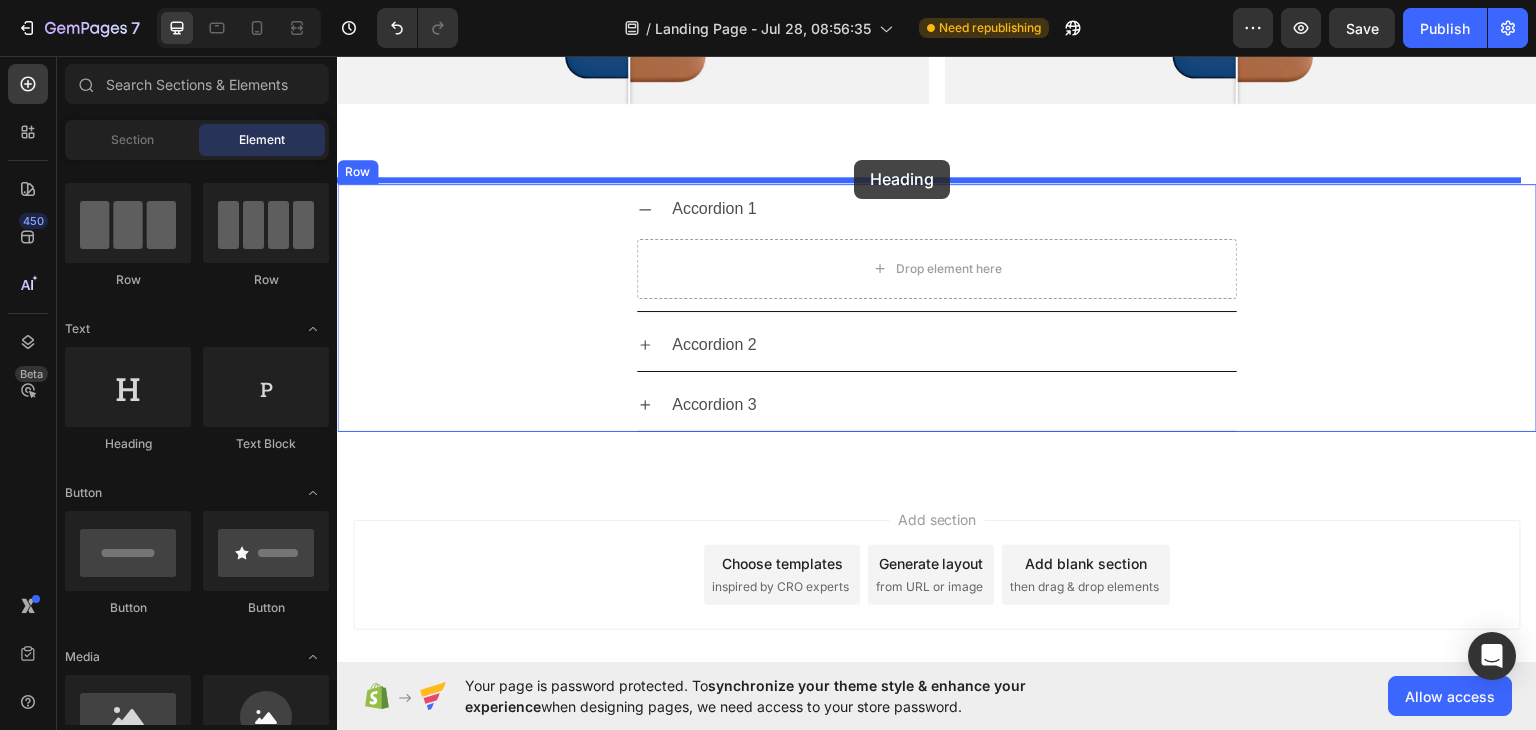 drag, startPoint x: 476, startPoint y: 432, endPoint x: 854, endPoint y: 159, distance: 466.27567 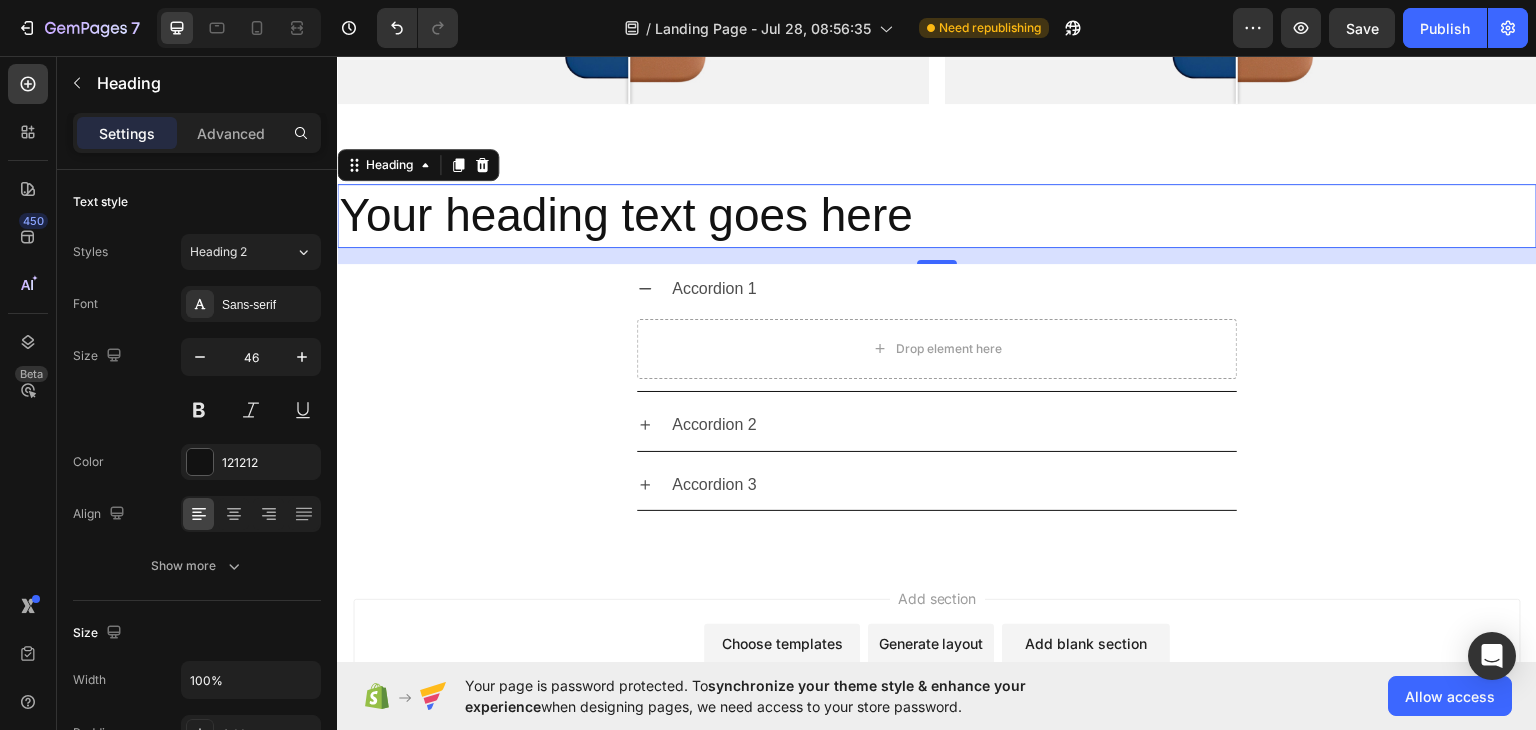 click on "Your heading text goes here" at bounding box center [937, 215] 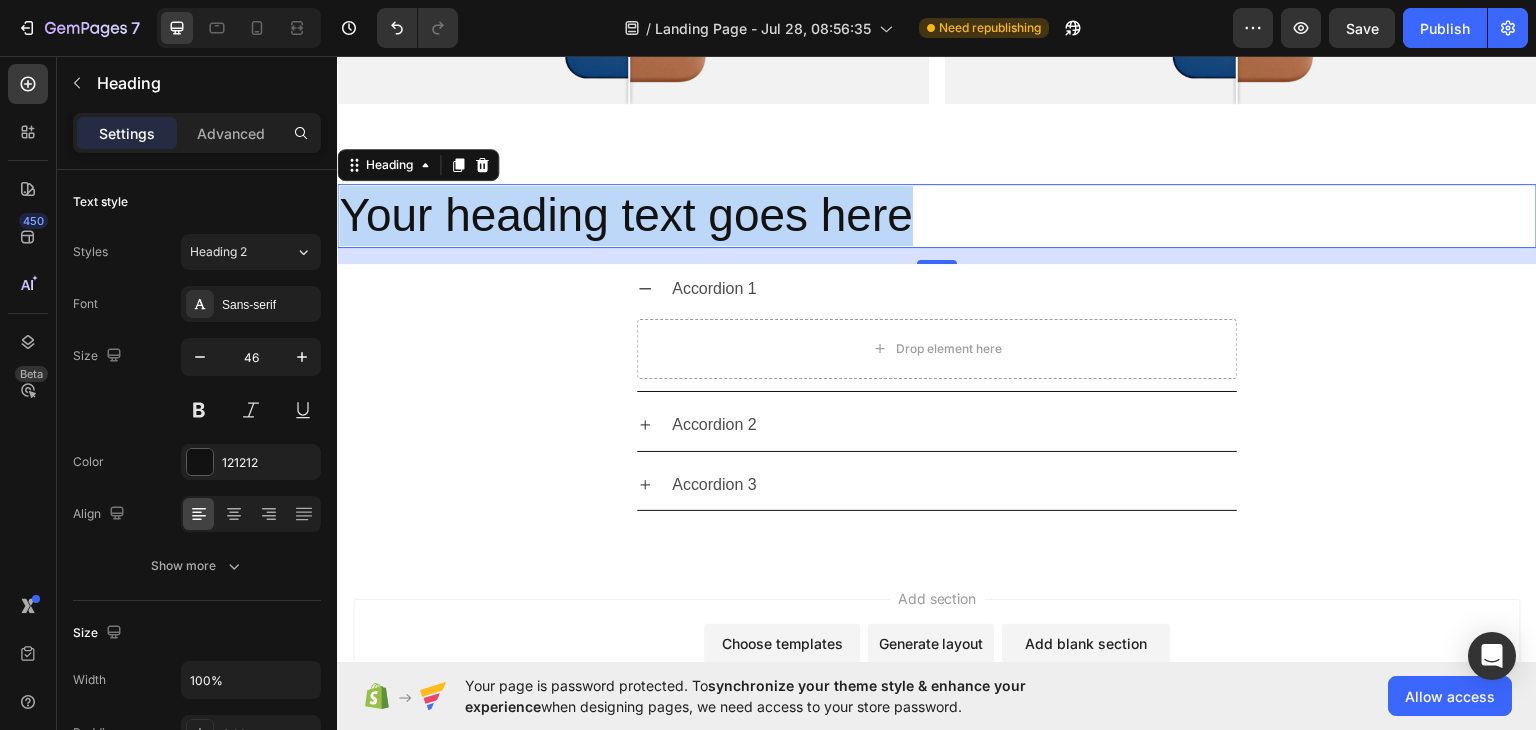 drag, startPoint x: 906, startPoint y: 216, endPoint x: 350, endPoint y: 196, distance: 556.3596 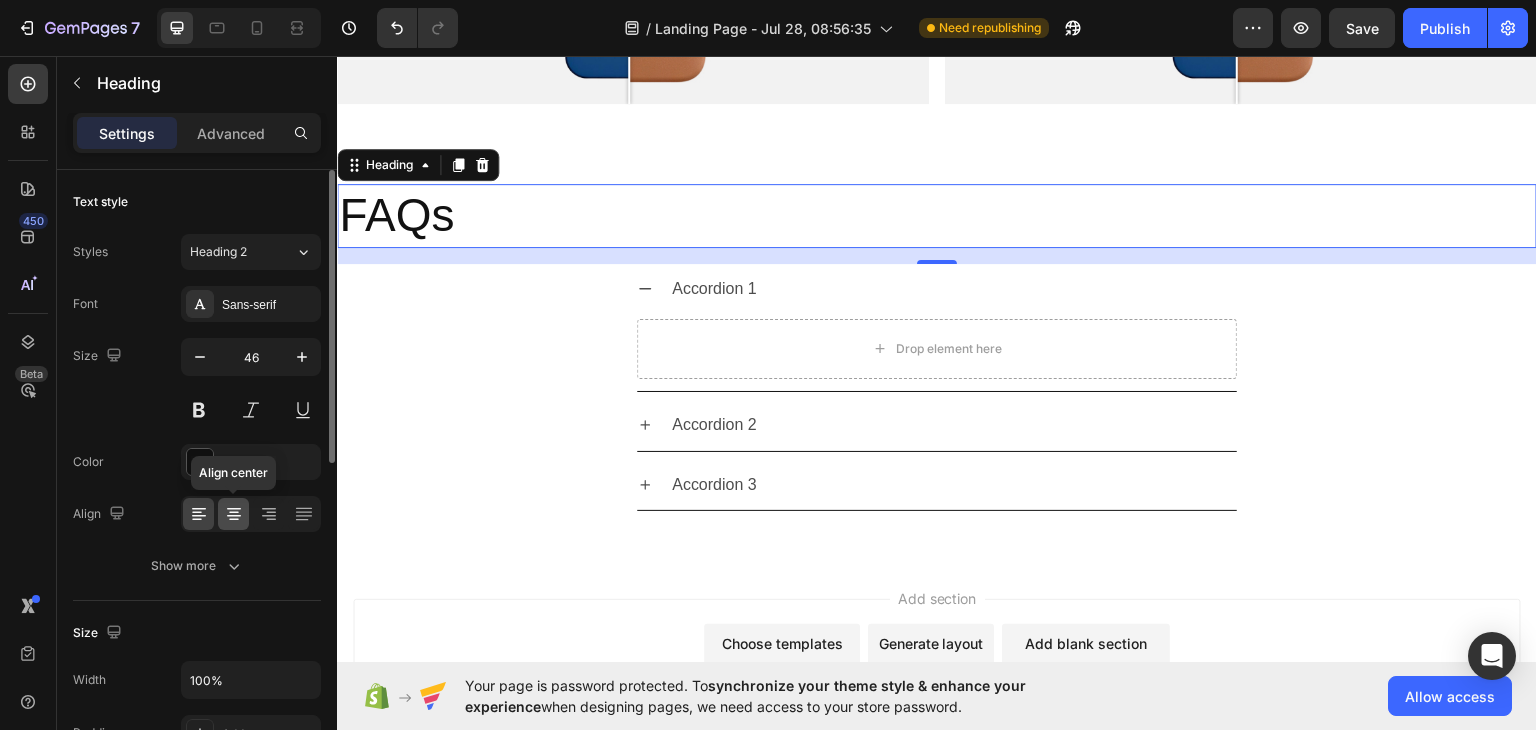 click 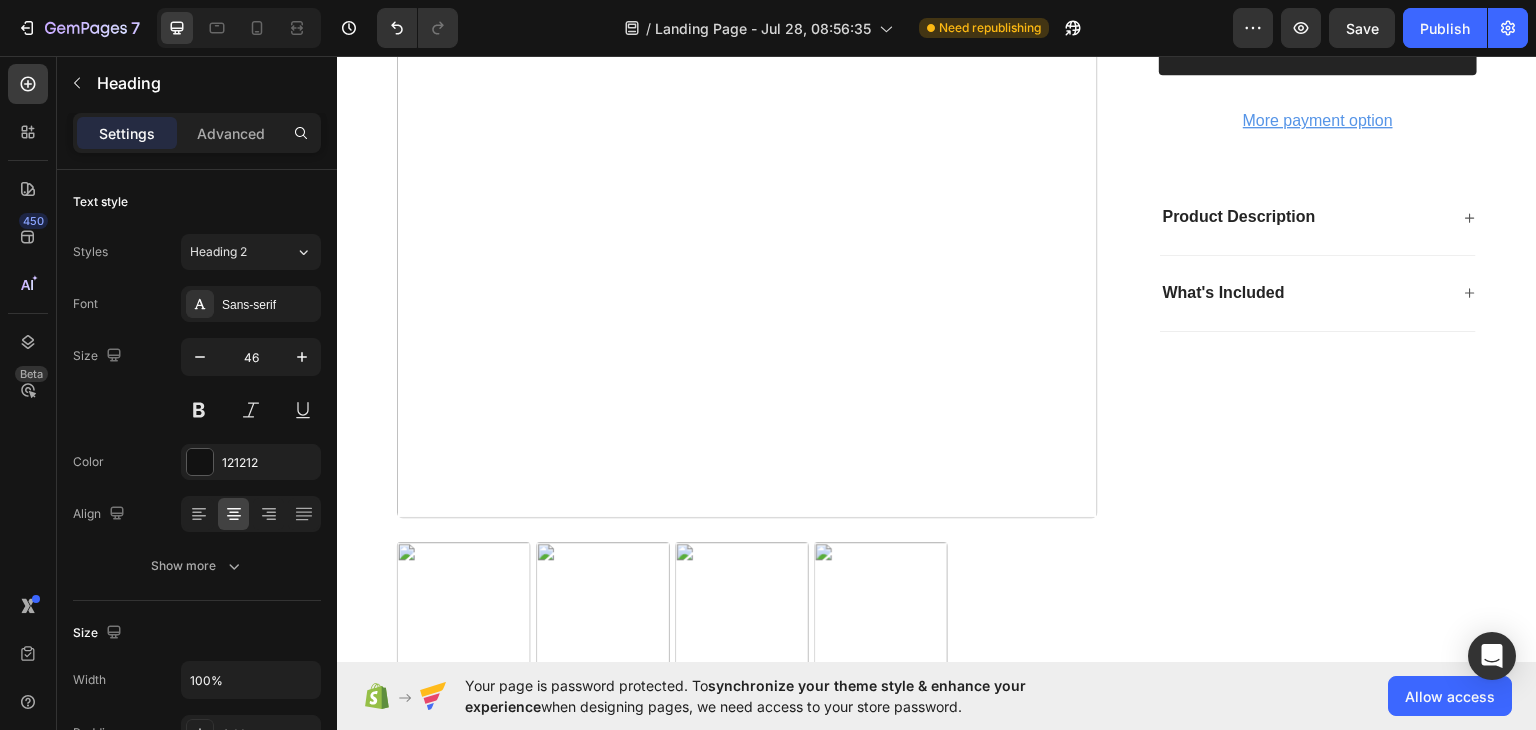 scroll, scrollTop: 758, scrollLeft: 0, axis: vertical 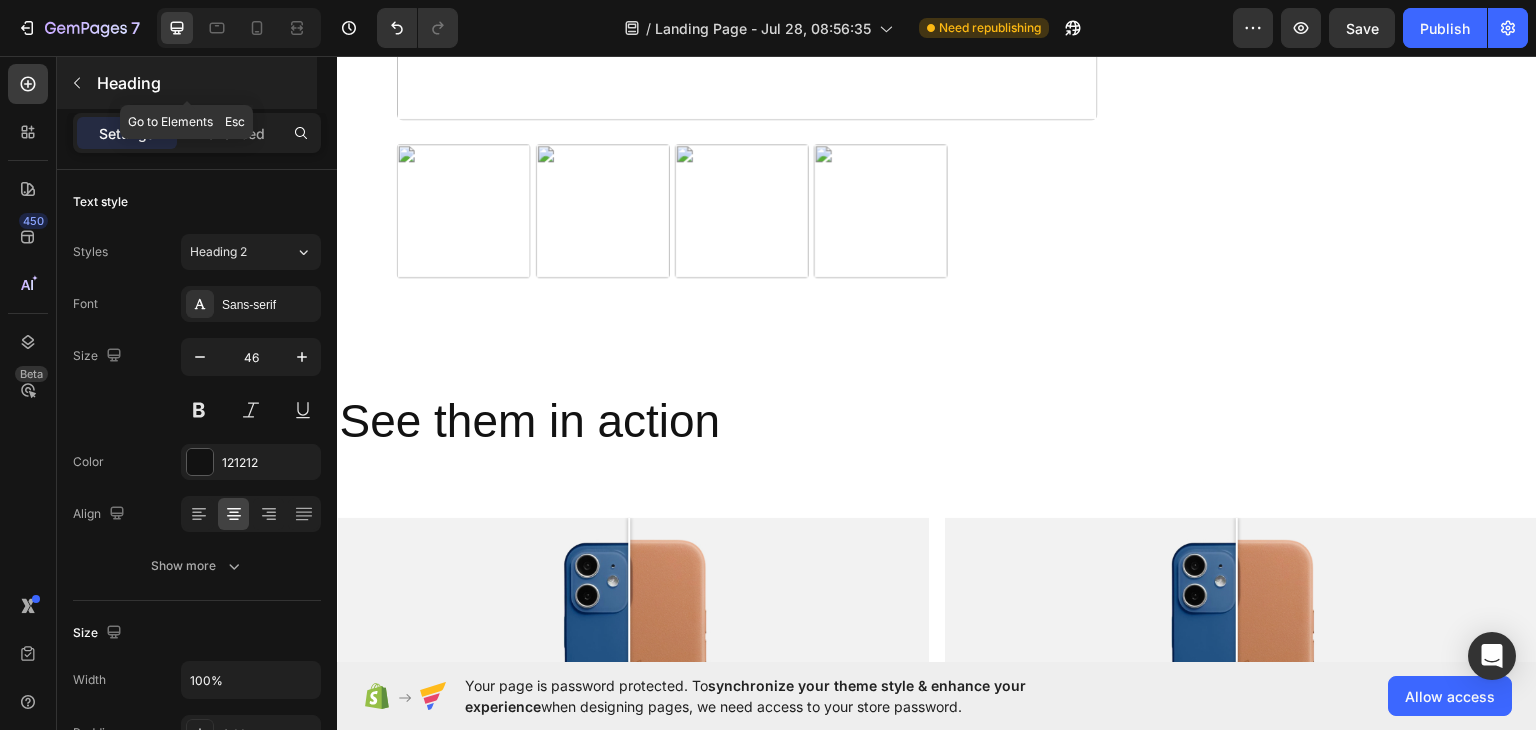 click at bounding box center [77, 83] 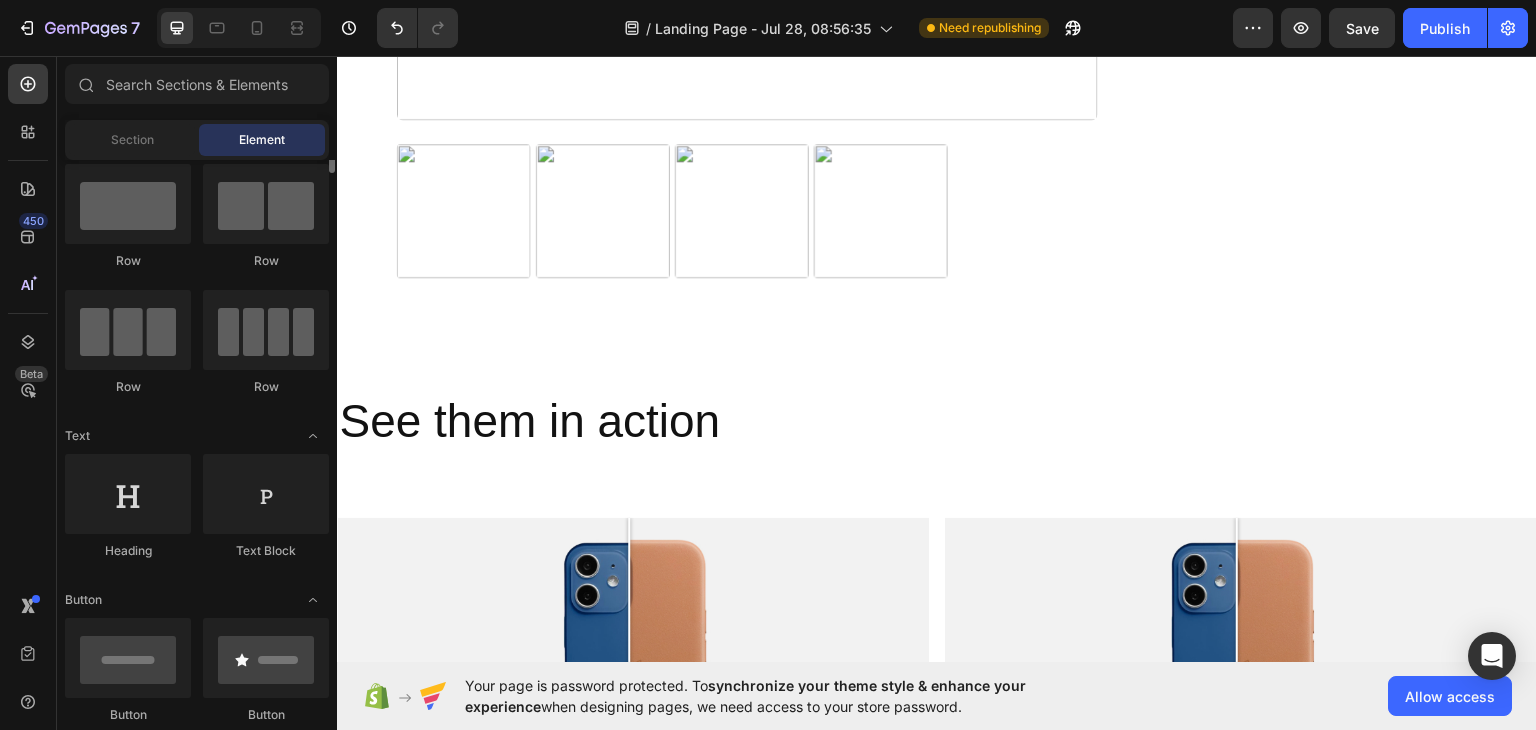 scroll, scrollTop: 0, scrollLeft: 0, axis: both 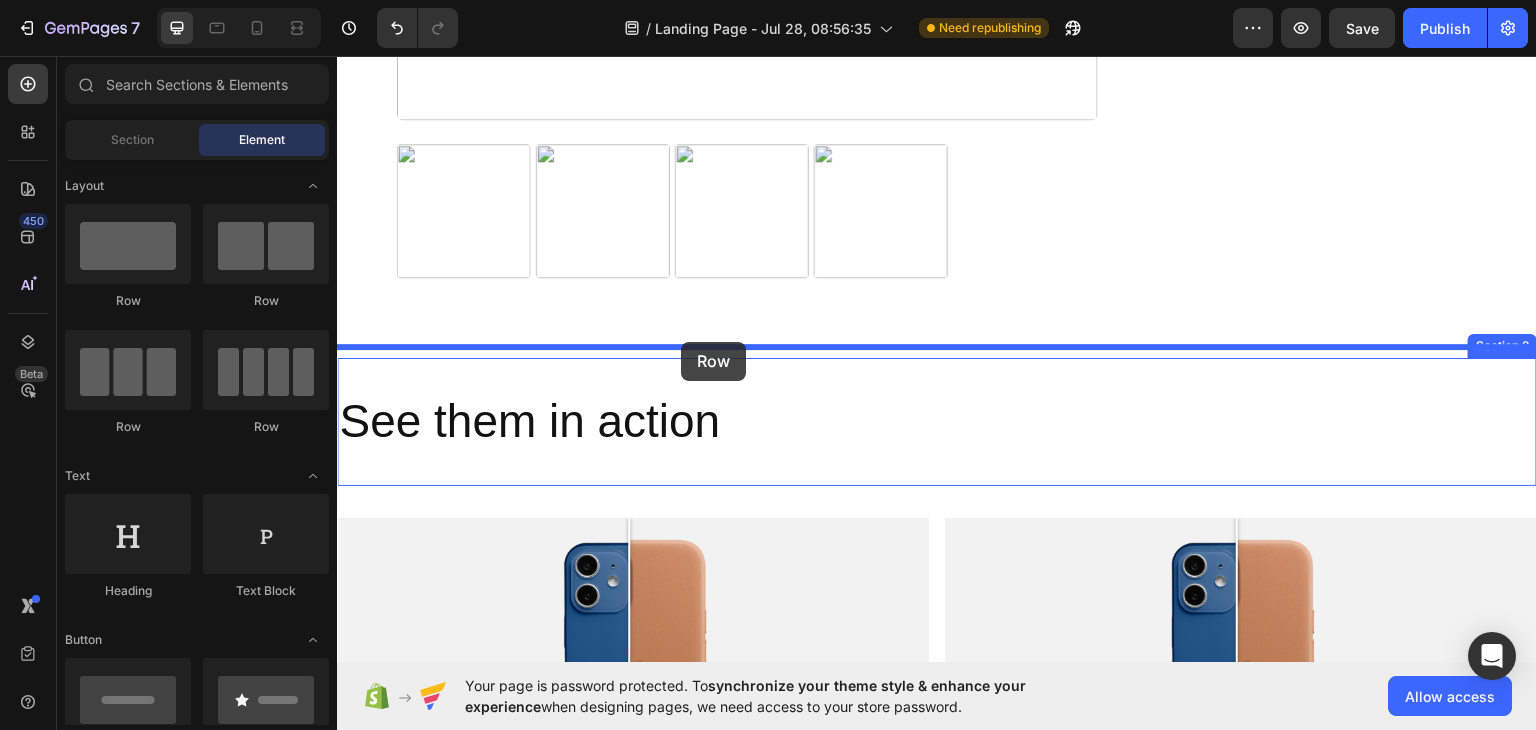 drag, startPoint x: 597, startPoint y: 438, endPoint x: 681, endPoint y: 341, distance: 128.31601 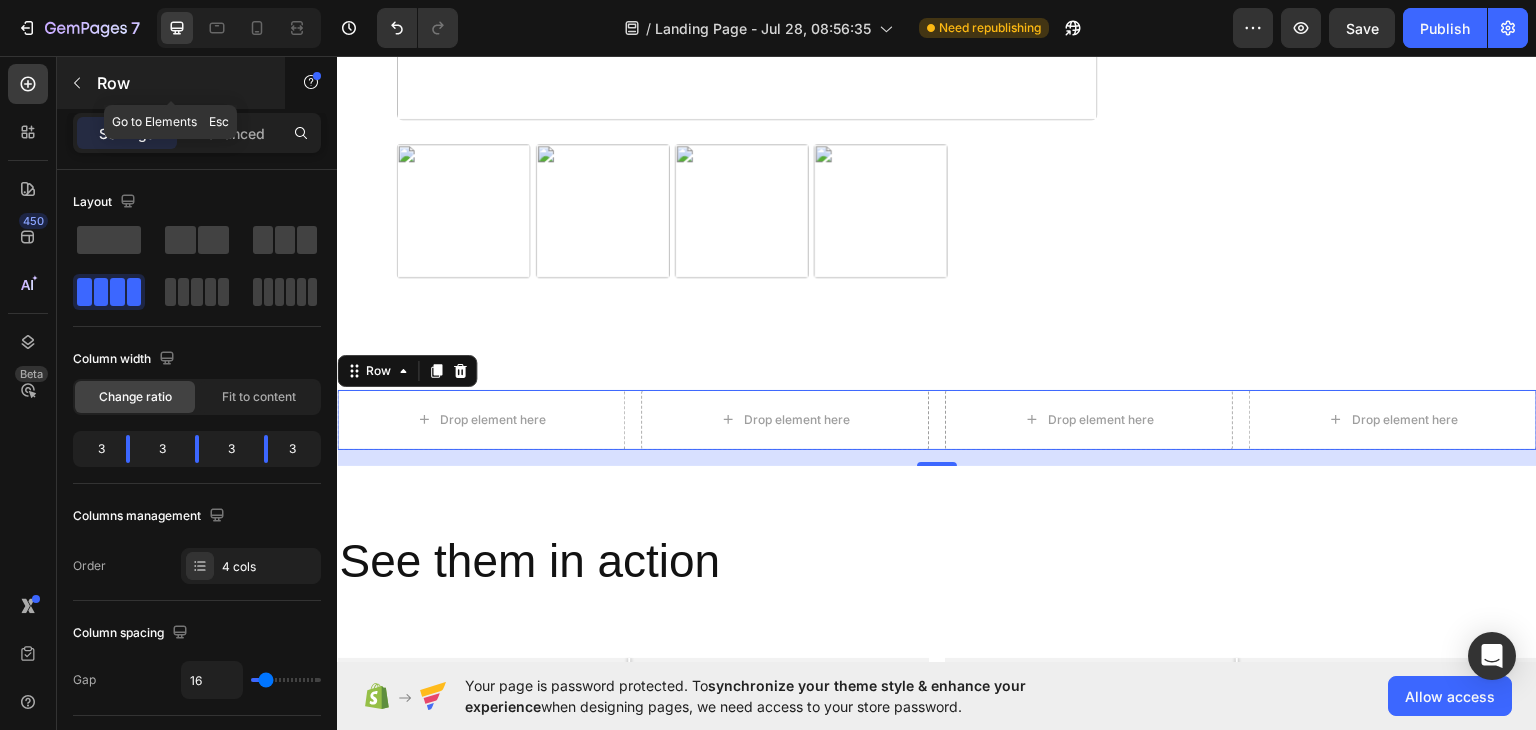 click 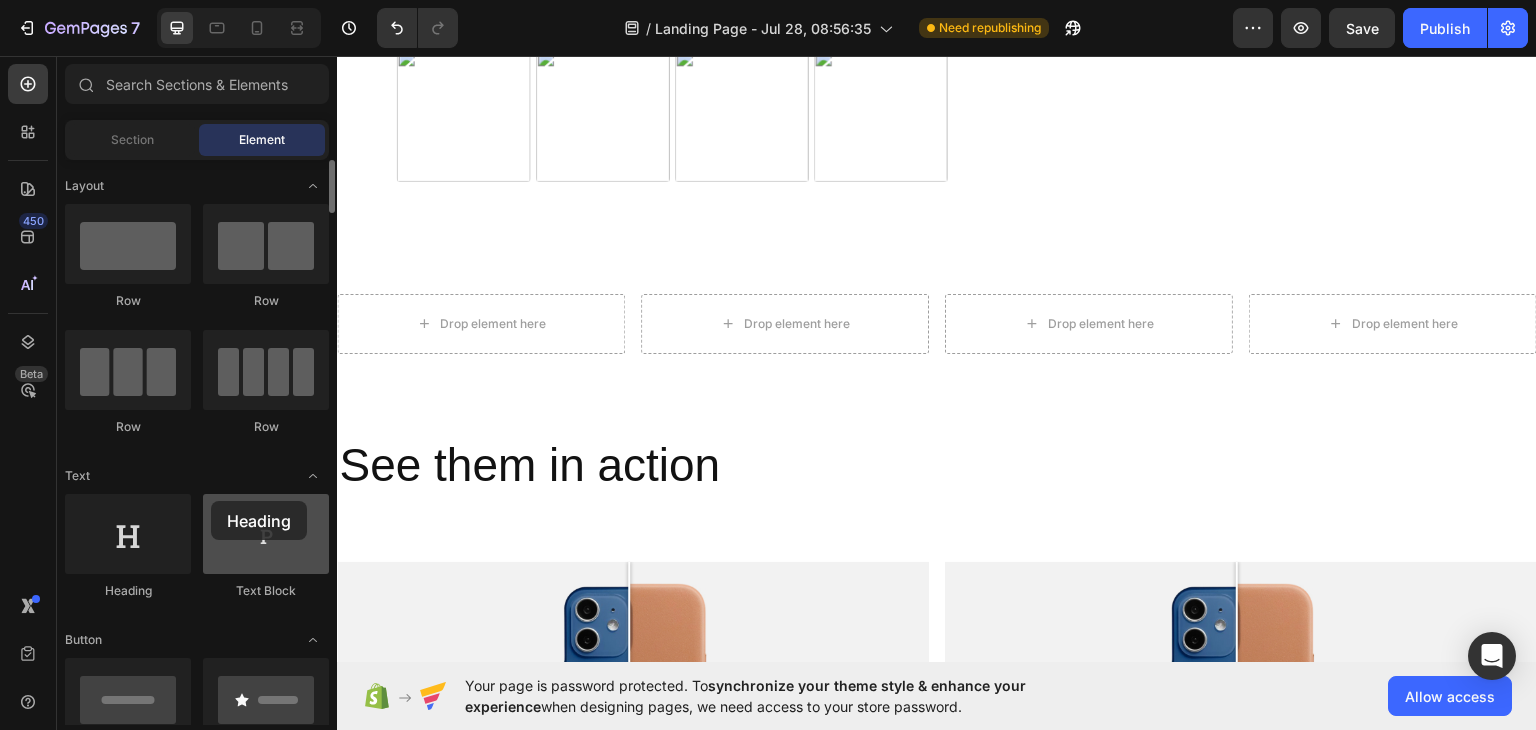 scroll, scrollTop: 867, scrollLeft: 0, axis: vertical 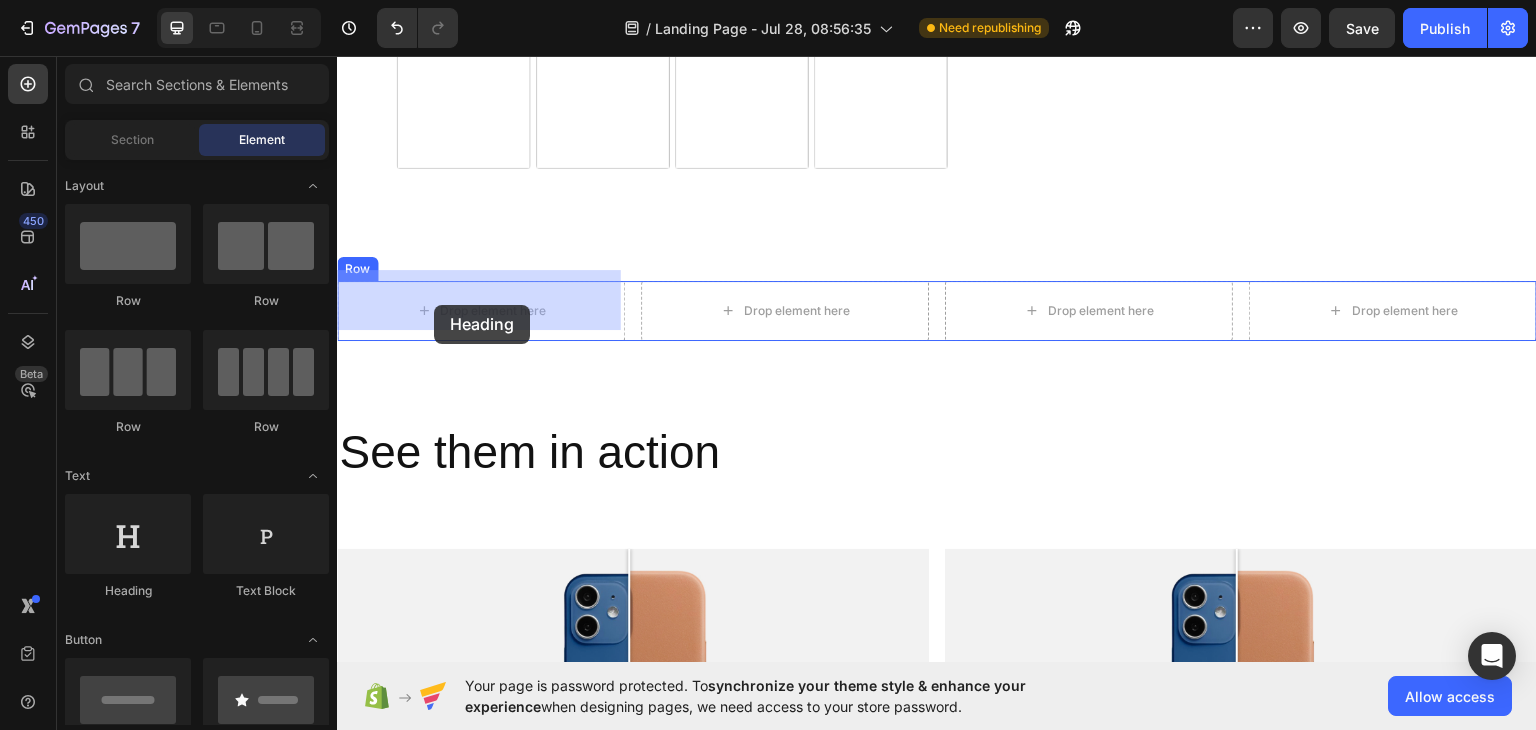 drag, startPoint x: 472, startPoint y: 600, endPoint x: 434, endPoint y: 304, distance: 298.42923 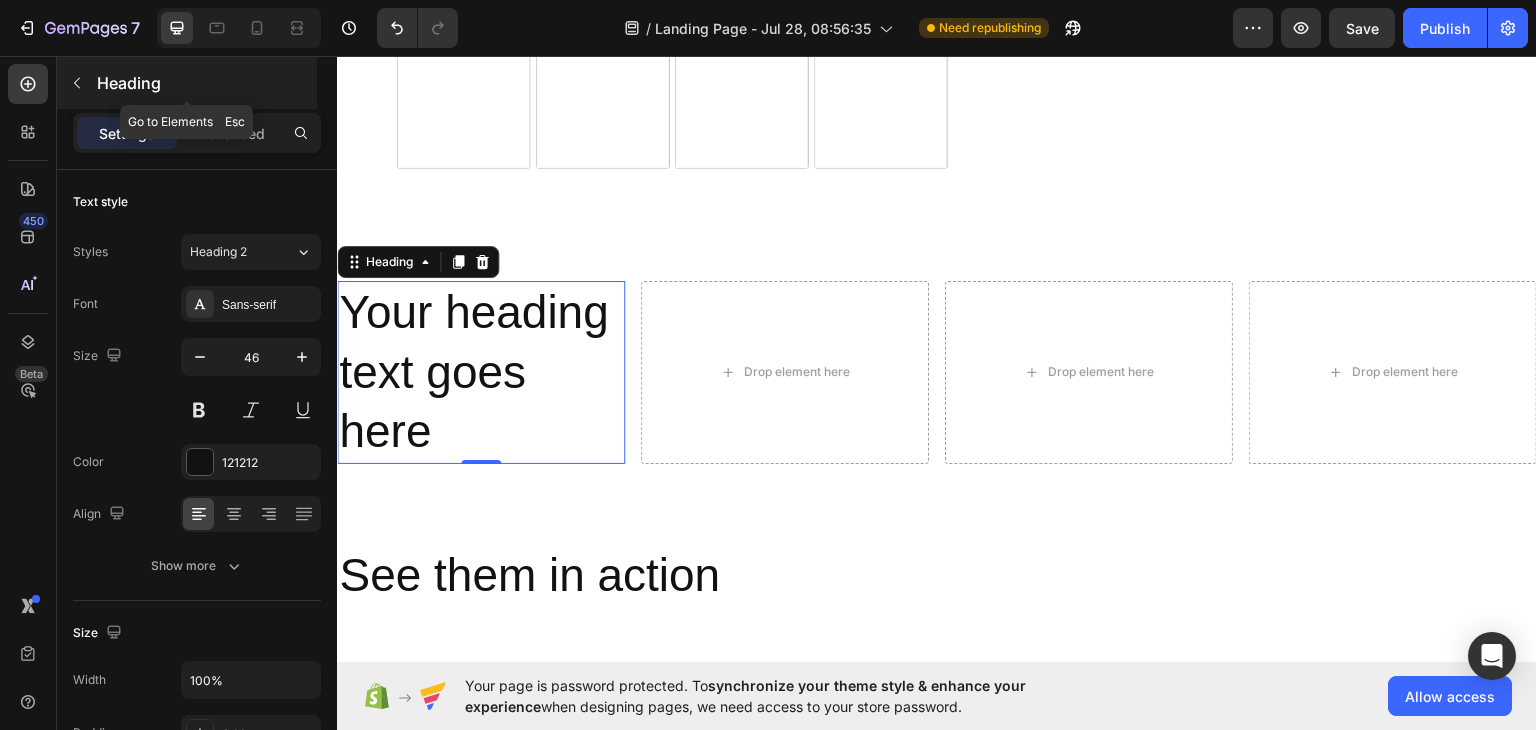 click 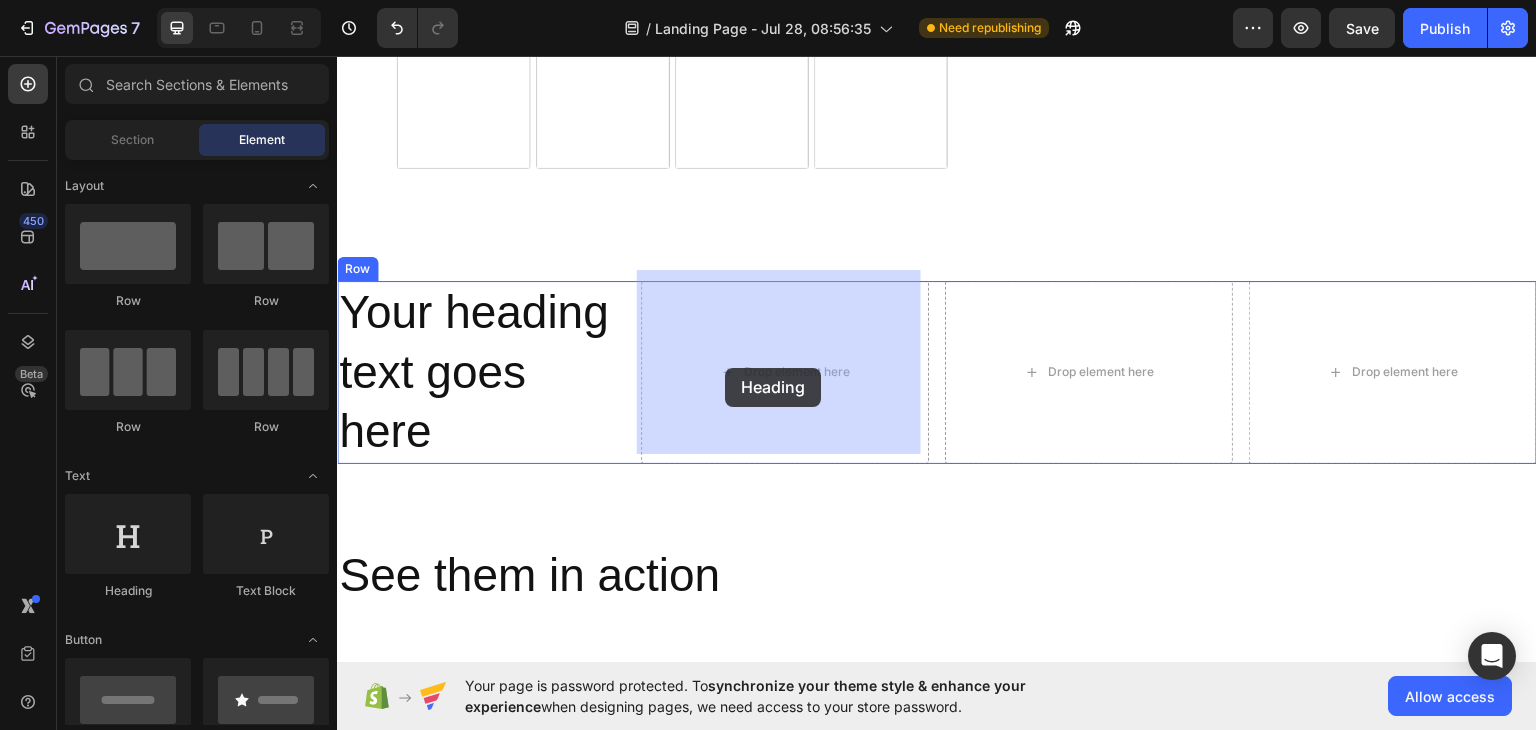 drag, startPoint x: 474, startPoint y: 598, endPoint x: 725, endPoint y: 367, distance: 341.11874 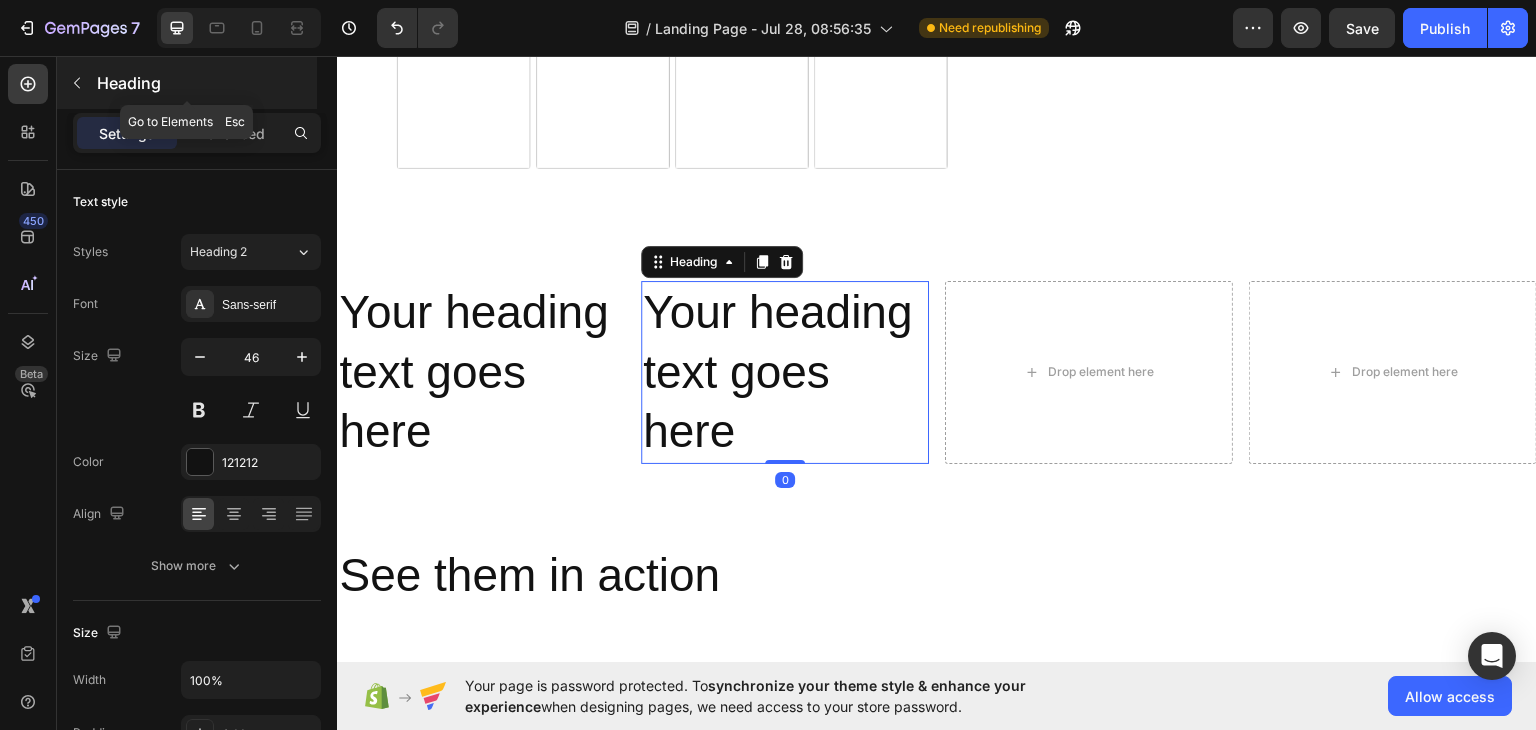 click 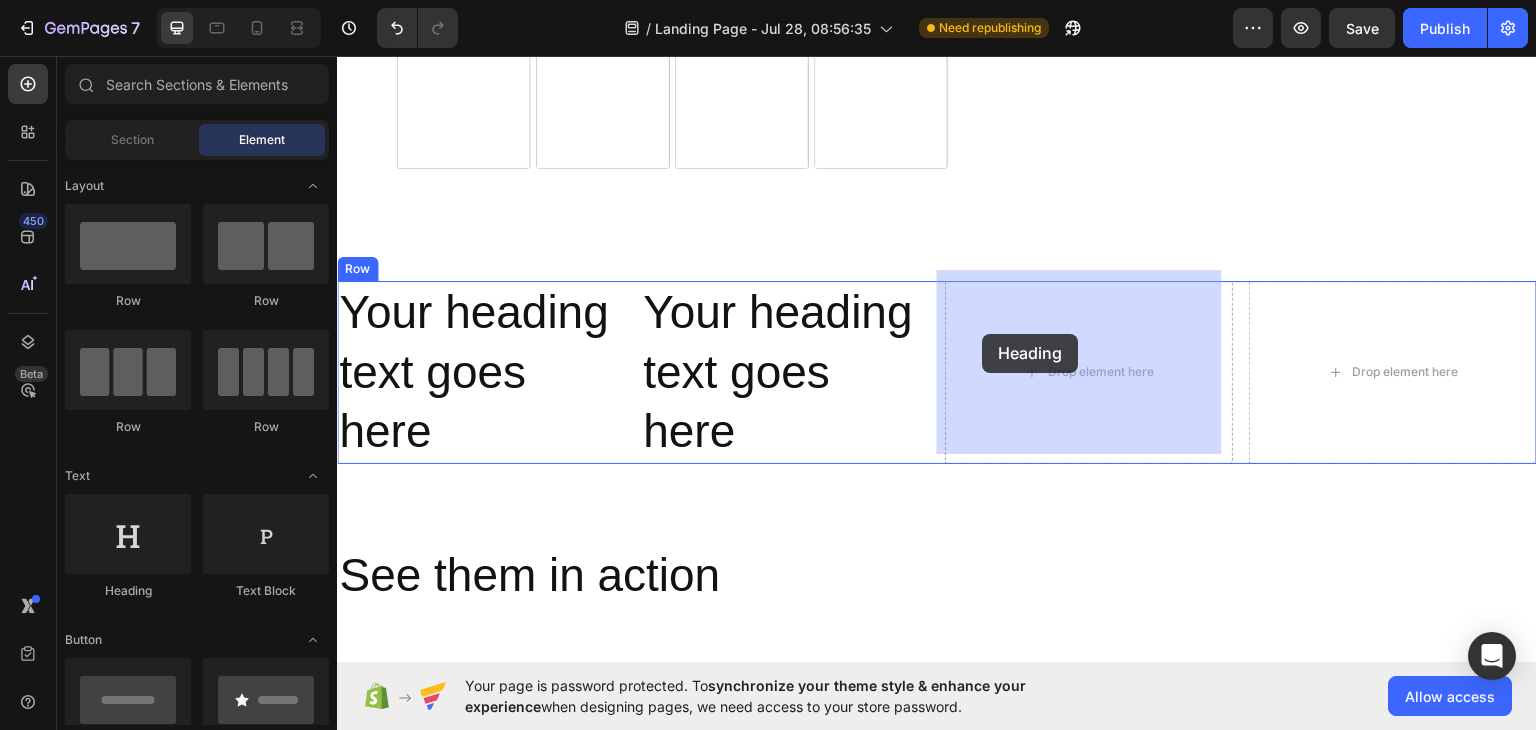 drag, startPoint x: 500, startPoint y: 581, endPoint x: 984, endPoint y: 334, distance: 543.38293 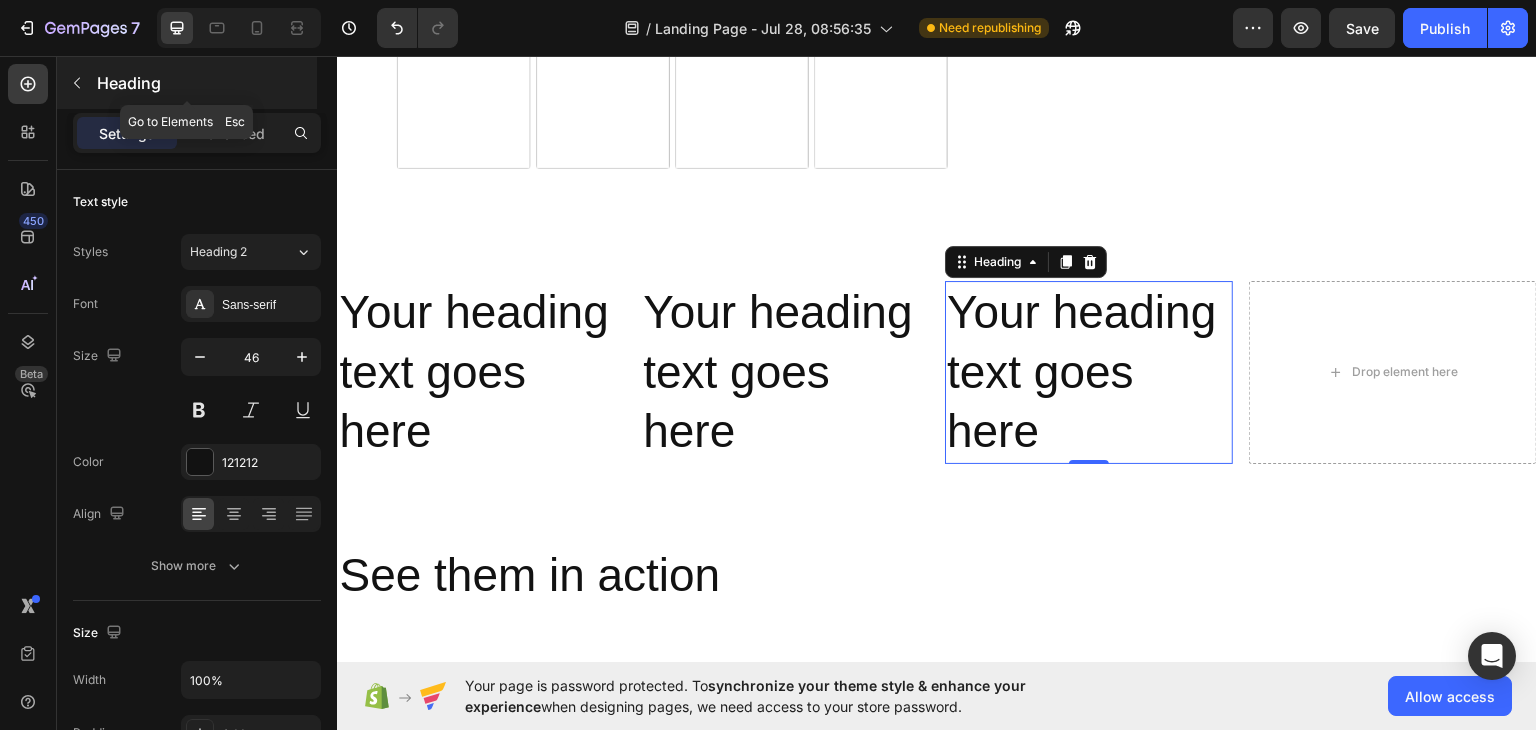 click at bounding box center (77, 83) 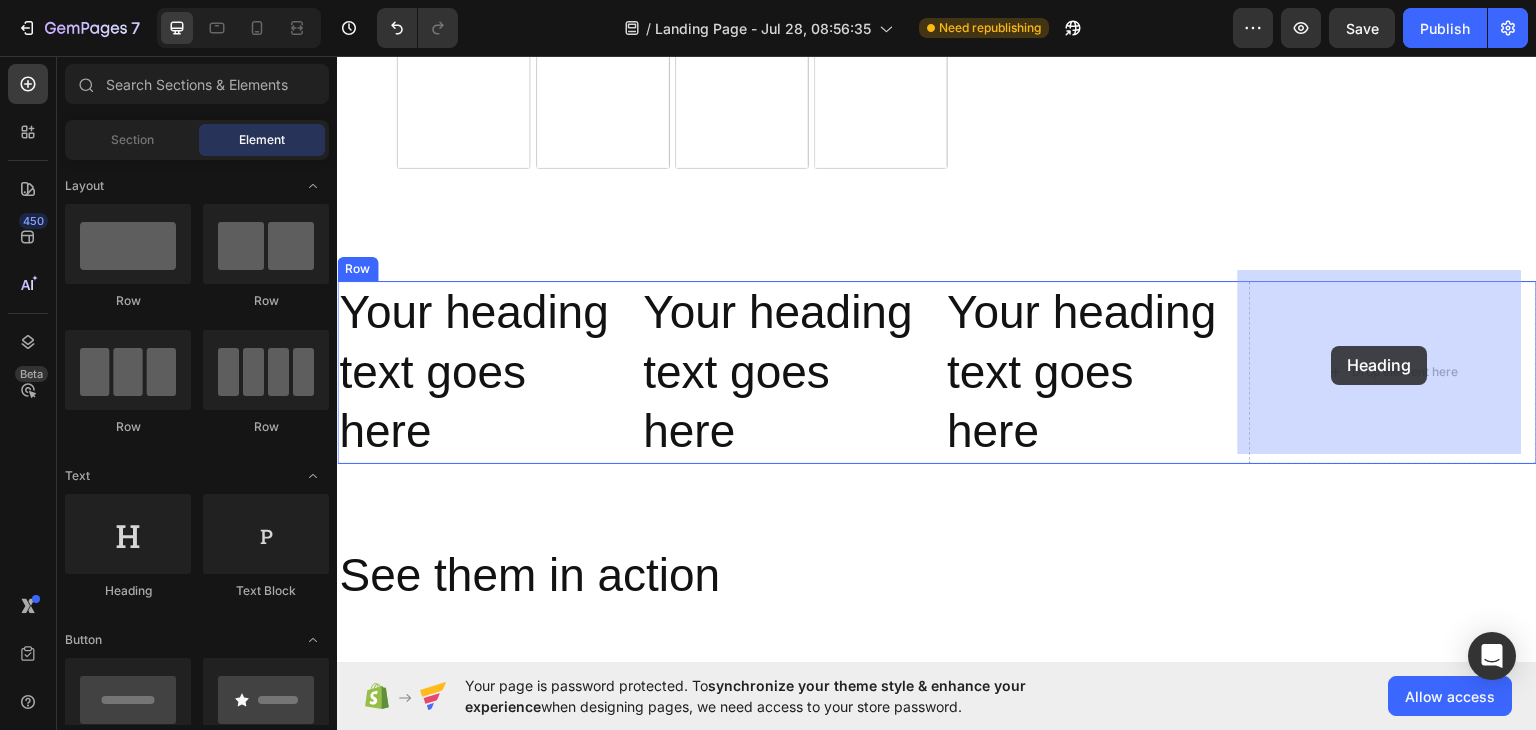 drag, startPoint x: 465, startPoint y: 610, endPoint x: 1332, endPoint y: 345, distance: 906.5947 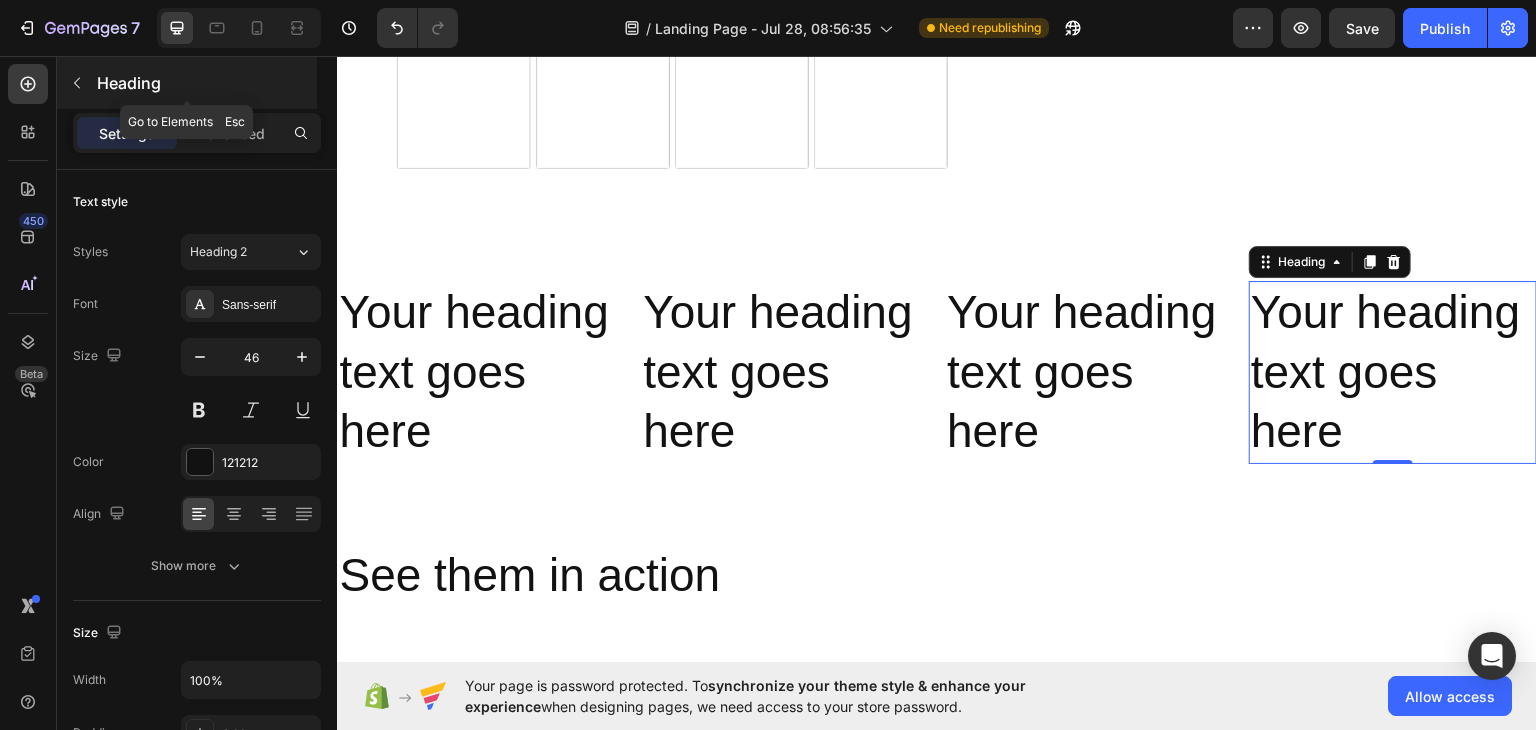 click at bounding box center (77, 83) 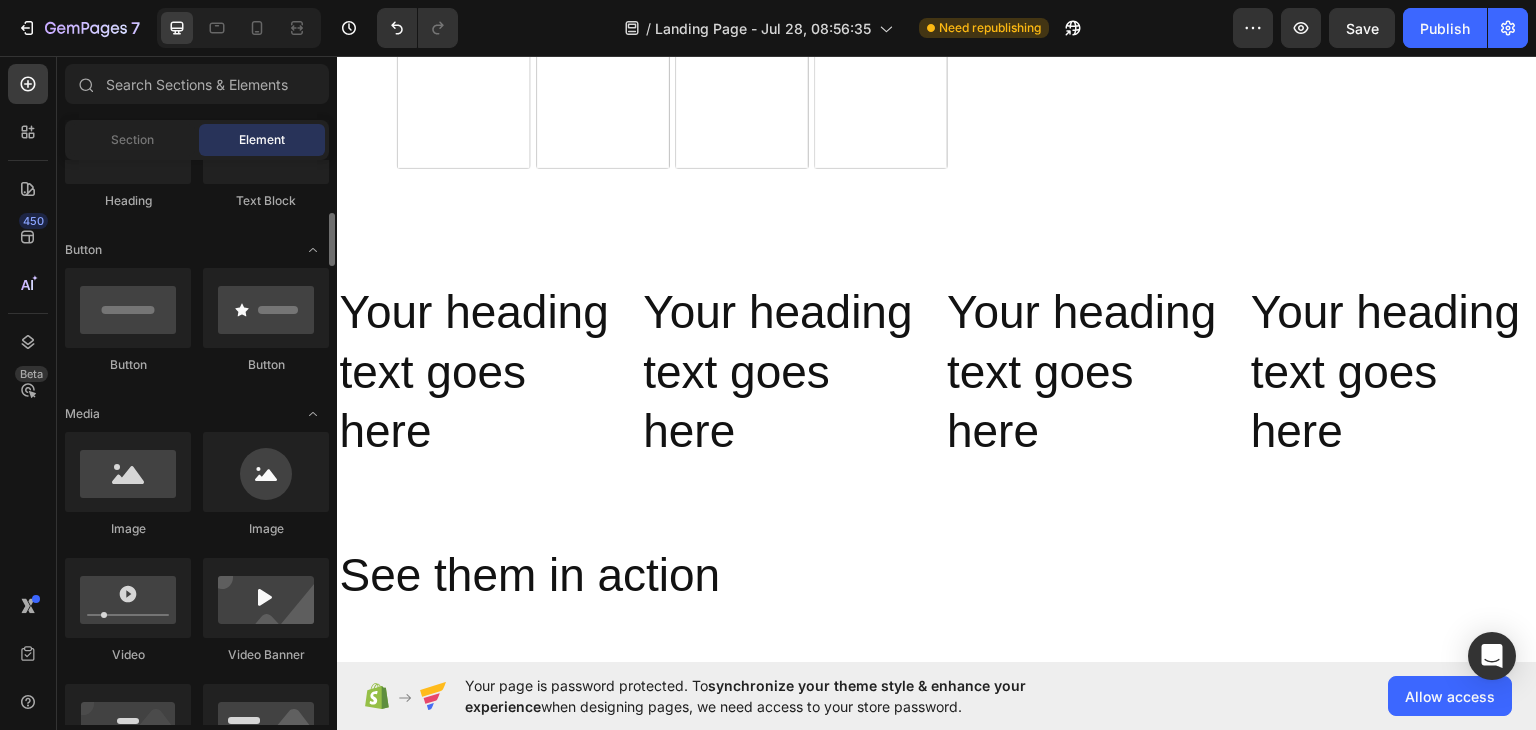 scroll, scrollTop: 446, scrollLeft: 0, axis: vertical 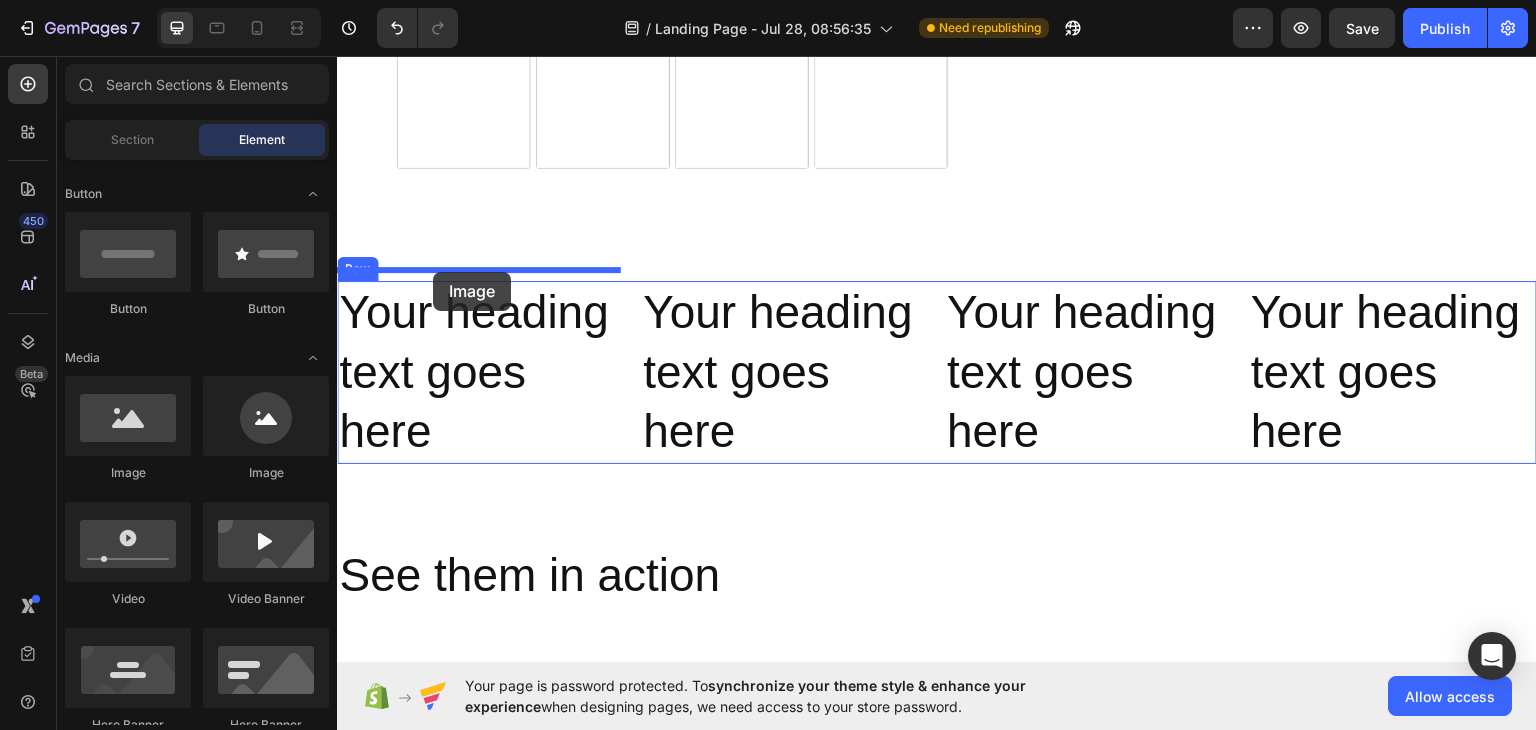 drag, startPoint x: 591, startPoint y: 472, endPoint x: 433, endPoint y: 271, distance: 255.6658 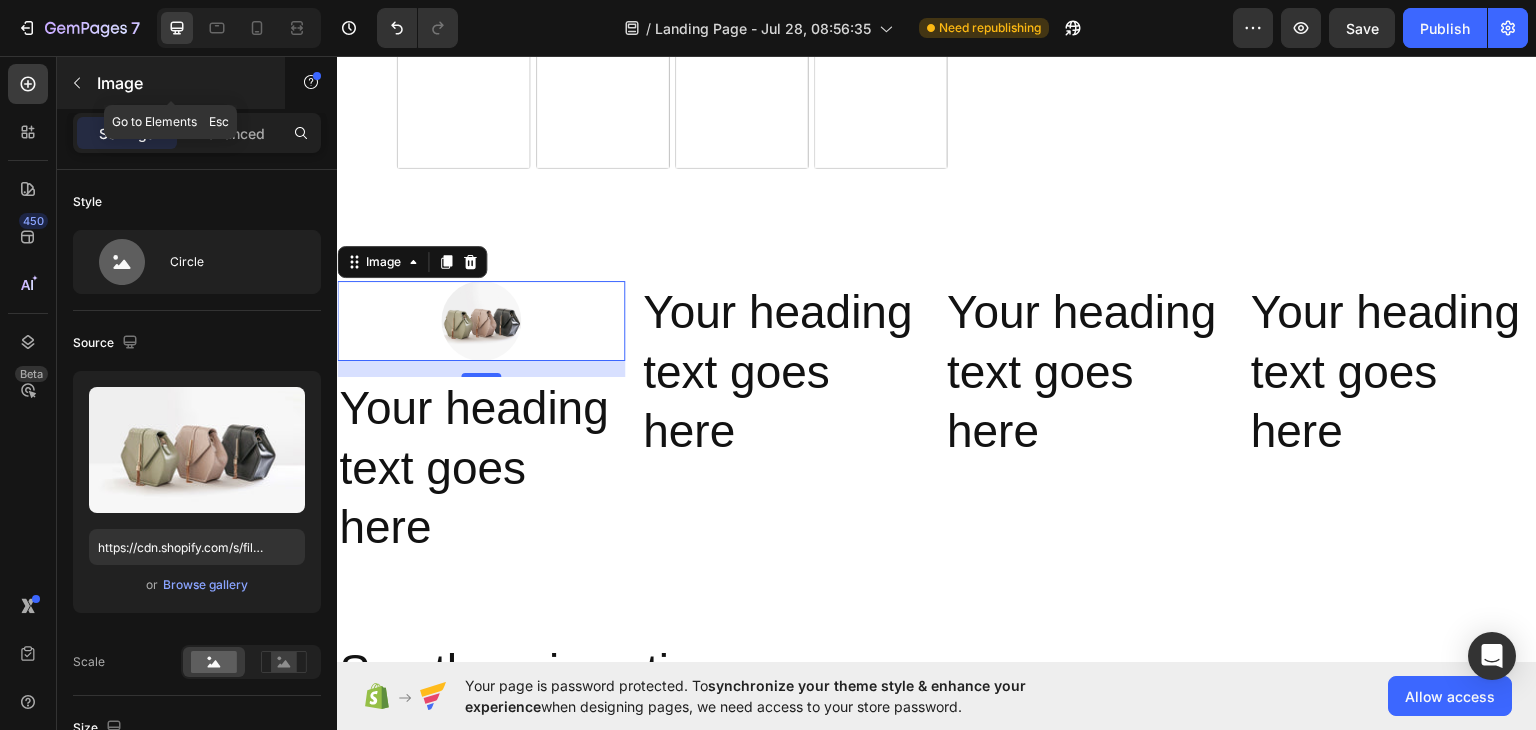 click 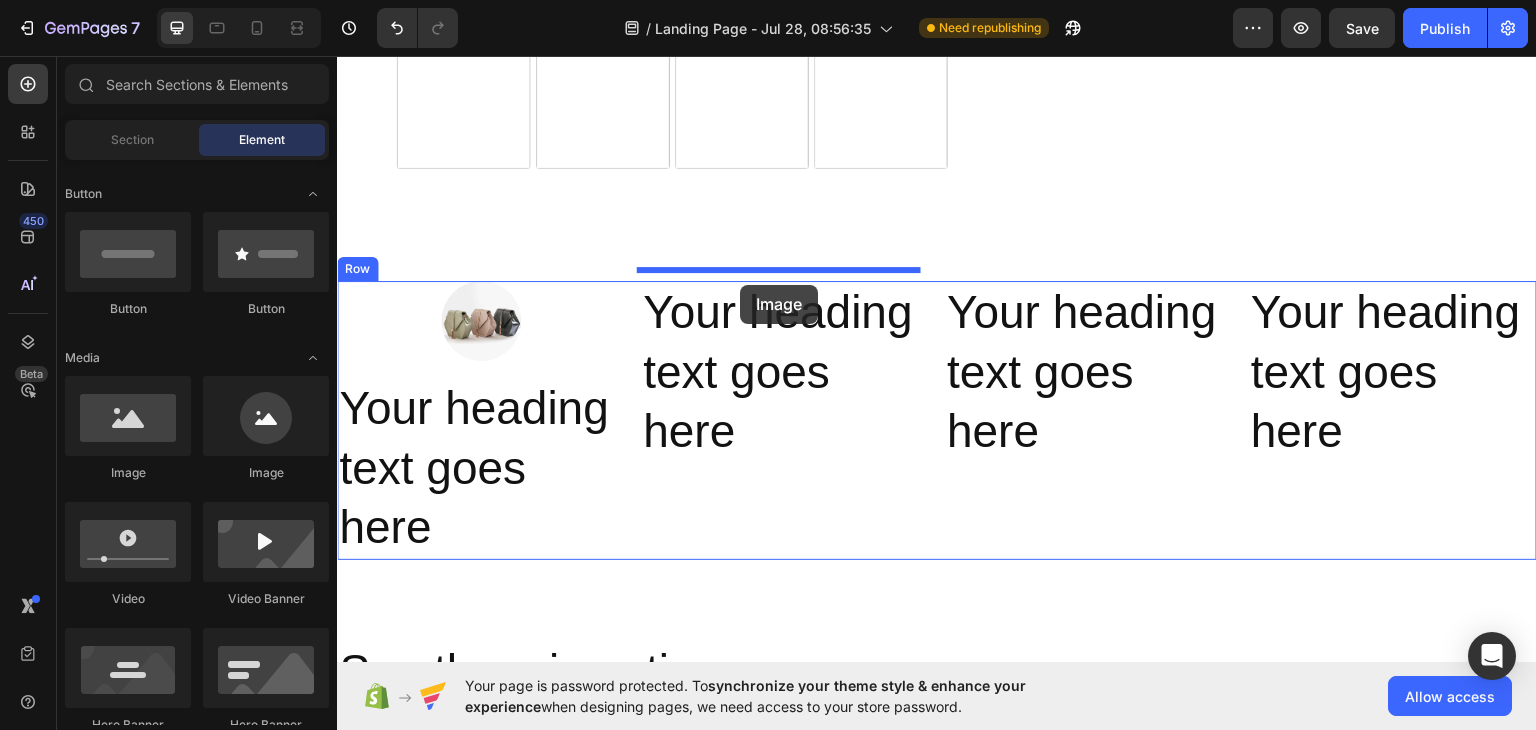 drag, startPoint x: 612, startPoint y: 490, endPoint x: 741, endPoint y: 273, distance: 252.44801 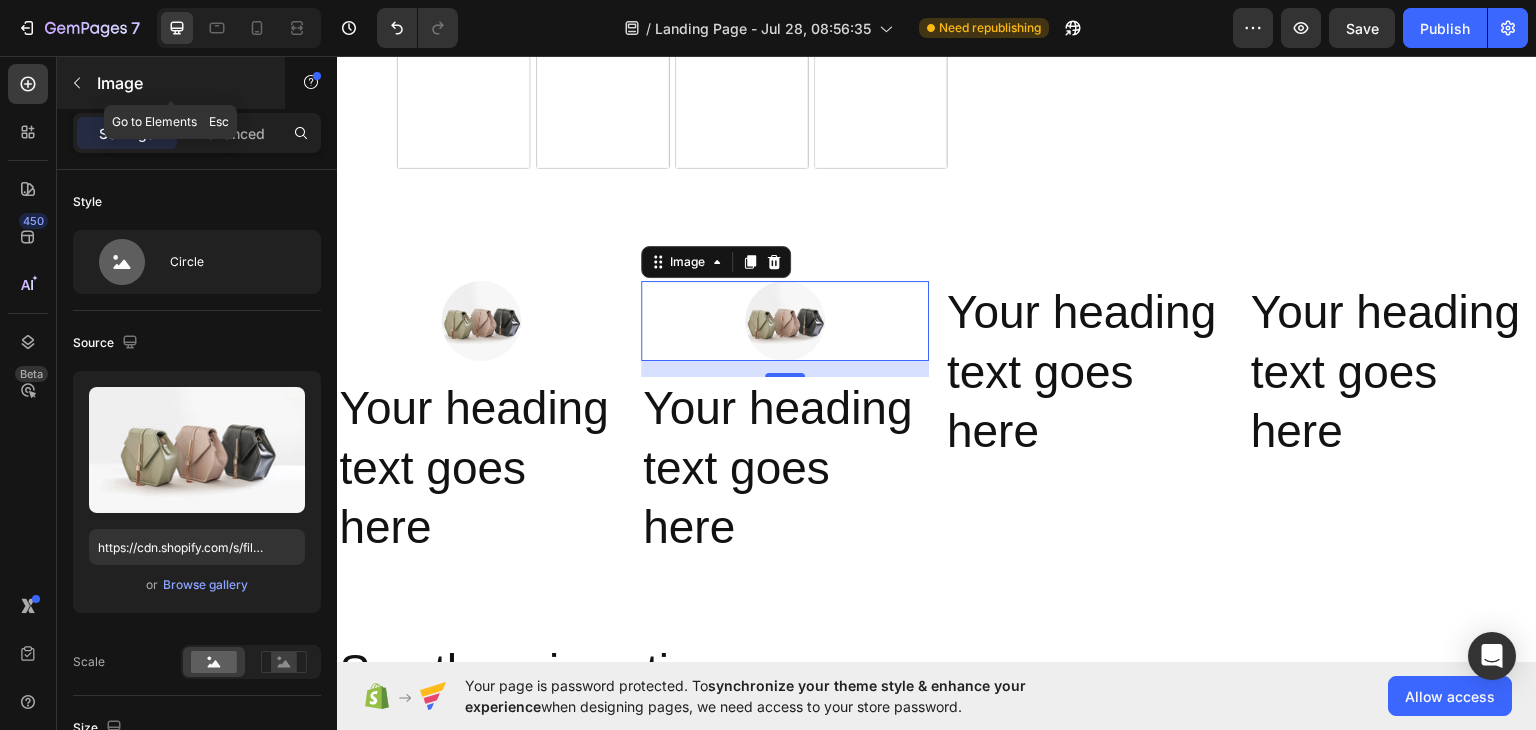 click at bounding box center [77, 83] 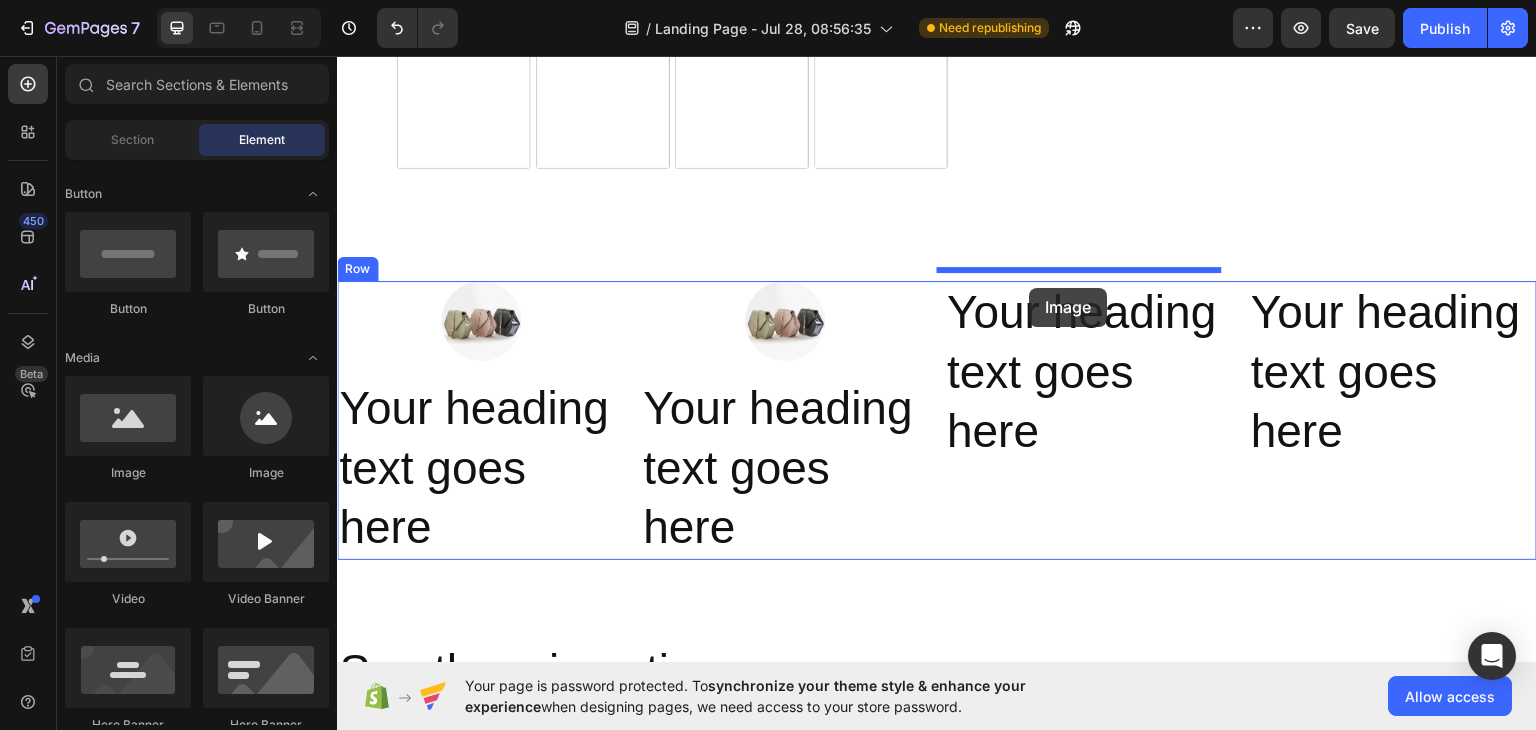 drag, startPoint x: 601, startPoint y: 510, endPoint x: 1030, endPoint y: 287, distance: 483.49768 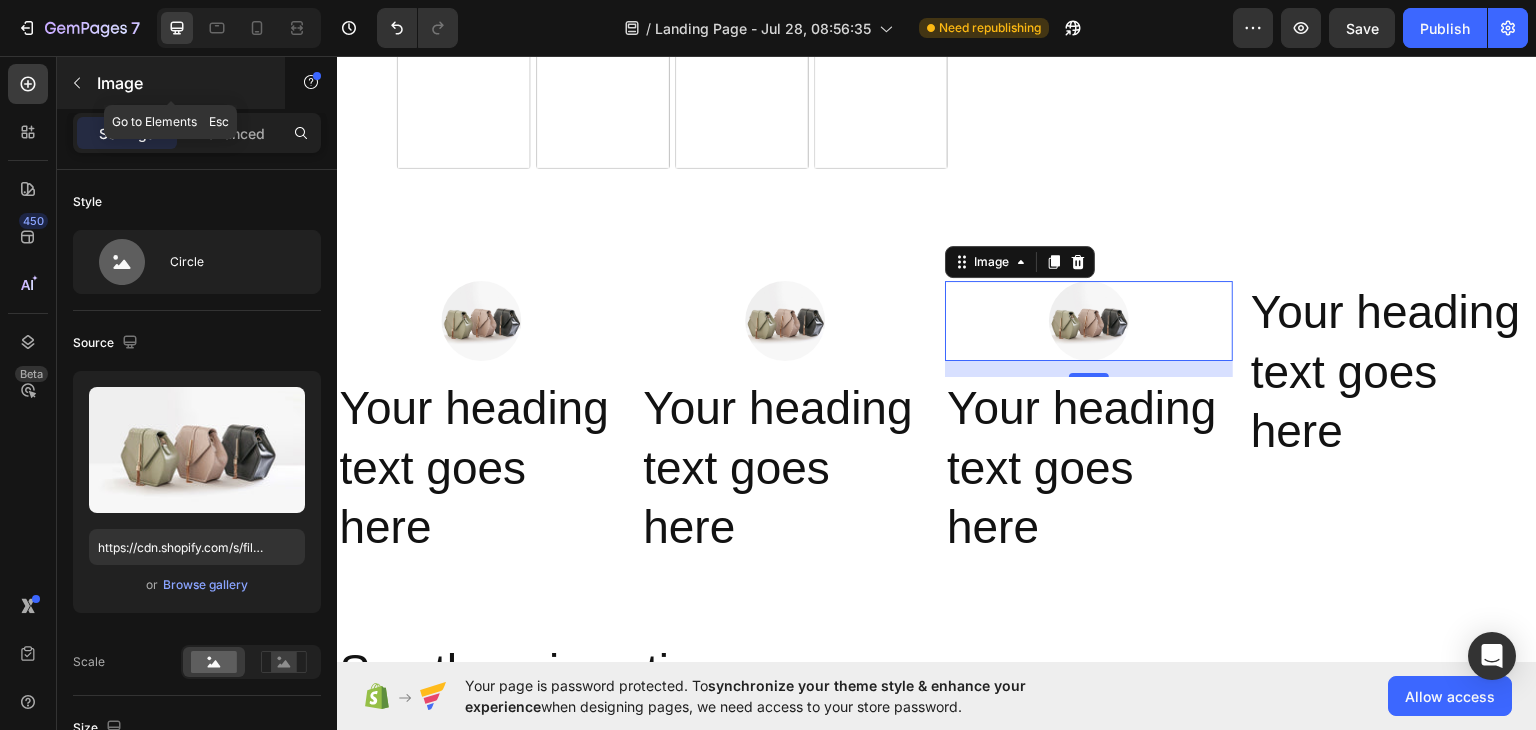 click at bounding box center (77, 83) 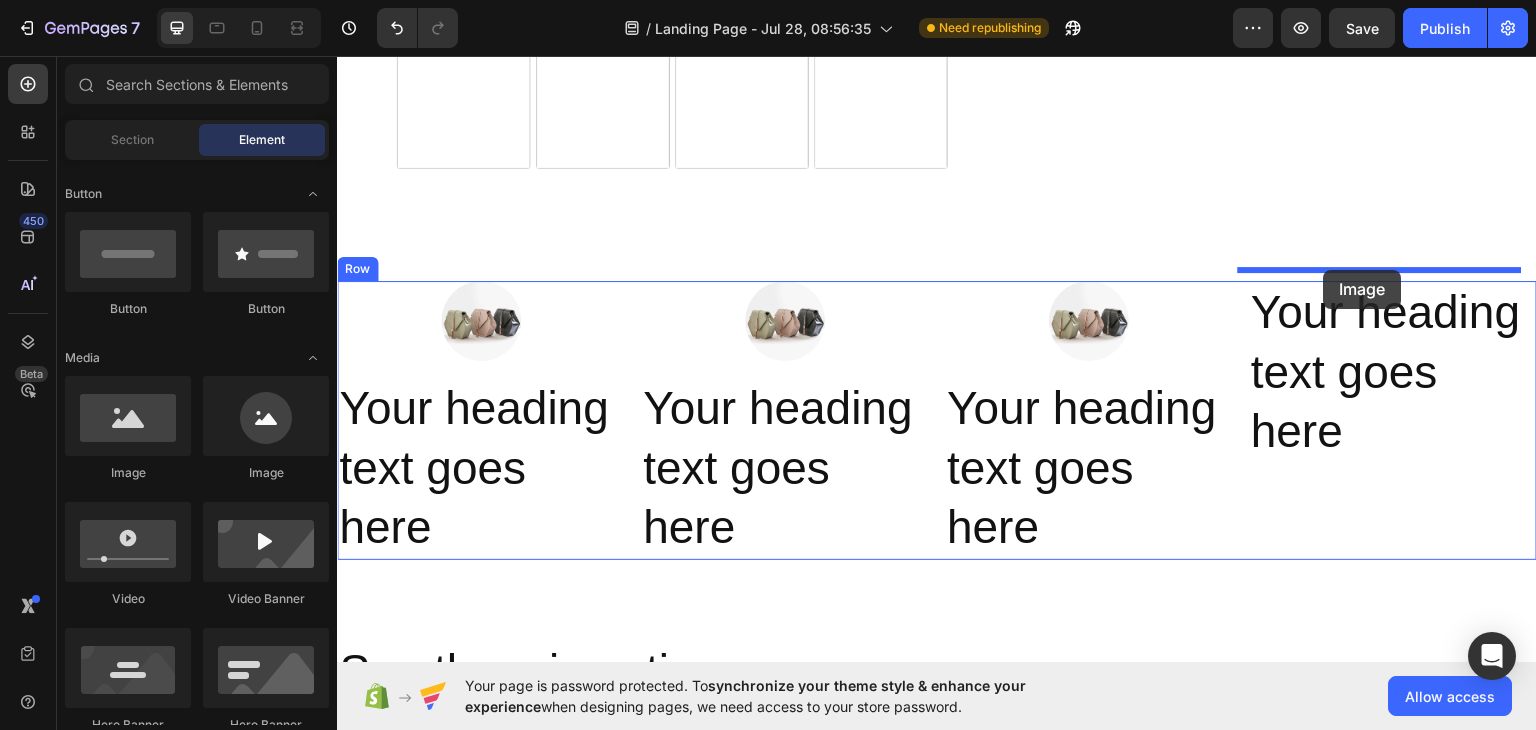 drag, startPoint x: 601, startPoint y: 478, endPoint x: 1324, endPoint y: 269, distance: 752.6022 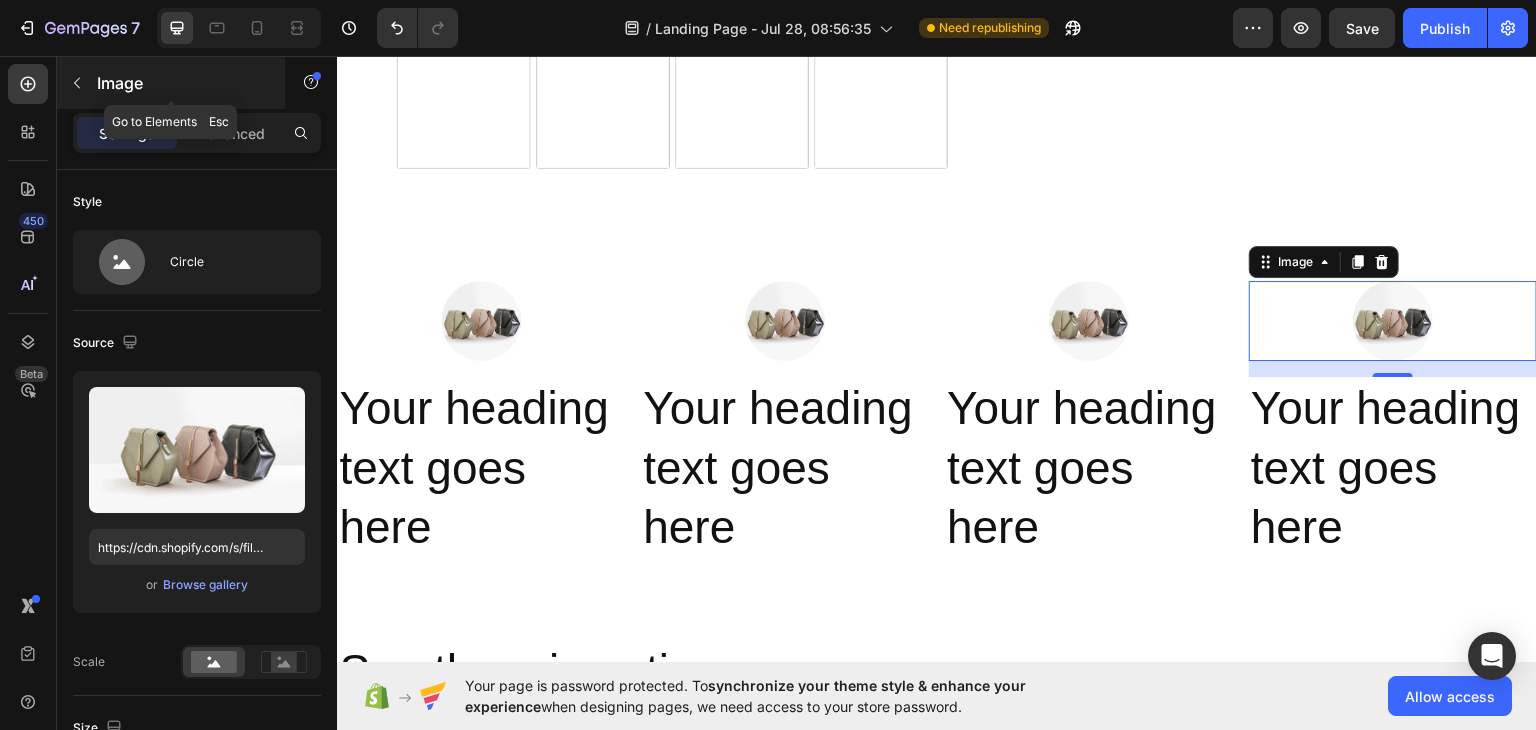 click 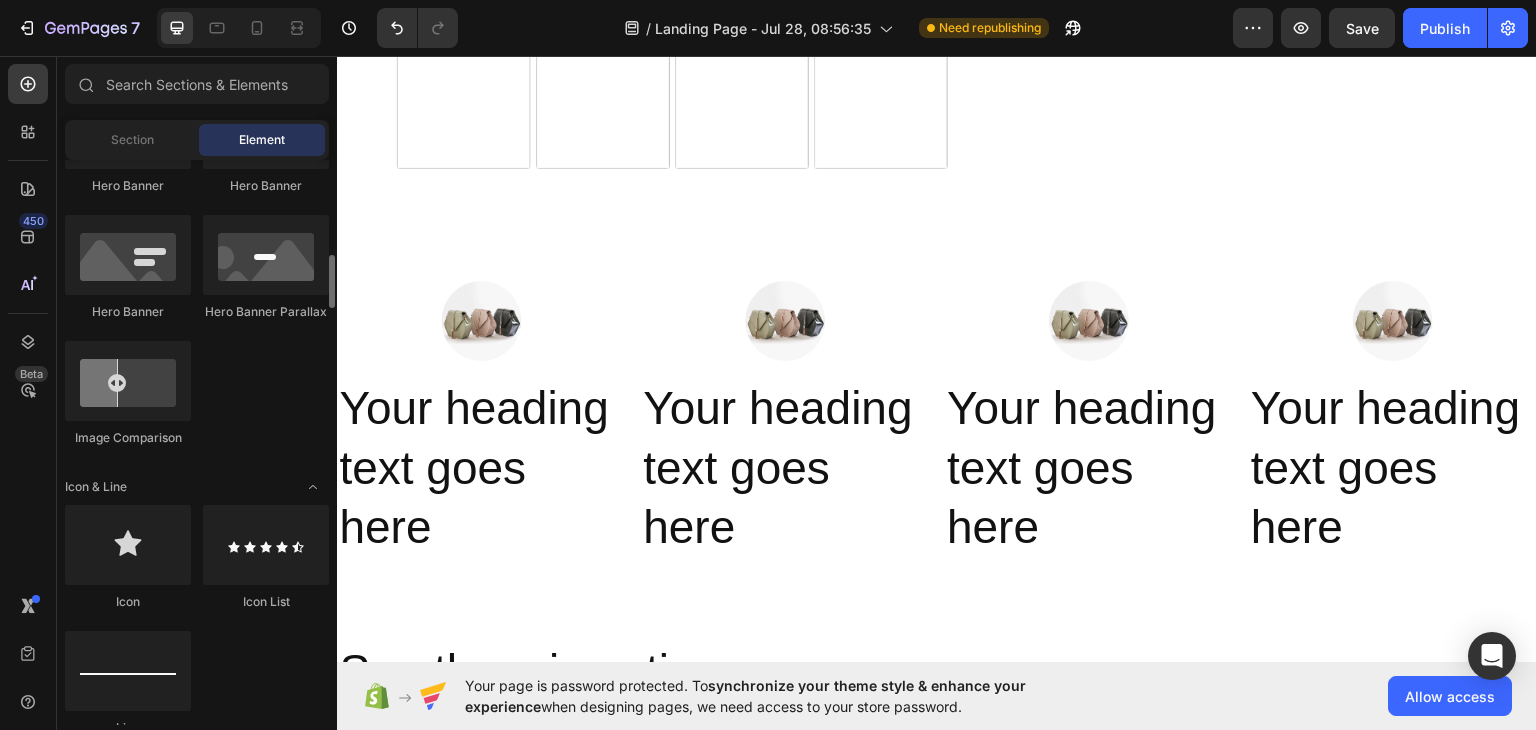 scroll, scrollTop: 986, scrollLeft: 0, axis: vertical 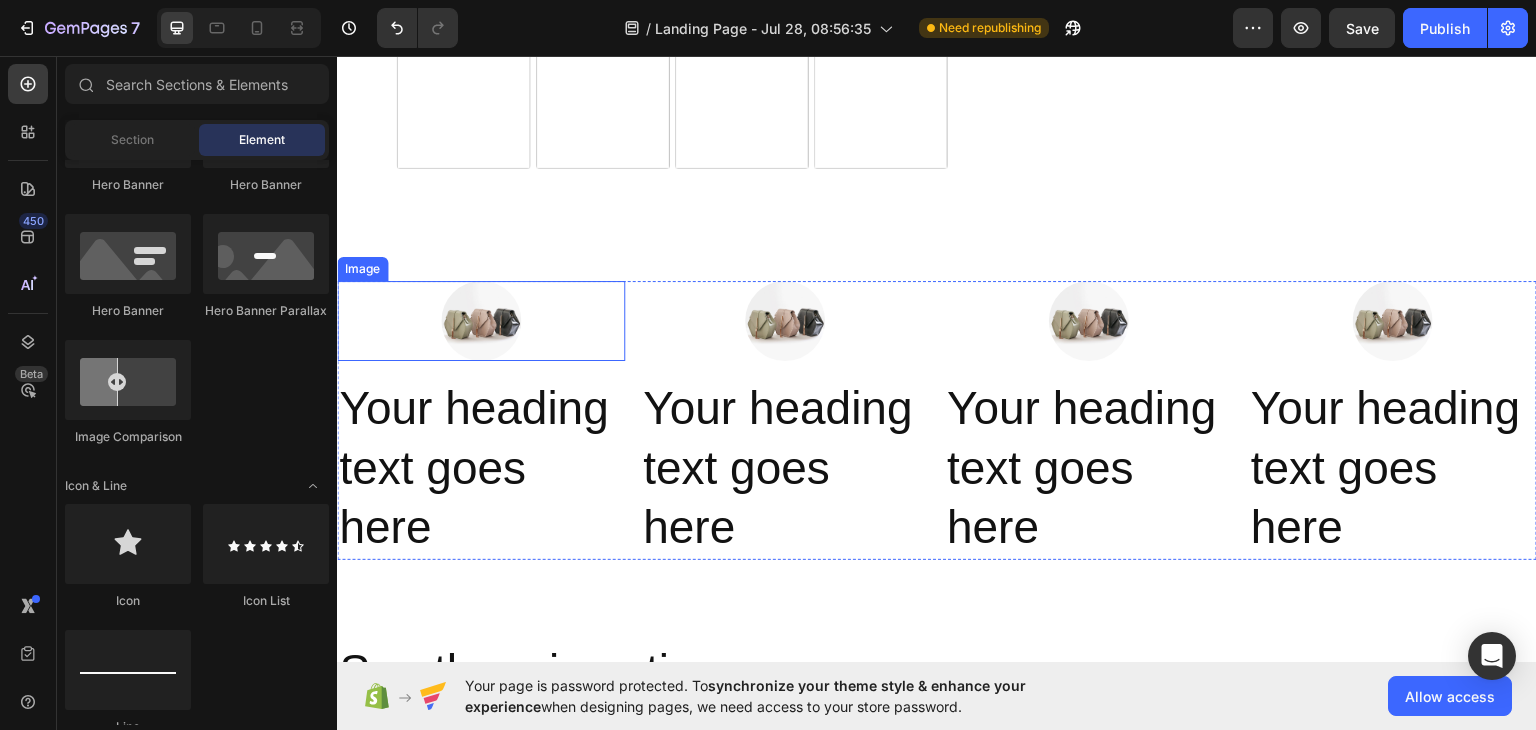 click at bounding box center [481, 320] 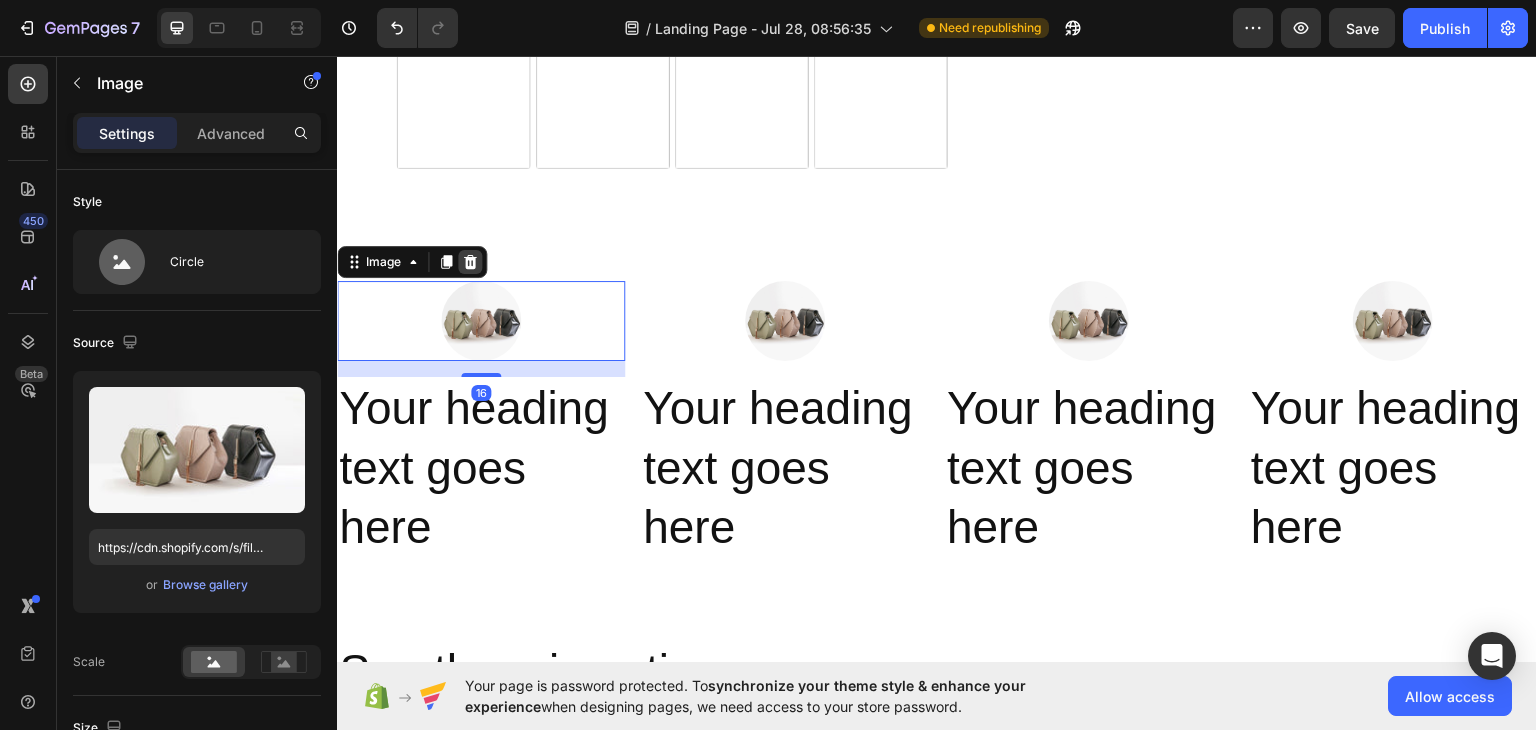 click at bounding box center [470, 261] 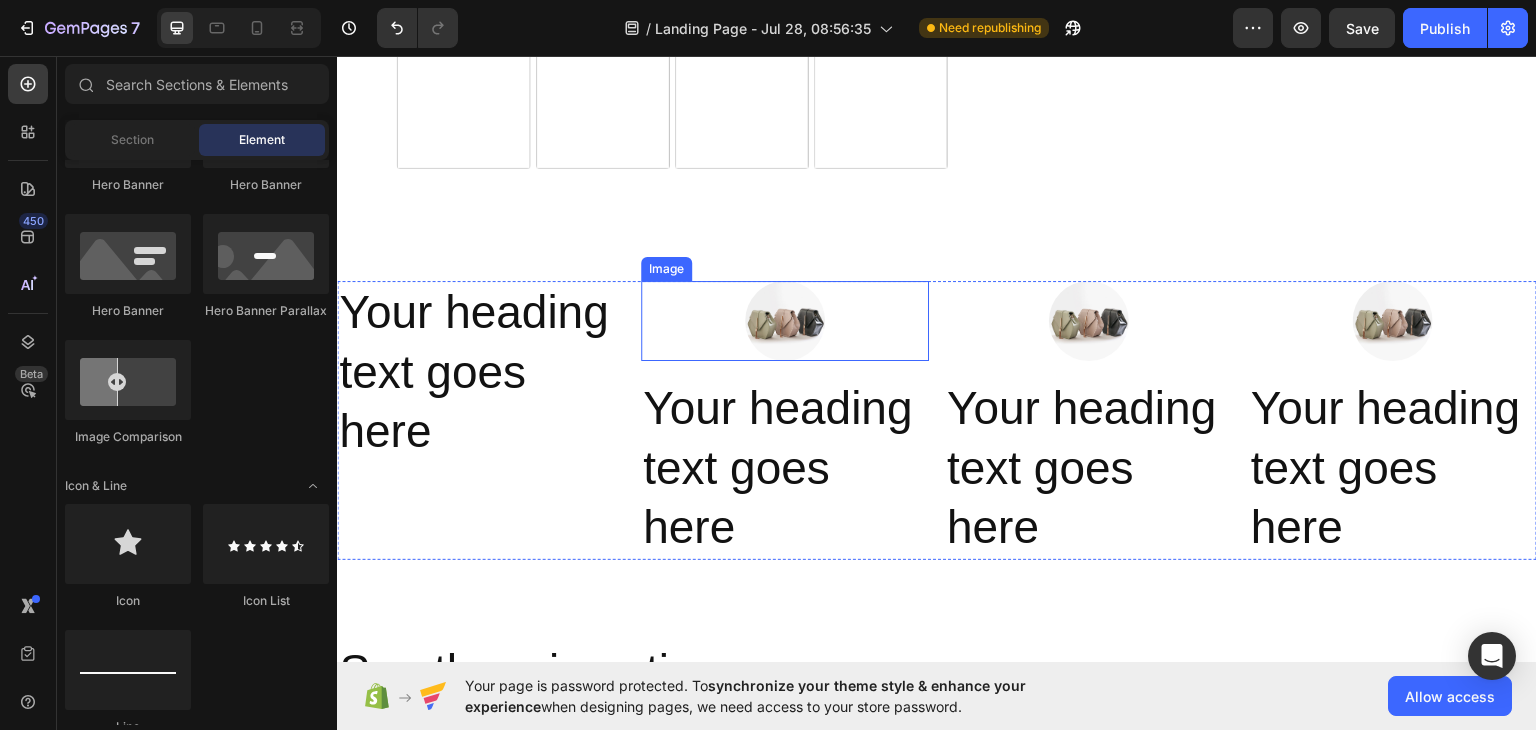 click at bounding box center [785, 320] 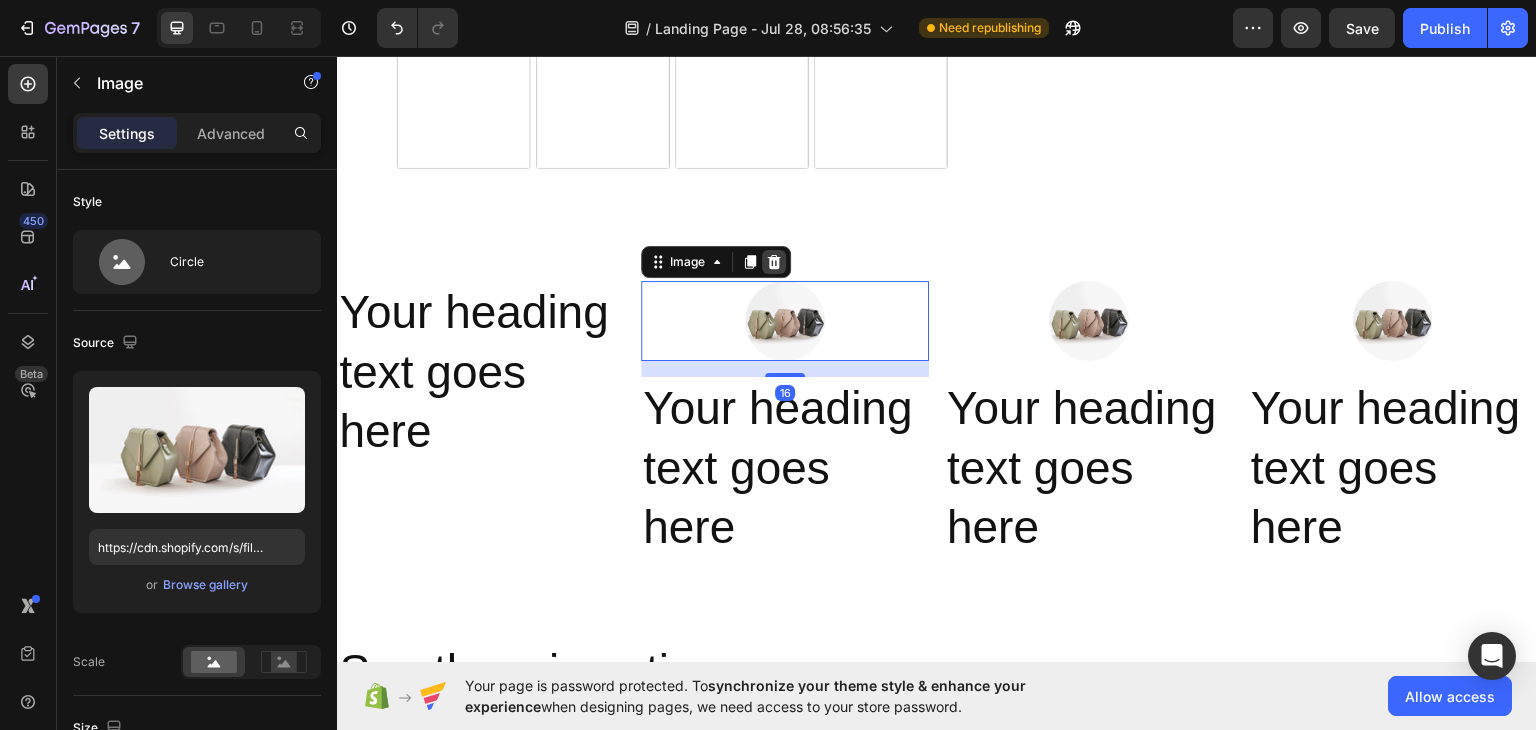 click at bounding box center (774, 261) 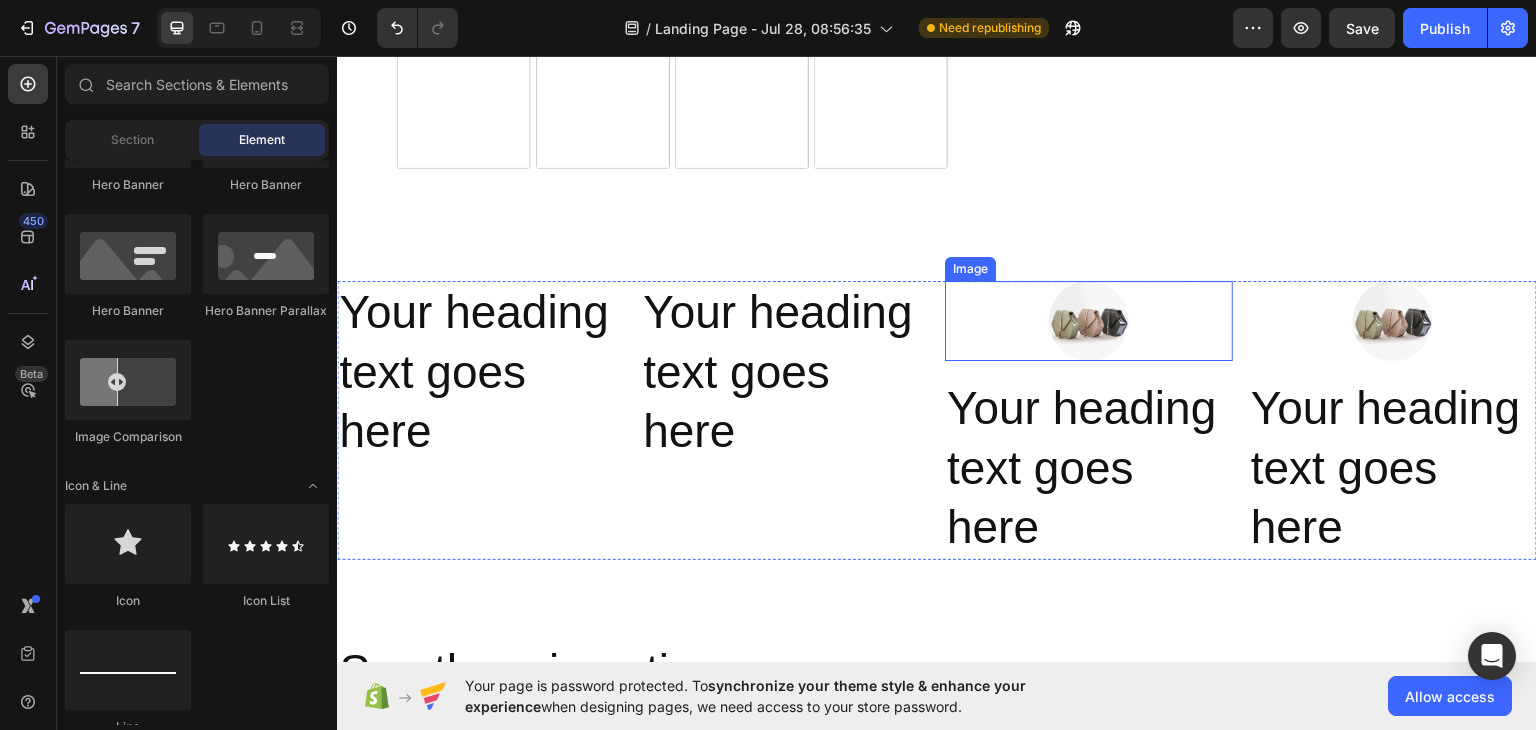 click at bounding box center (1089, 320) 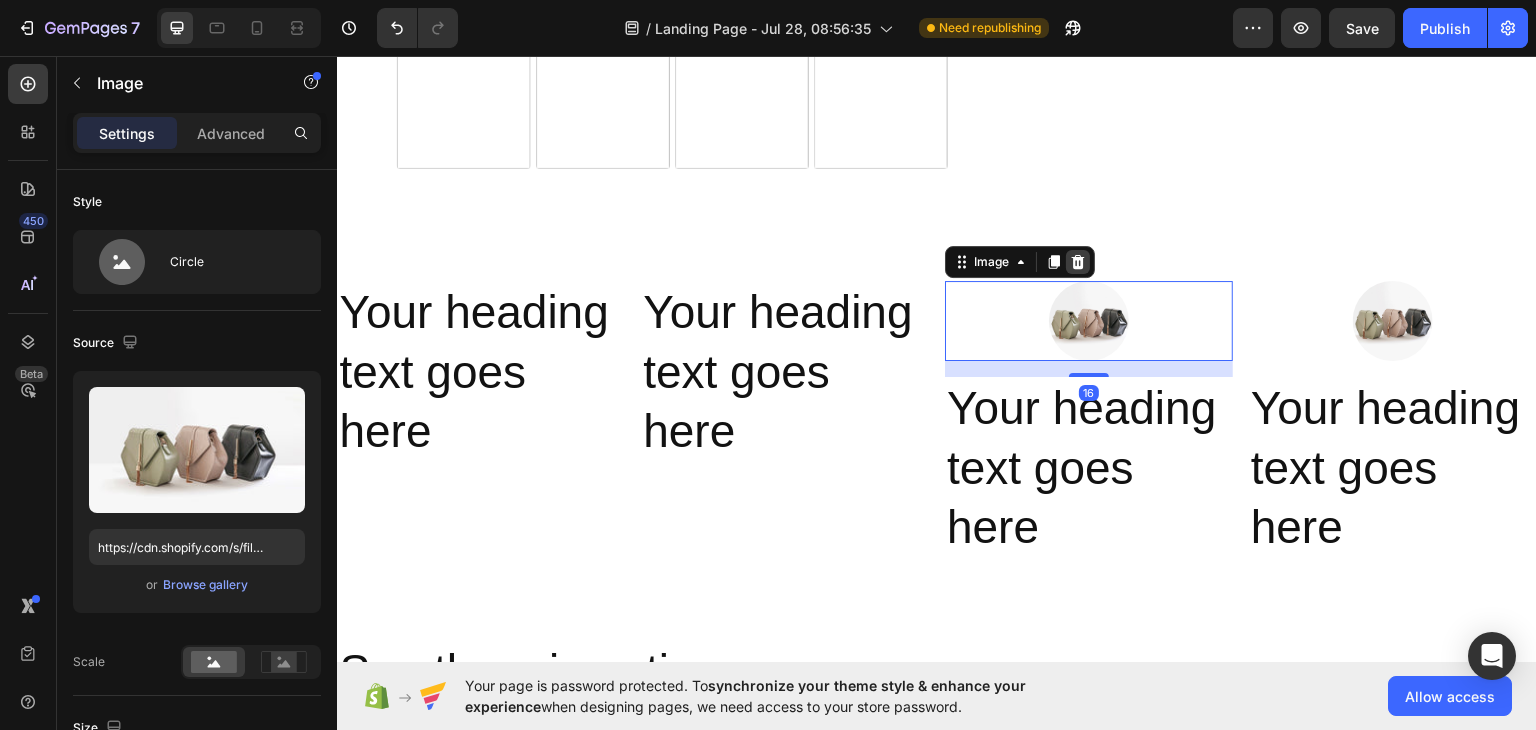 click at bounding box center (1078, 261) 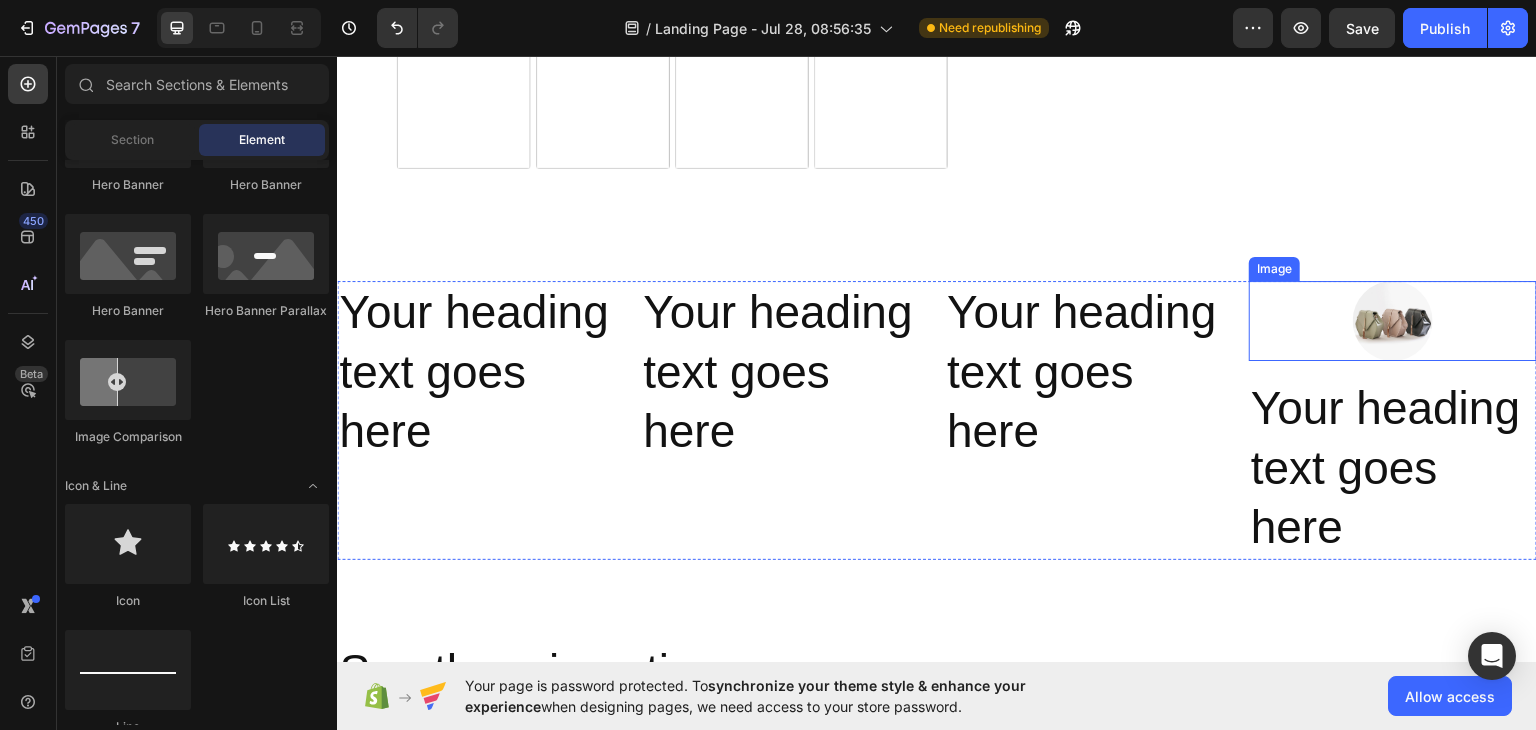 click at bounding box center [1393, 320] 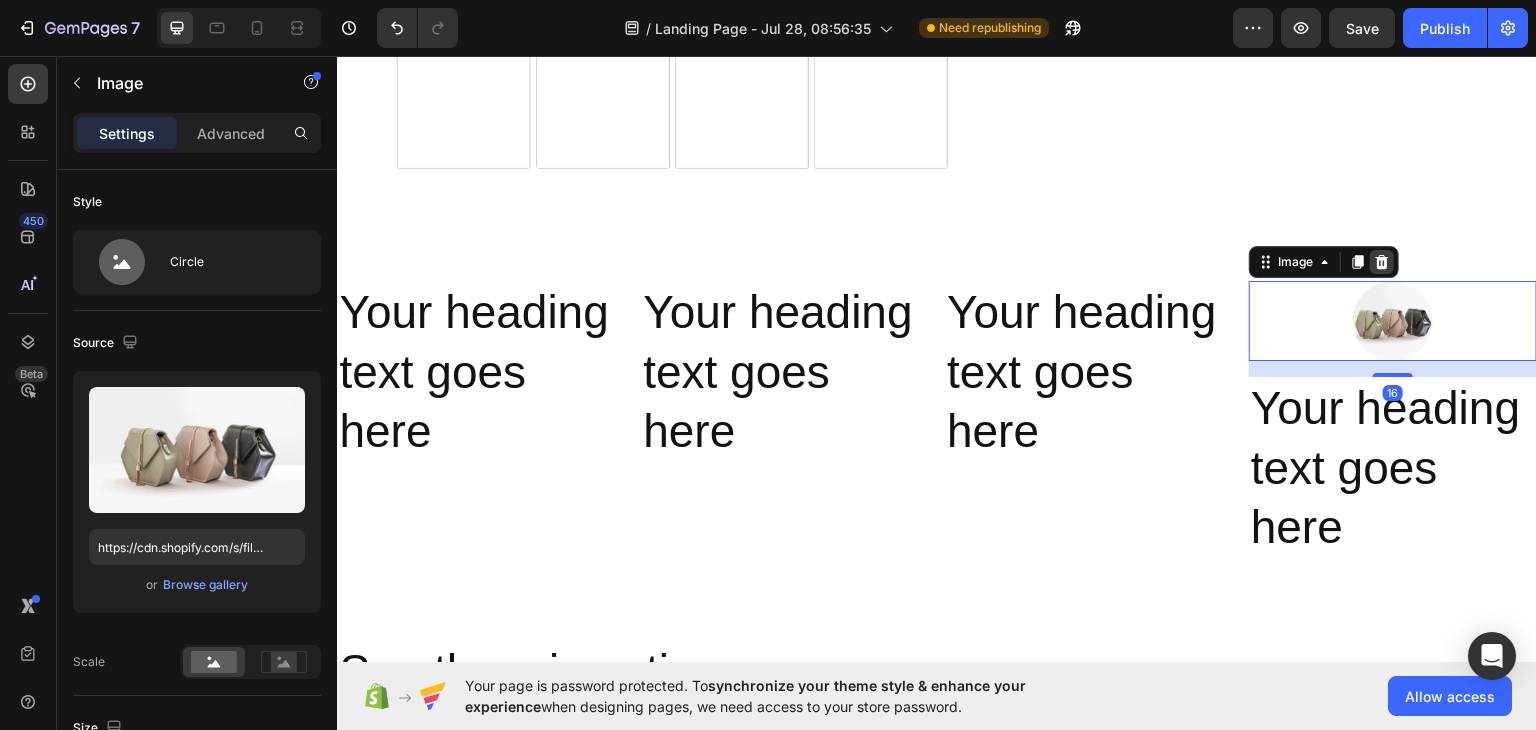 click 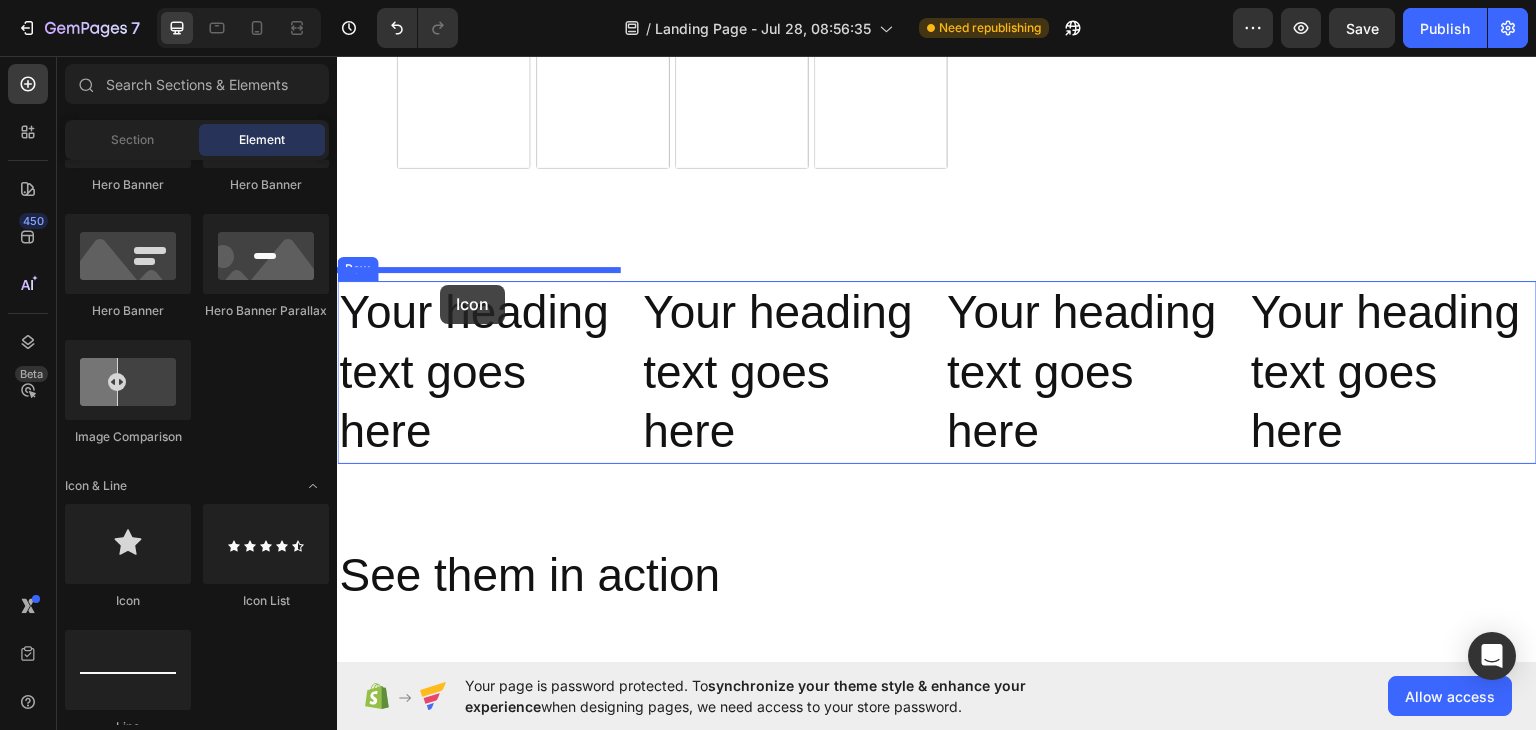 drag, startPoint x: 475, startPoint y: 580, endPoint x: 440, endPoint y: 284, distance: 298.06207 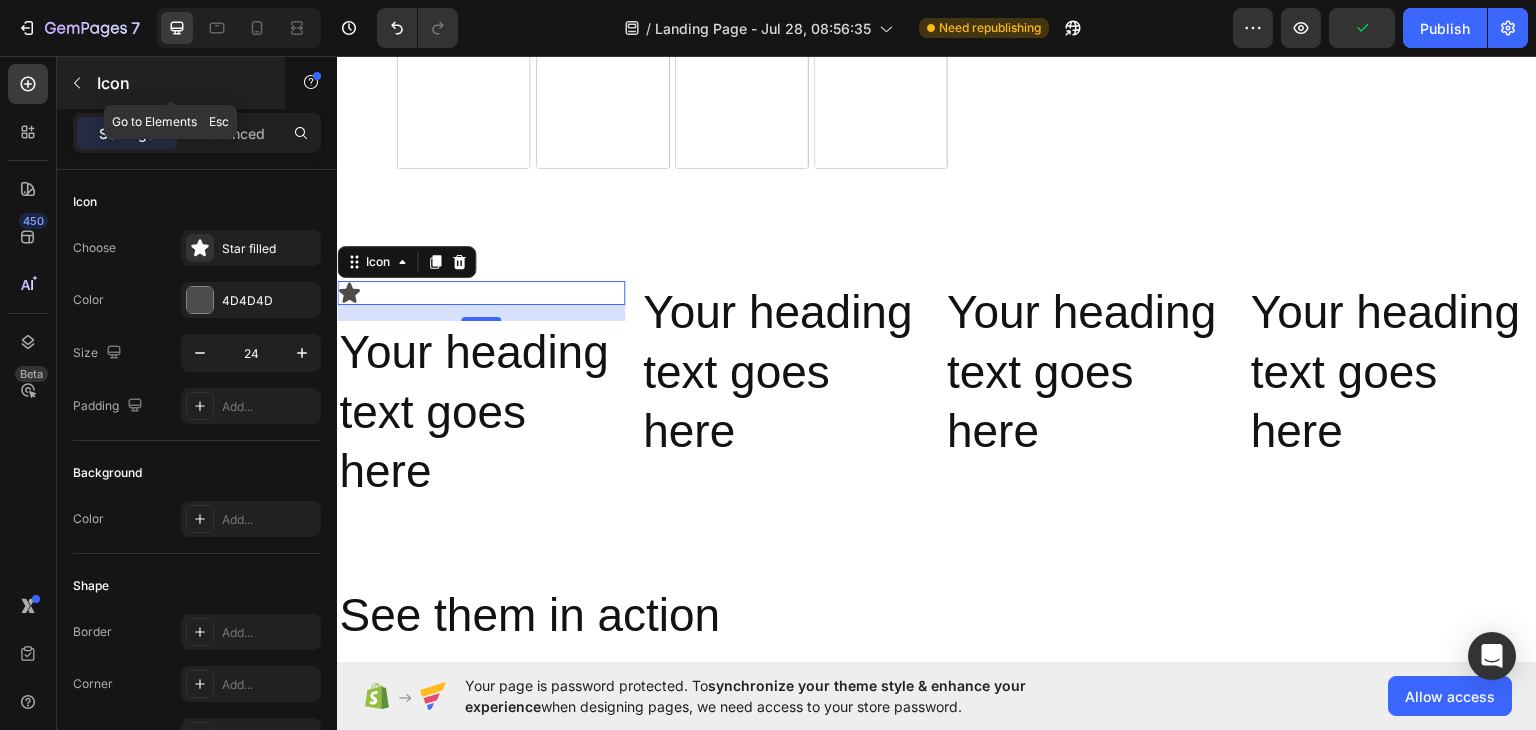 click 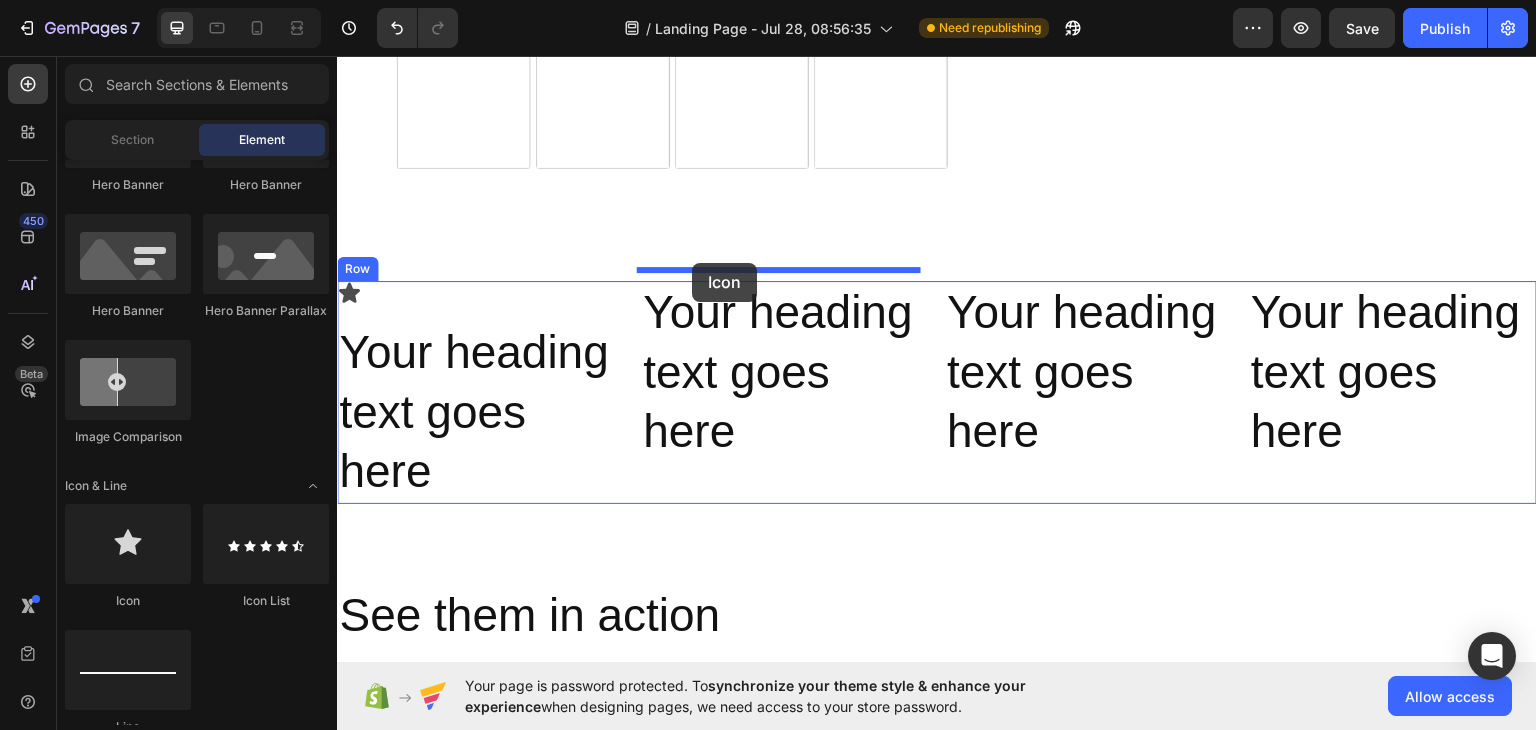 drag, startPoint x: 465, startPoint y: 623, endPoint x: 692, endPoint y: 262, distance: 426.43875 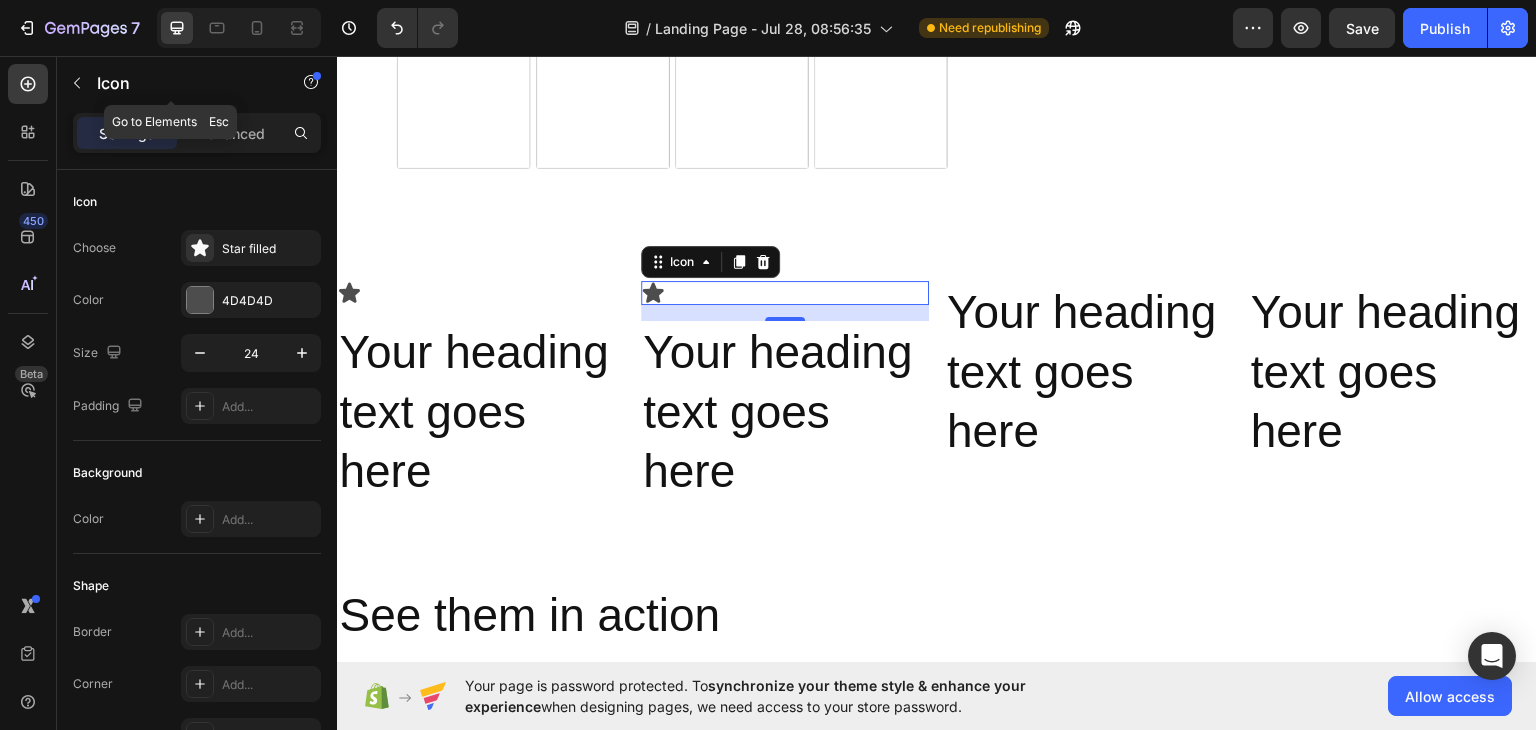 drag, startPoint x: 82, startPoint y: 69, endPoint x: 143, endPoint y: 233, distance: 174.97714 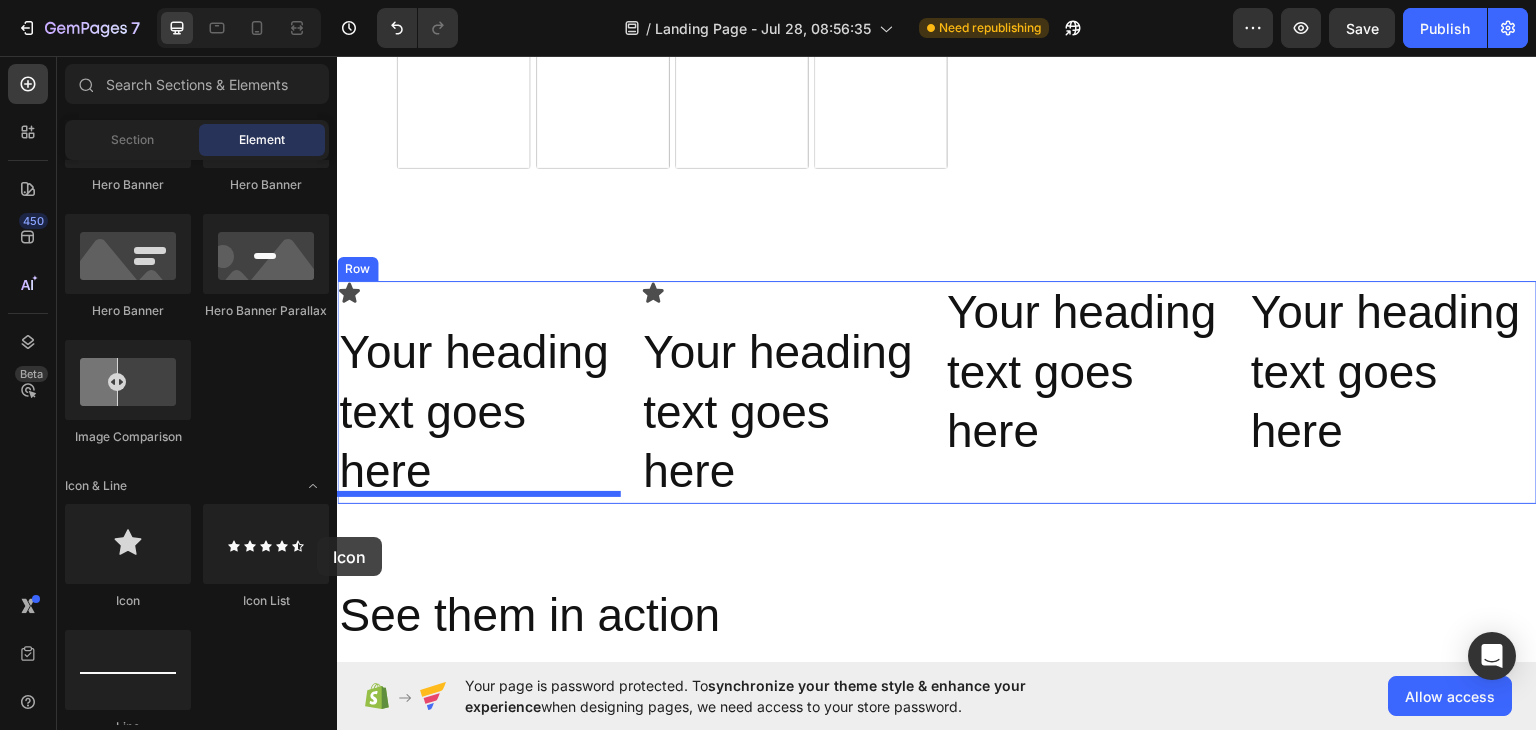 scroll, scrollTop: 879, scrollLeft: 0, axis: vertical 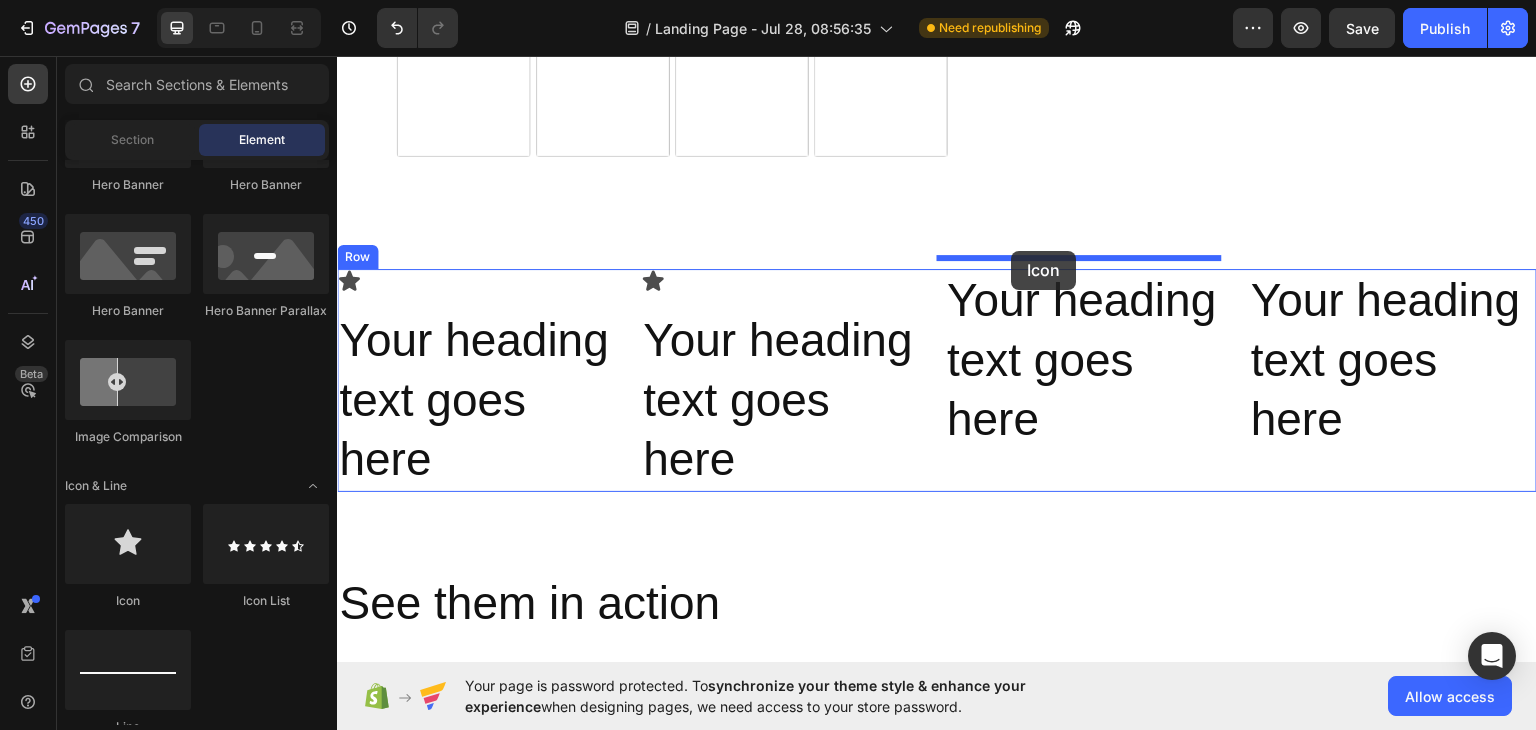 drag, startPoint x: 472, startPoint y: 624, endPoint x: 1012, endPoint y: 250, distance: 656.86835 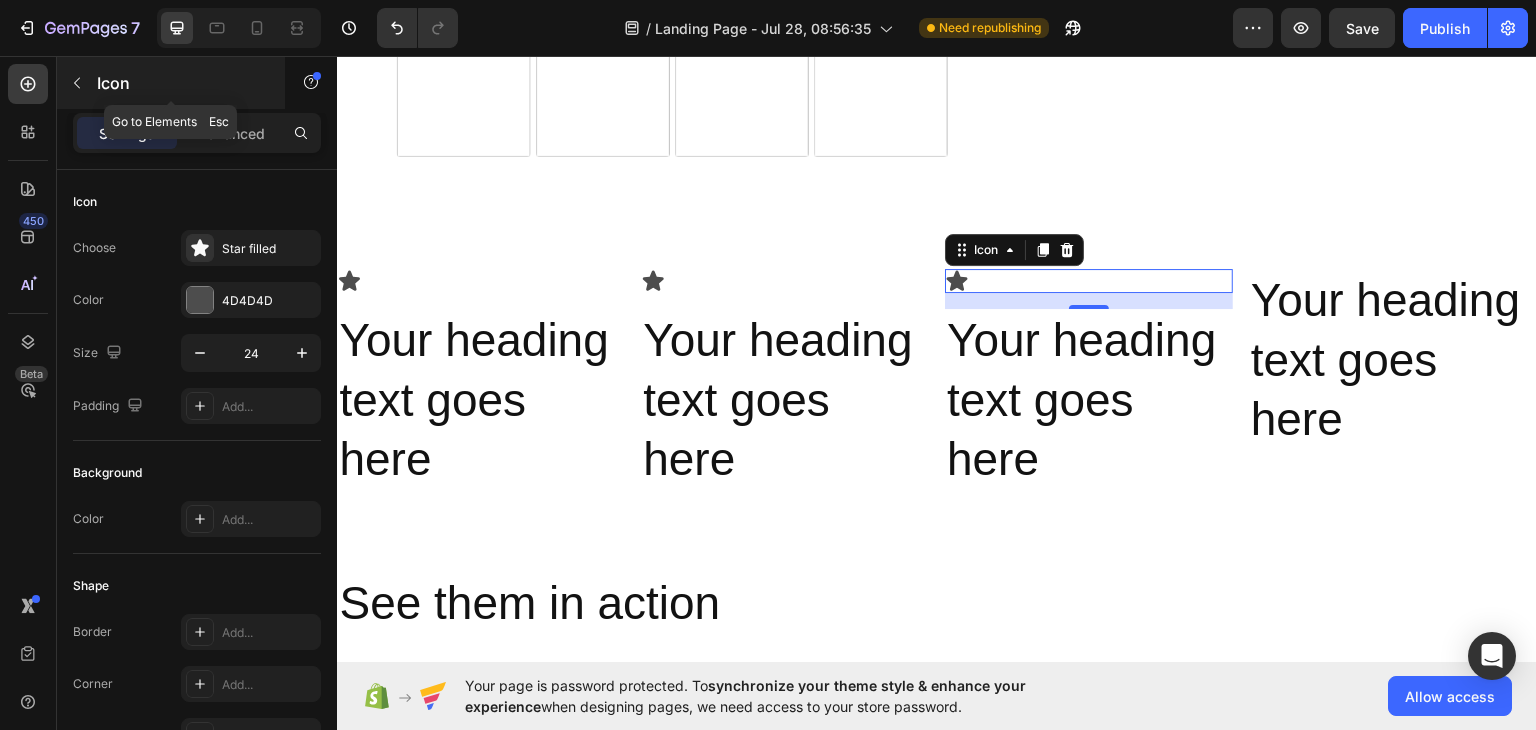 click at bounding box center [77, 83] 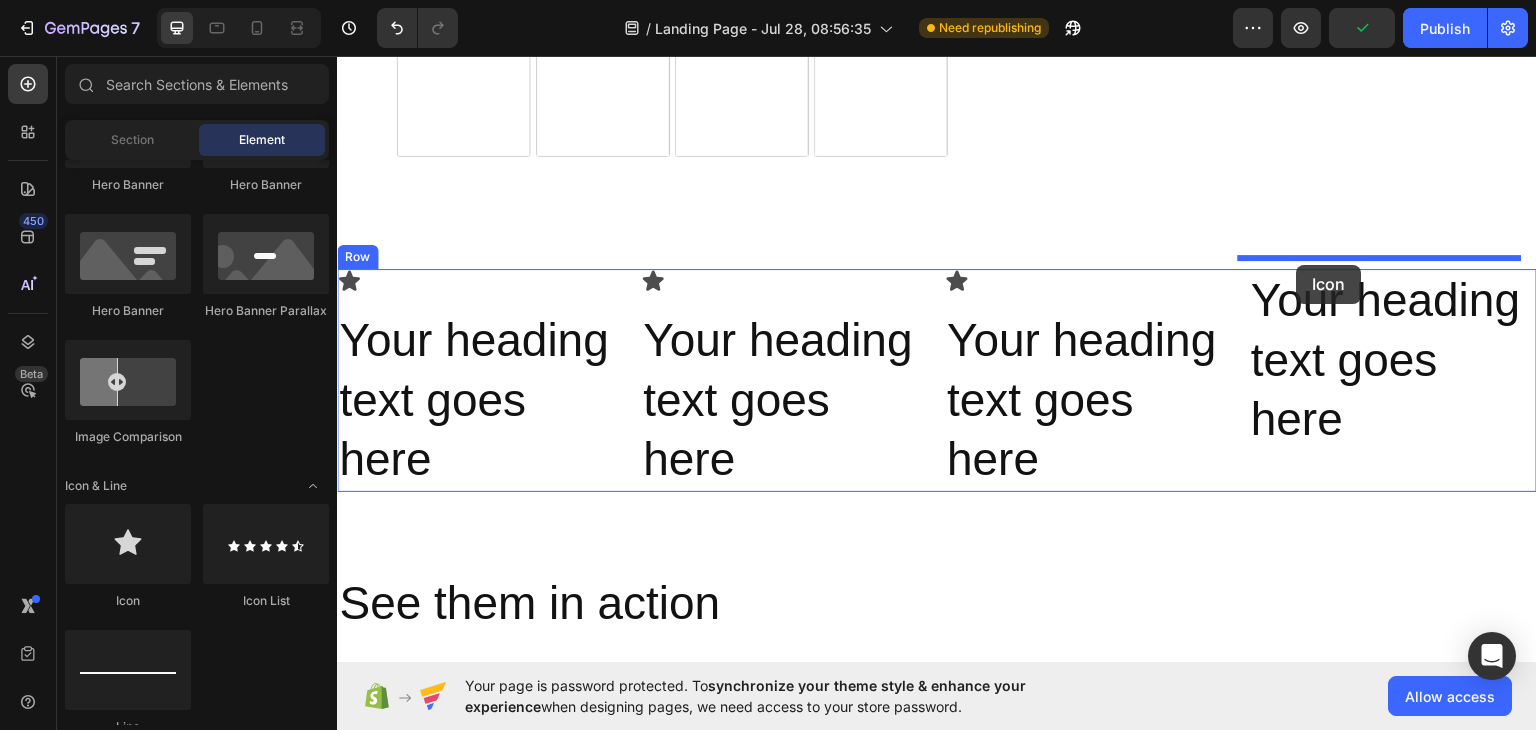 drag, startPoint x: 481, startPoint y: 607, endPoint x: 1298, endPoint y: 264, distance: 886.08014 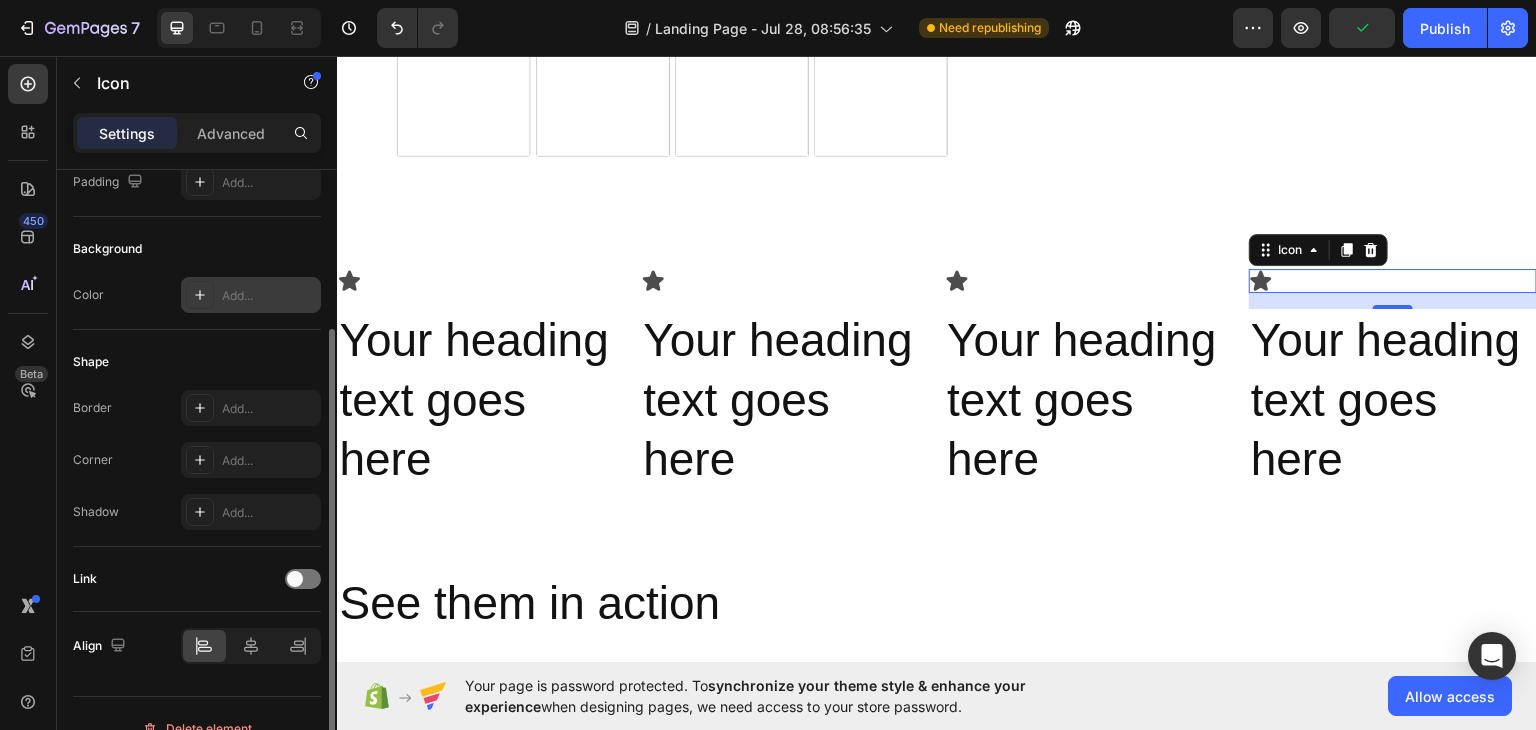 scroll, scrollTop: 252, scrollLeft: 0, axis: vertical 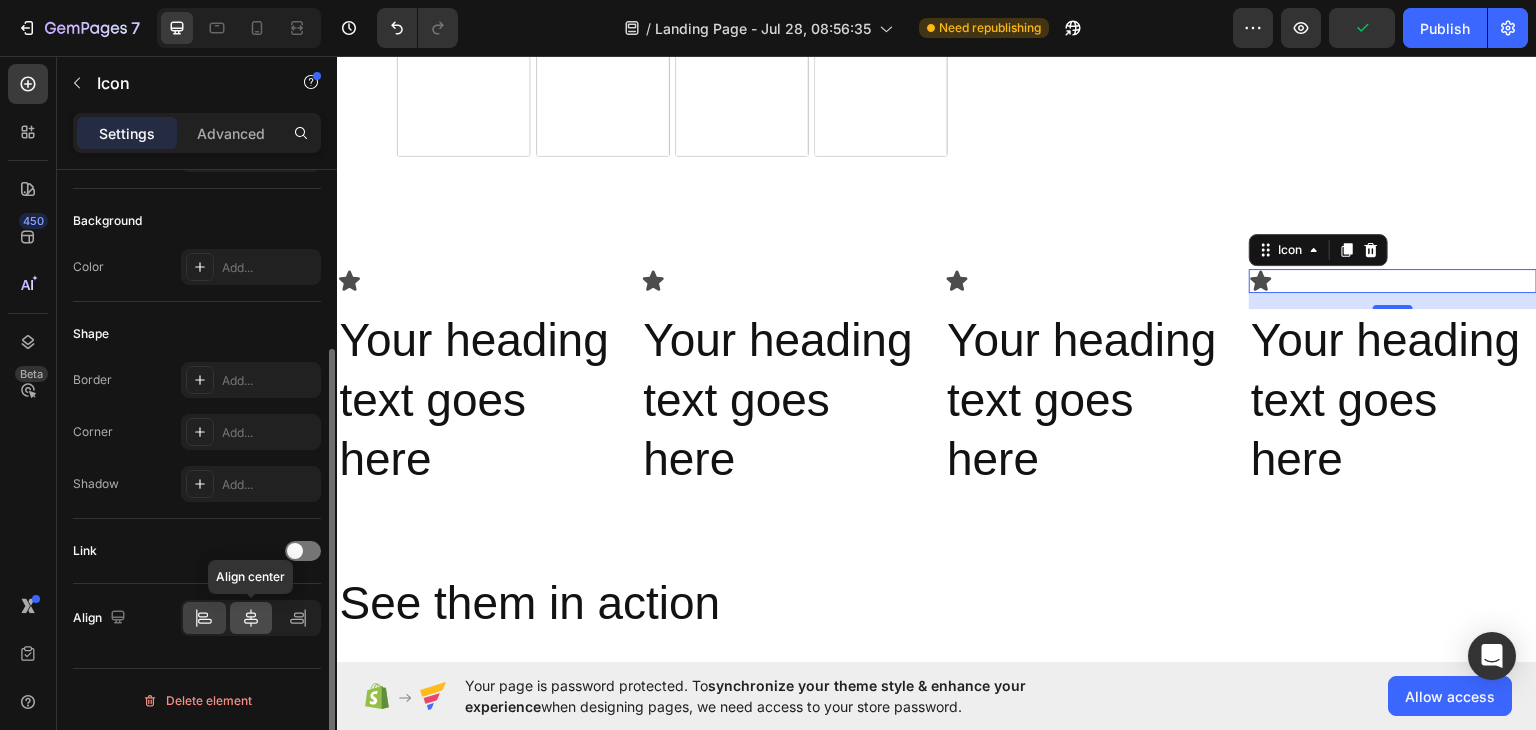 click 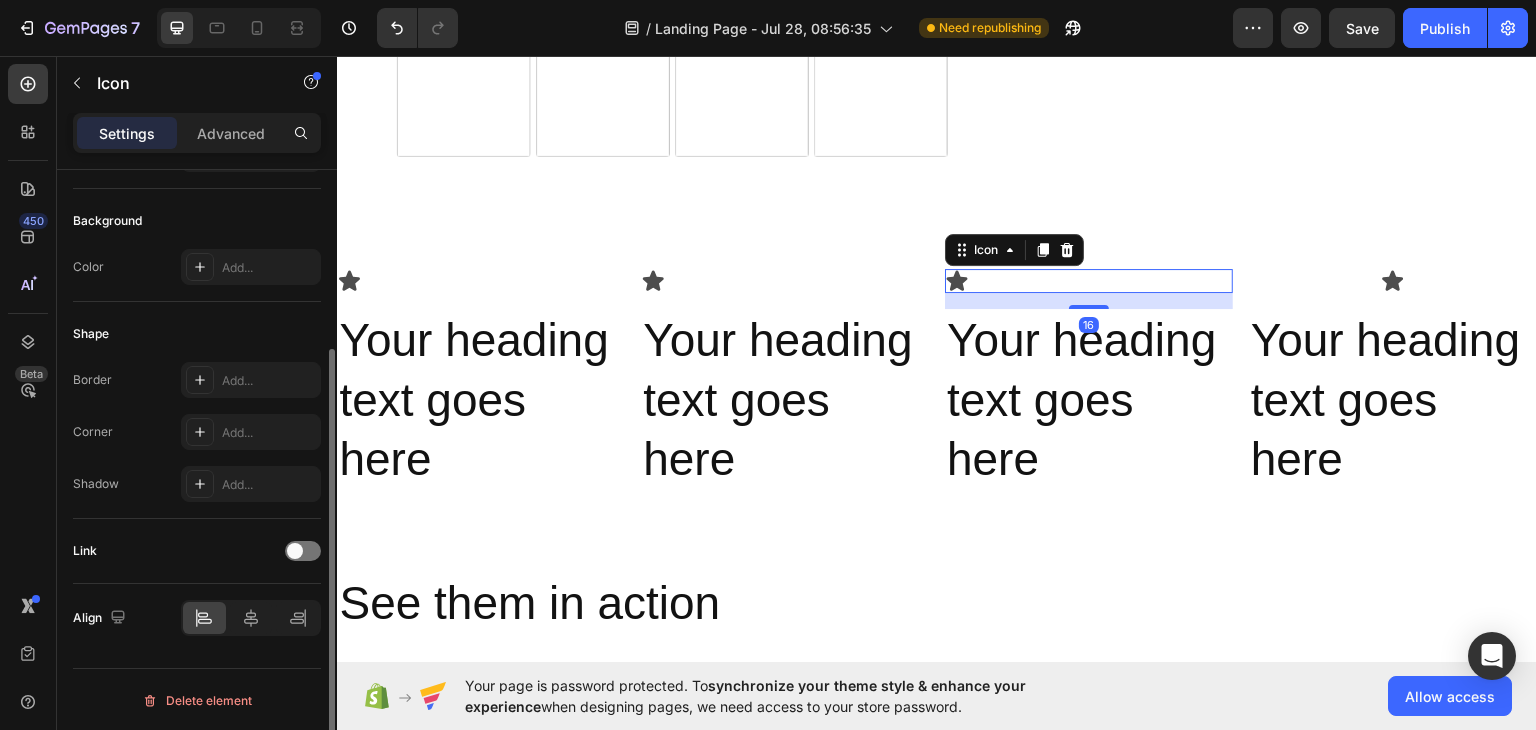 scroll, scrollTop: 252, scrollLeft: 0, axis: vertical 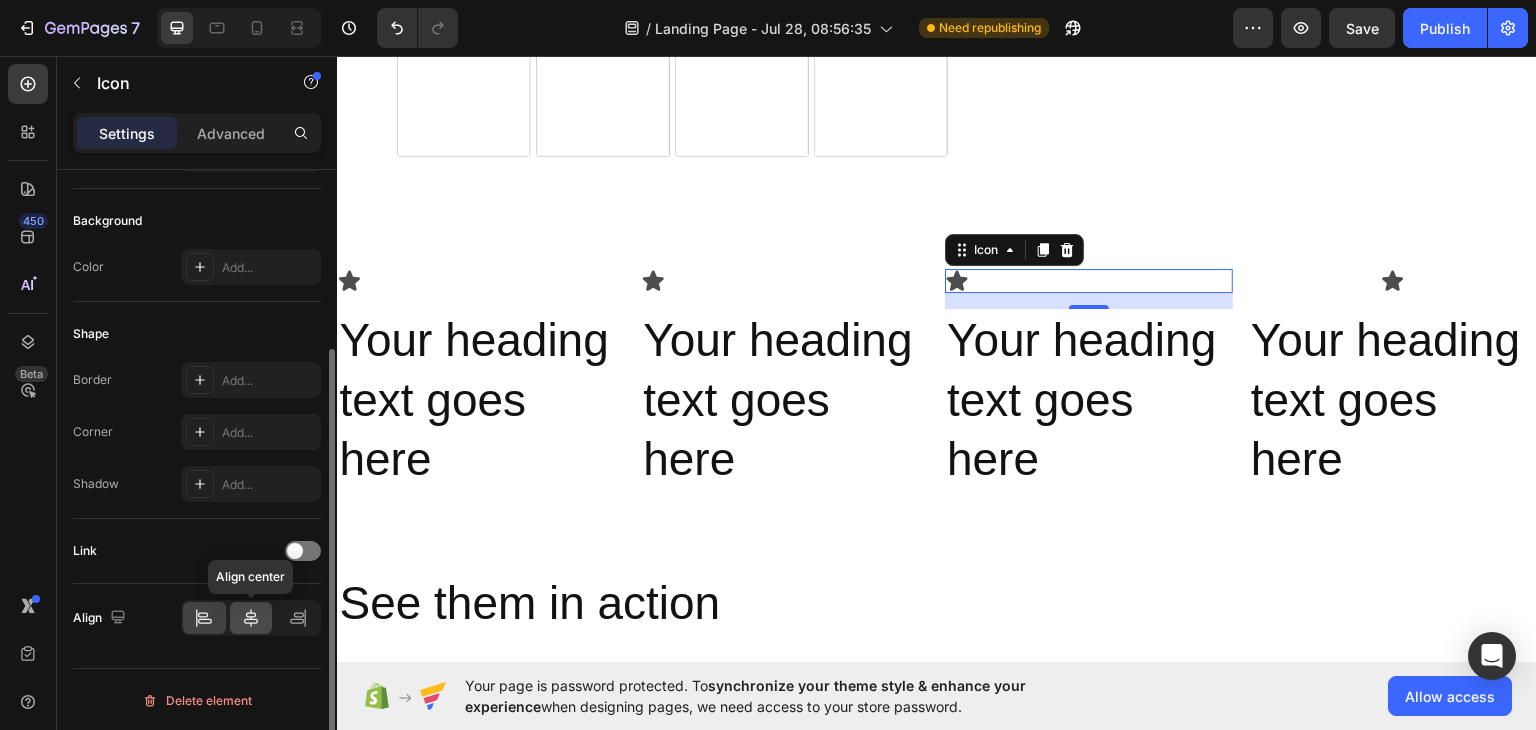 drag, startPoint x: 251, startPoint y: 609, endPoint x: 1, endPoint y: 472, distance: 285.07718 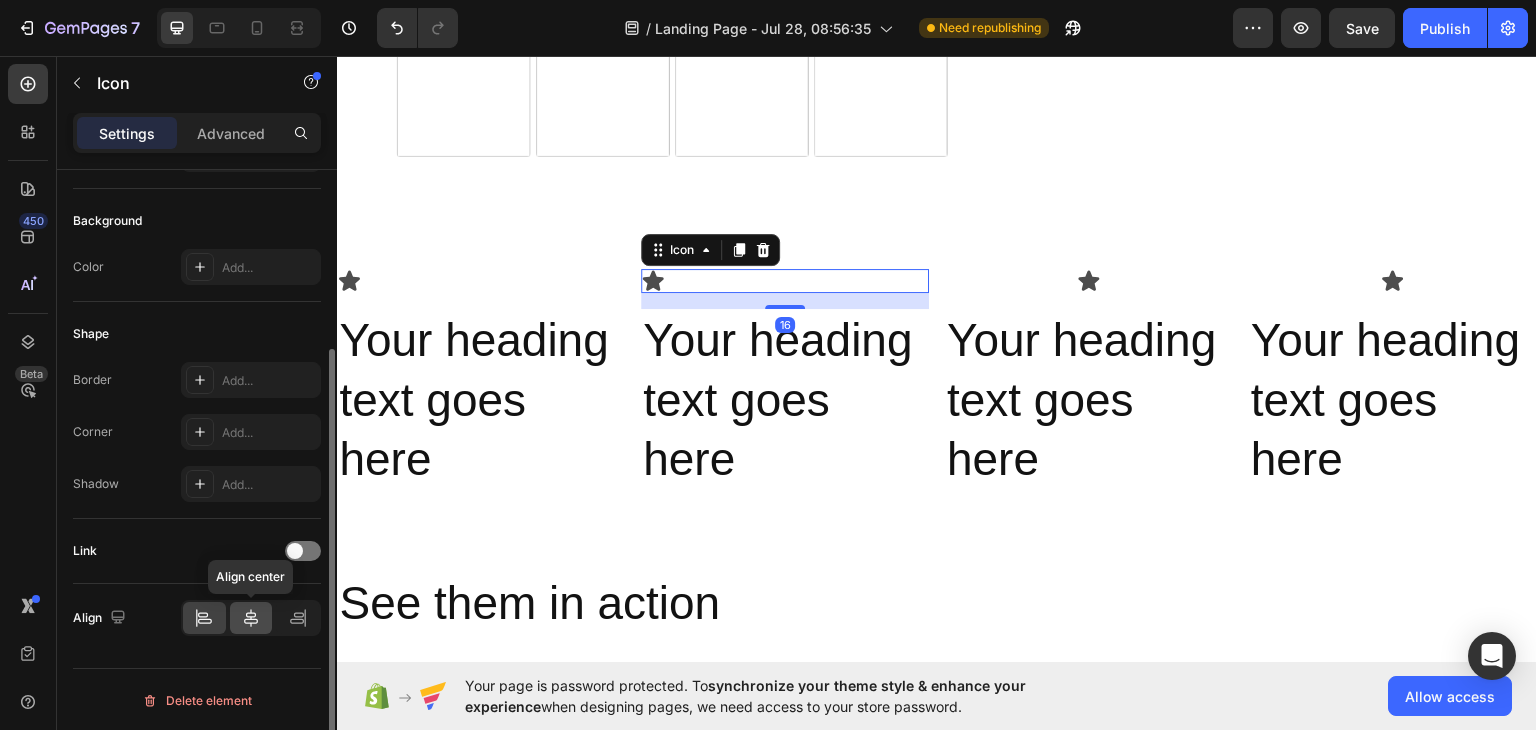 click 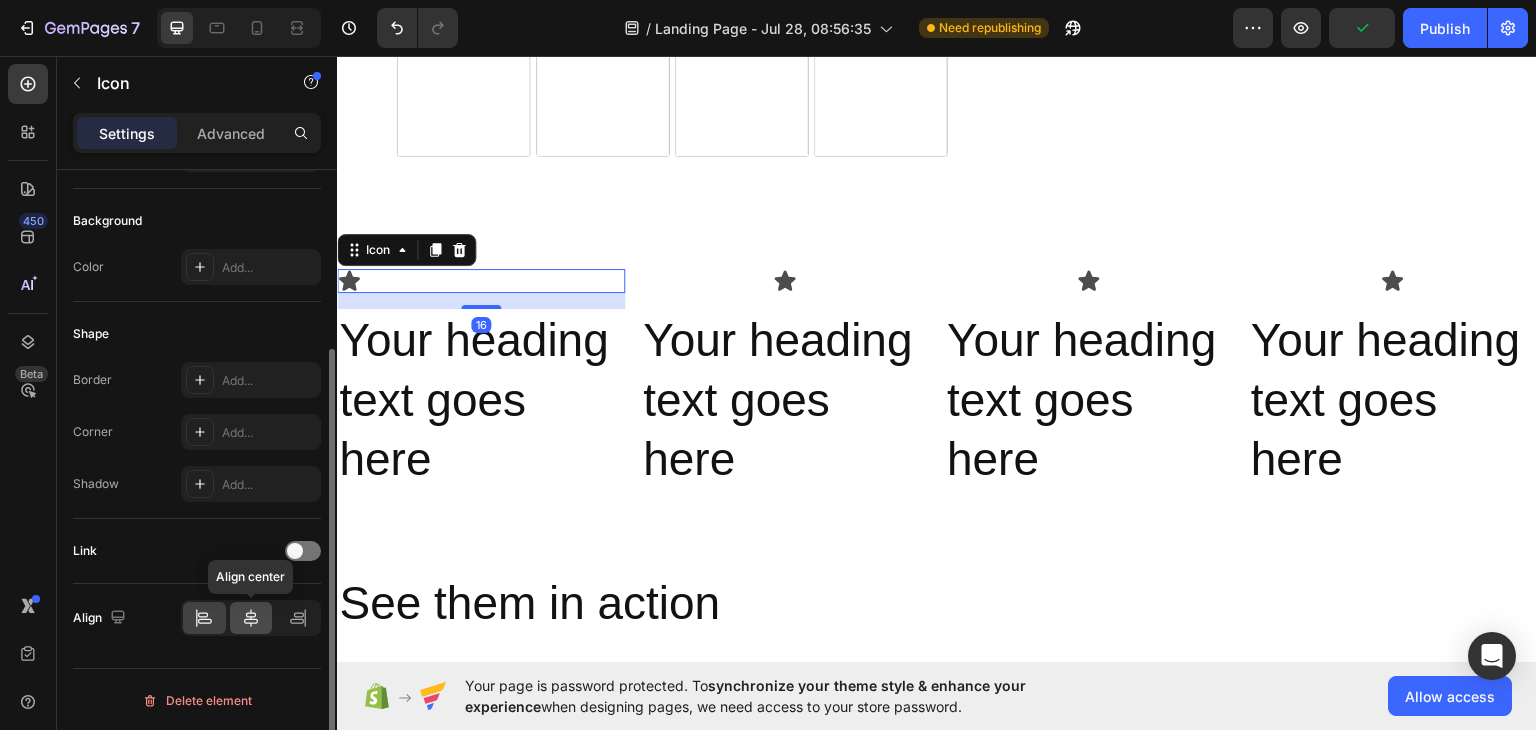 click 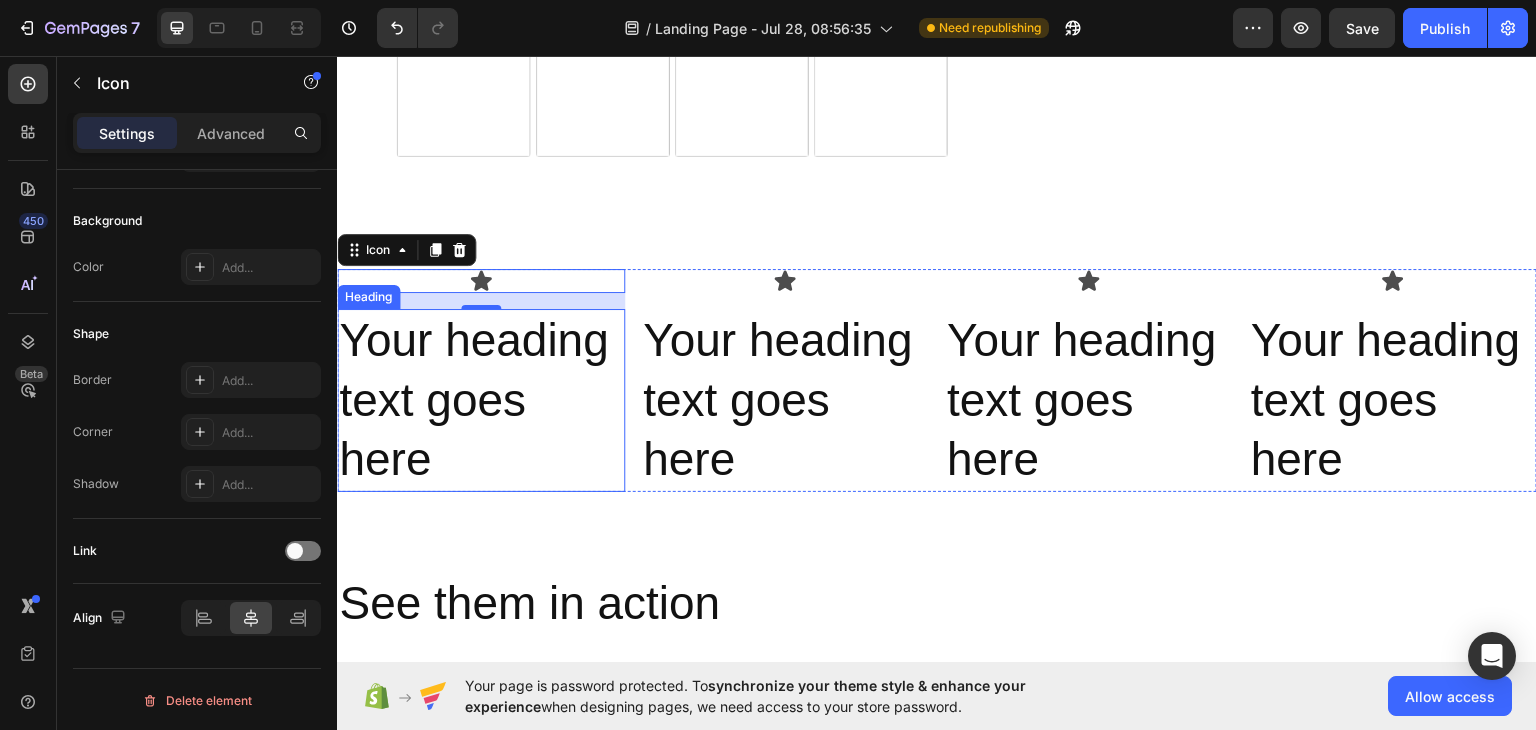 click on "Your heading text goes here" at bounding box center (481, 399) 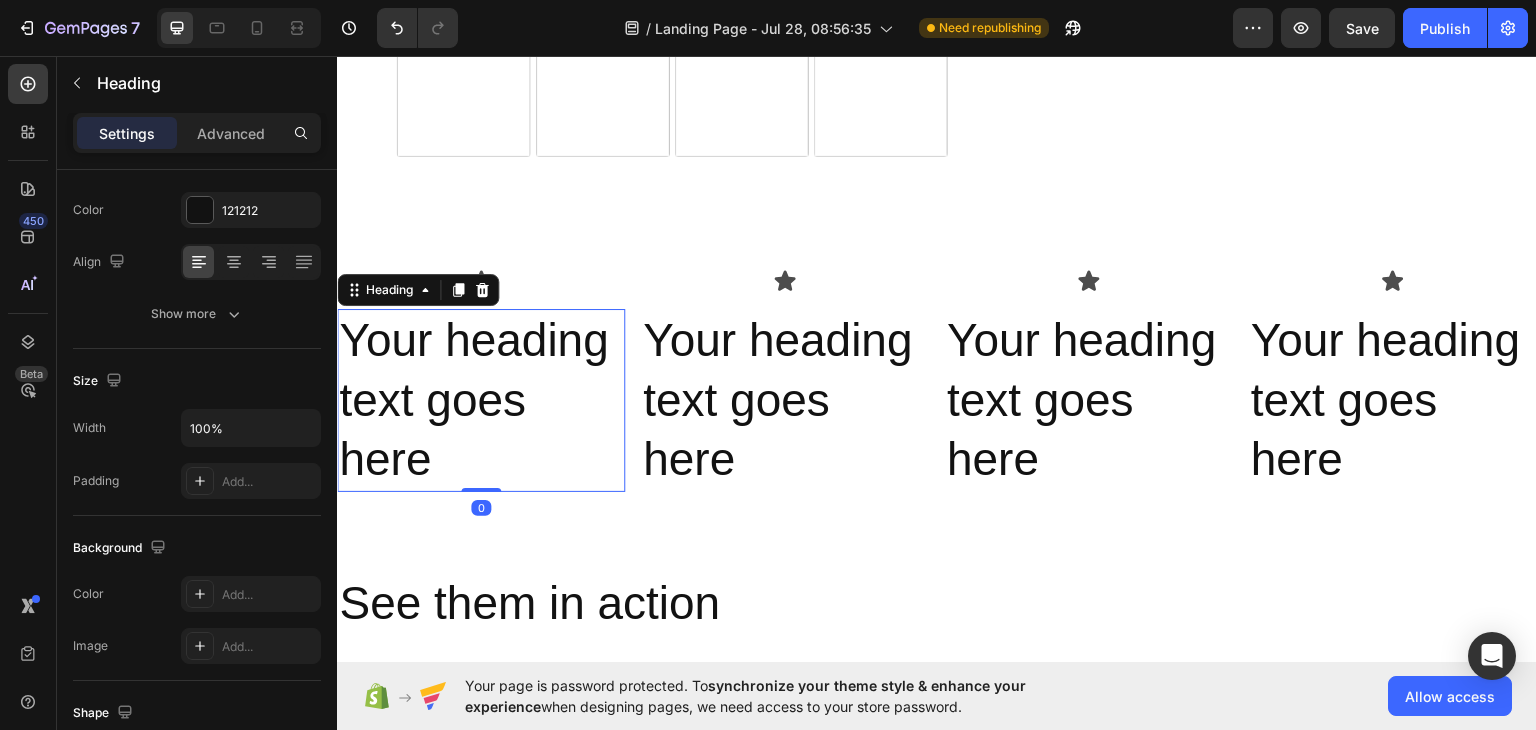 scroll, scrollTop: 0, scrollLeft: 0, axis: both 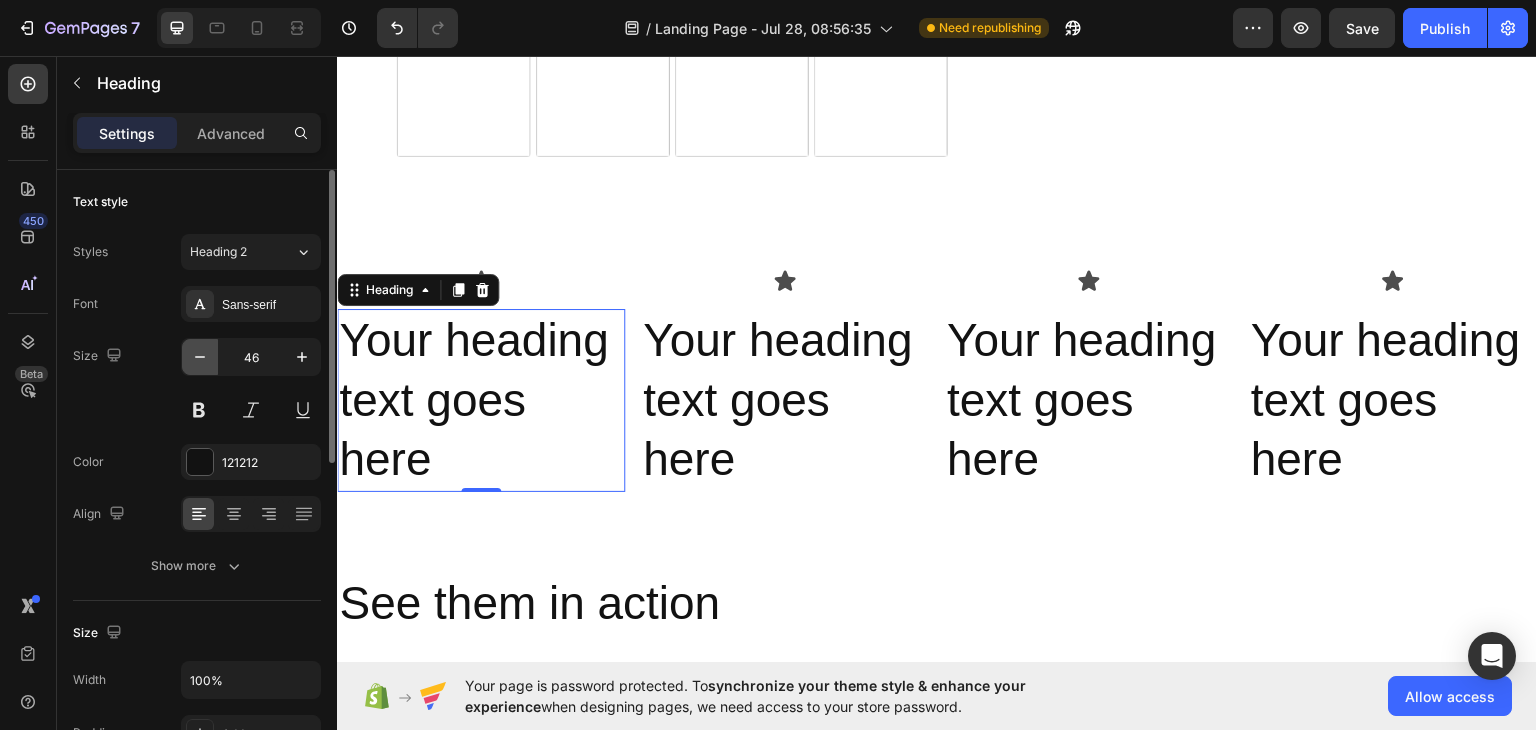 click 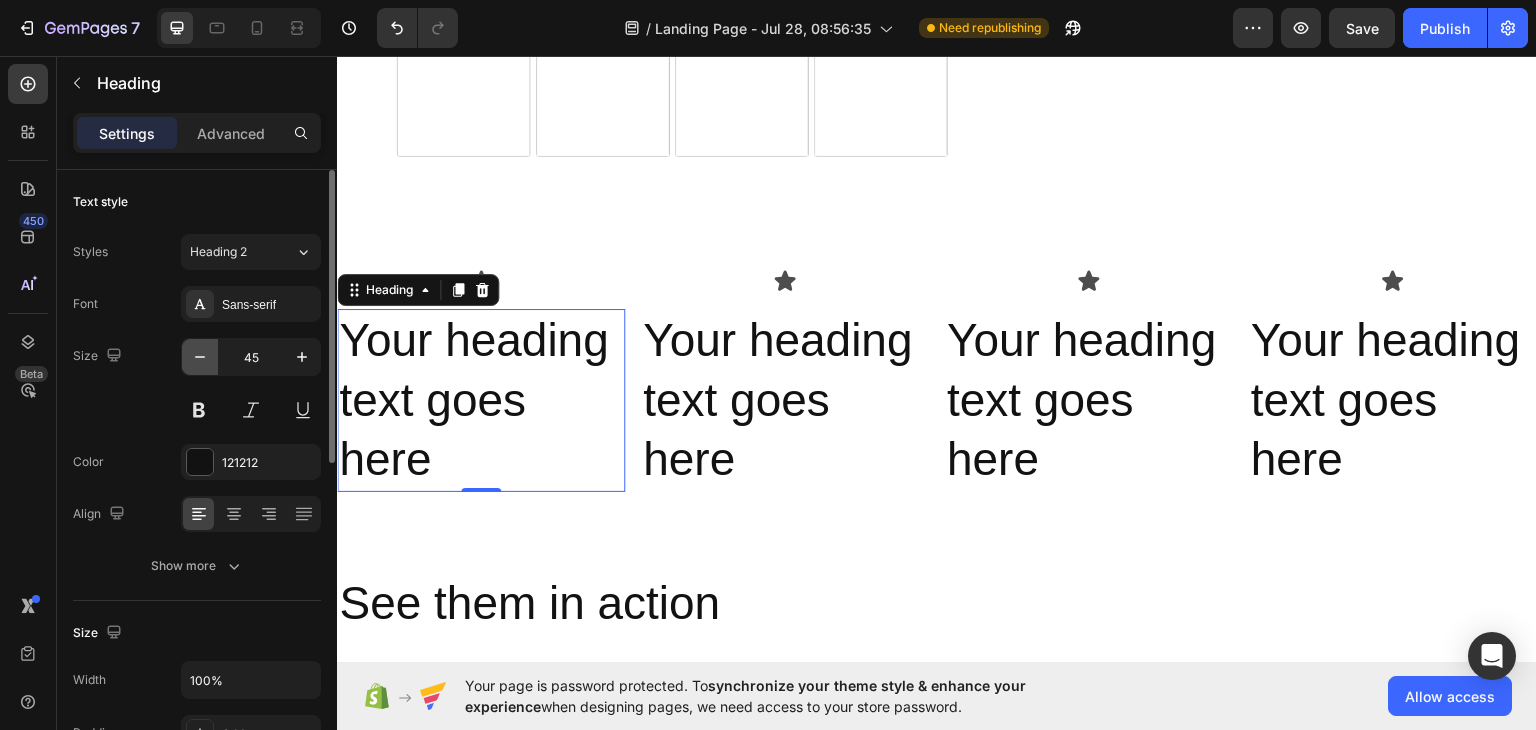 click 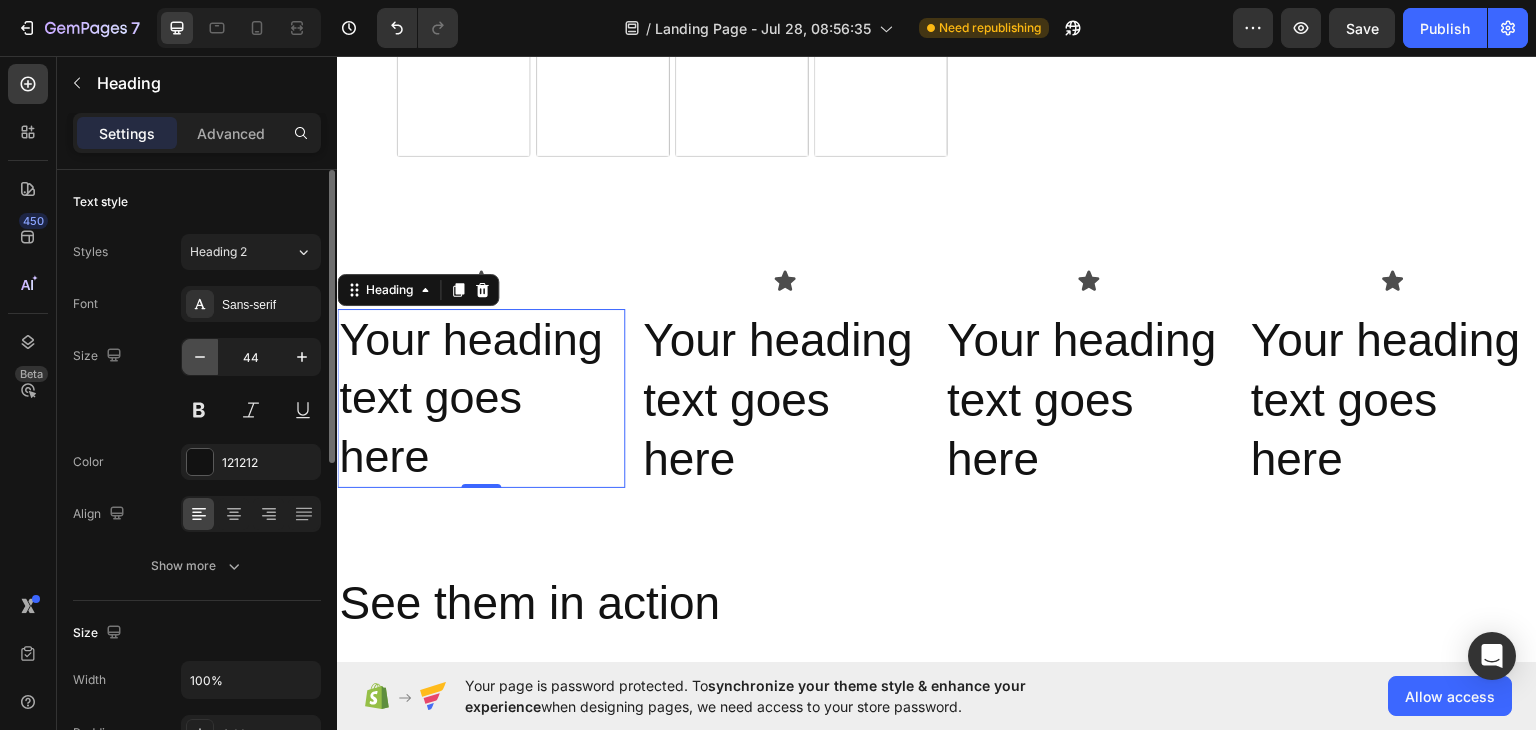 click 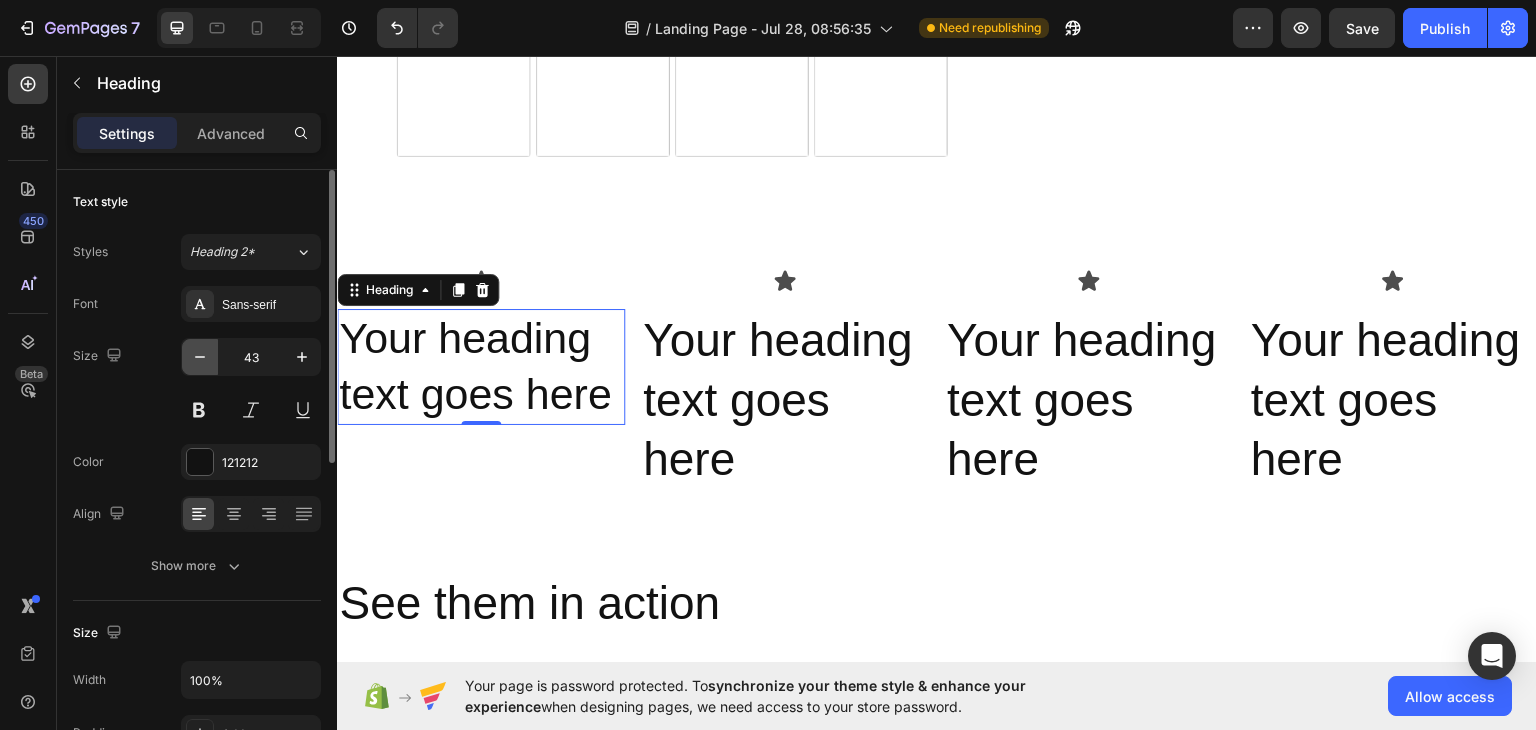 click 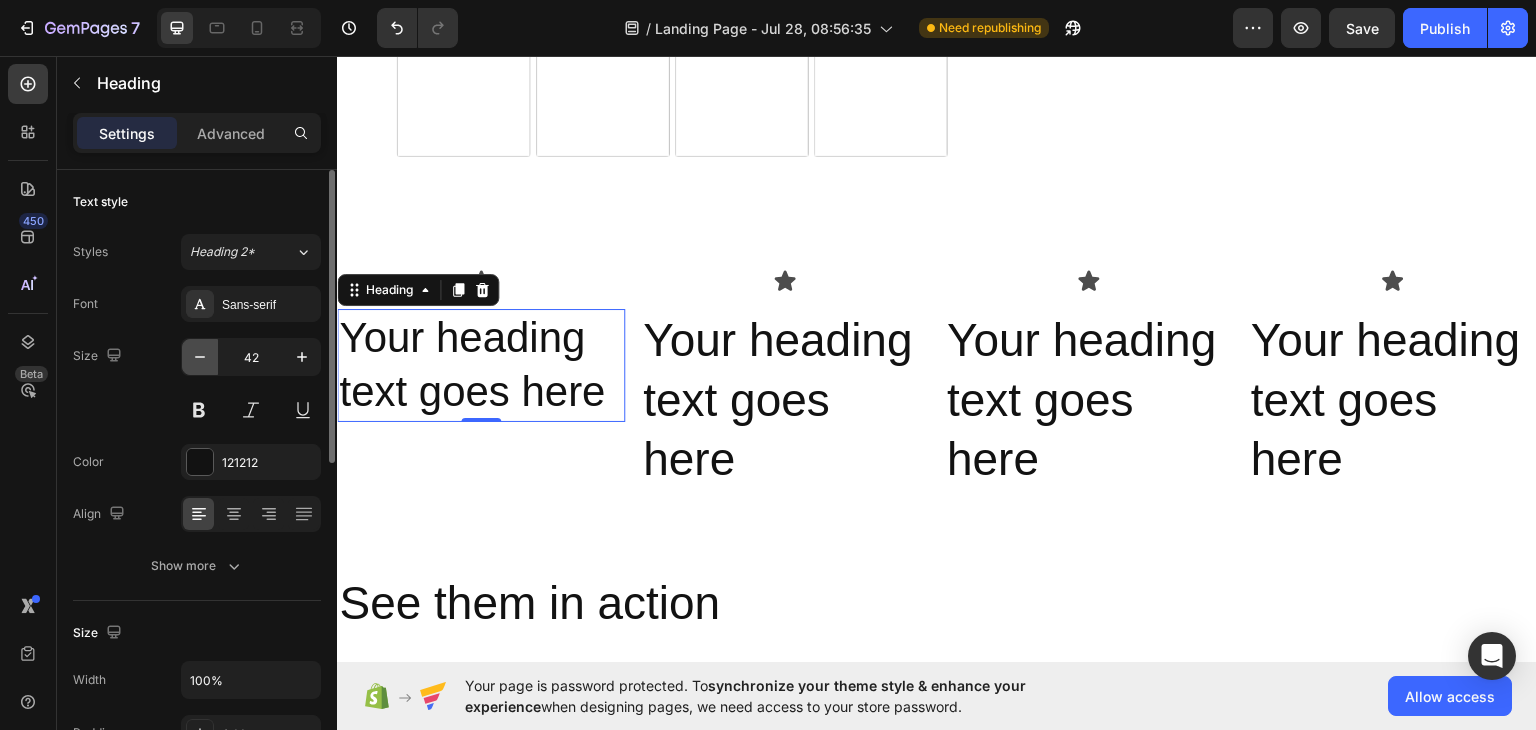 click 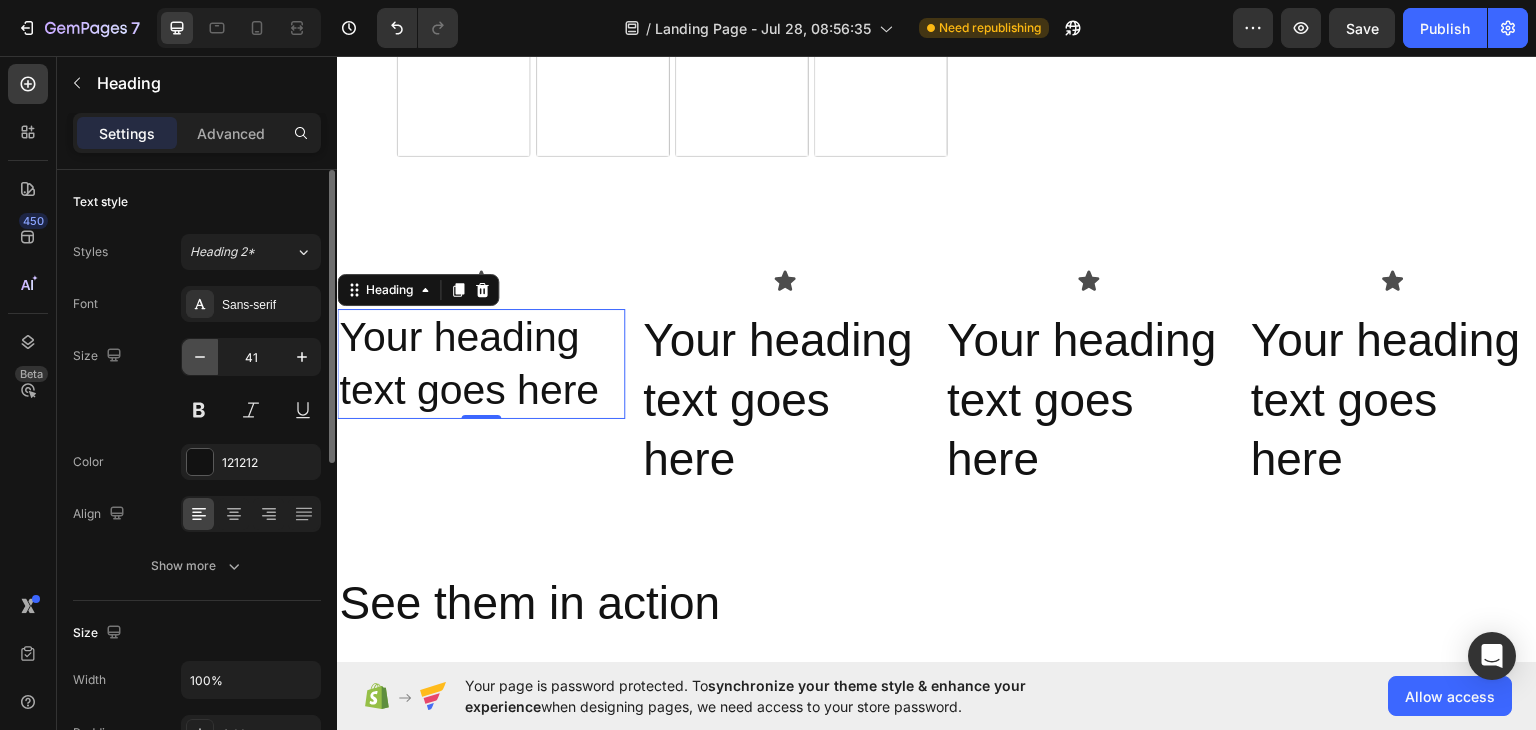 click 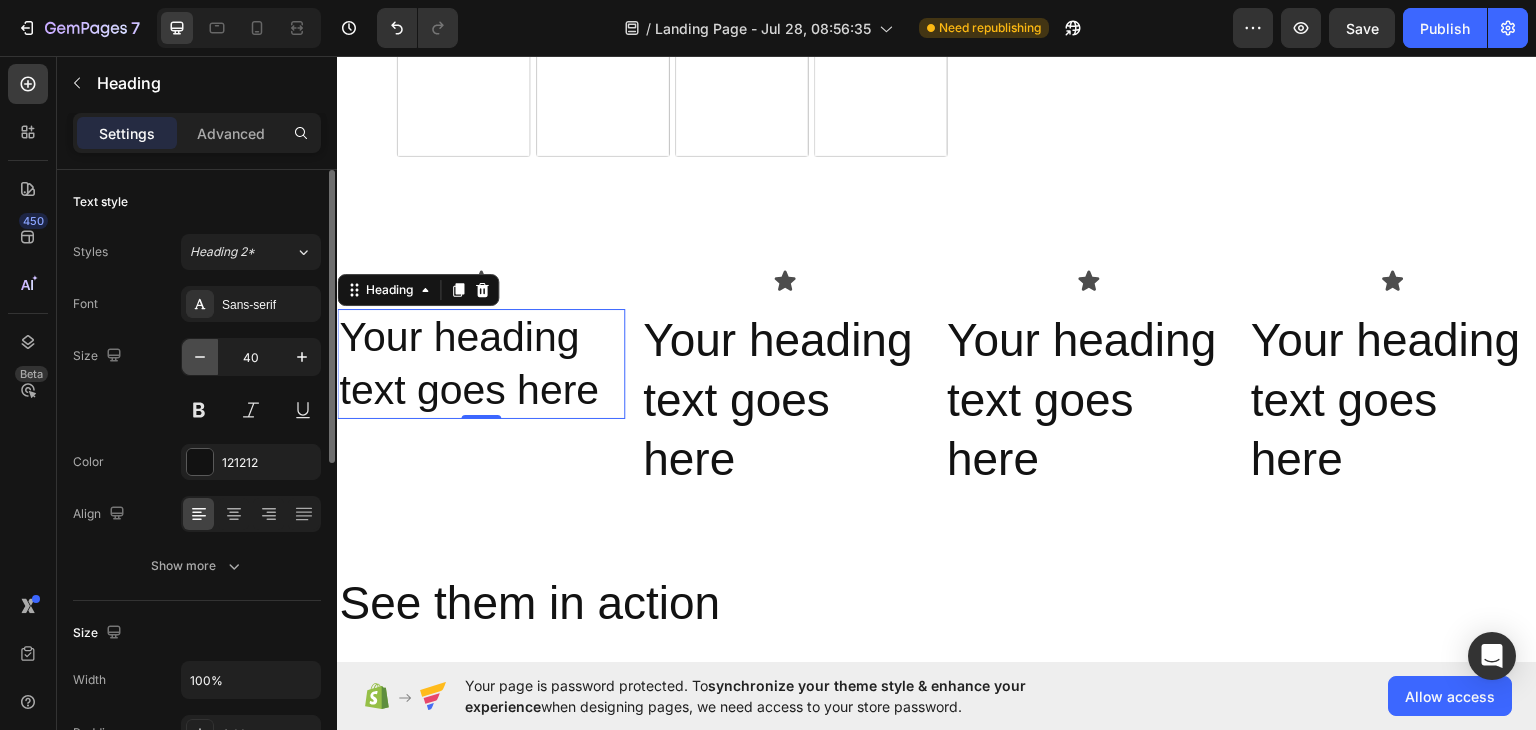 click 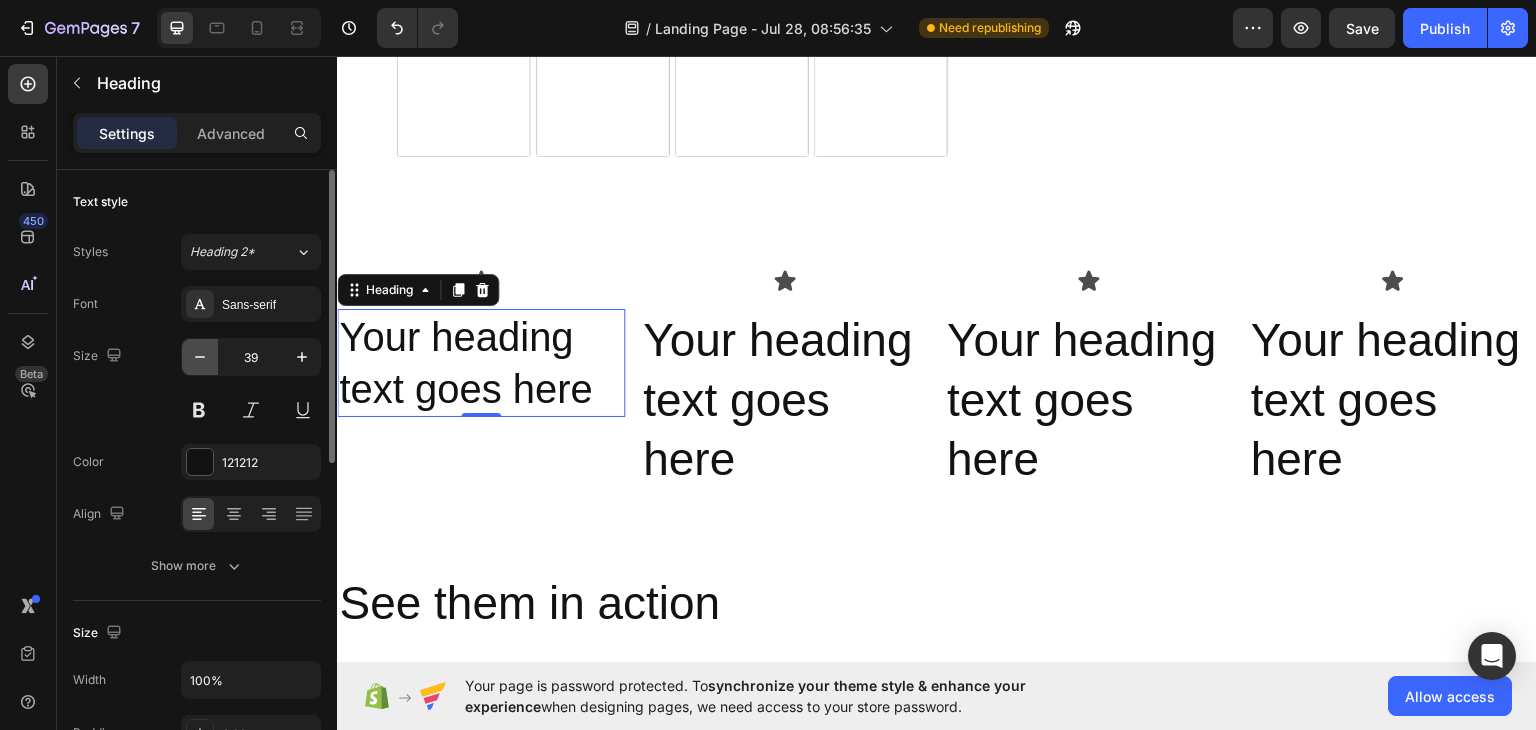 click 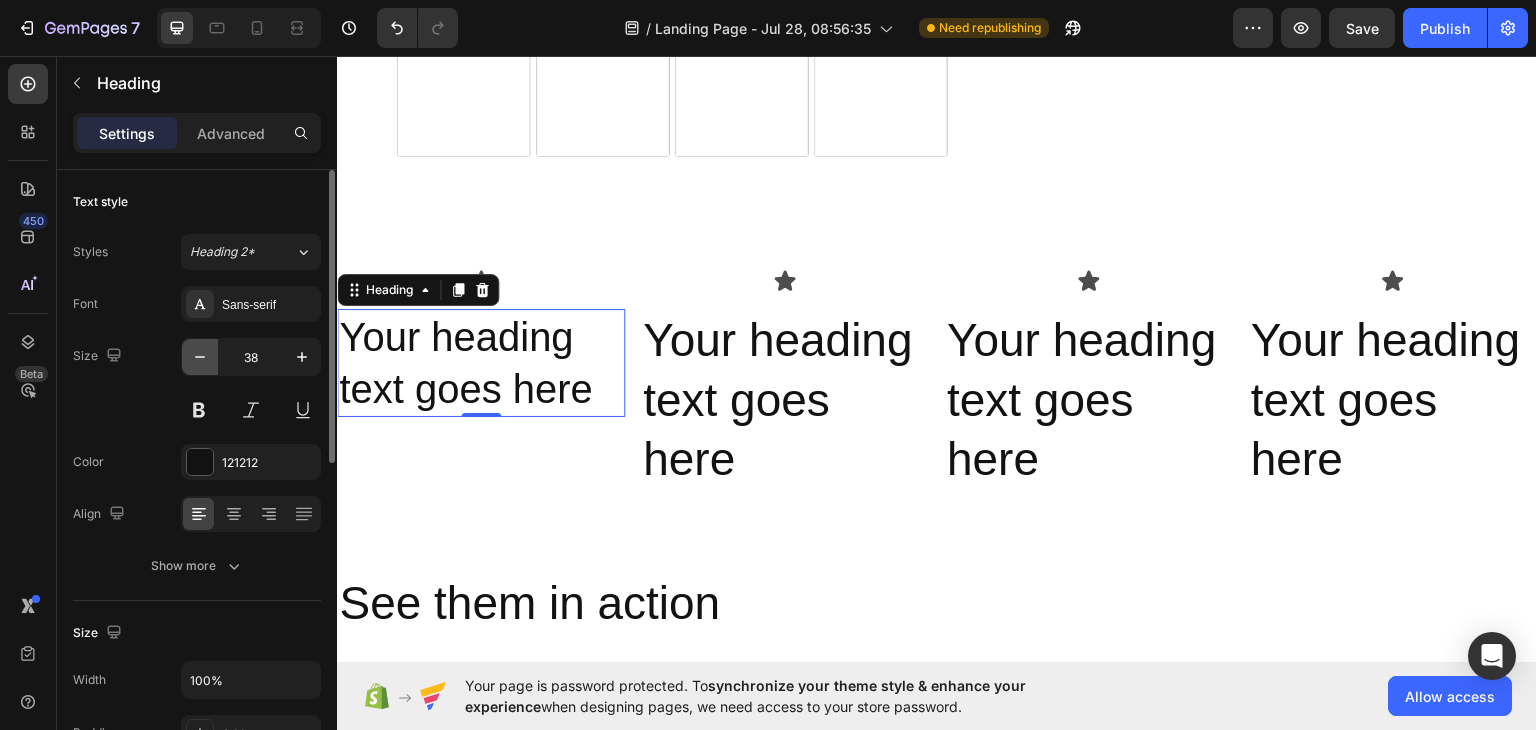 click 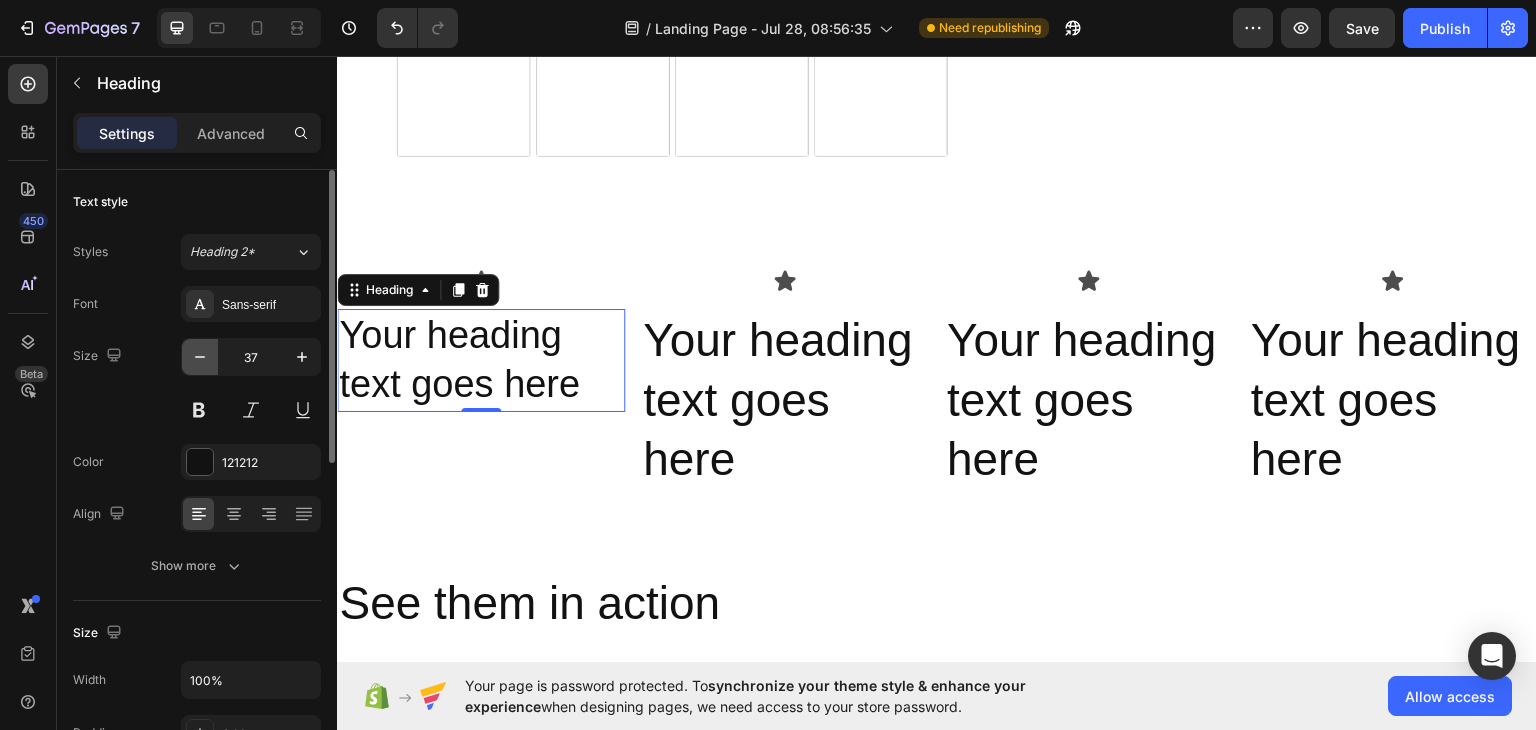 click 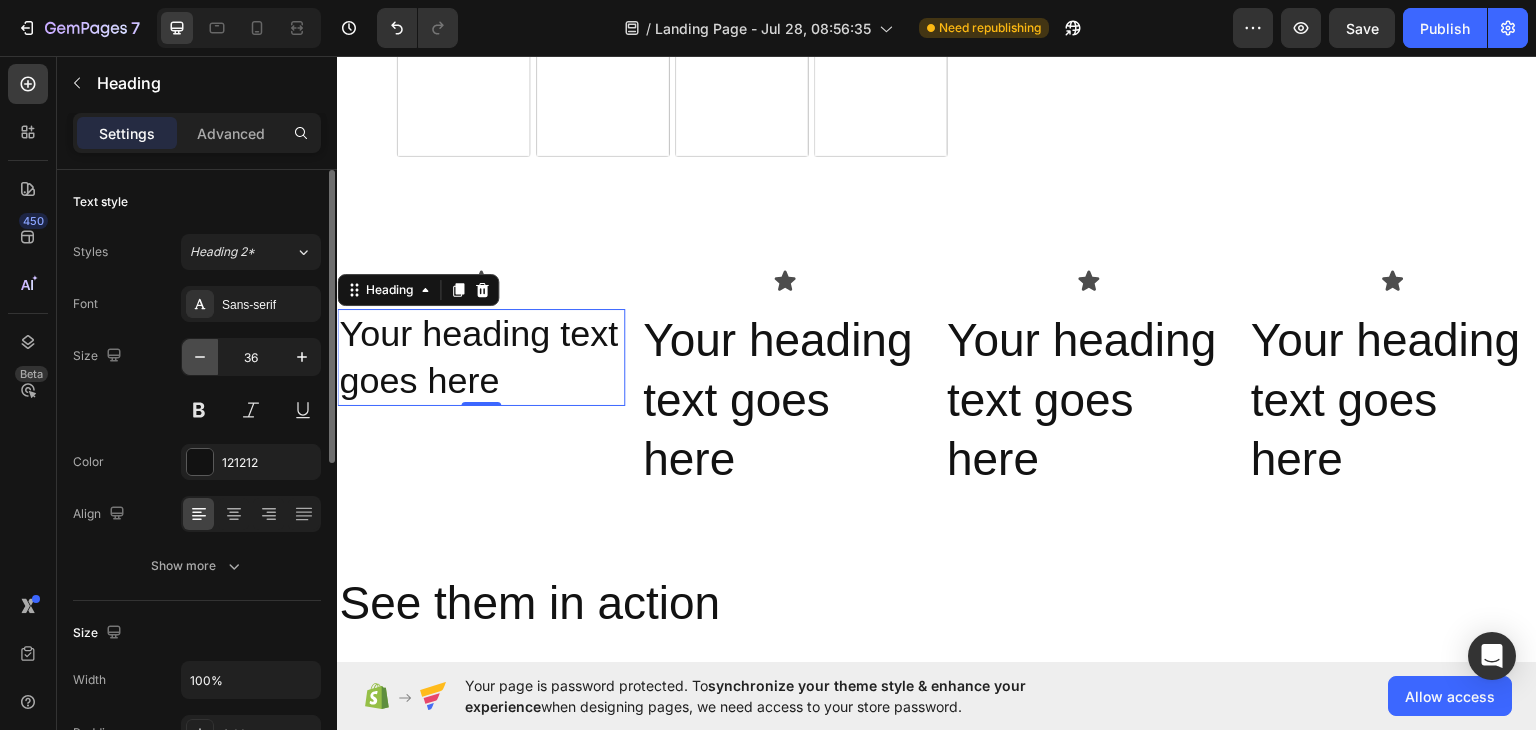 click 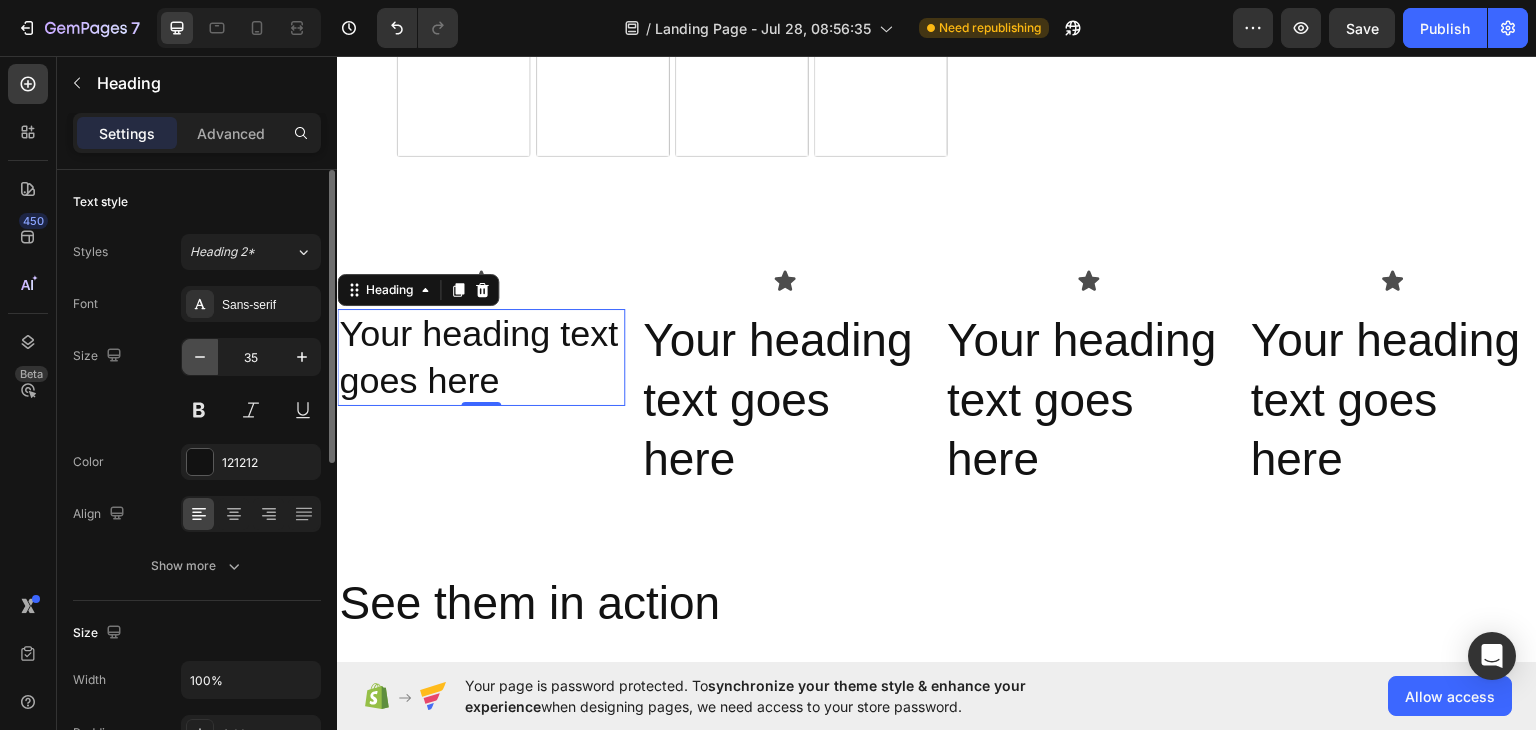 click 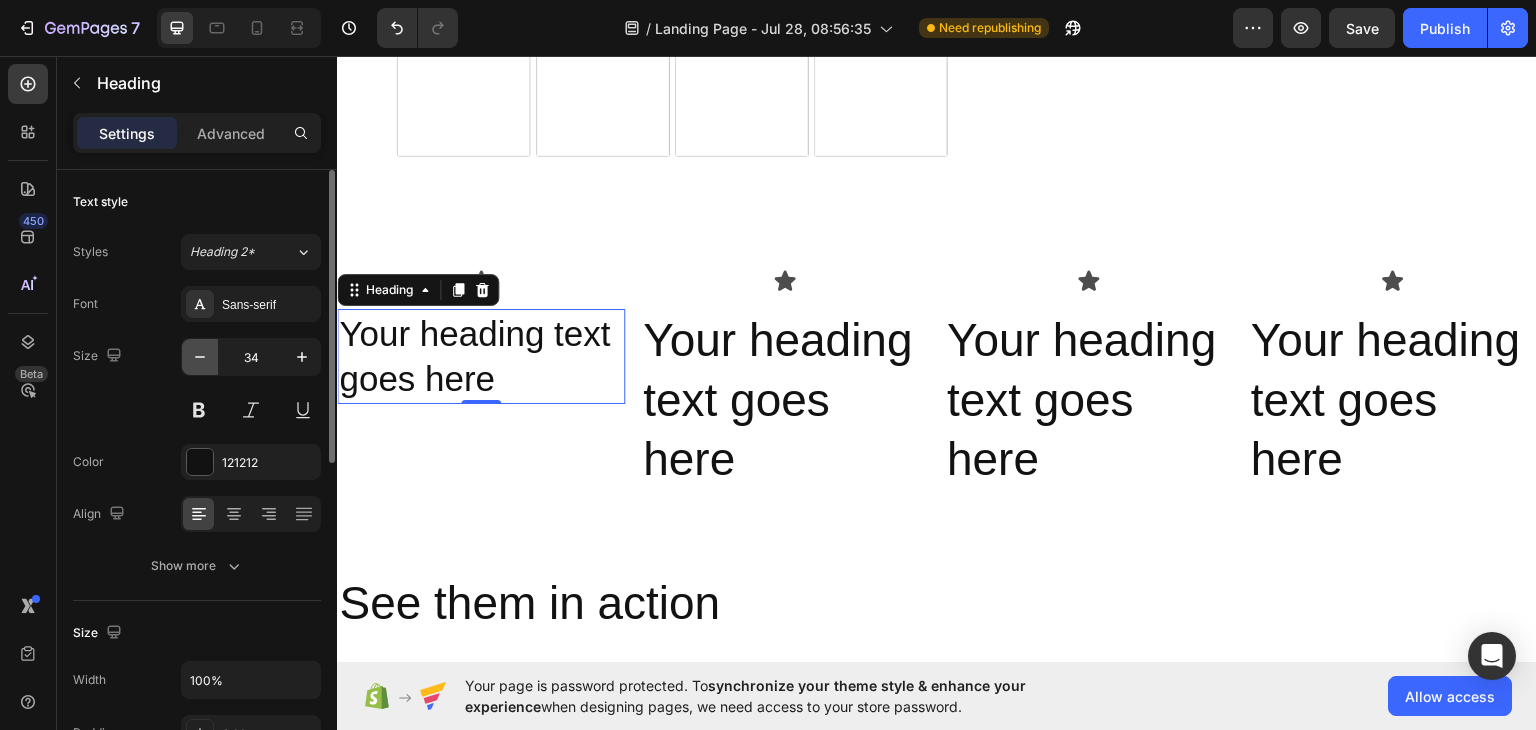 click 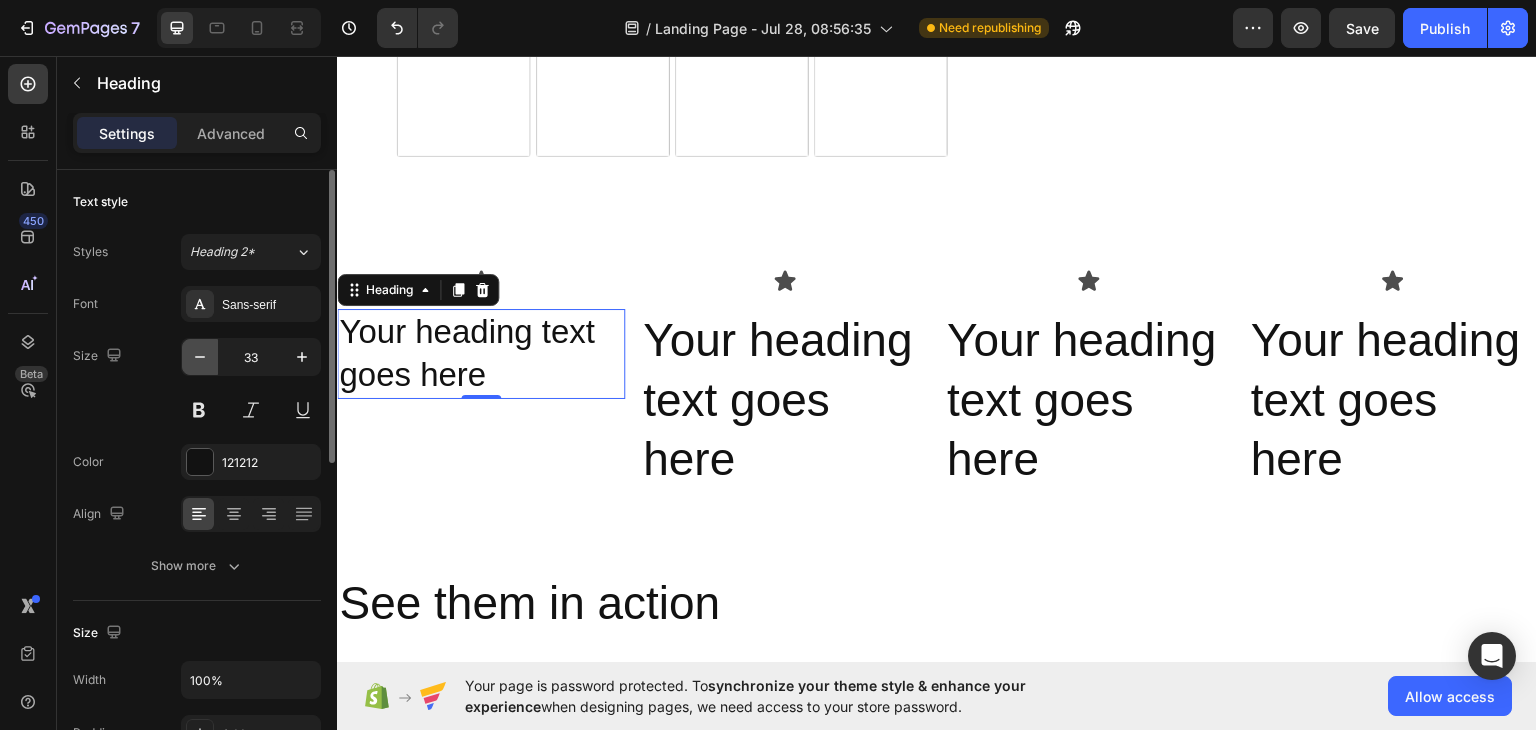 click 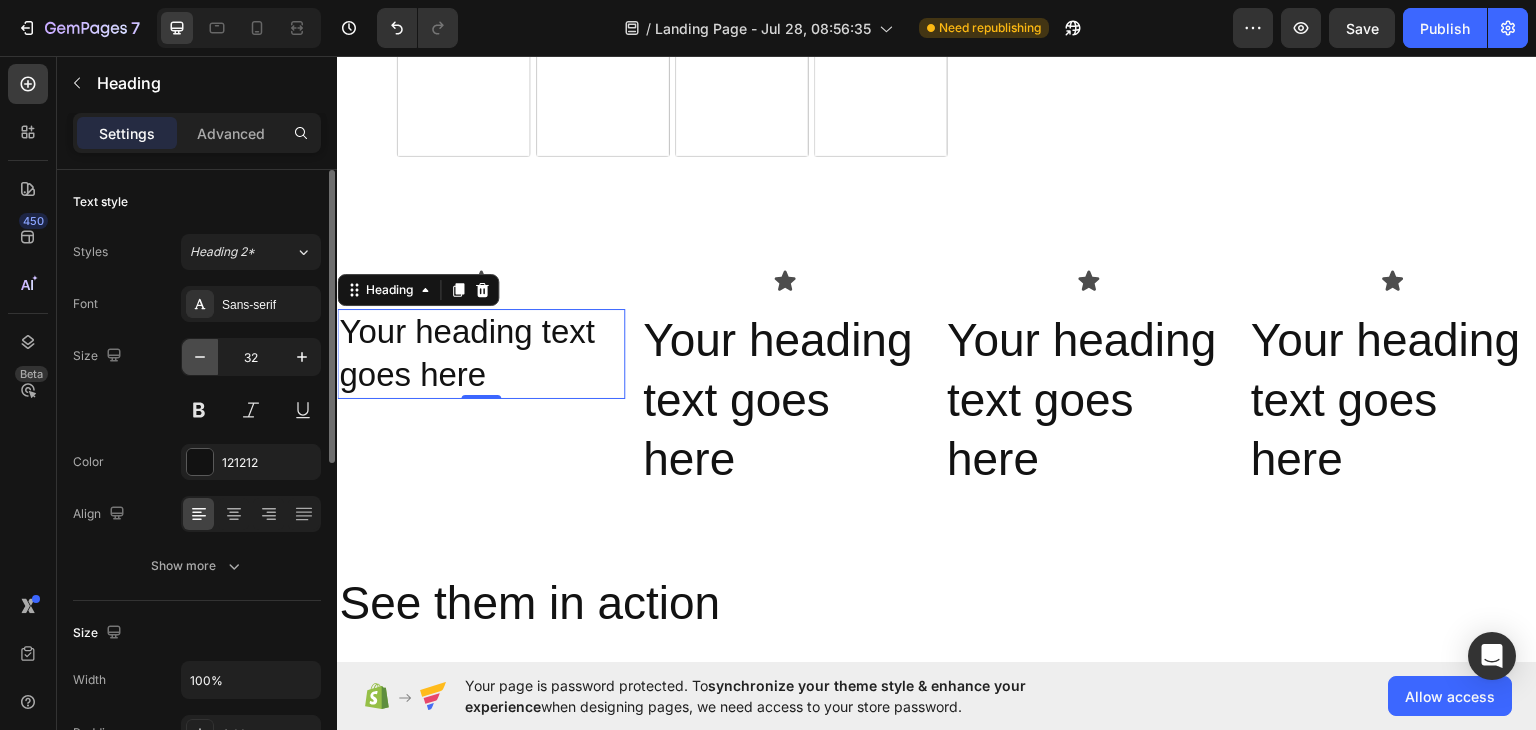 click 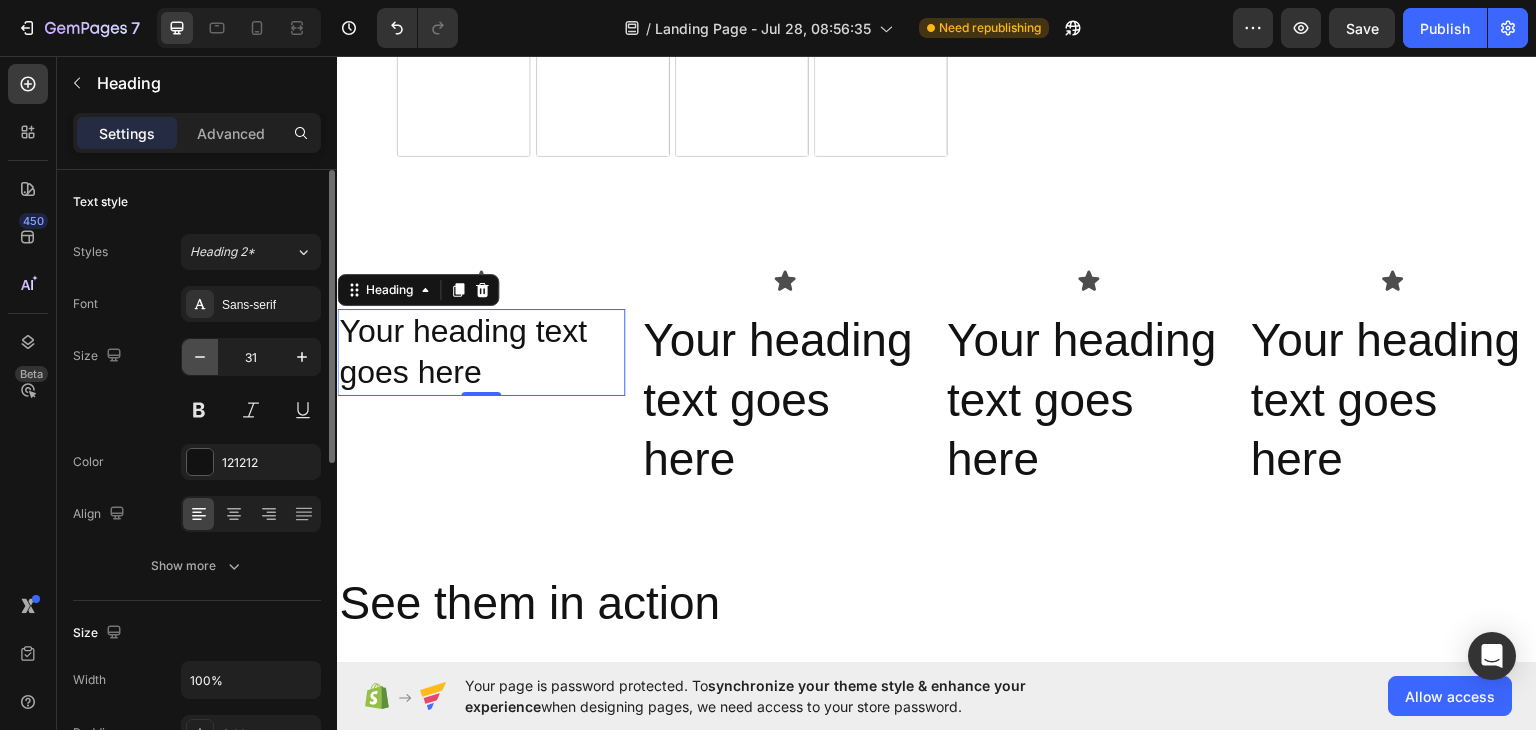 click 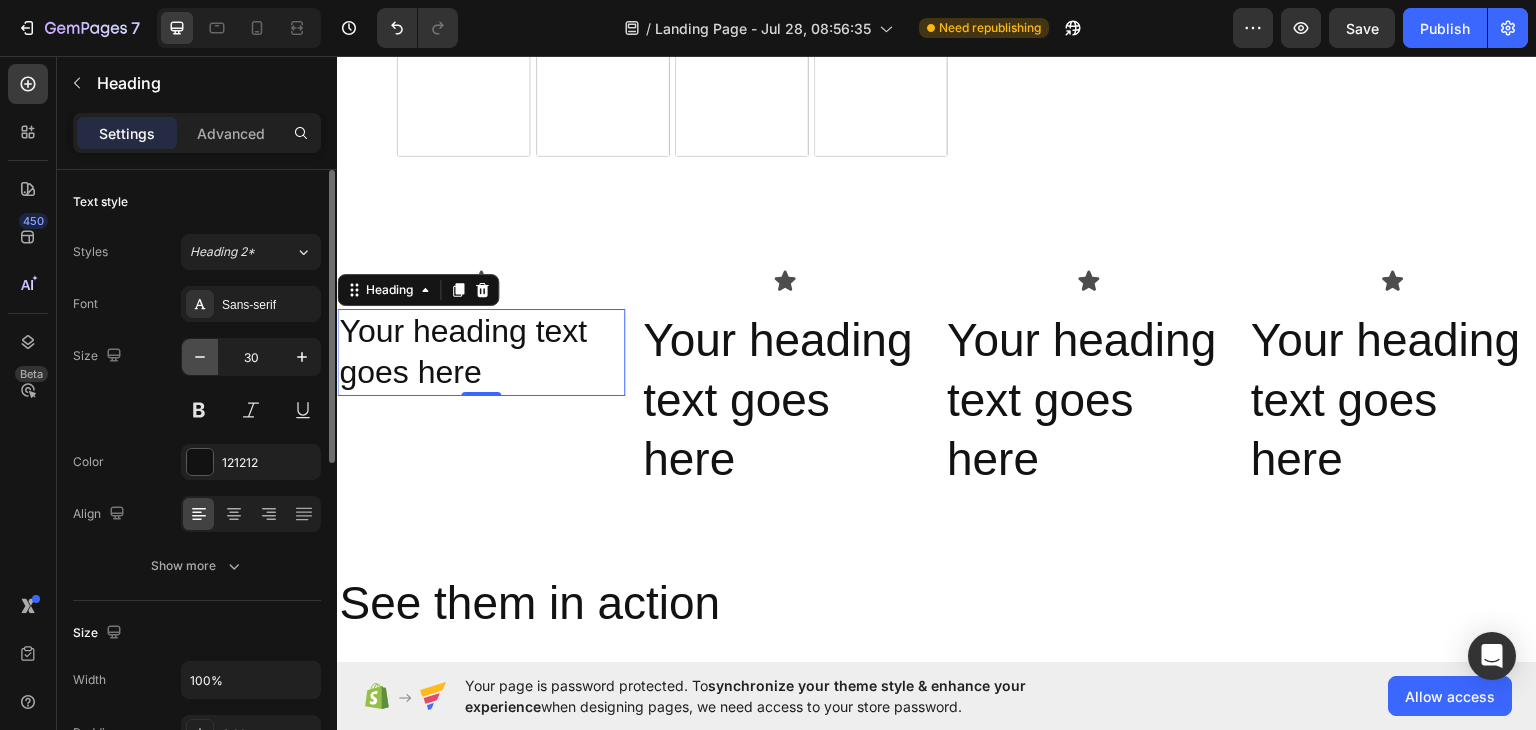 click 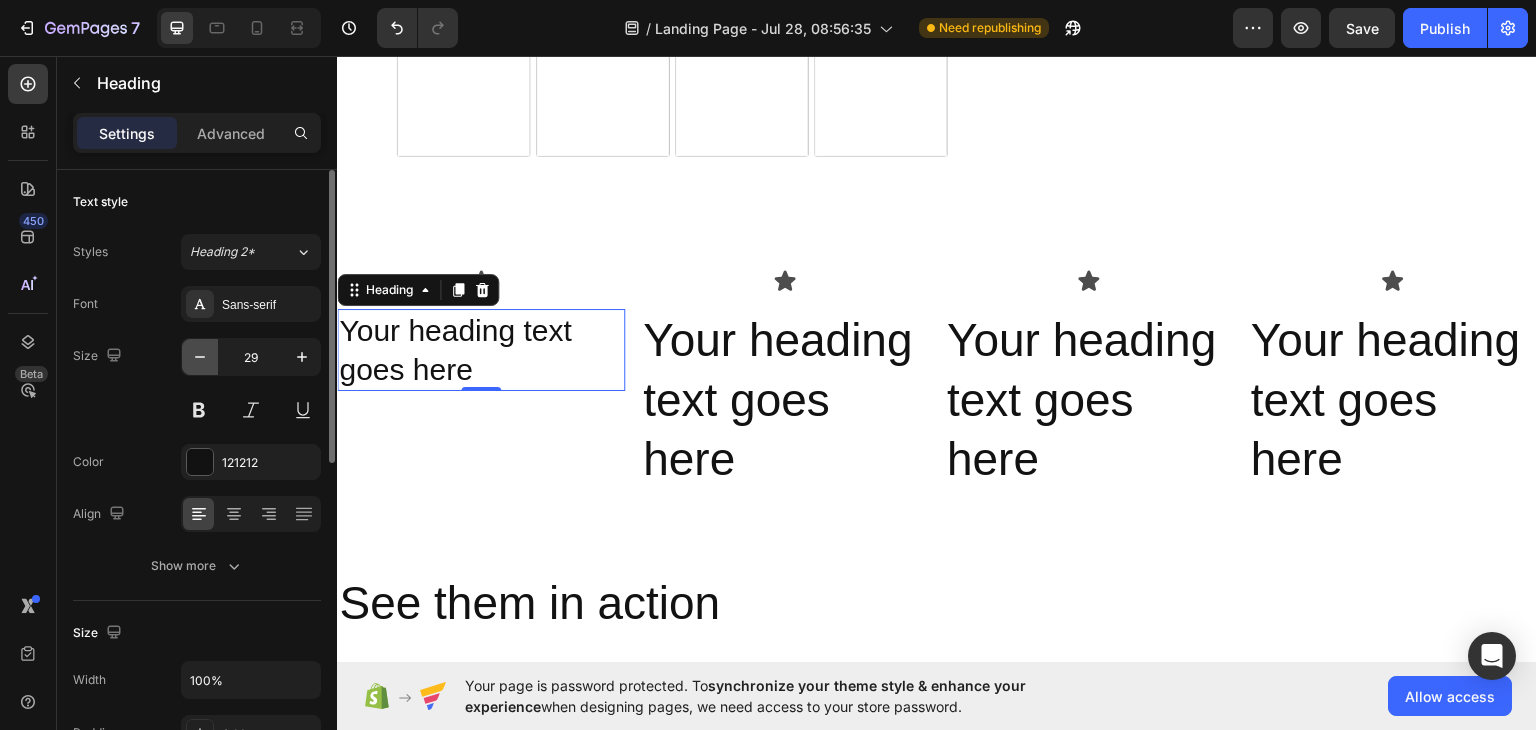 click 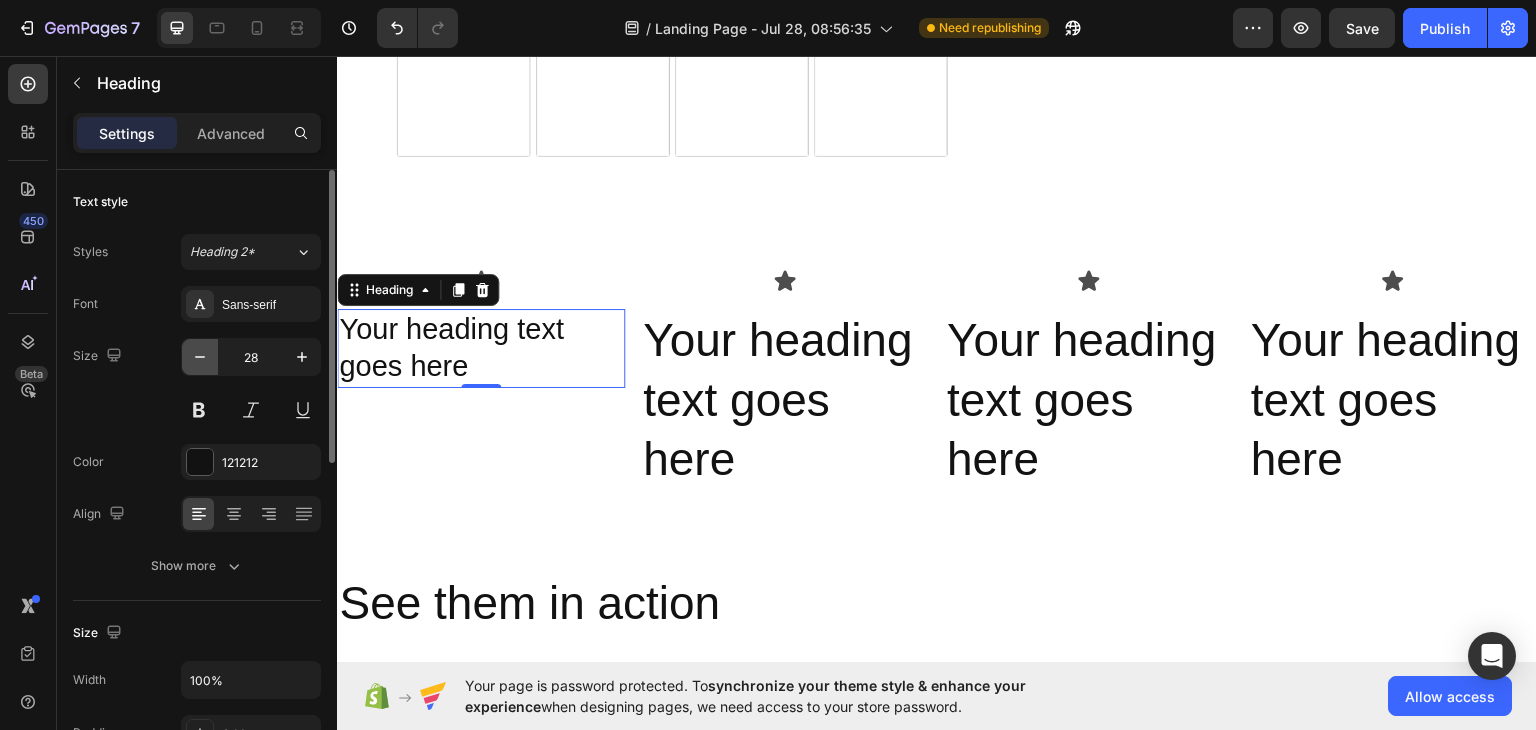 click 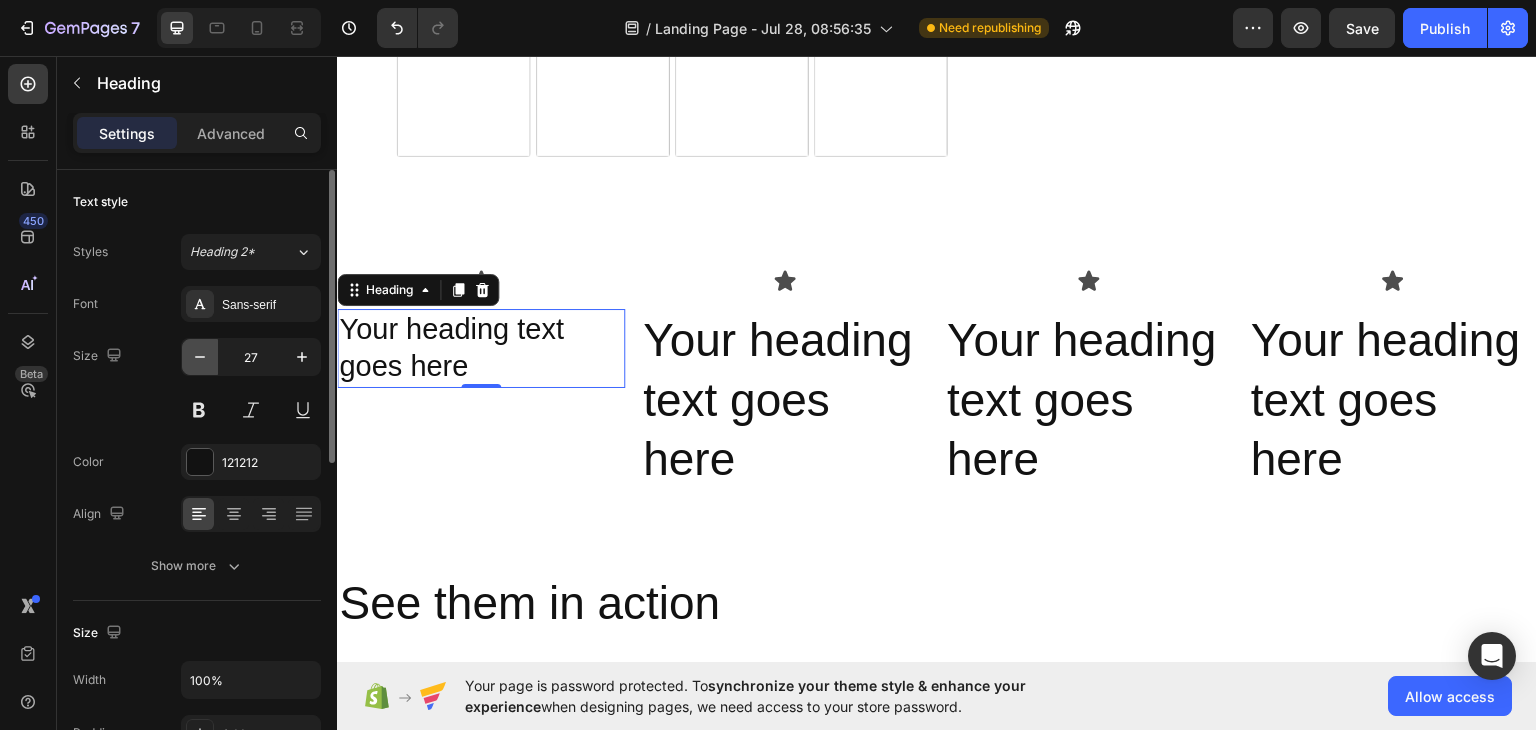 click 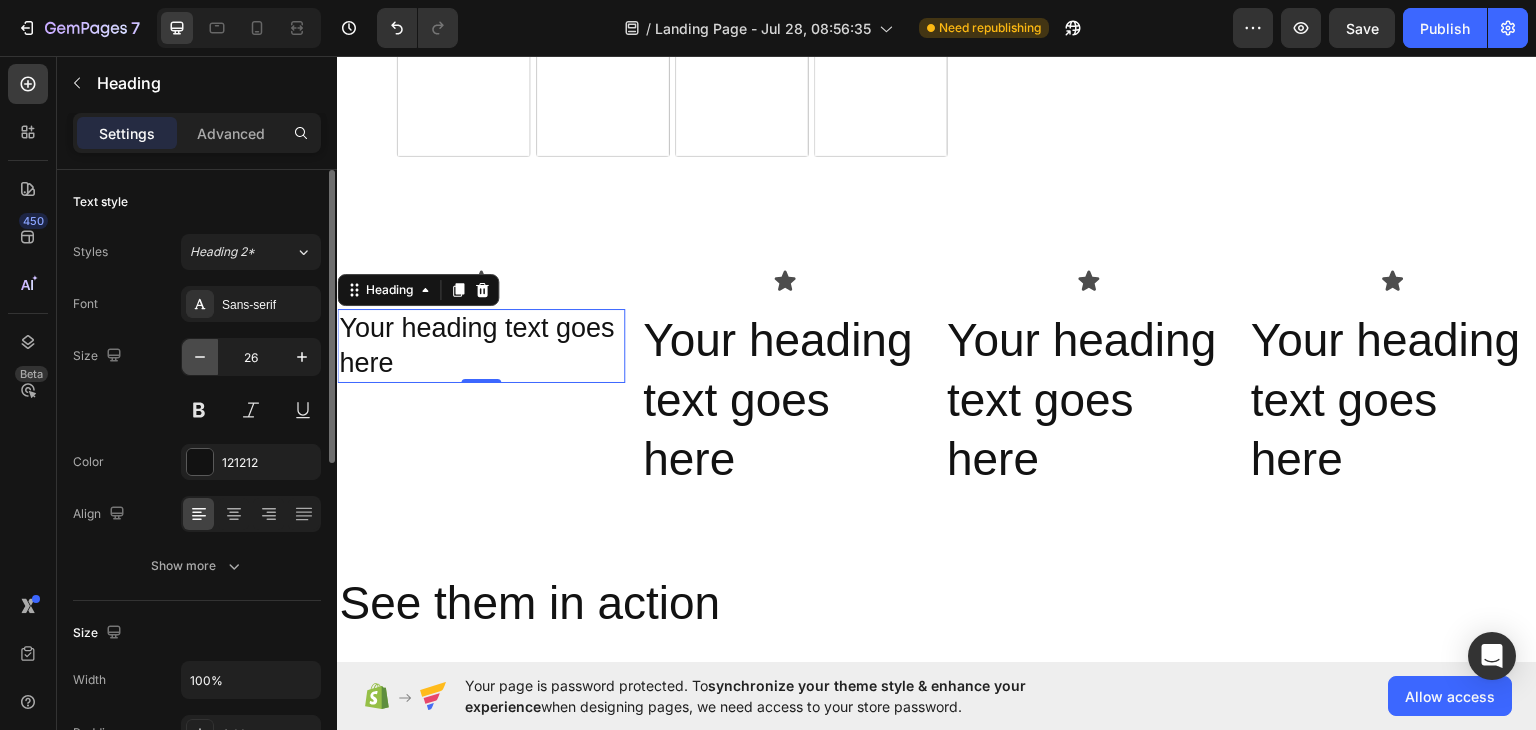 click 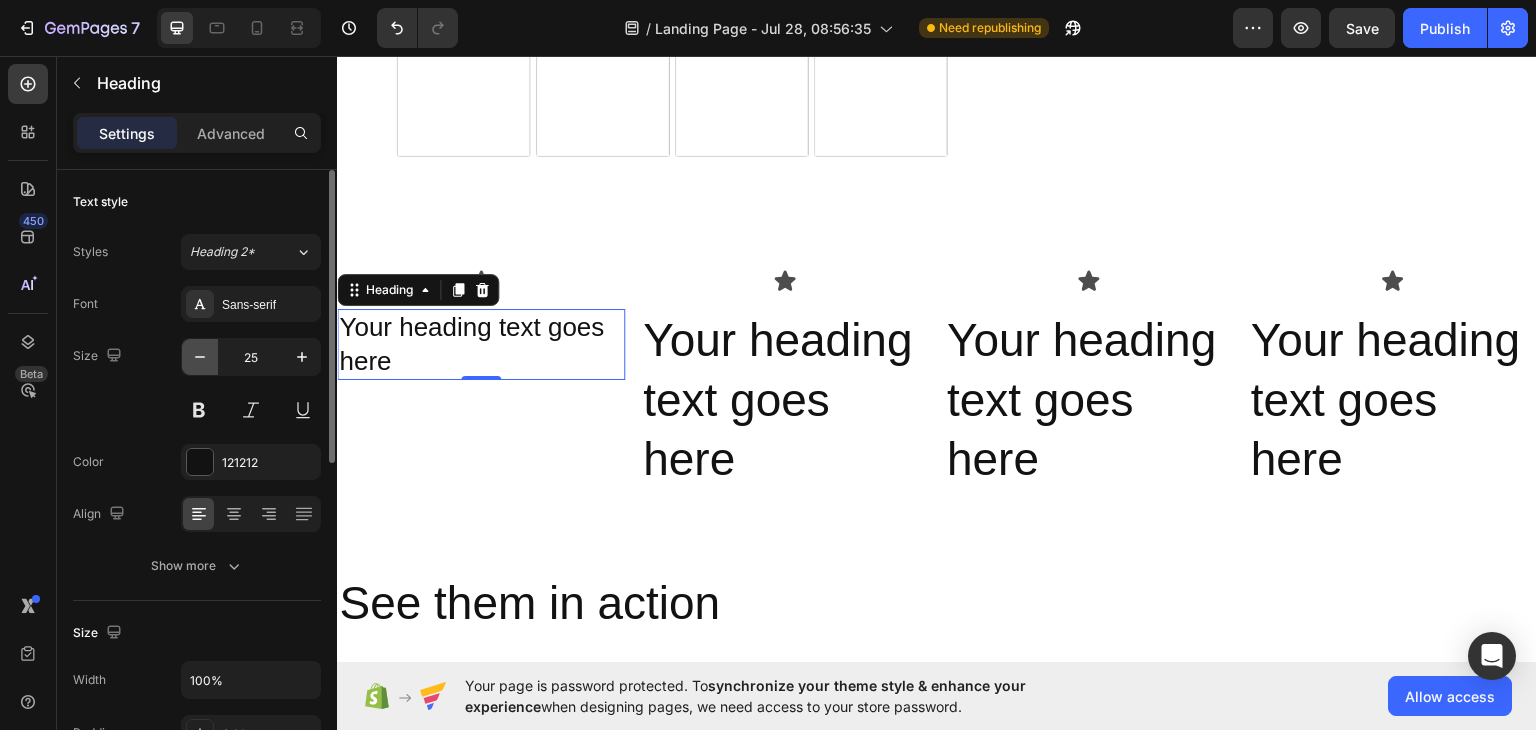 click 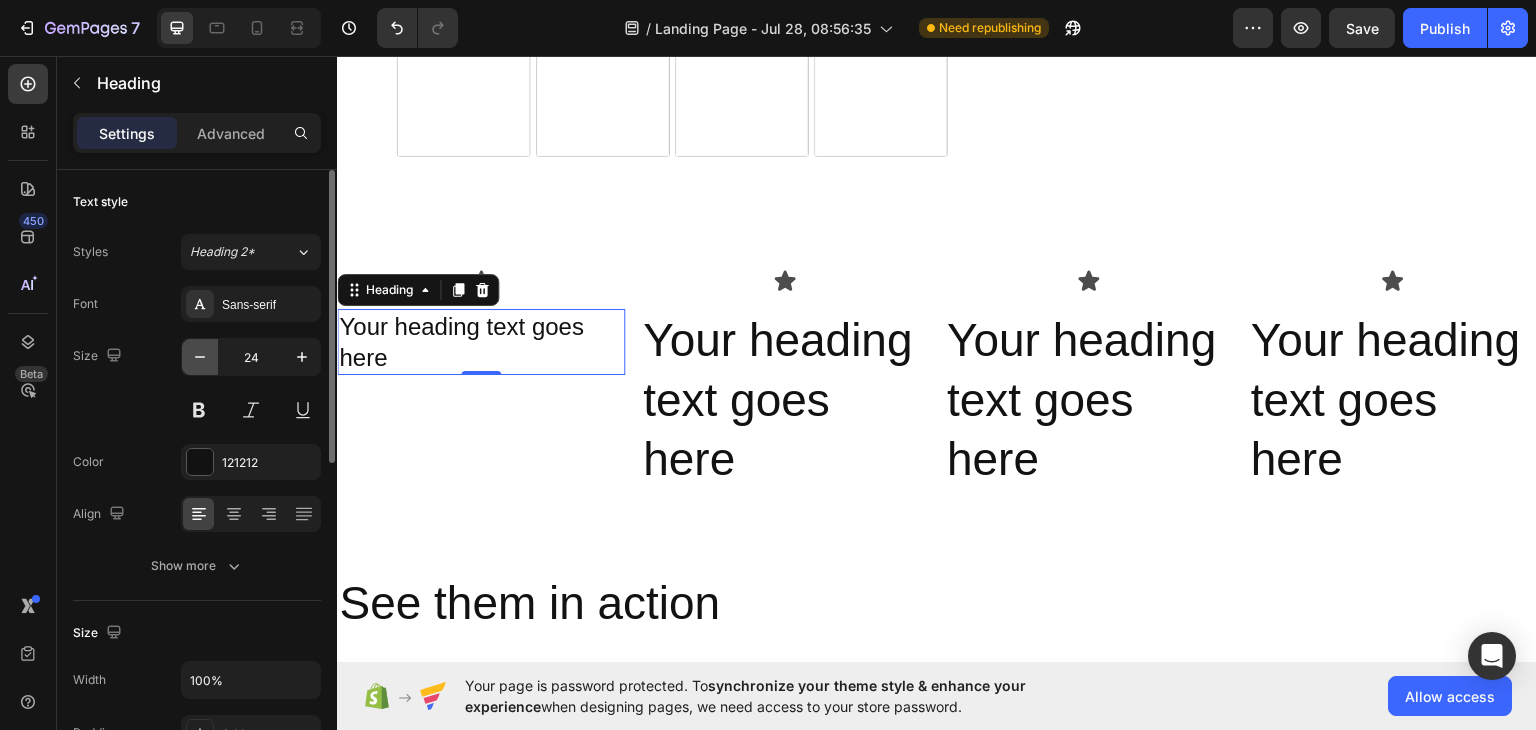 click 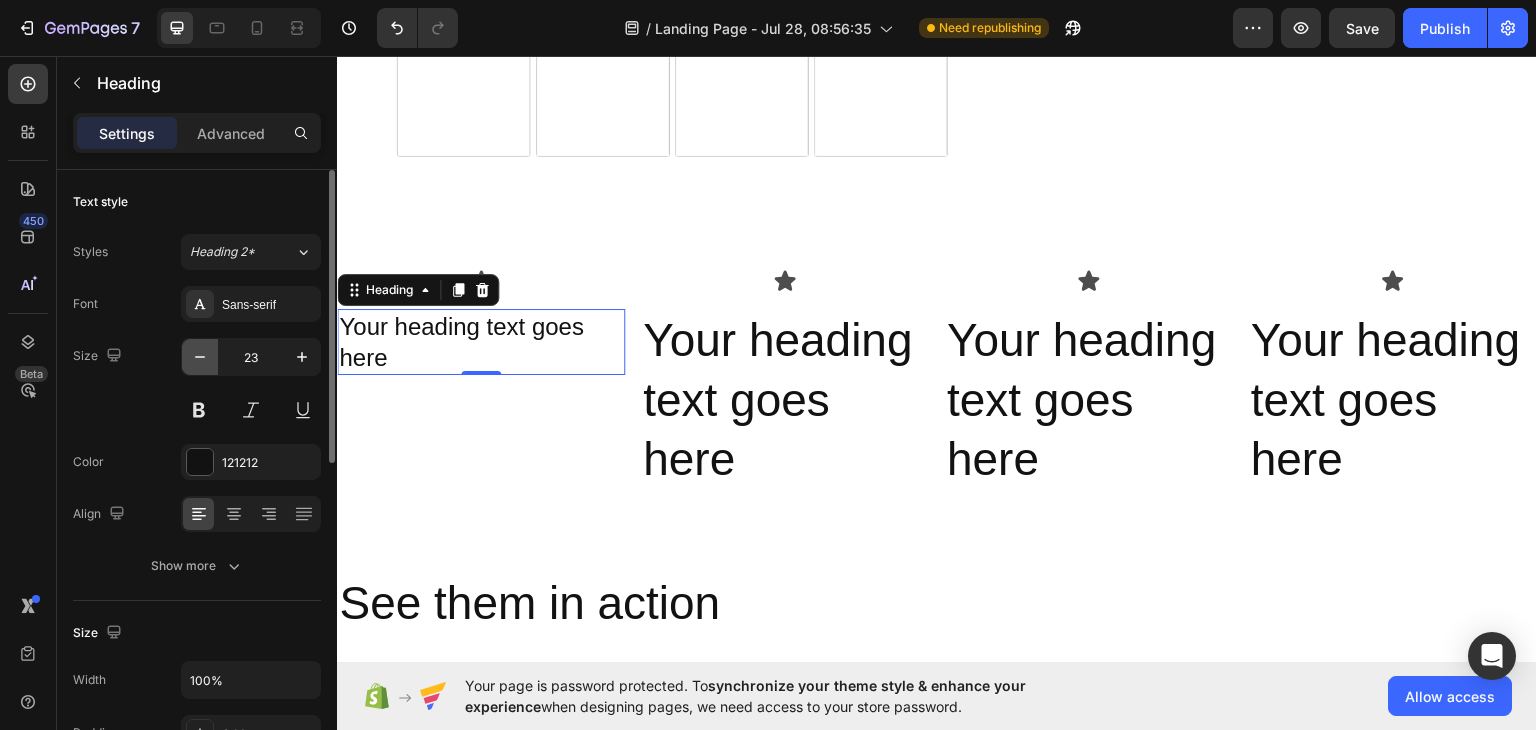 click 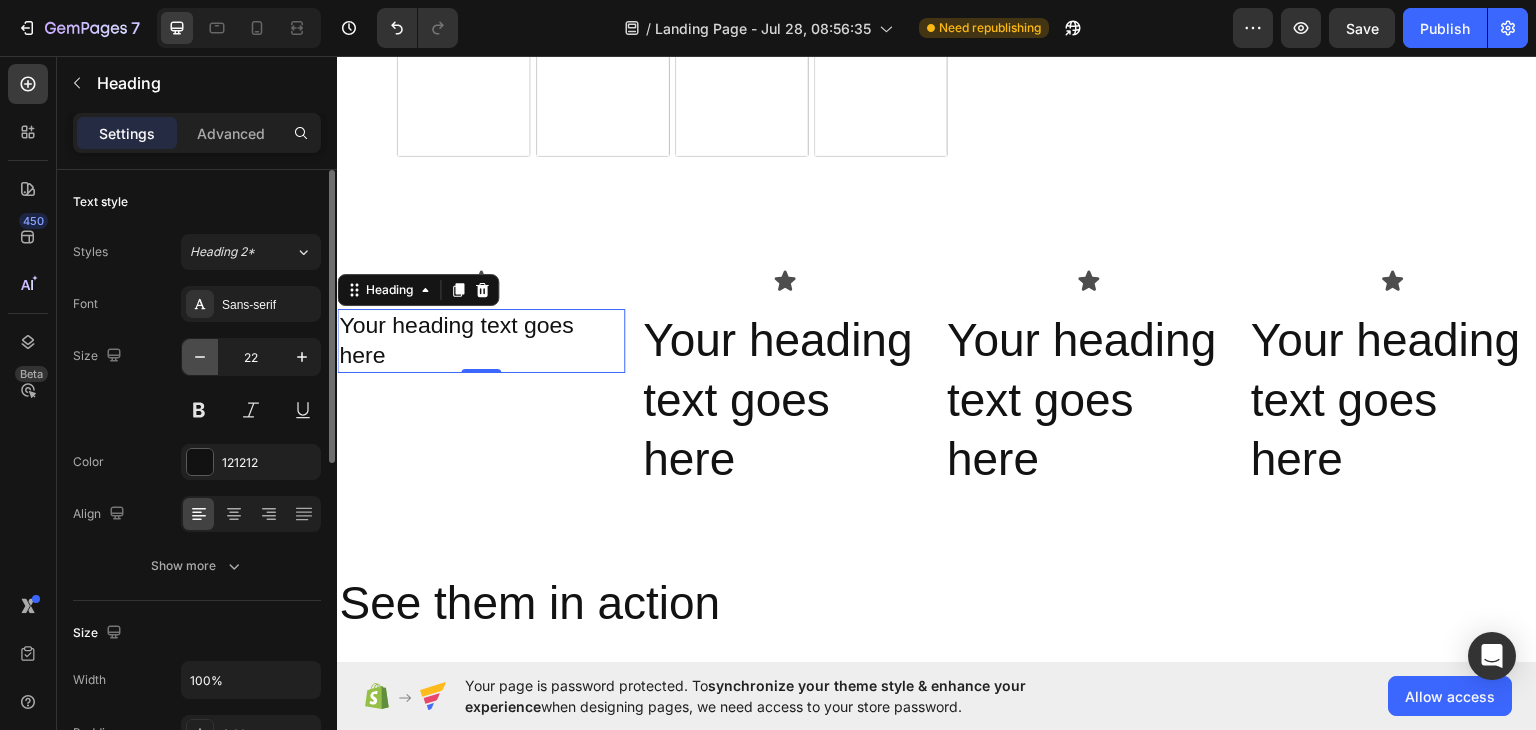 click 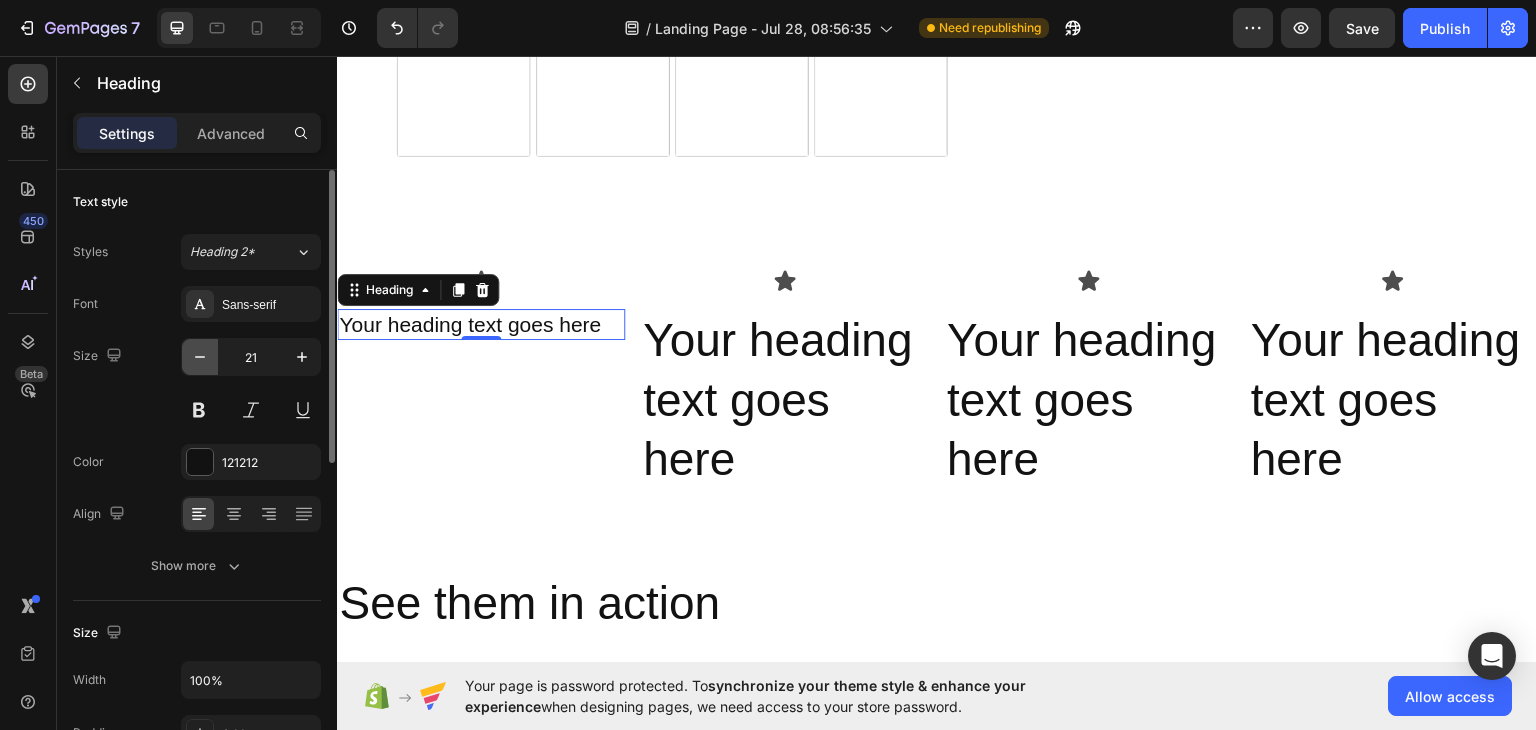 click 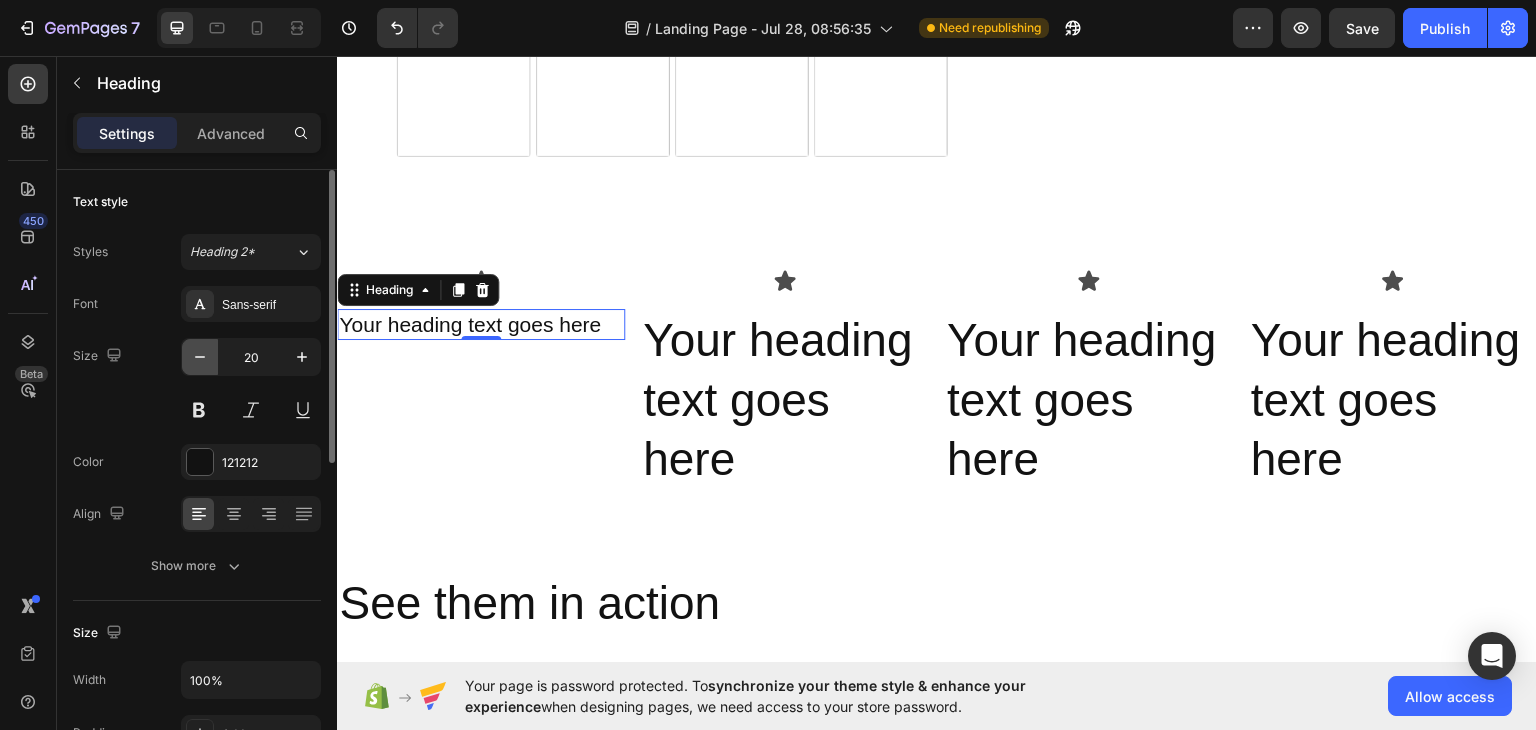 click 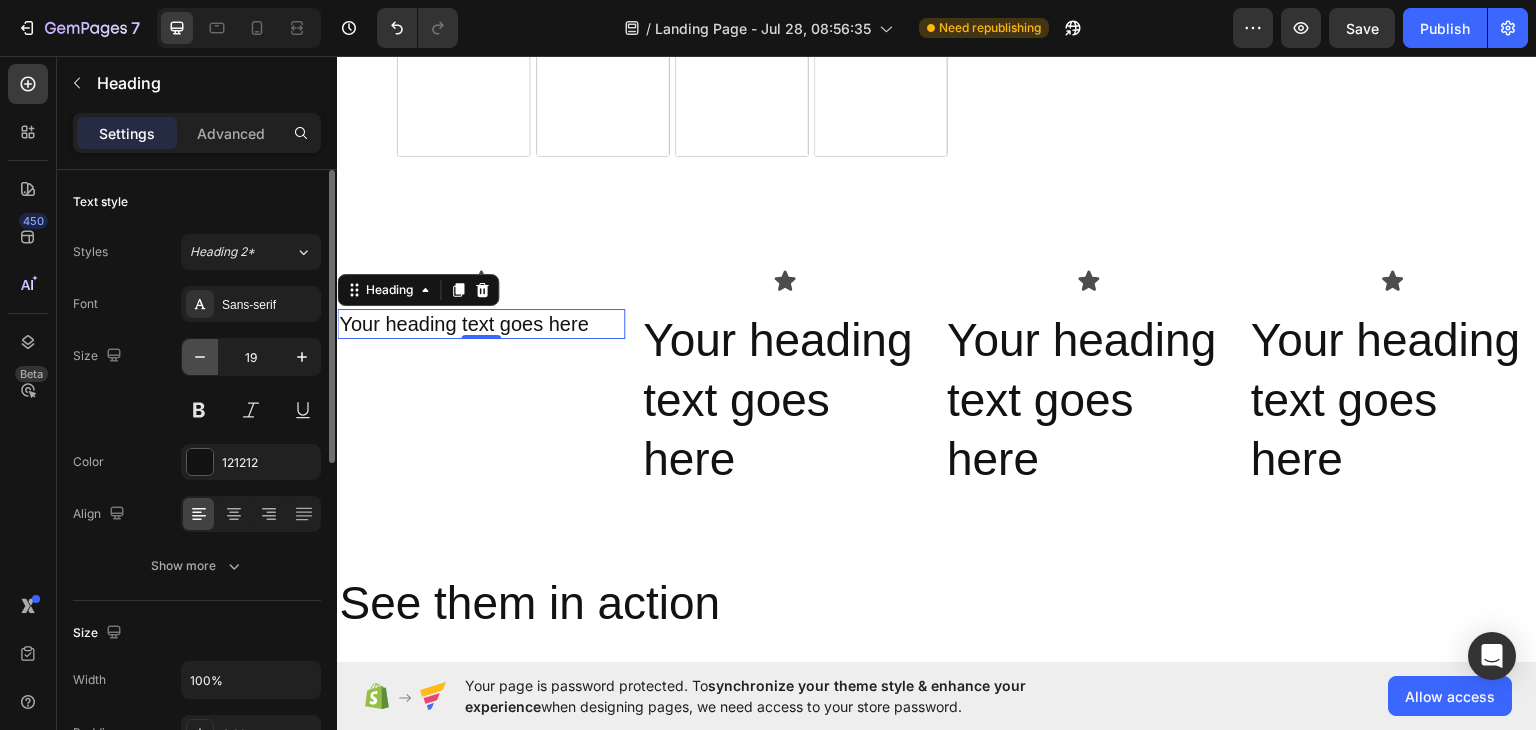 click 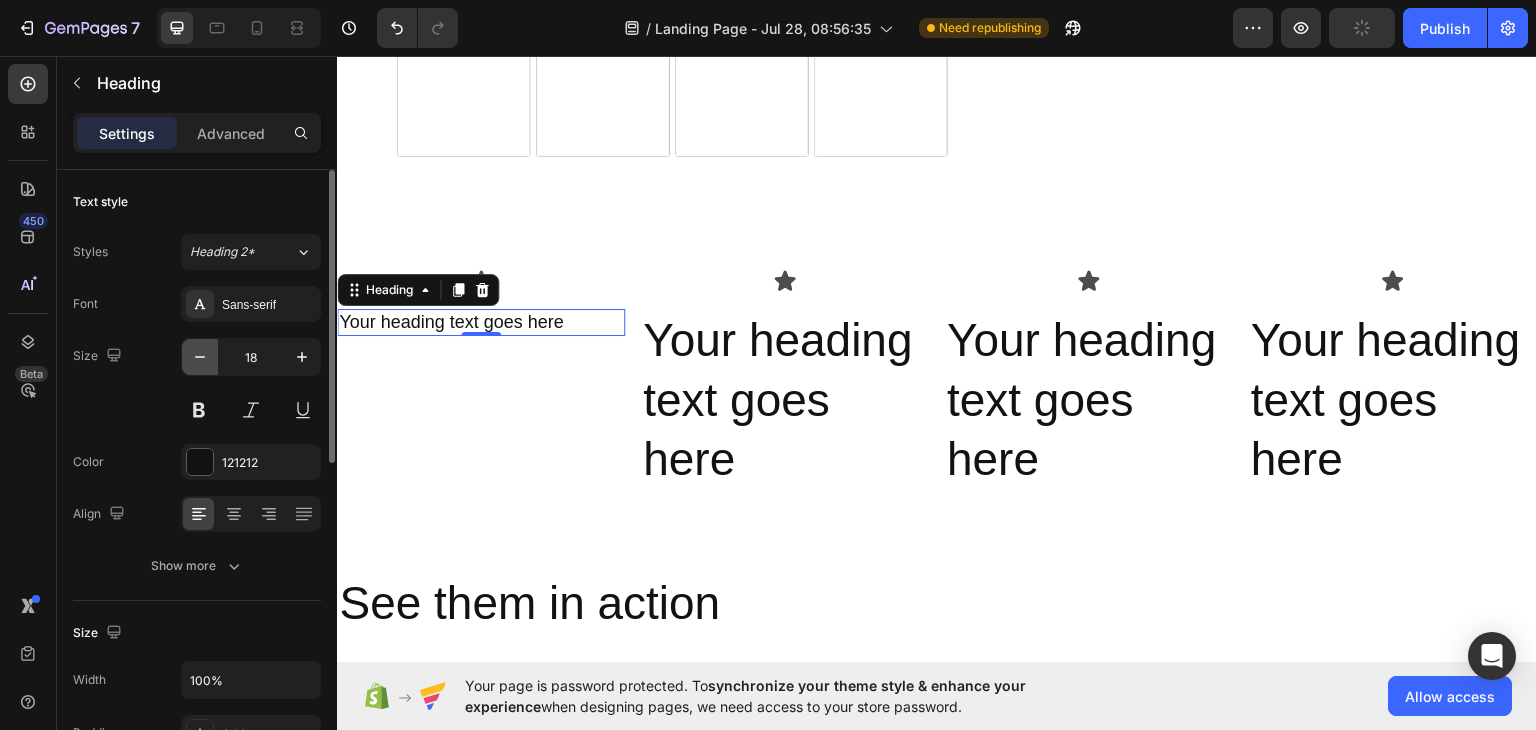 click 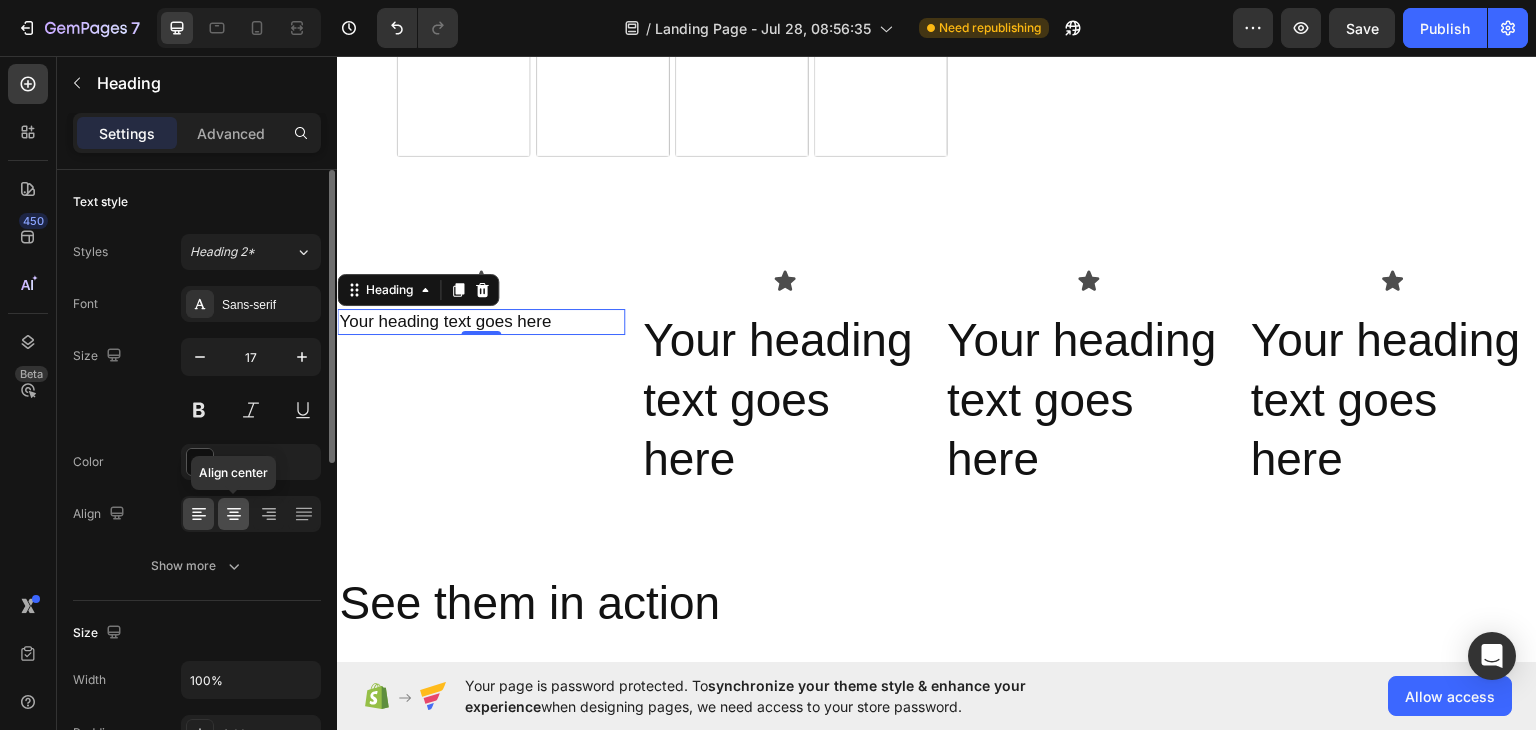 click 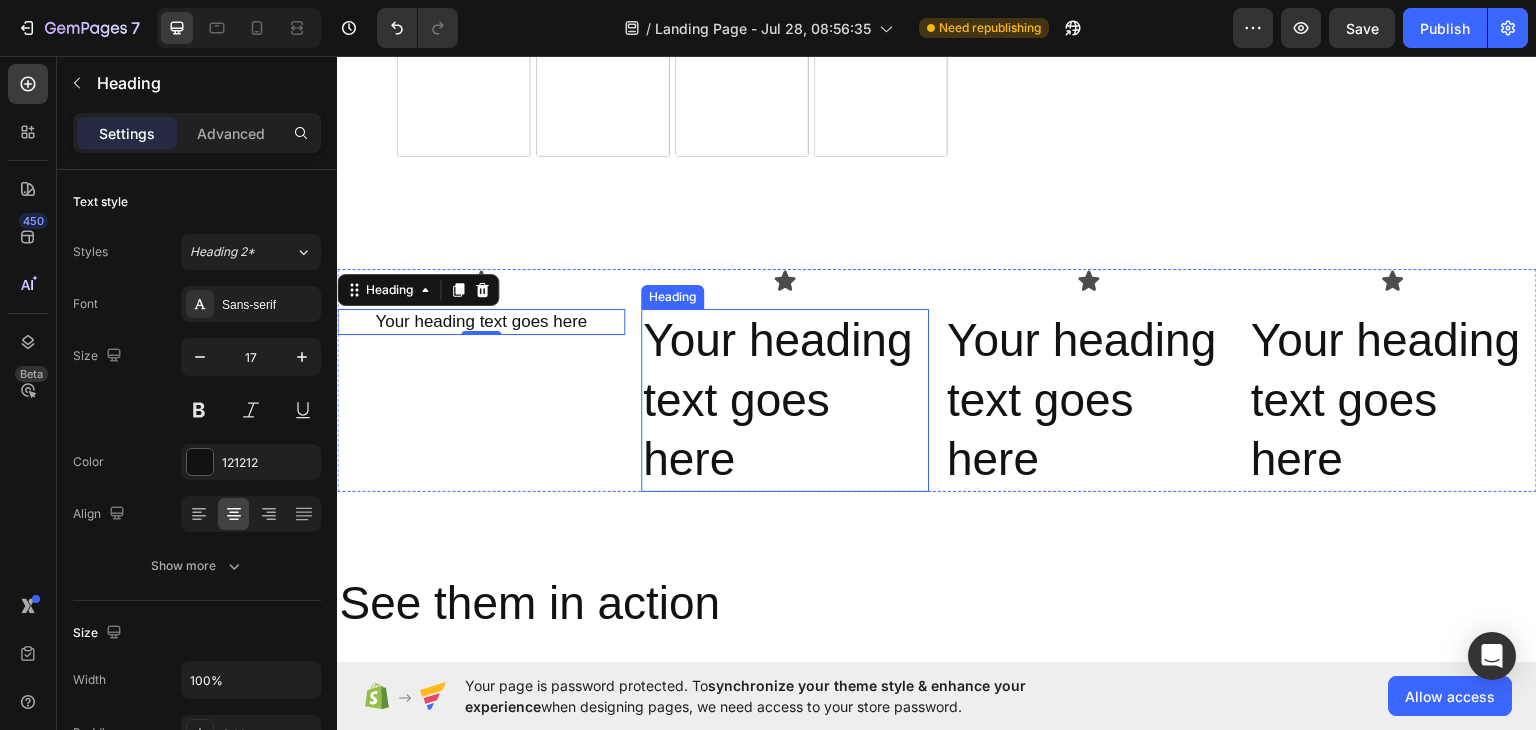 click on "Your heading text goes here" at bounding box center [785, 399] 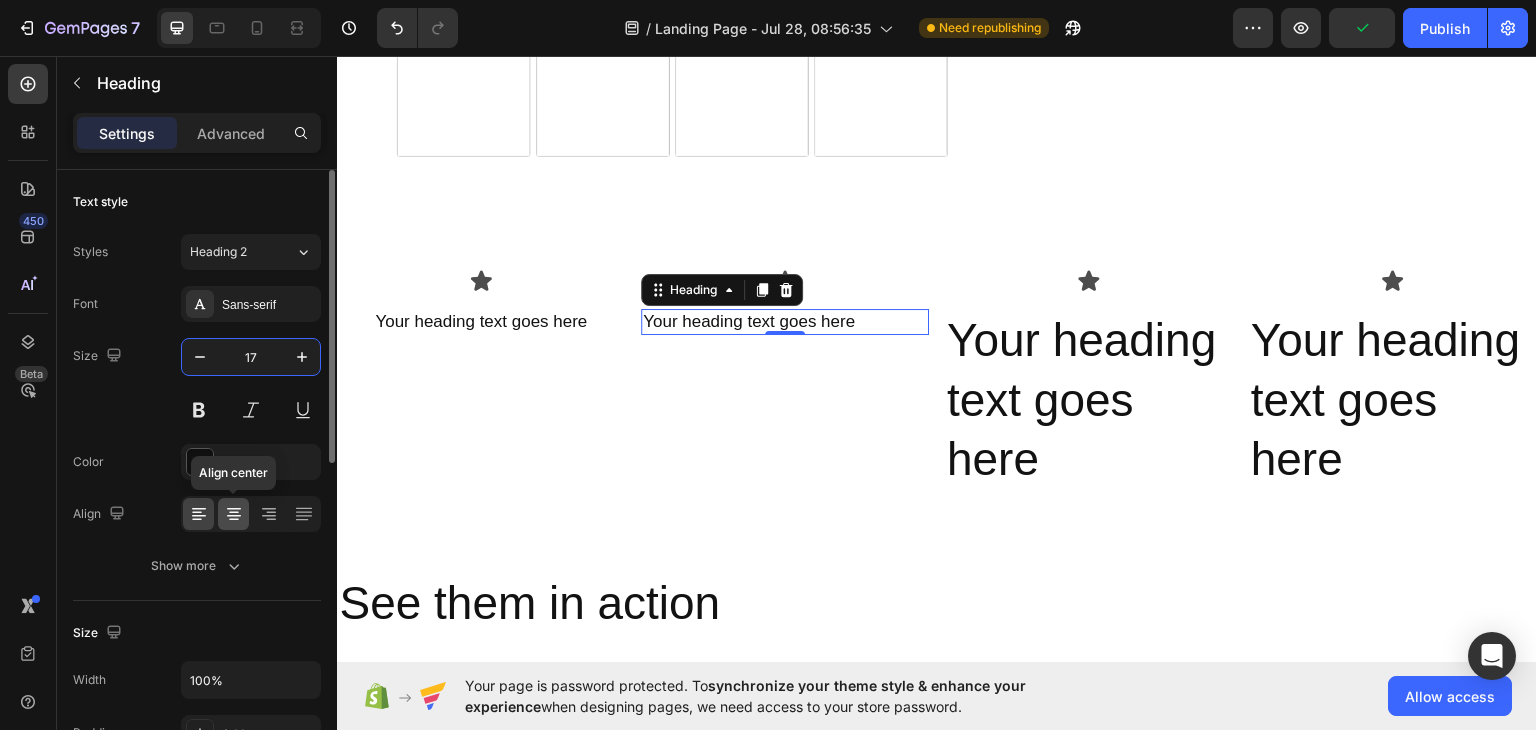 type on "17" 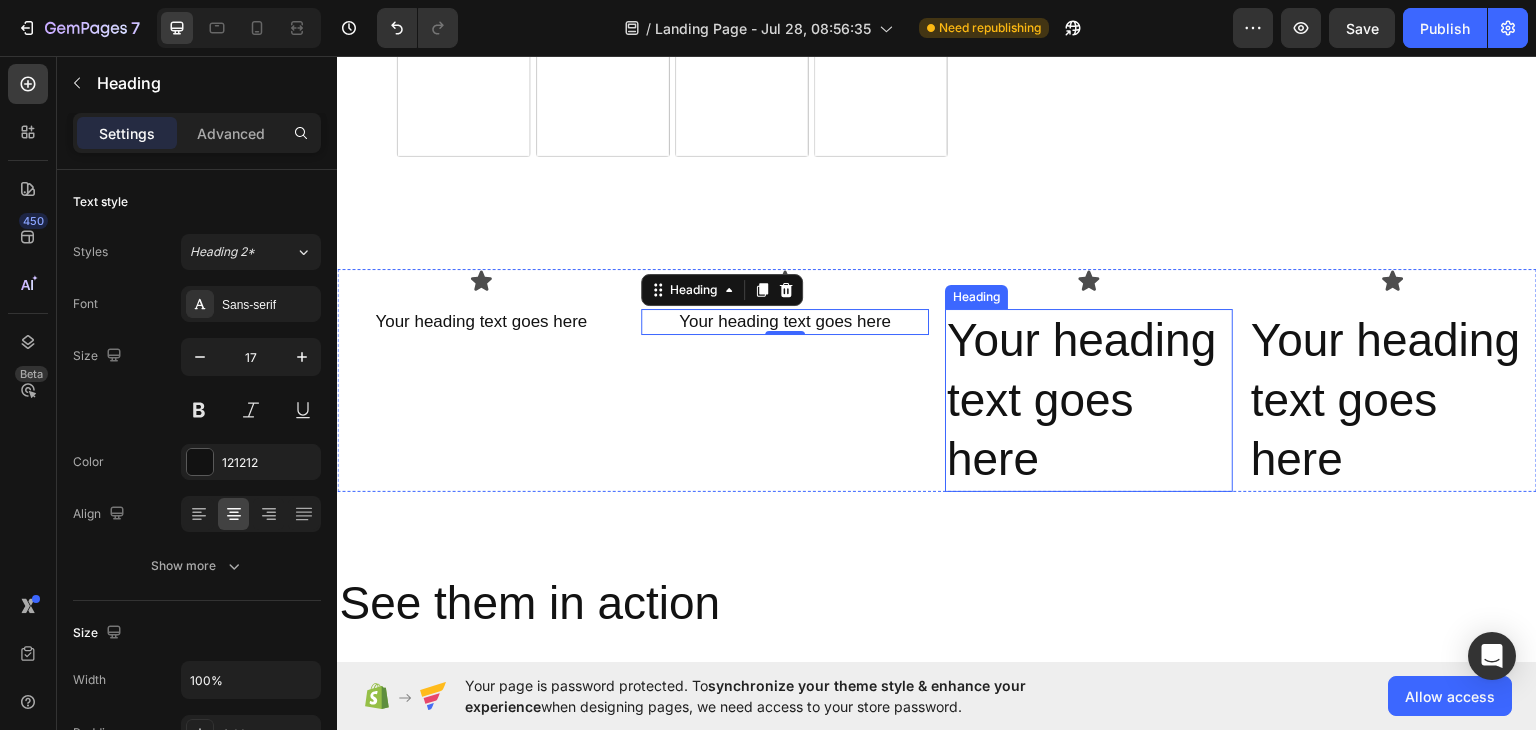 click on "Your heading text goes here" at bounding box center [1089, 399] 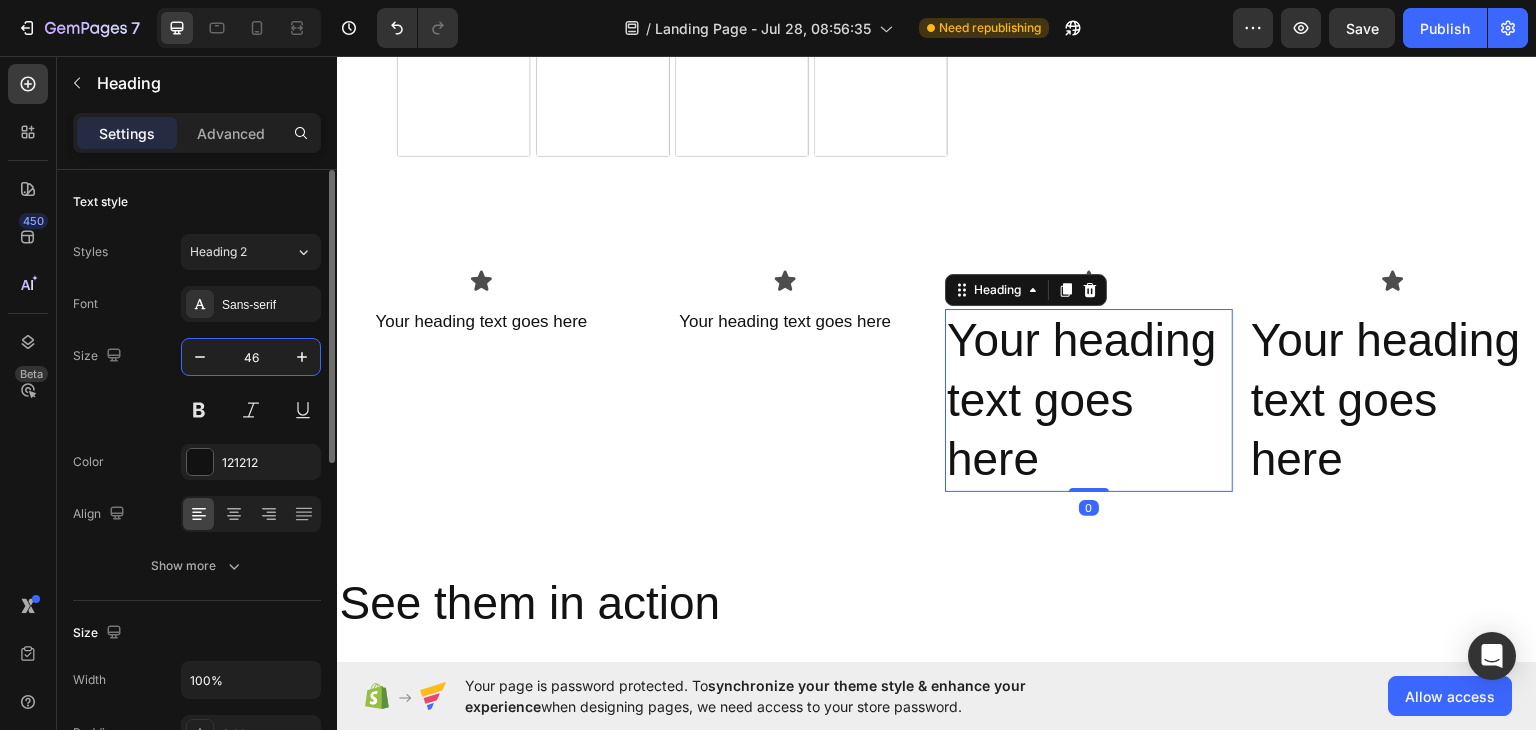 click on "46" at bounding box center [251, 357] 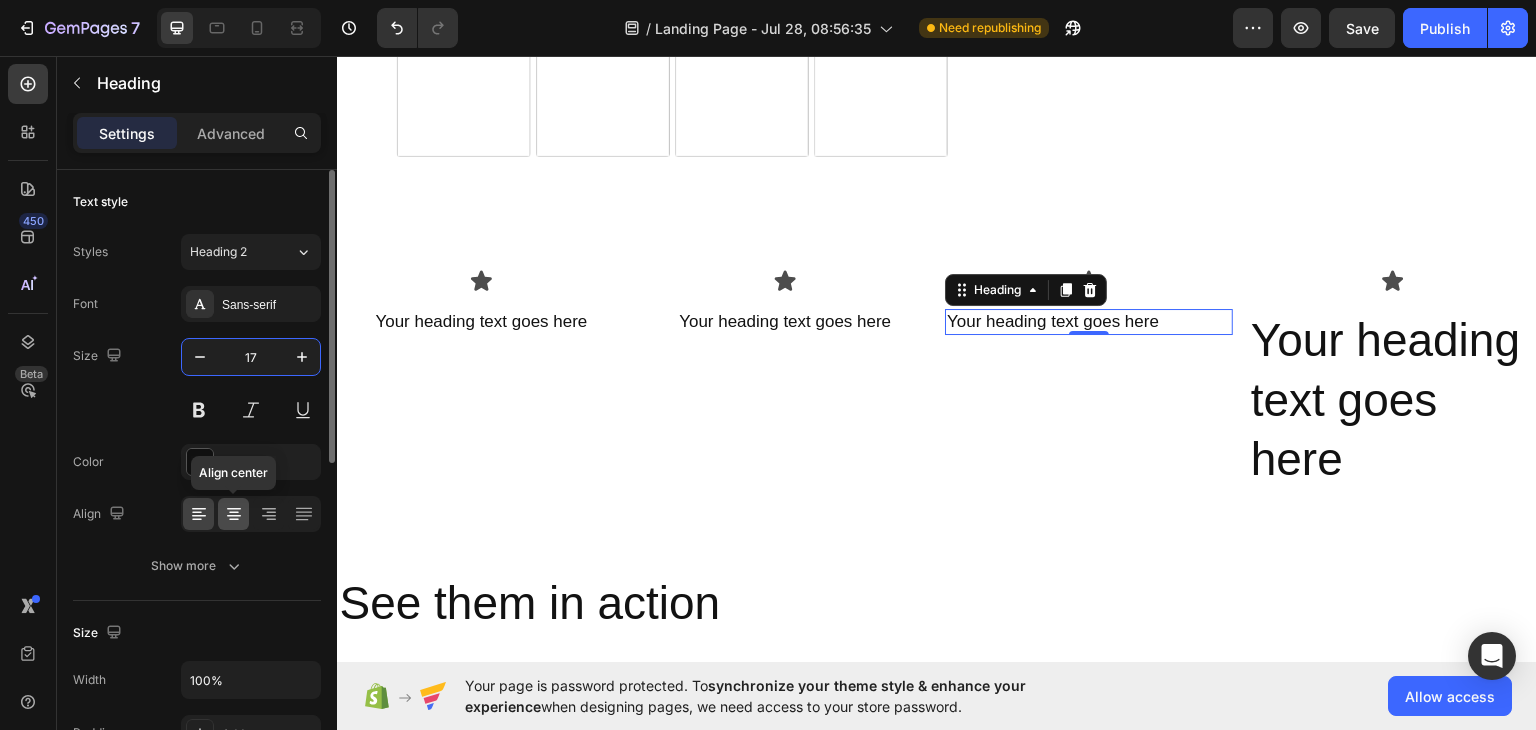 type on "17" 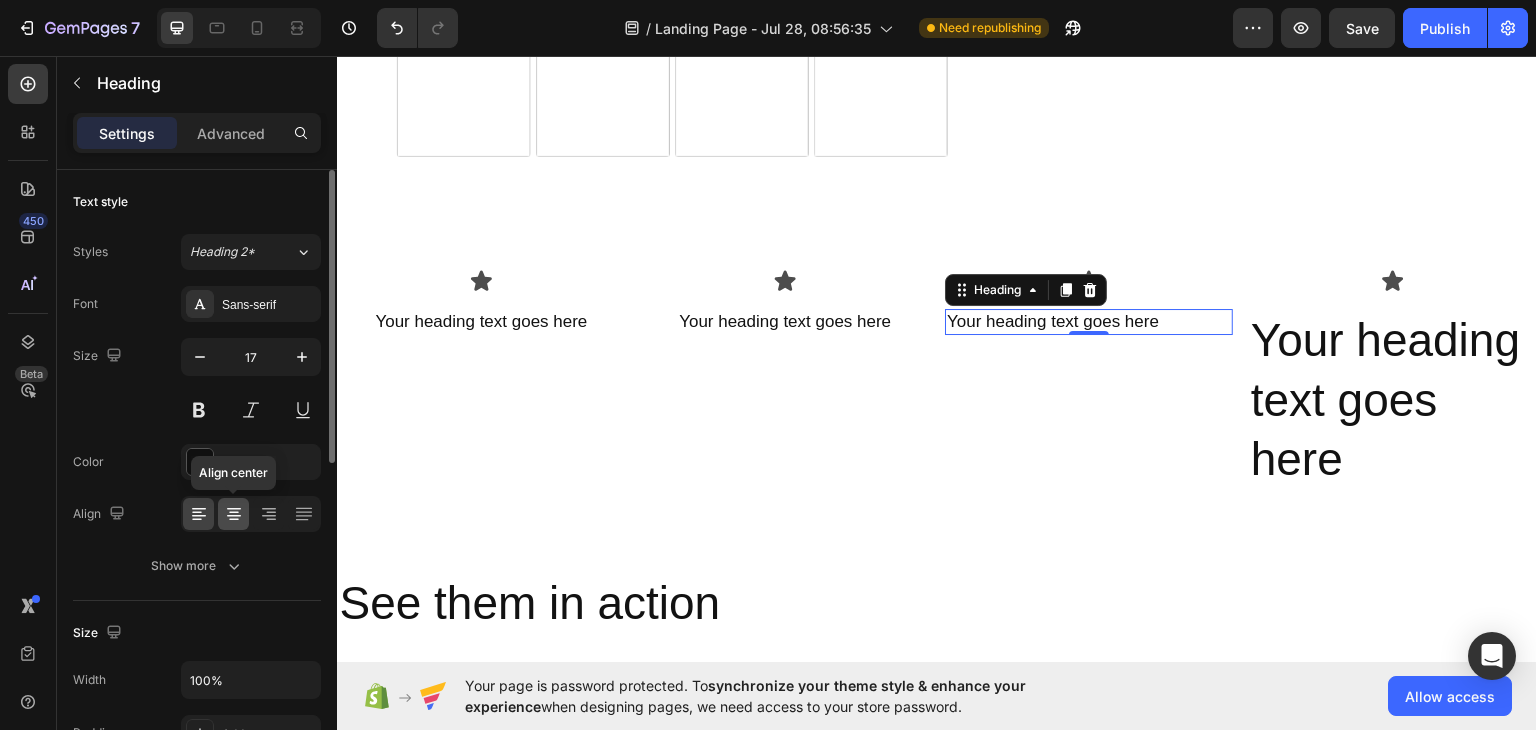 click 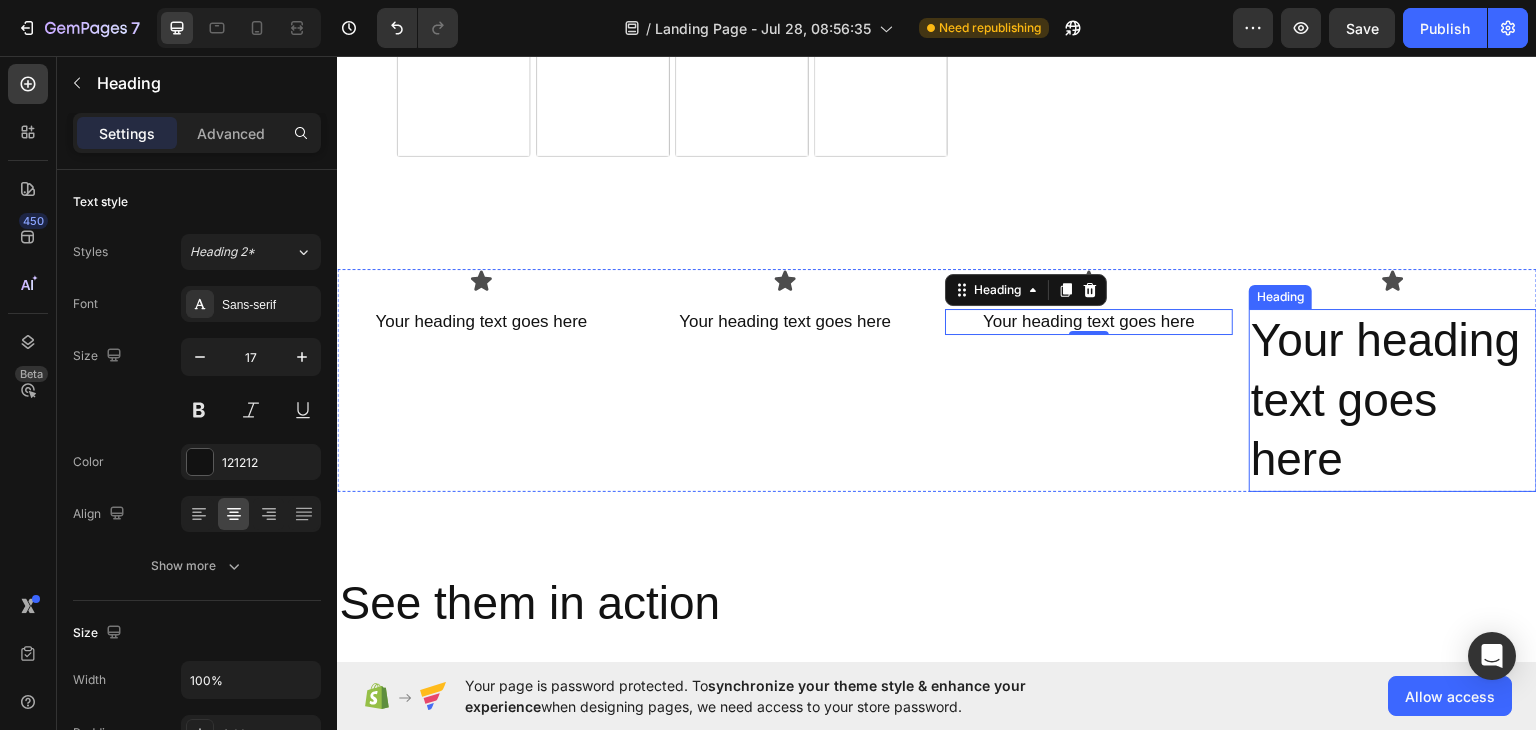 click on "Your heading text goes here" at bounding box center (1393, 399) 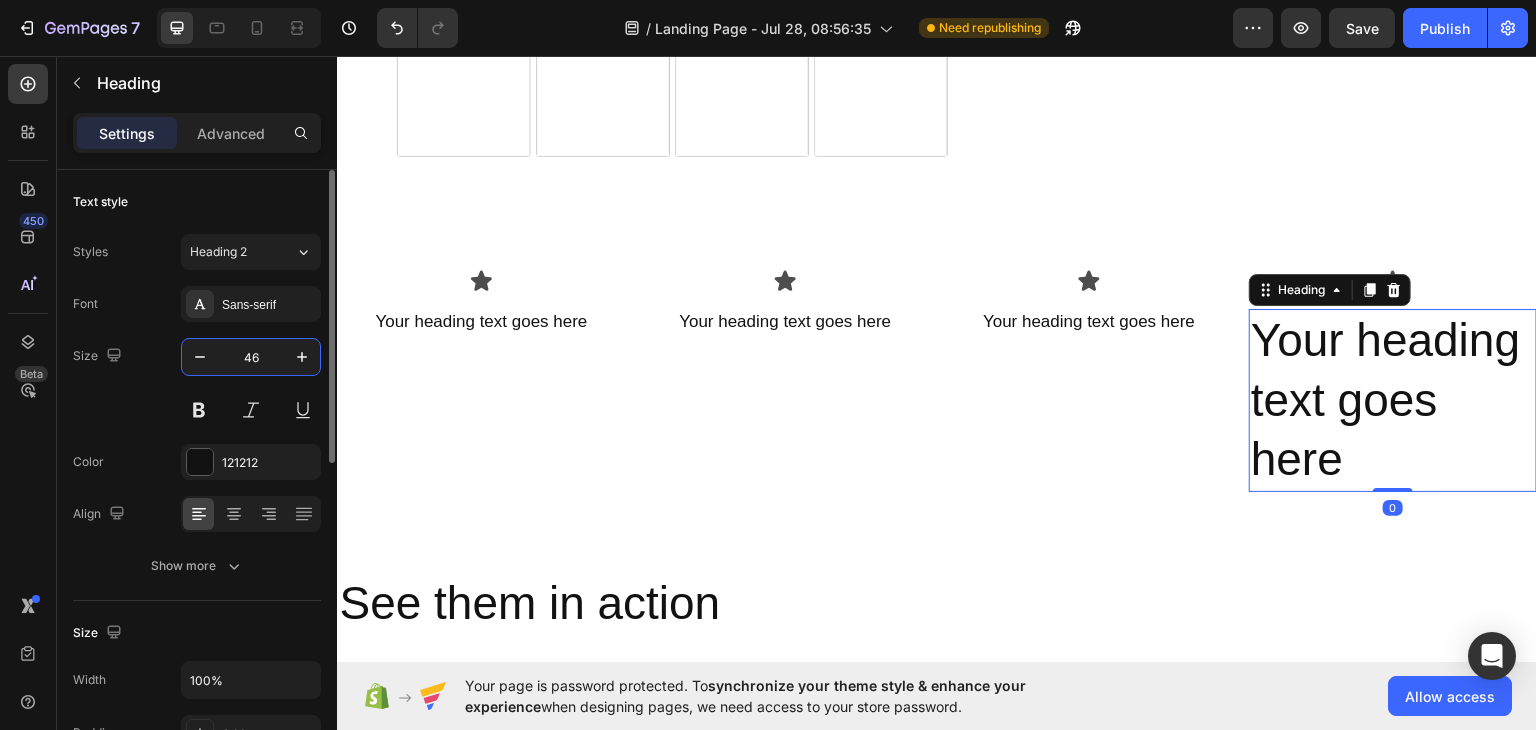 click on "46" at bounding box center (251, 357) 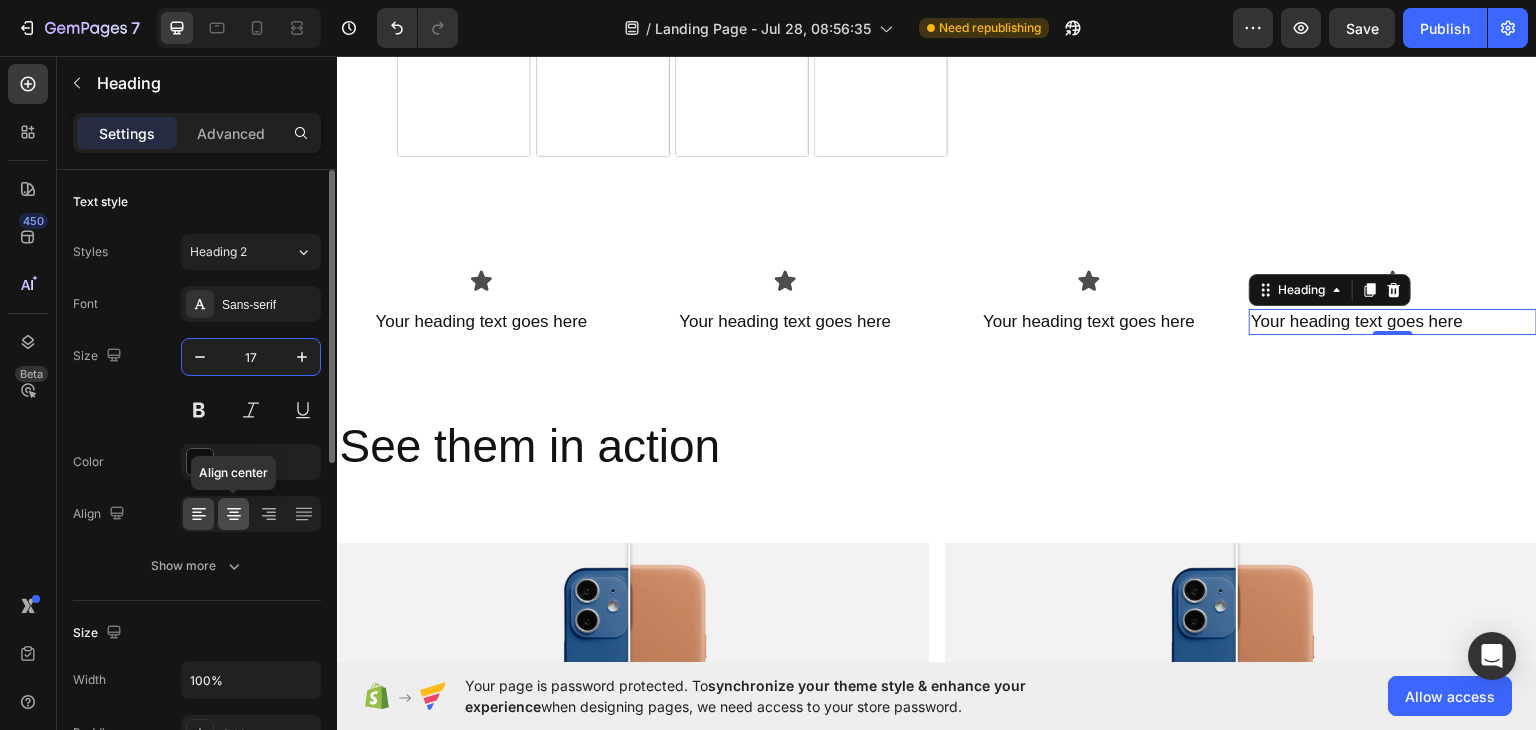 type on "17" 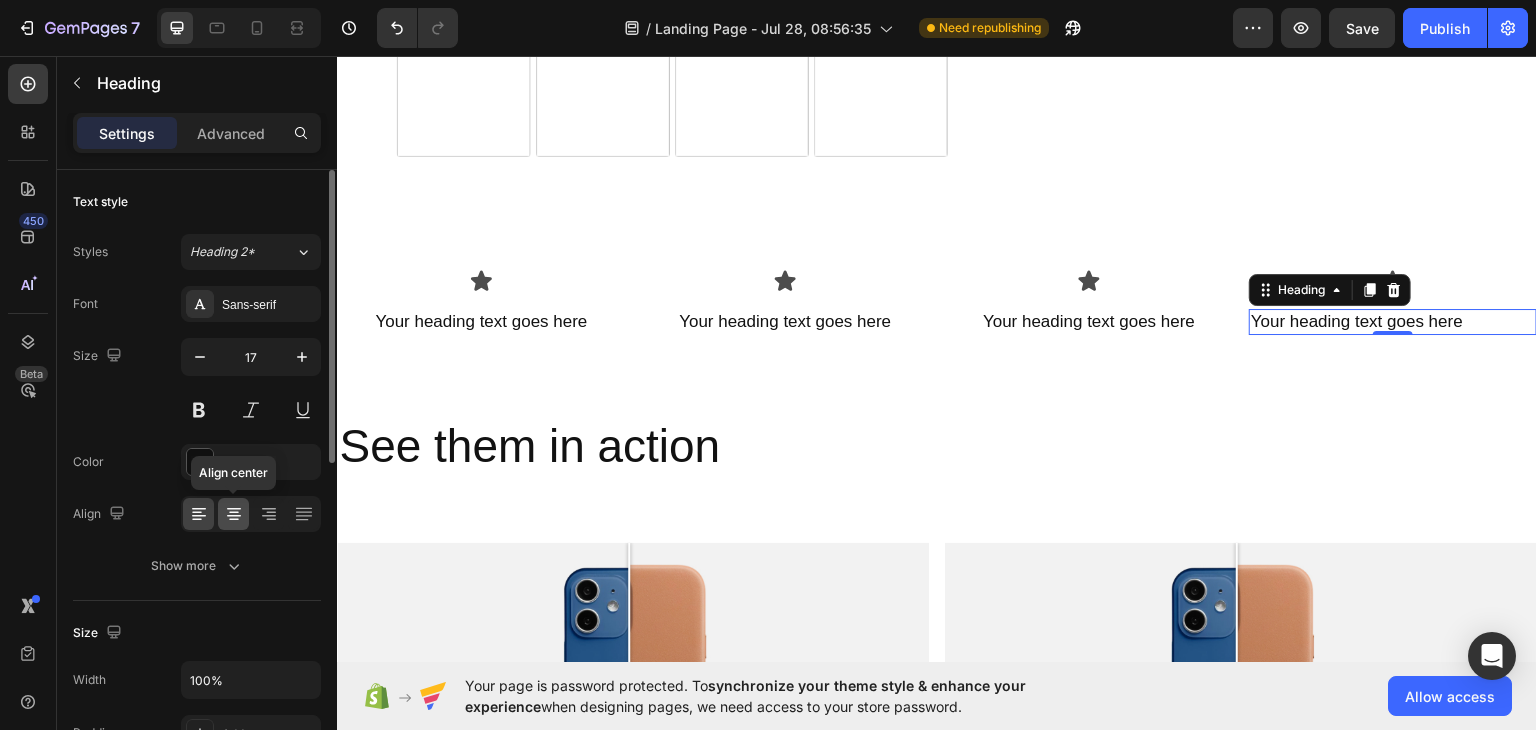 click 